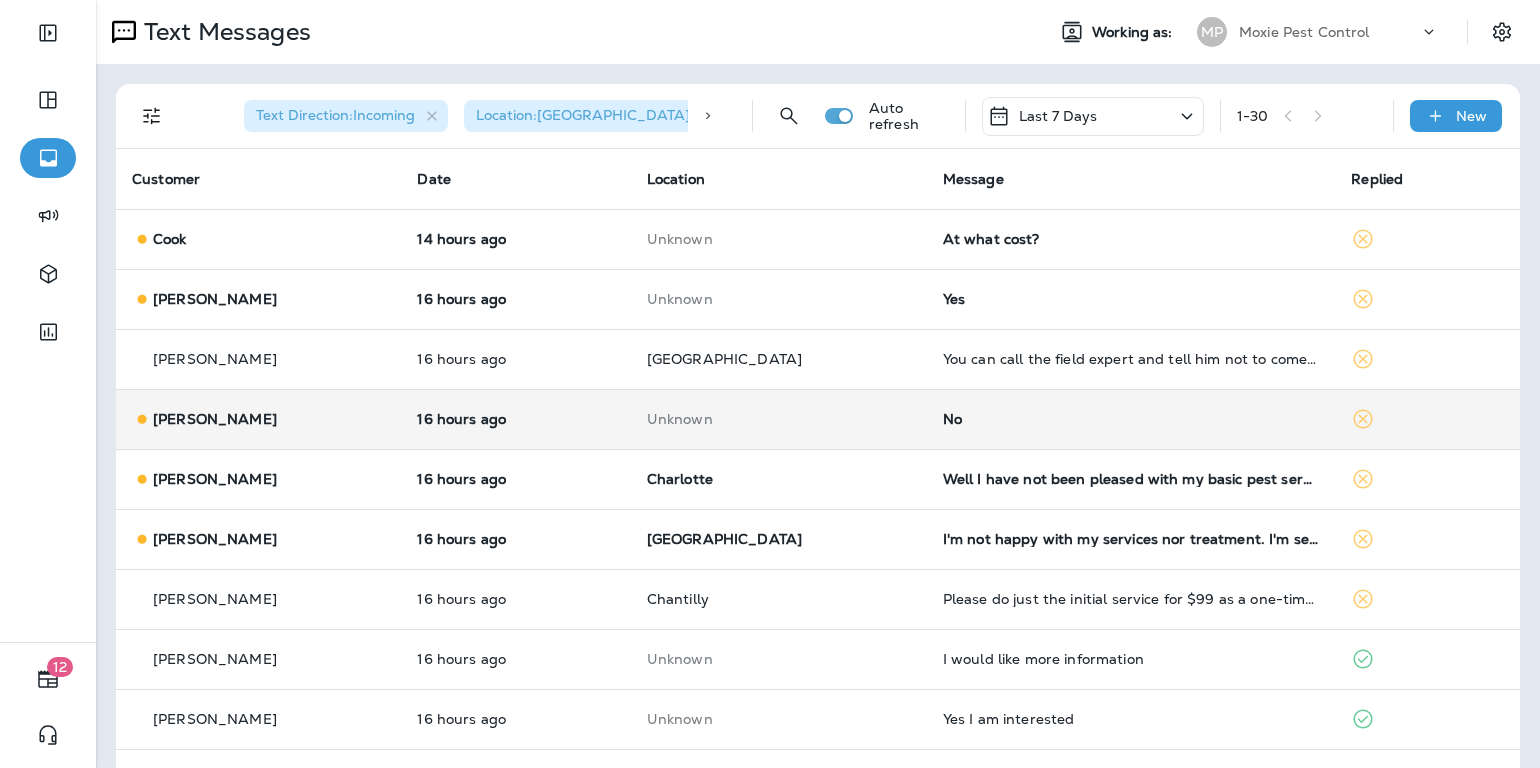 scroll, scrollTop: 0, scrollLeft: 0, axis: both 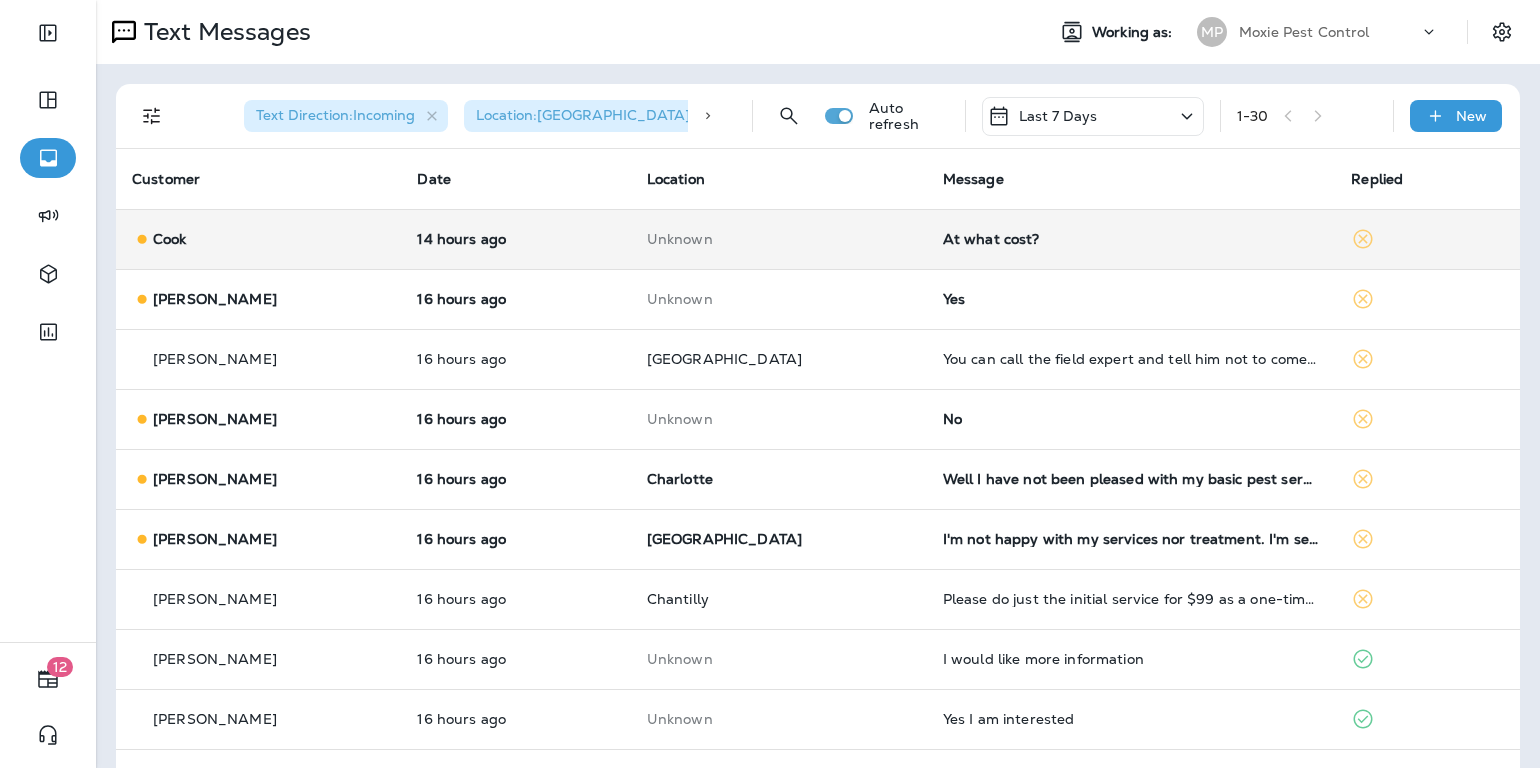 click on "At what cost?" at bounding box center (1131, 239) 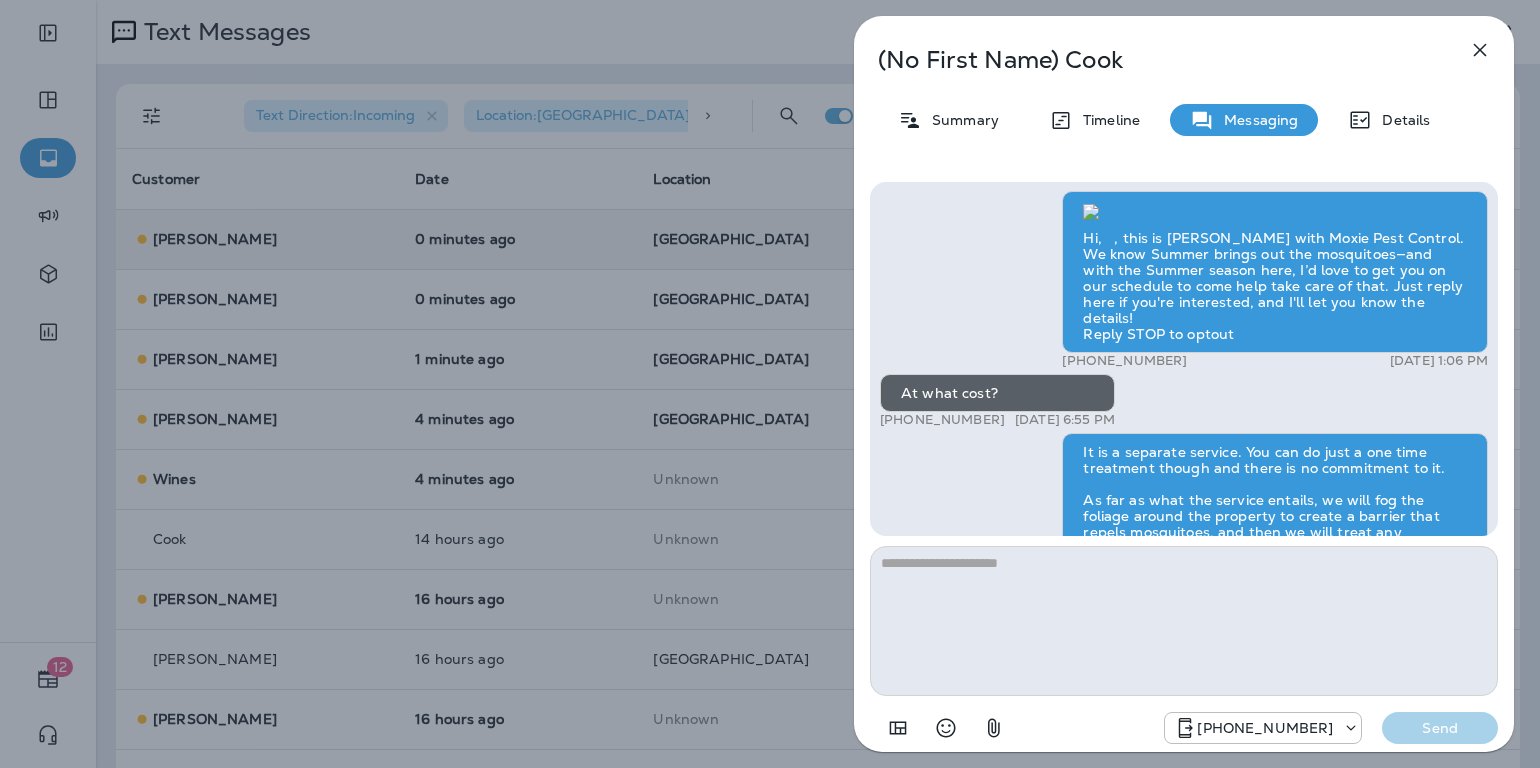 scroll, scrollTop: -372, scrollLeft: 0, axis: vertical 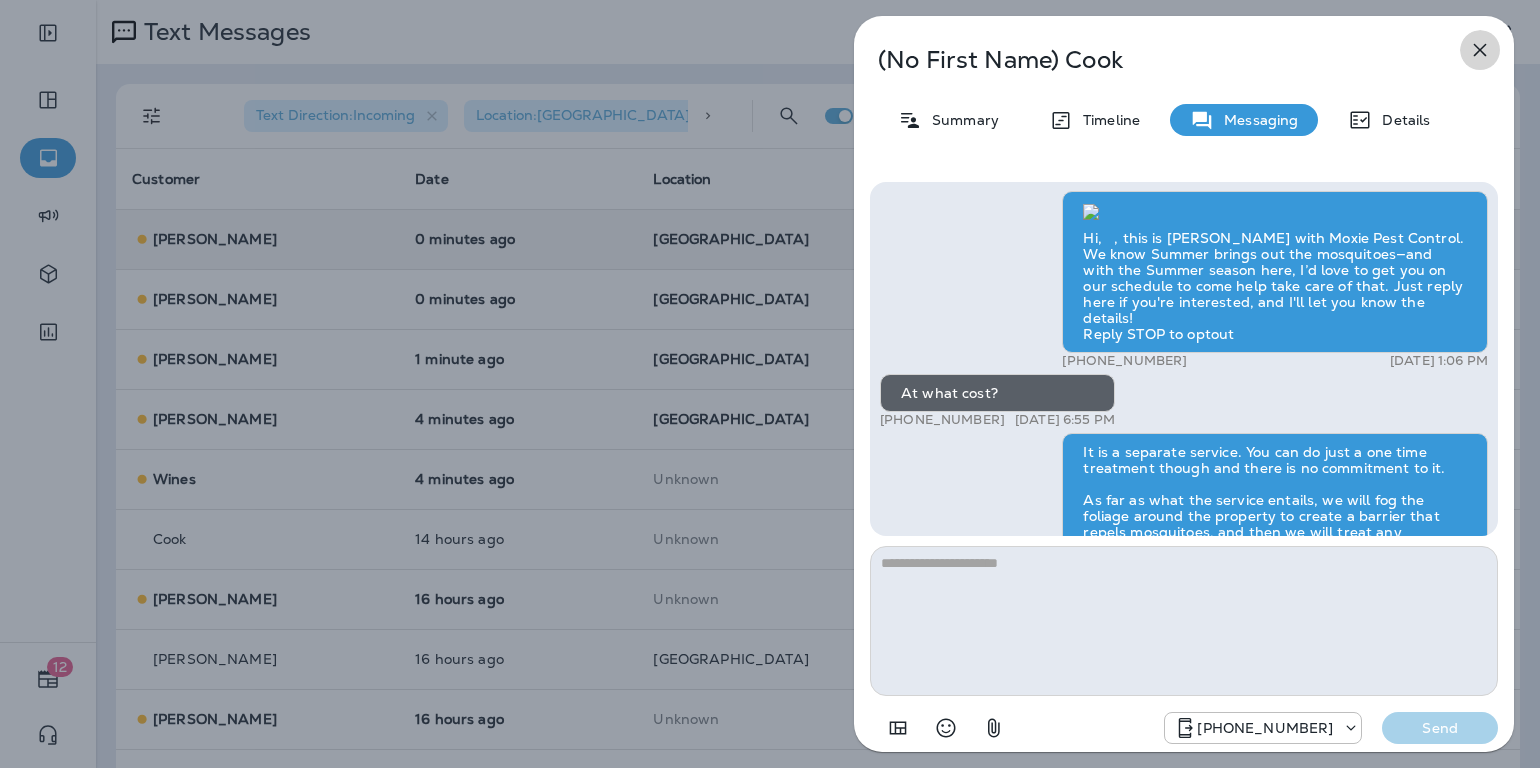 click 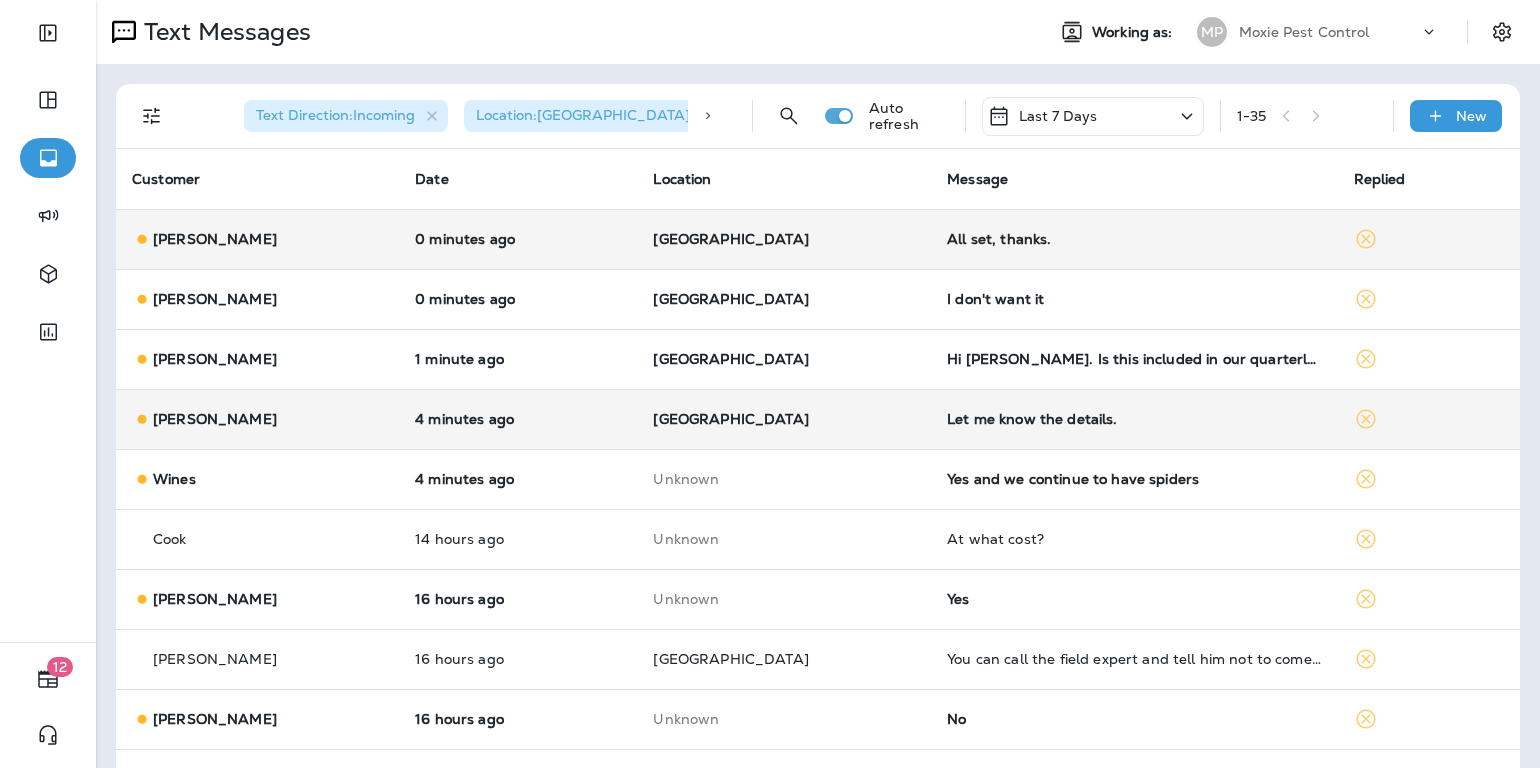 click on "Let me know the details." at bounding box center [1134, 419] 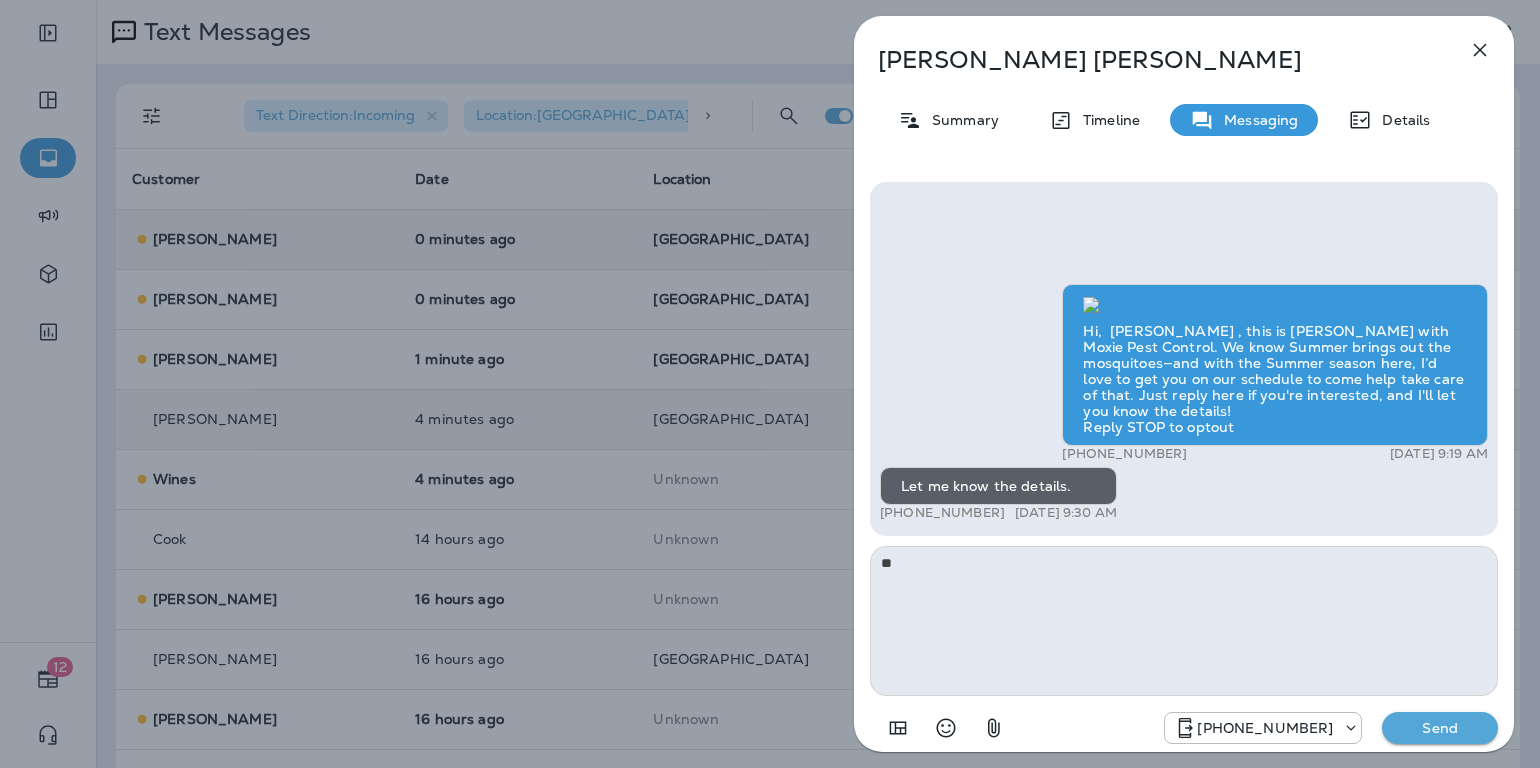type on "*" 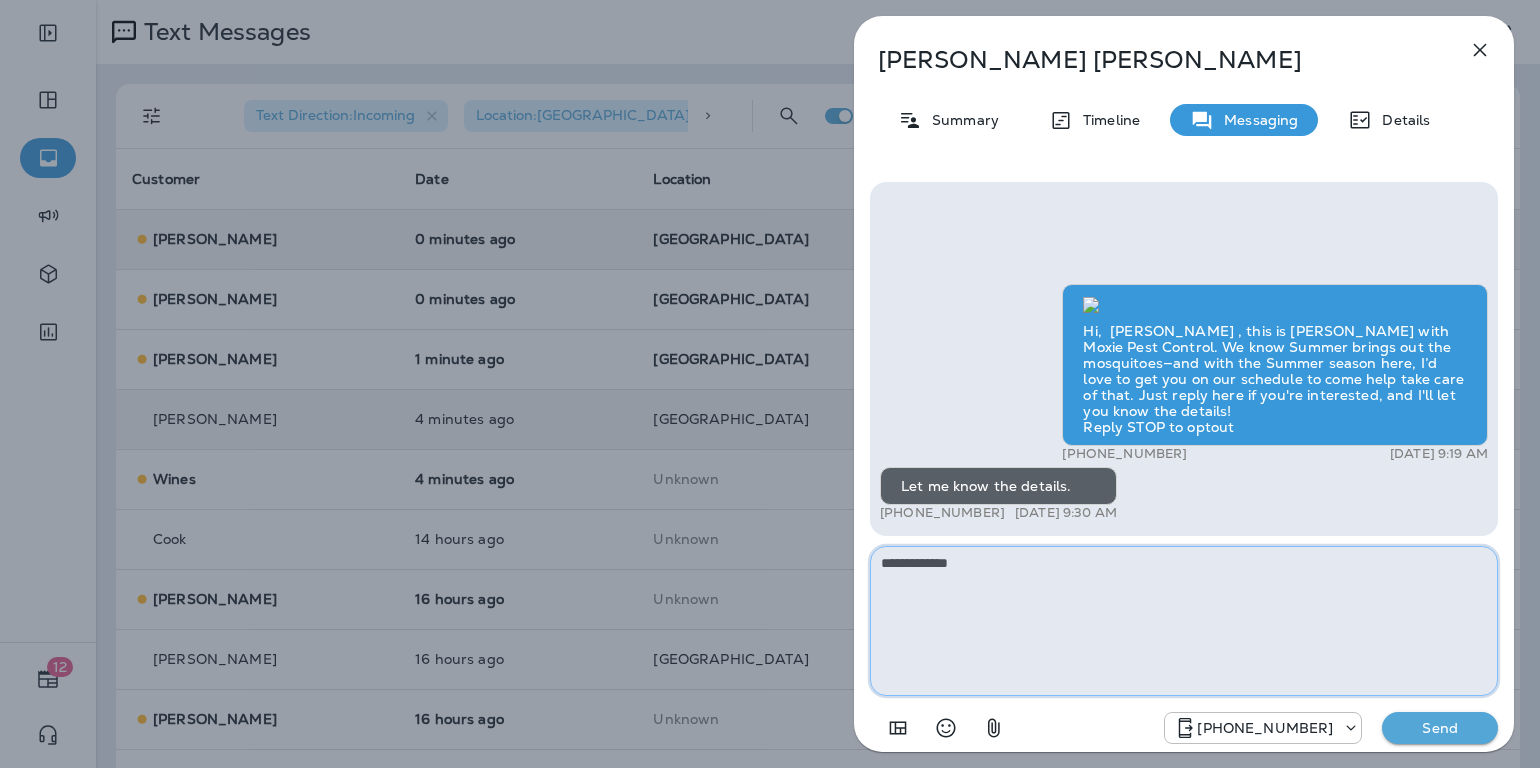 paste on "**********" 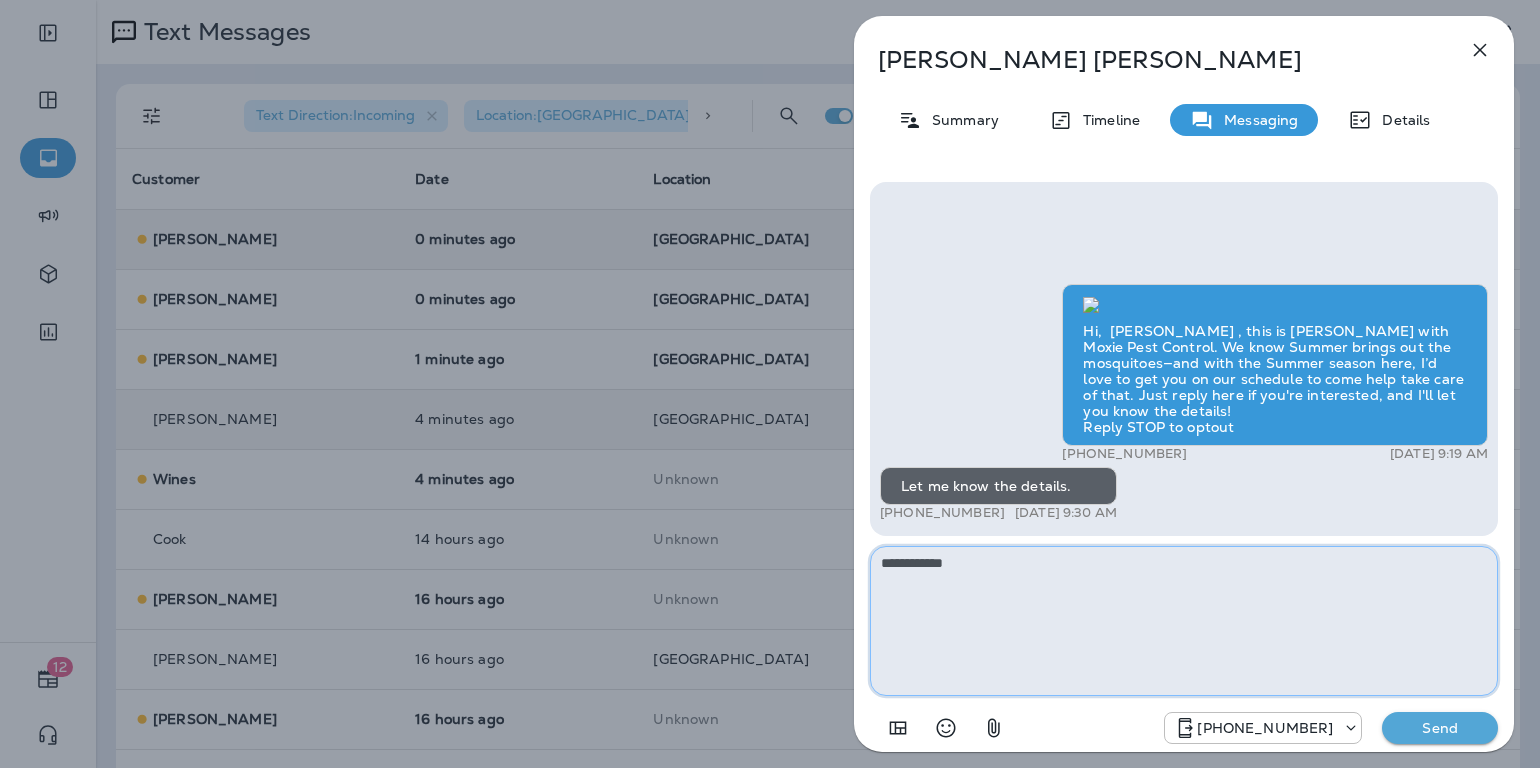 paste on "**********" 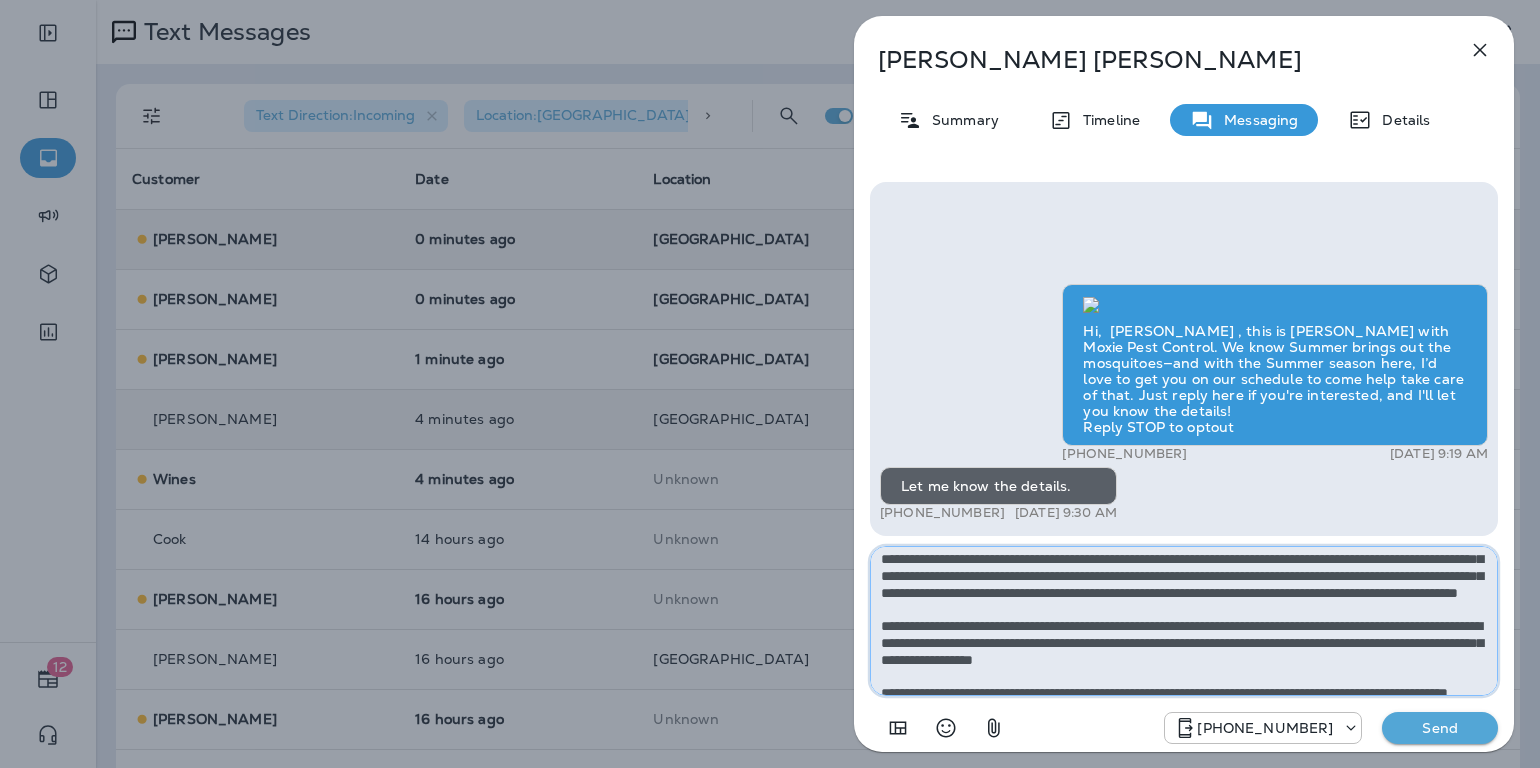 scroll, scrollTop: 0, scrollLeft: 0, axis: both 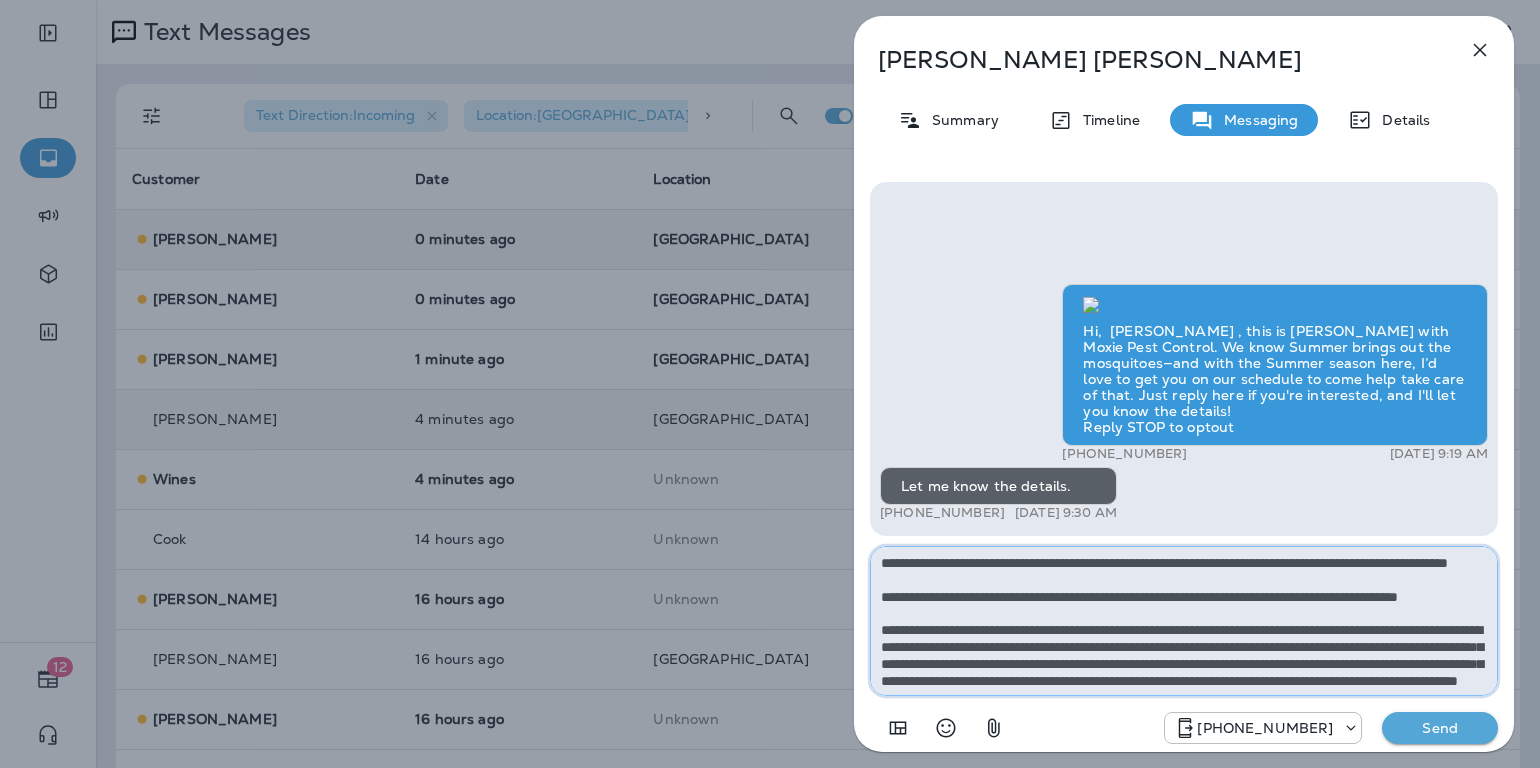click at bounding box center (1184, 621) 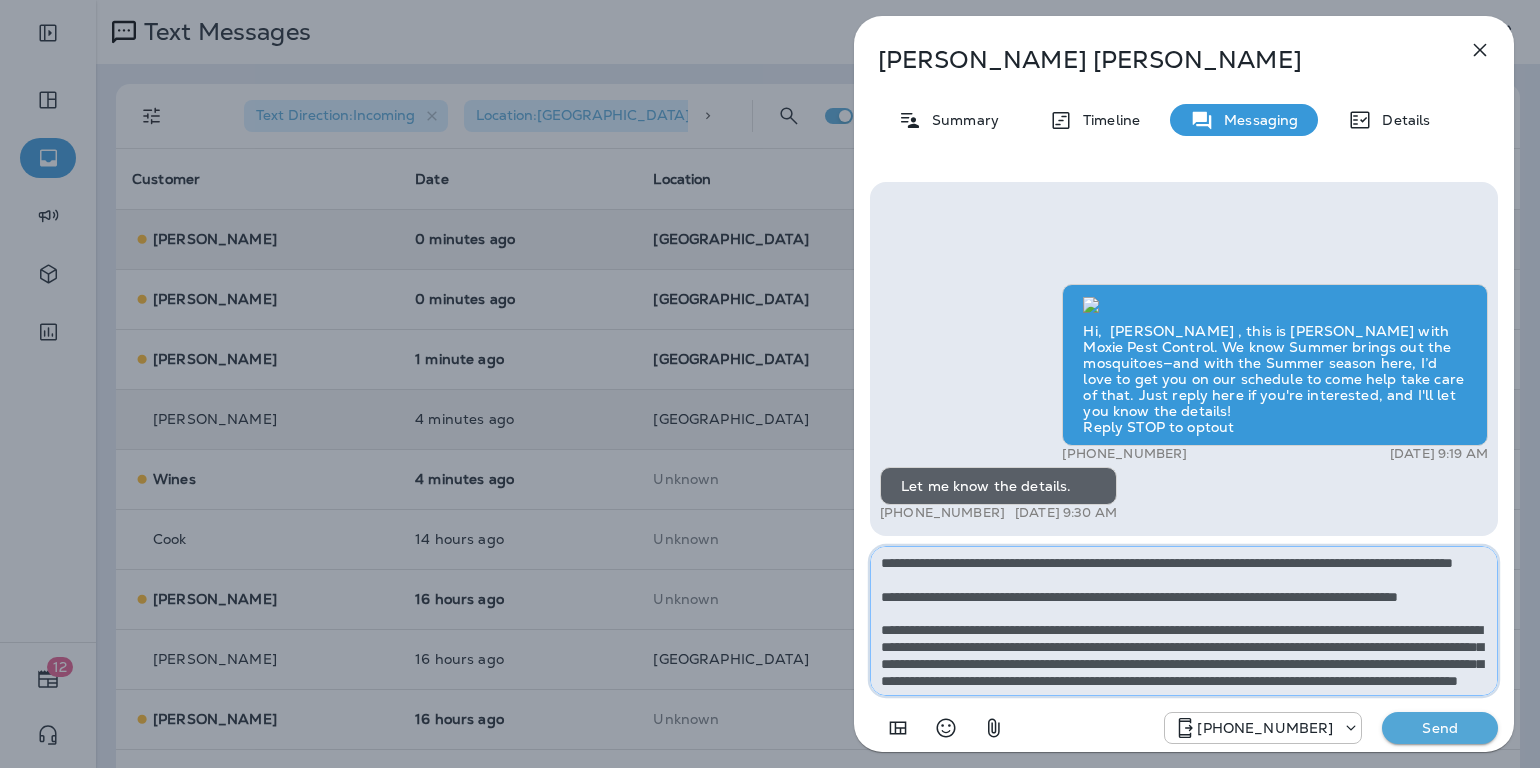 click at bounding box center (1184, 621) 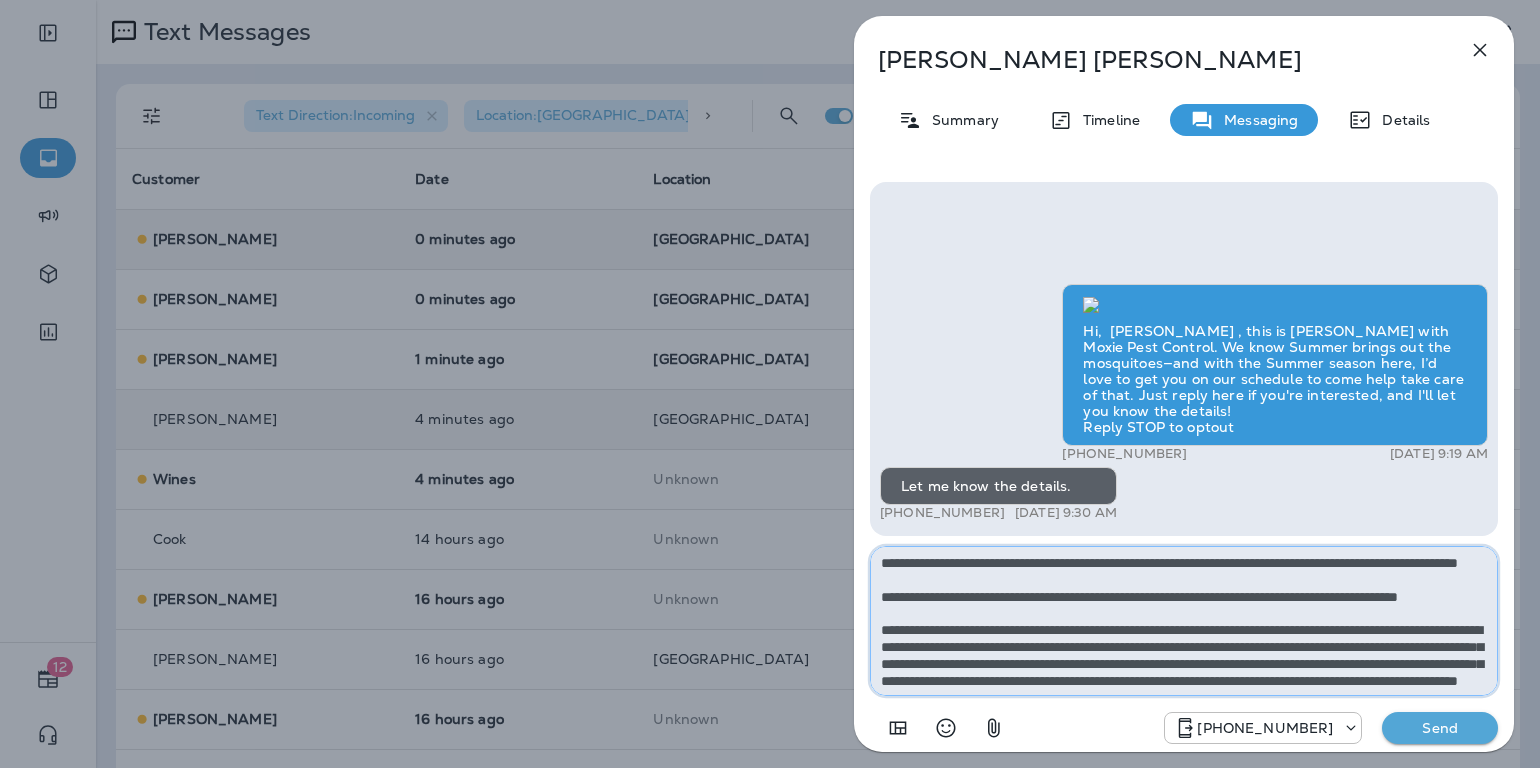 type on "**********" 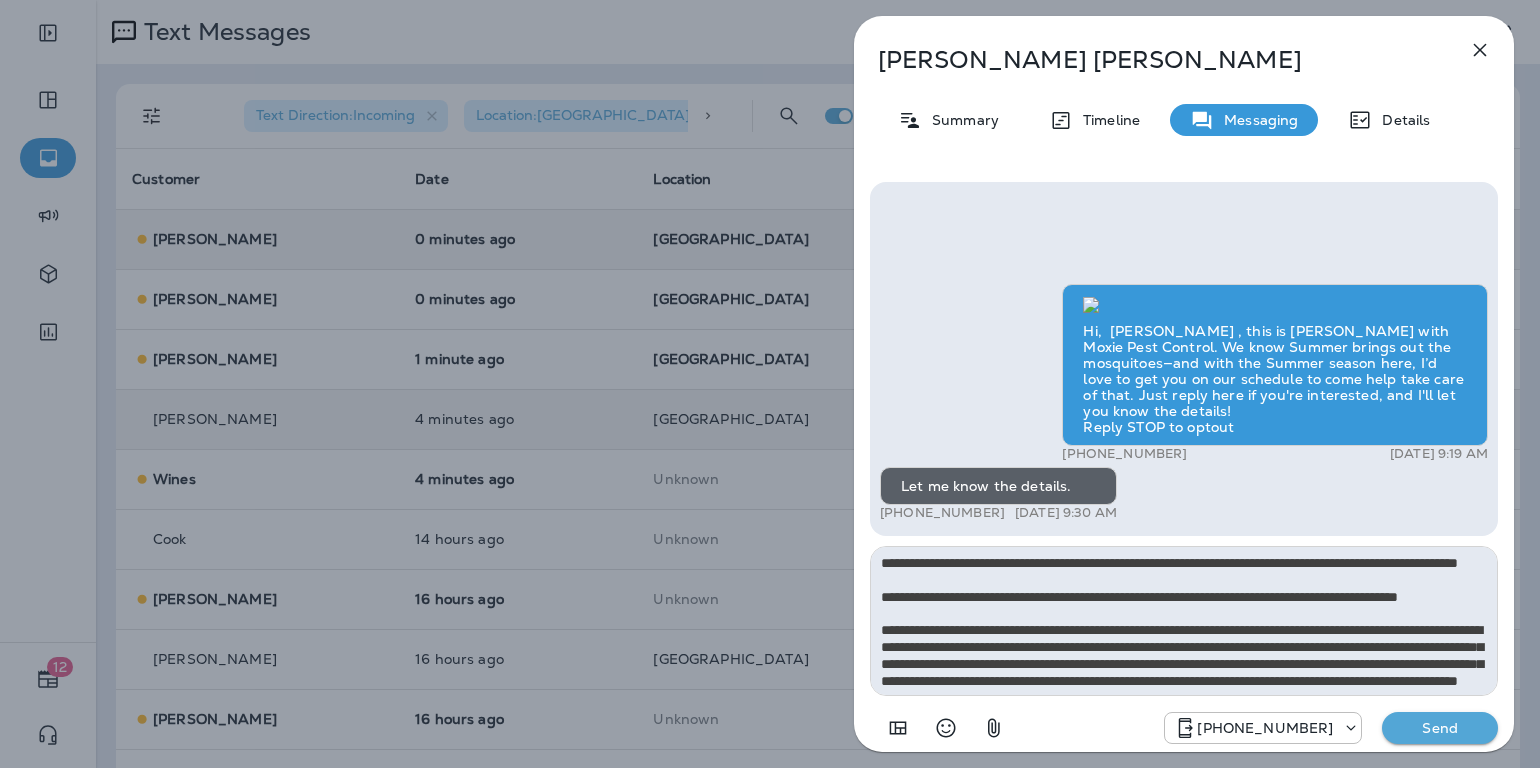 click on "Send" at bounding box center [1440, 728] 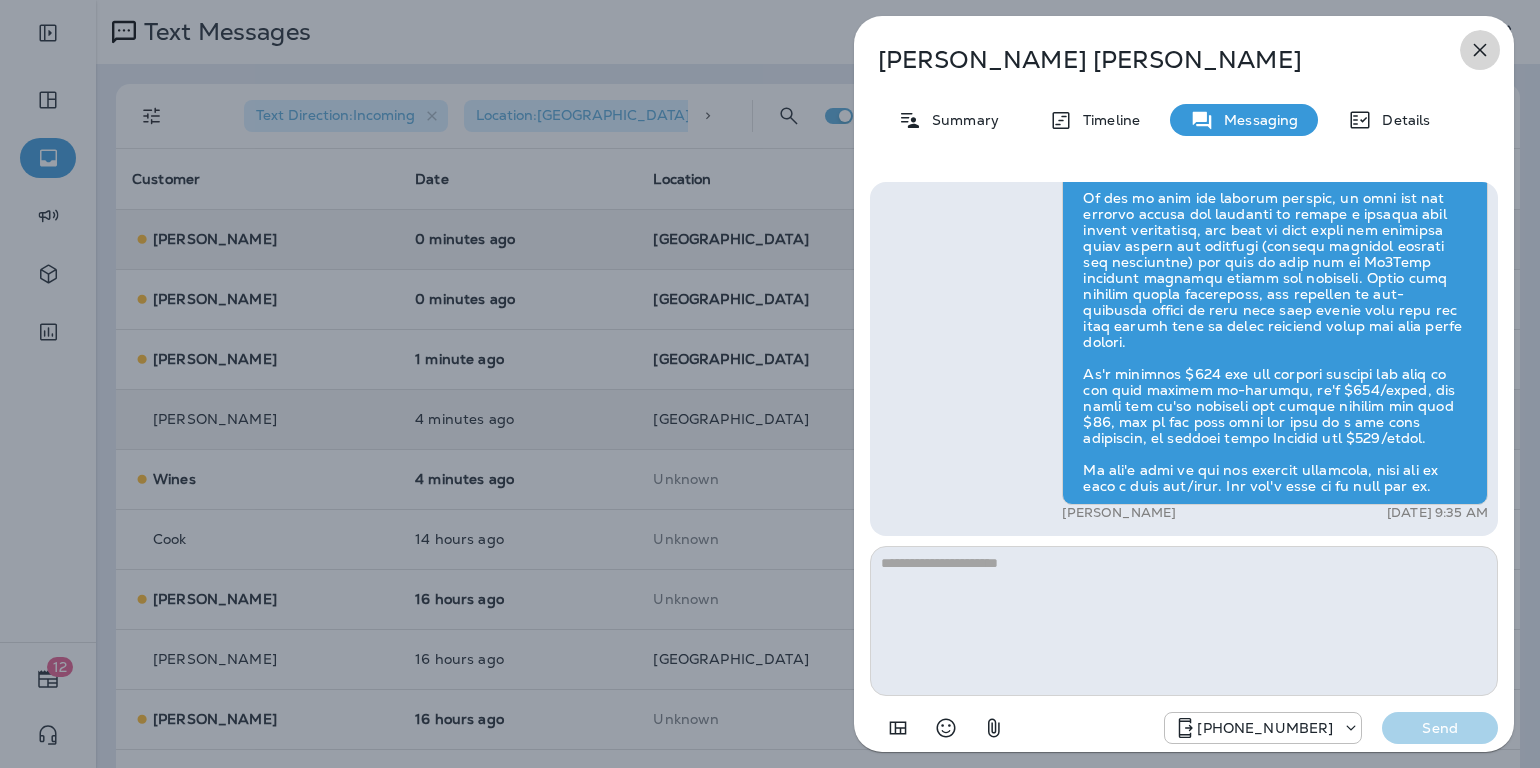 click 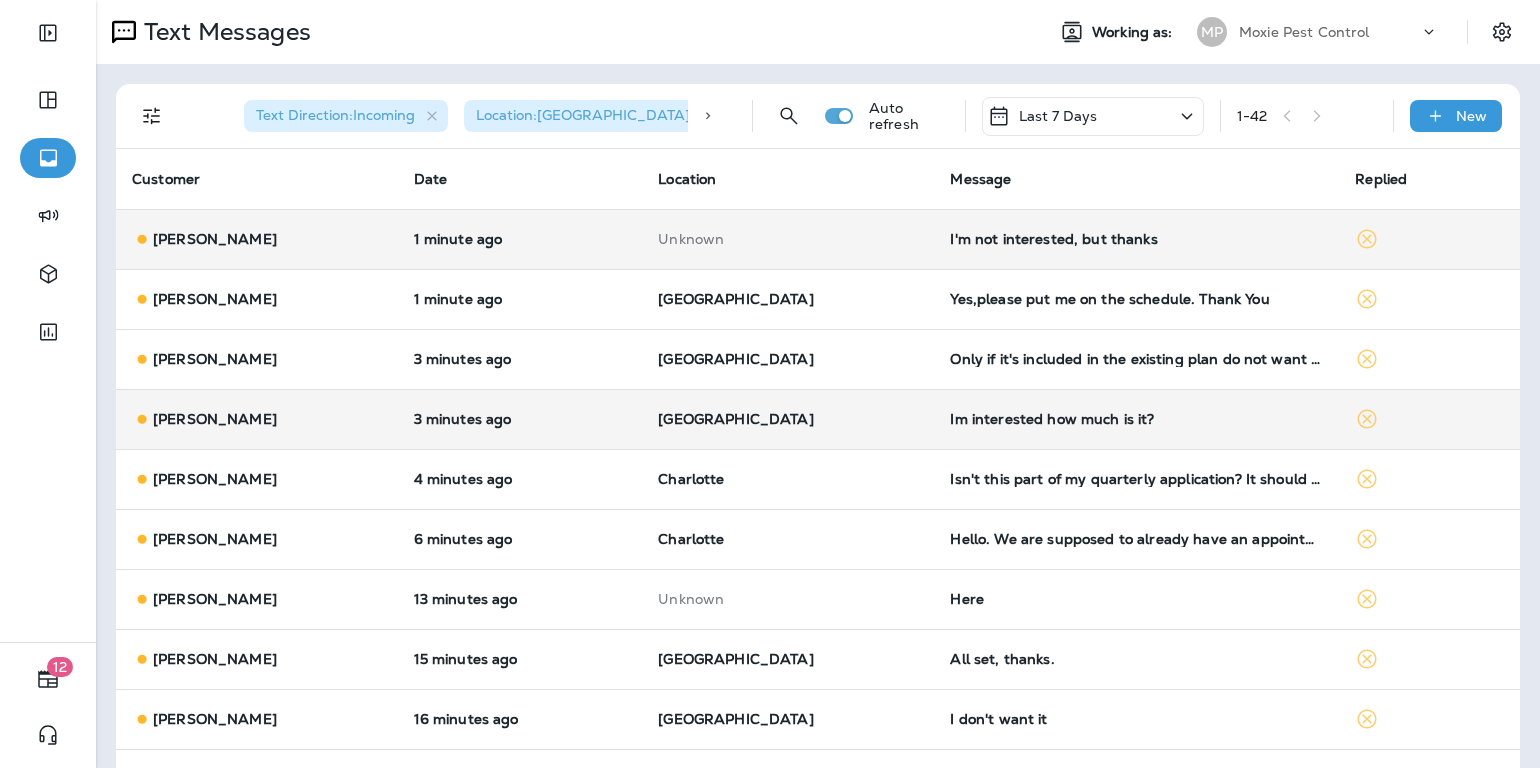 click on "Im interested how much is it?" at bounding box center [1136, 419] 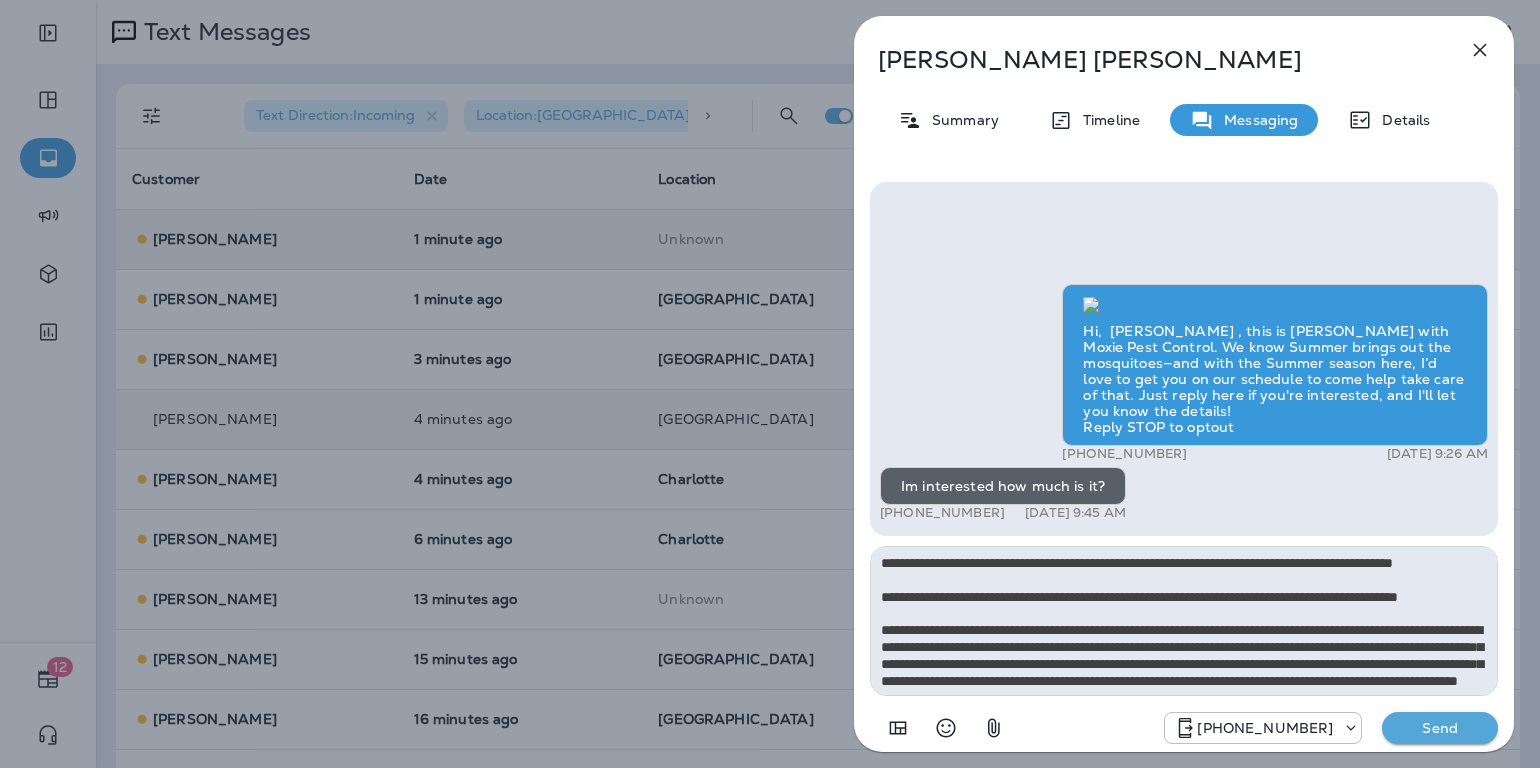 scroll, scrollTop: 196, scrollLeft: 0, axis: vertical 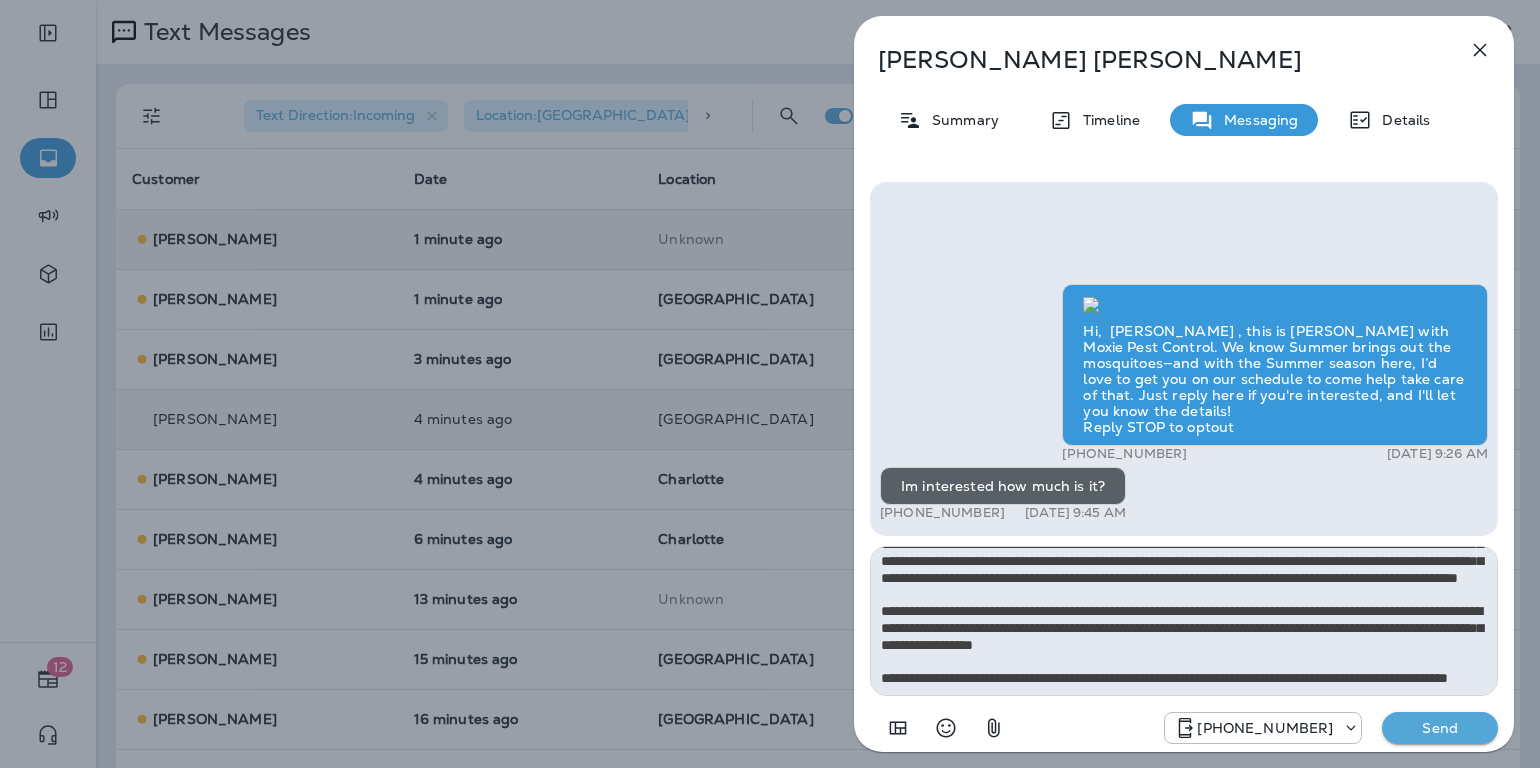 type on "**********" 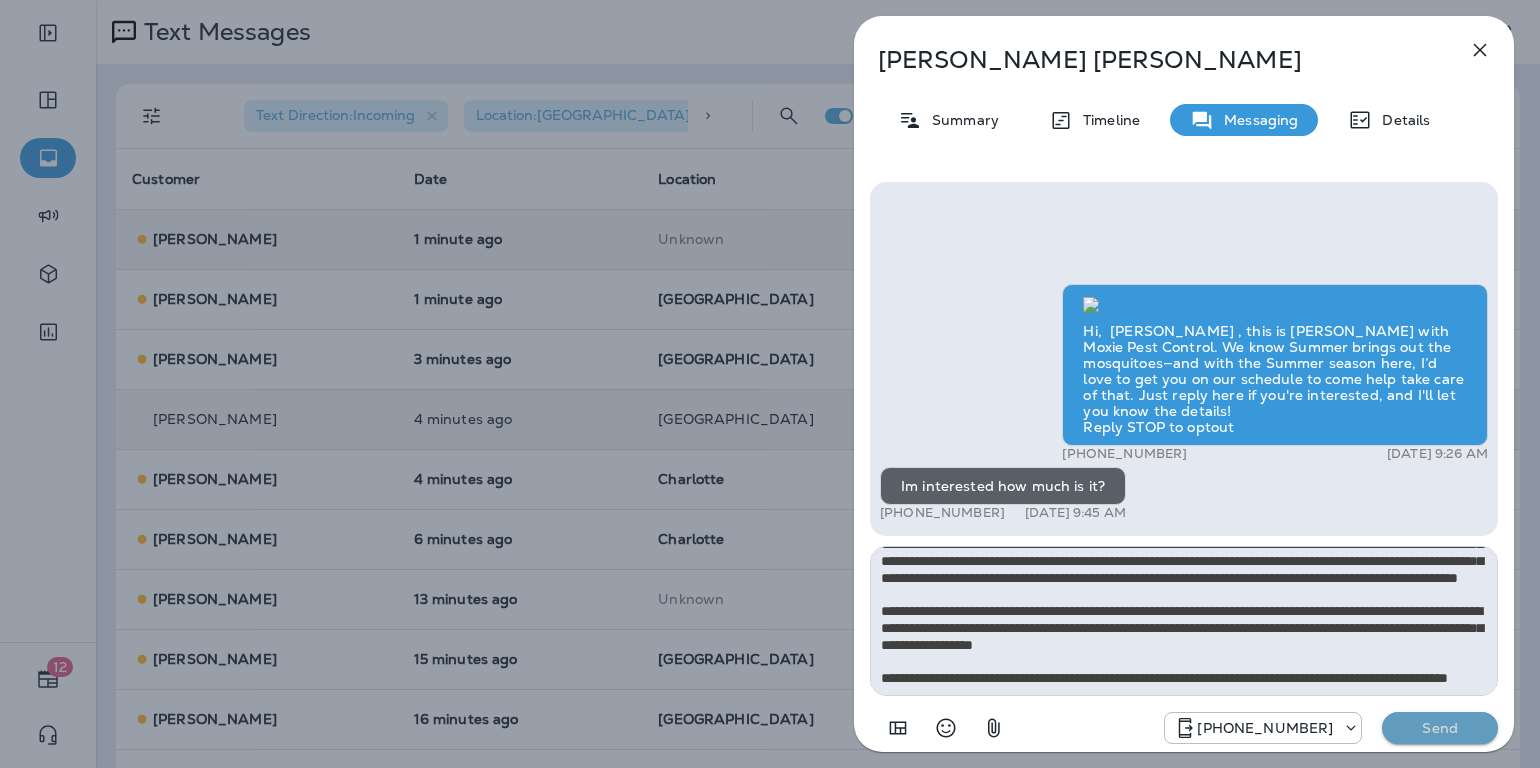 click on "Send" at bounding box center (1440, 728) 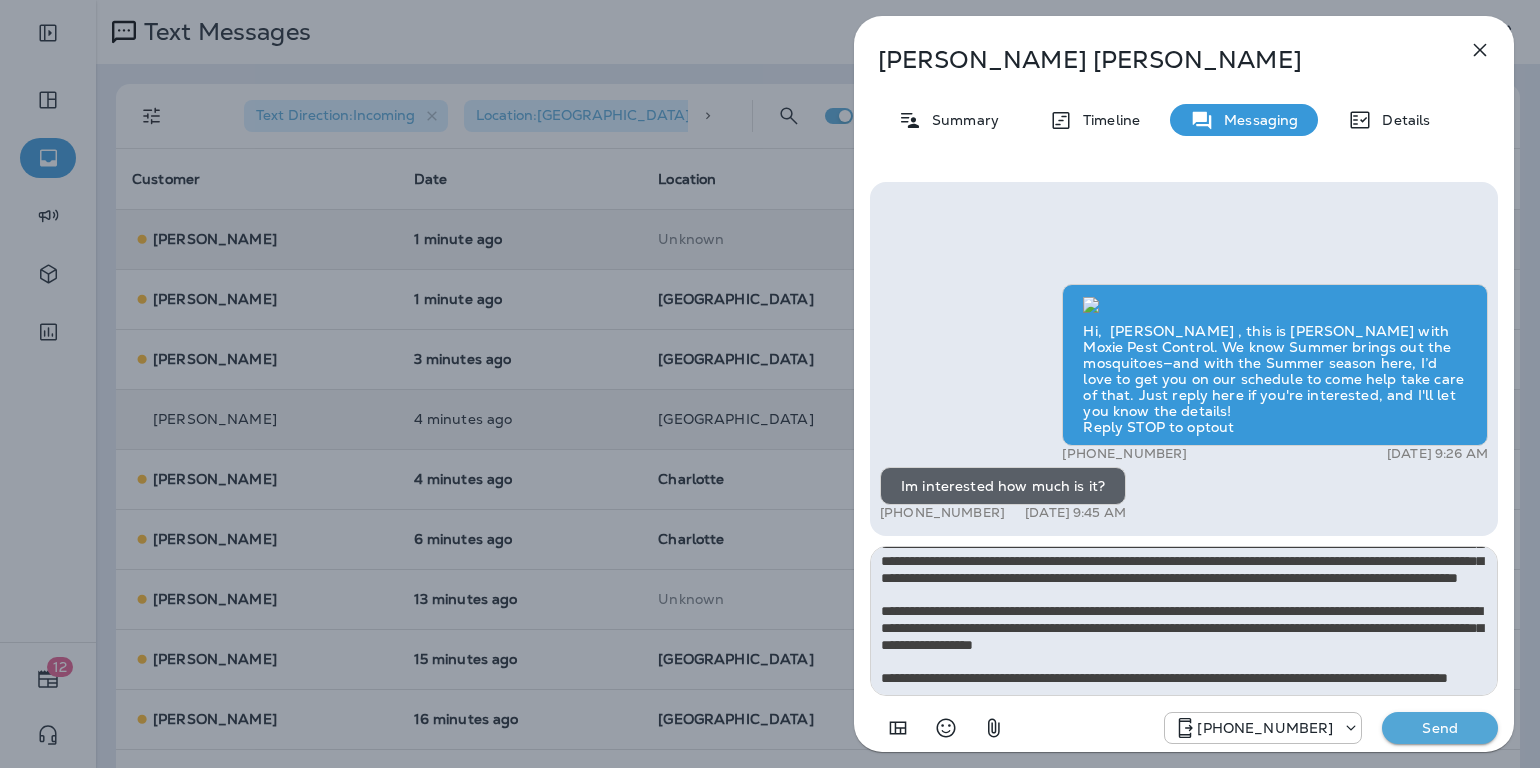 type 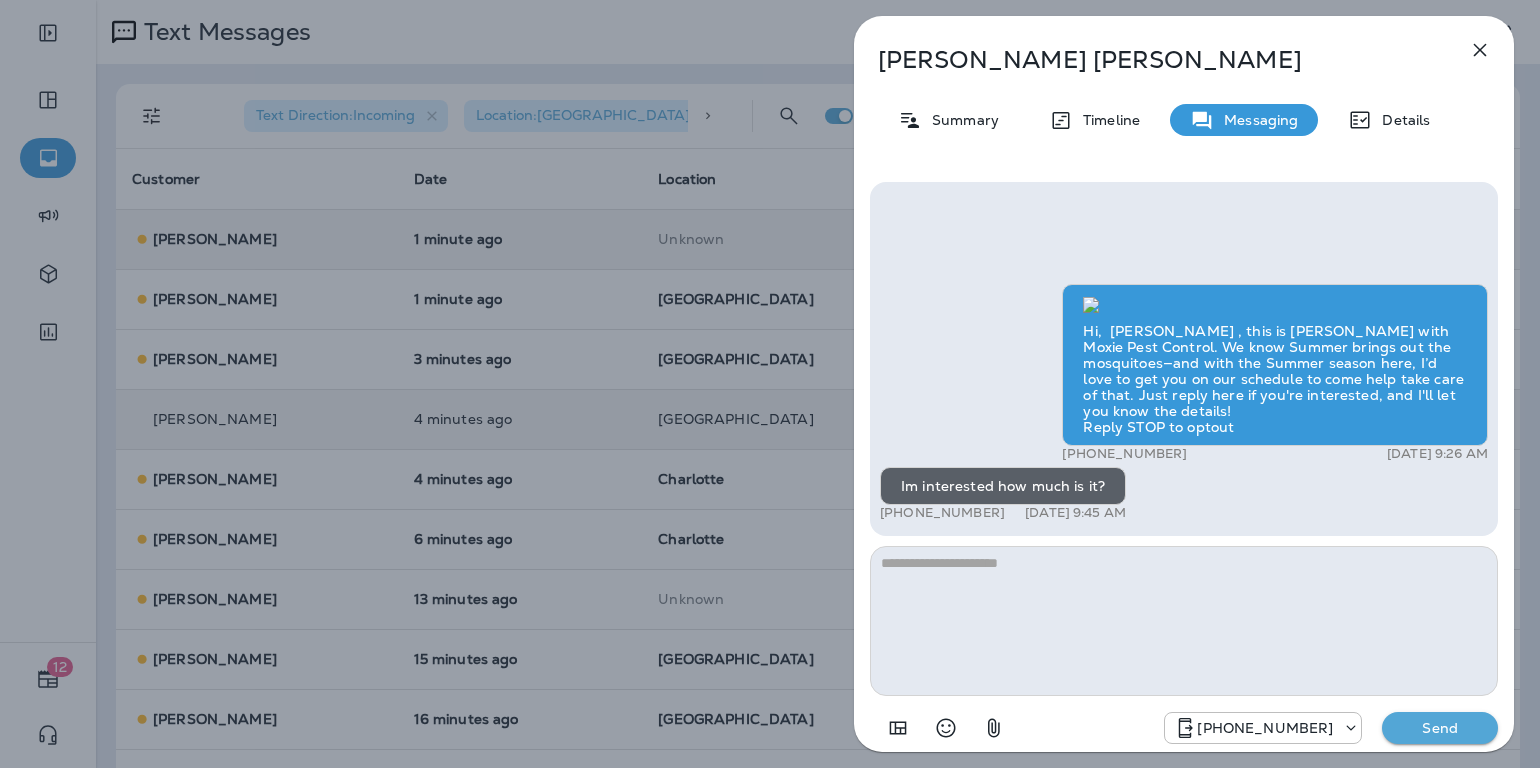 scroll, scrollTop: 0, scrollLeft: 0, axis: both 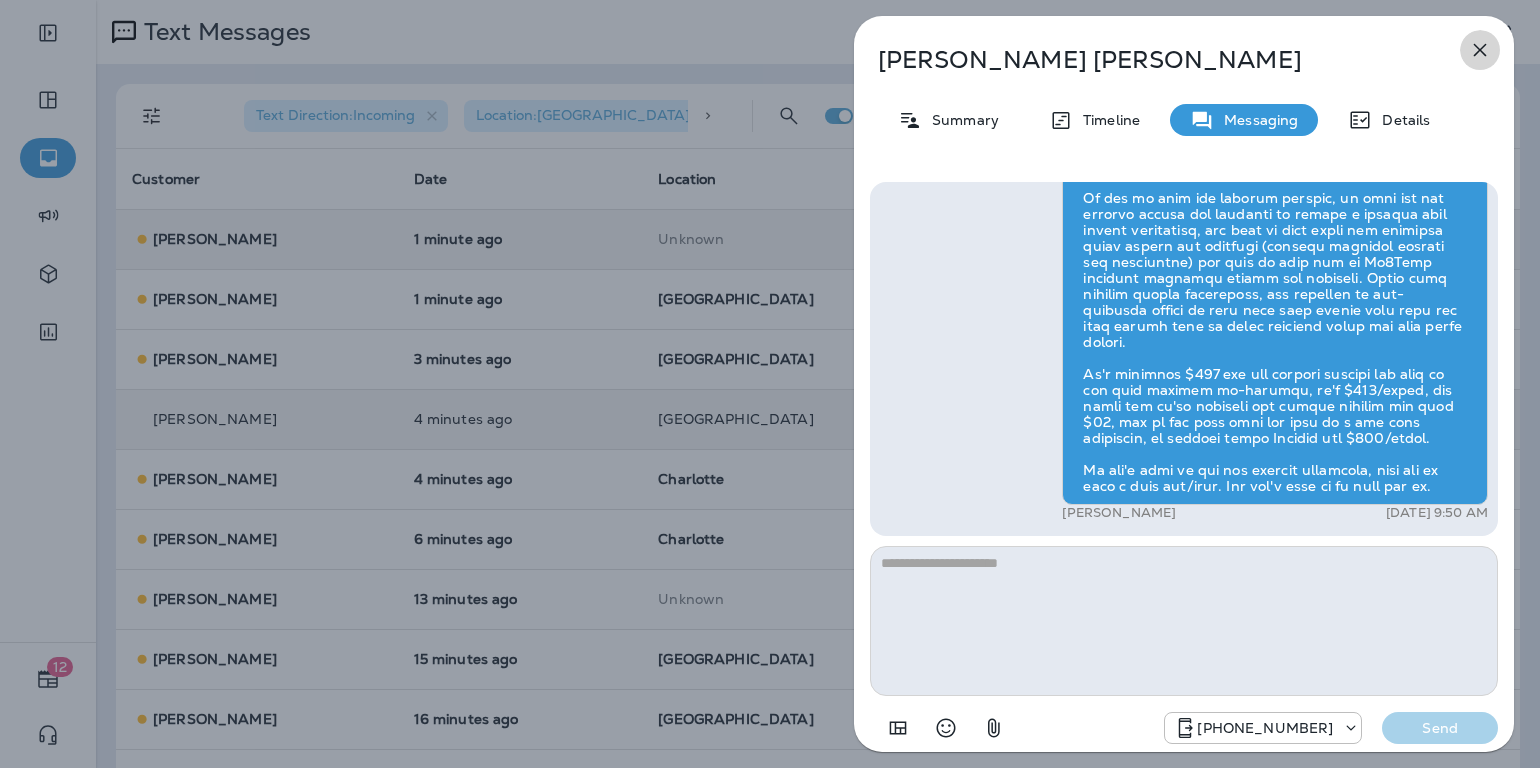 click 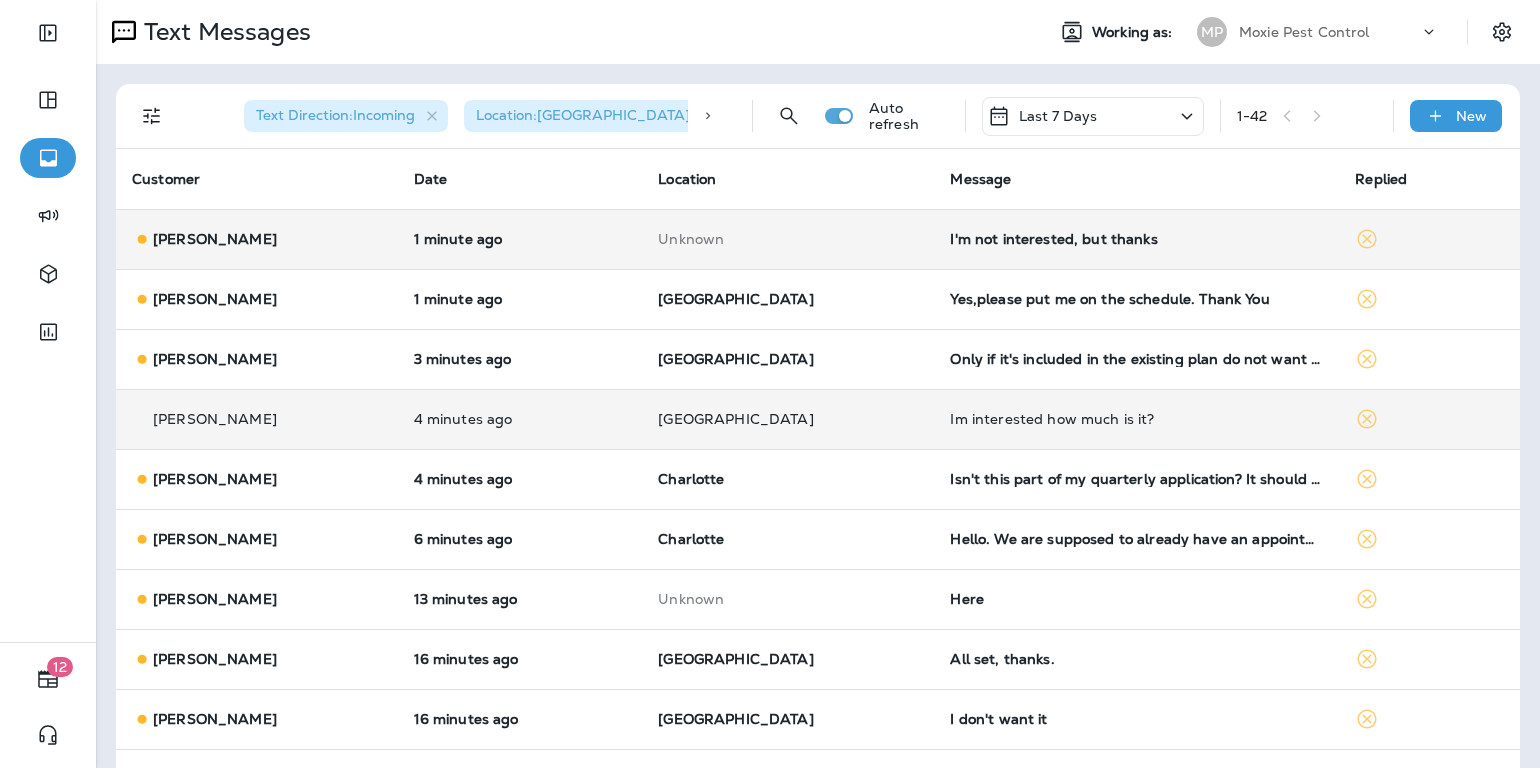 click on "I'm not interested, but thanks" at bounding box center (1136, 239) 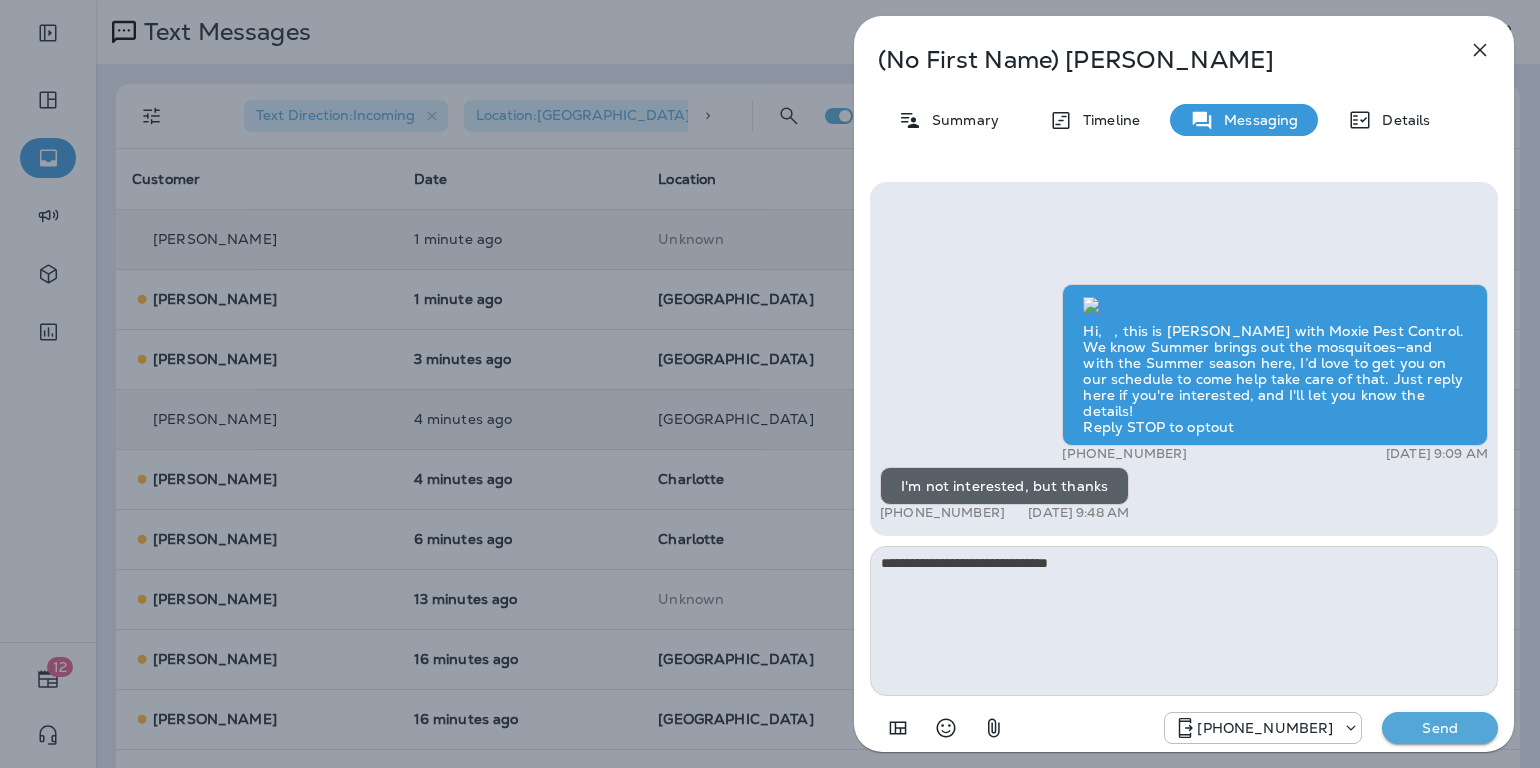 type on "**********" 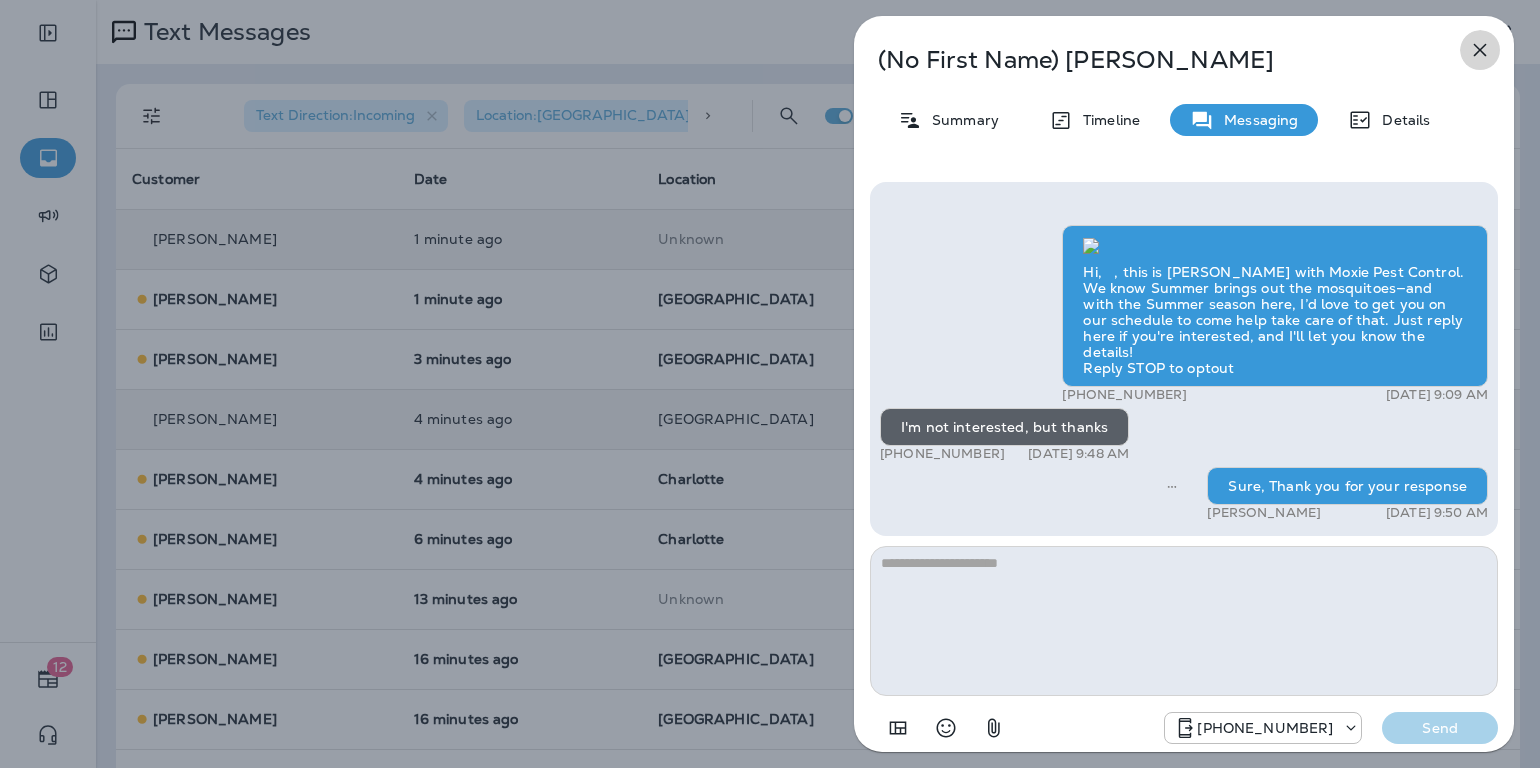 click 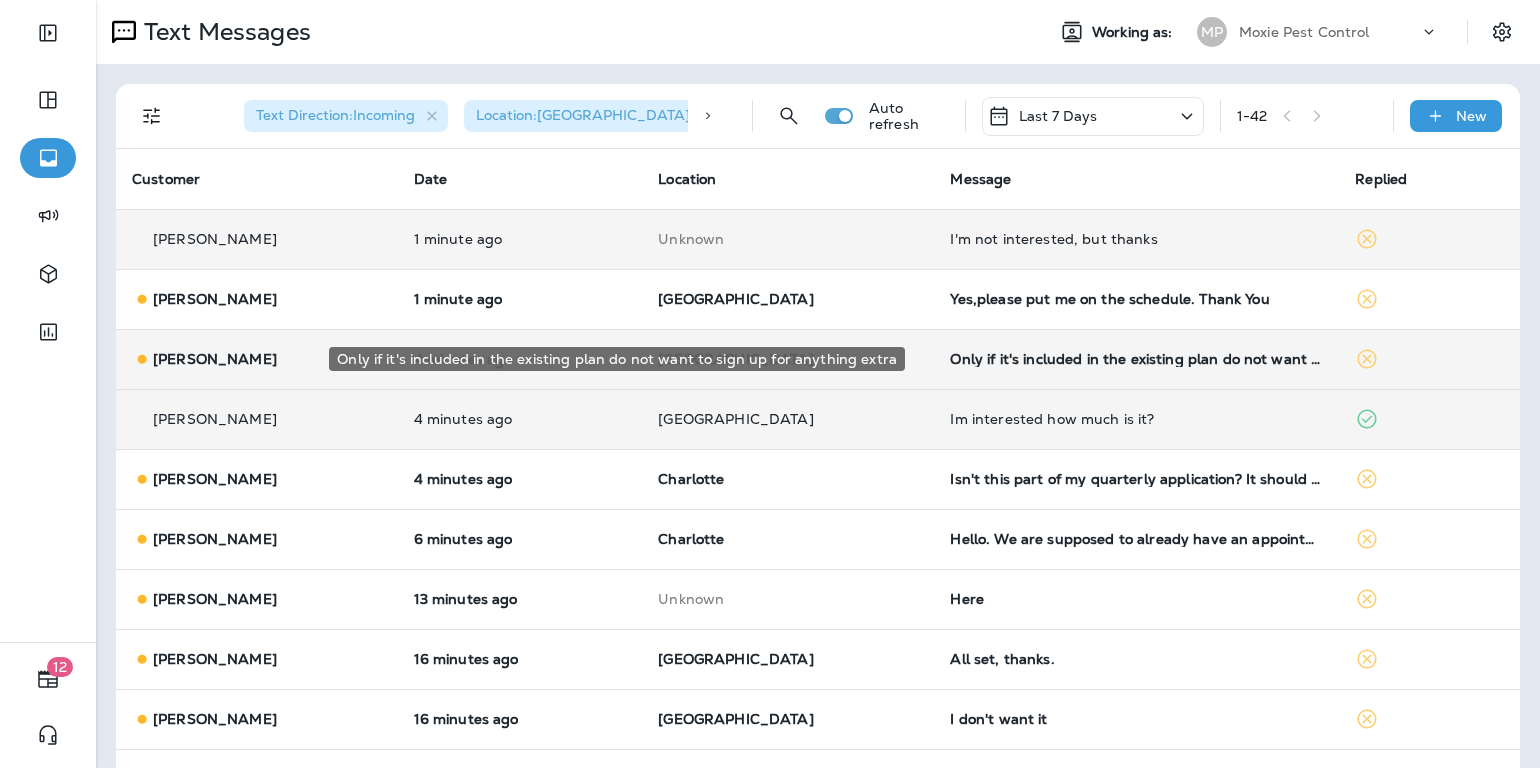 click on "Only if it's included in the existing plan do not want to sign up for anything extra" at bounding box center [1136, 359] 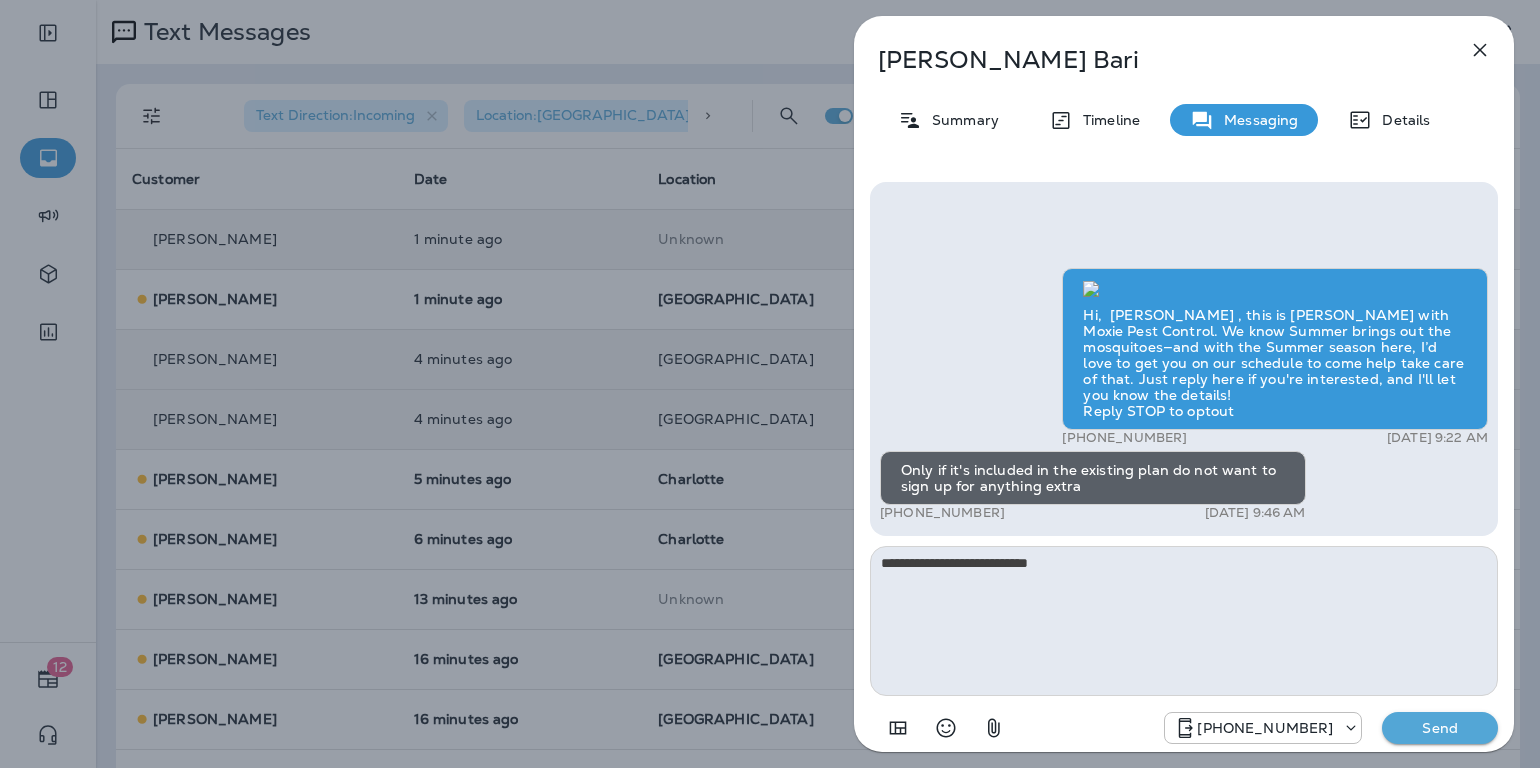 type on "**********" 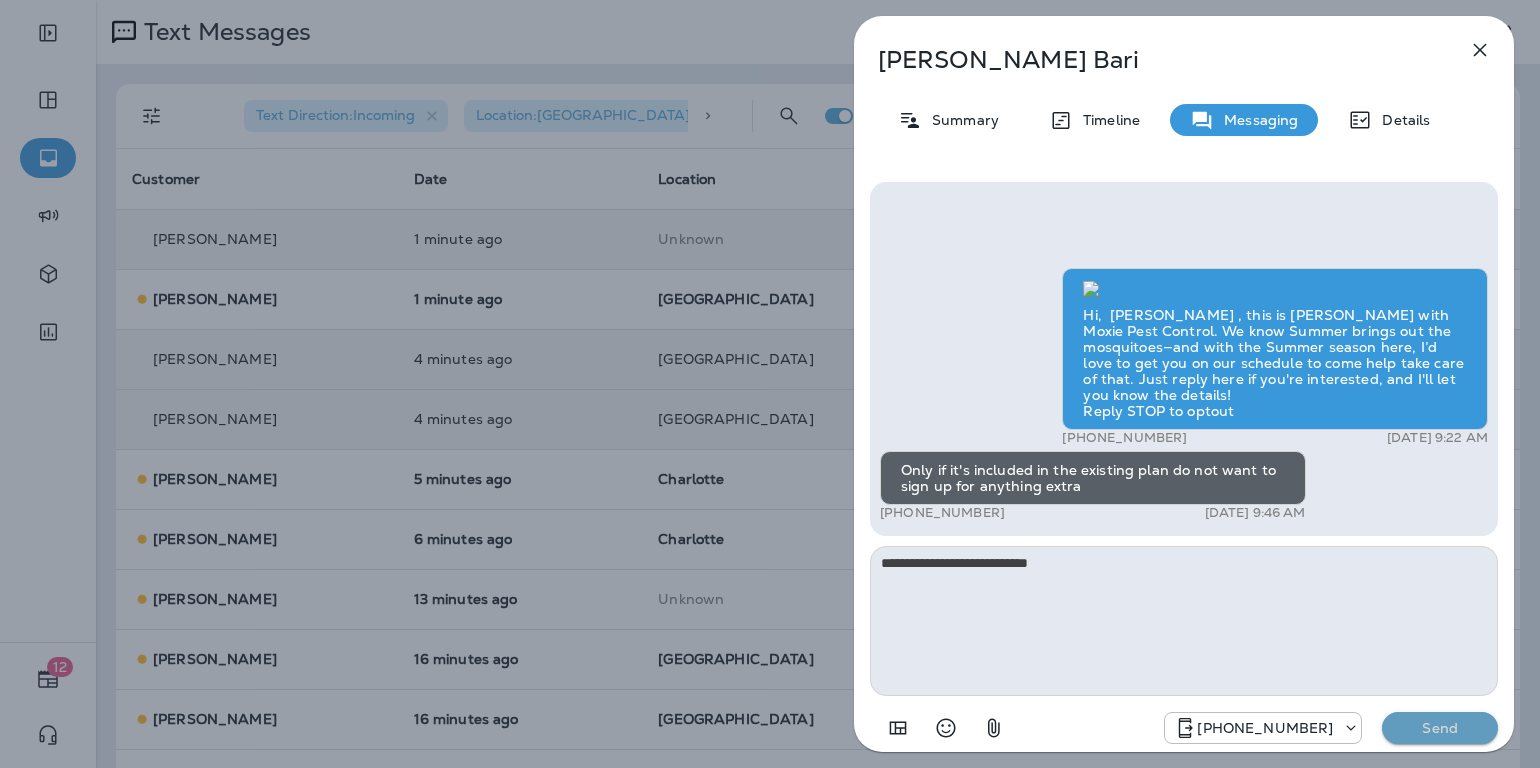 click on "Send" at bounding box center (1440, 728) 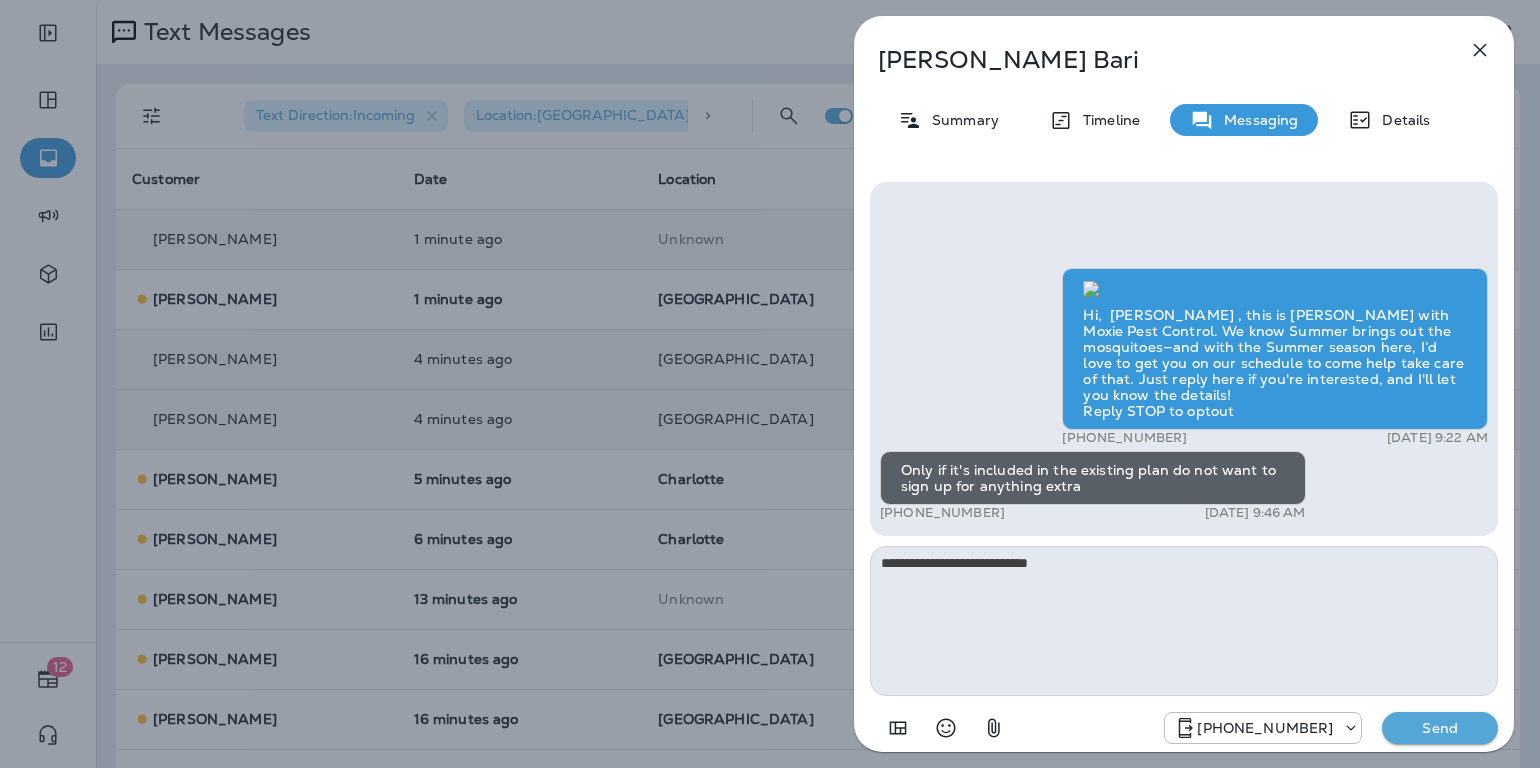 type 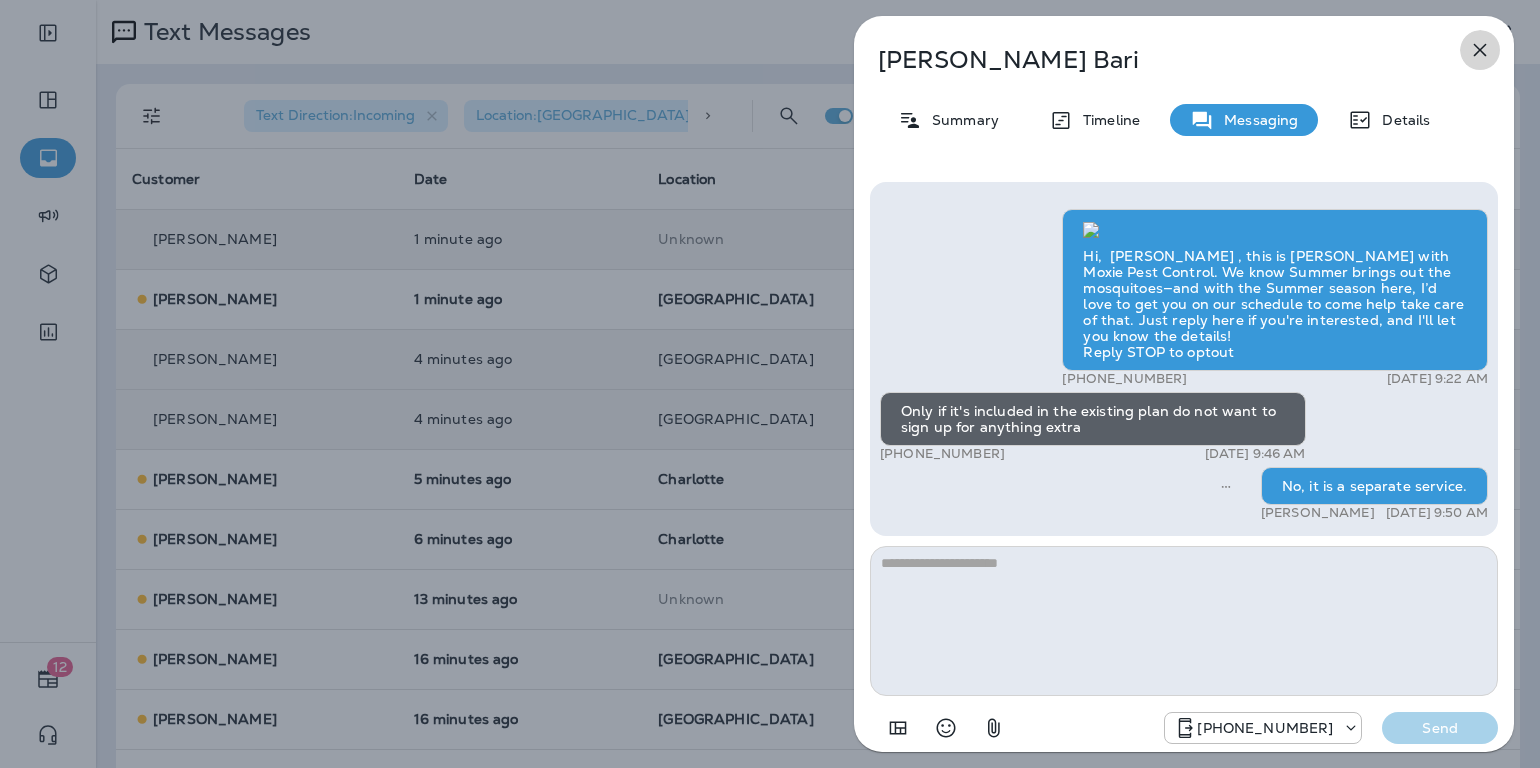 click 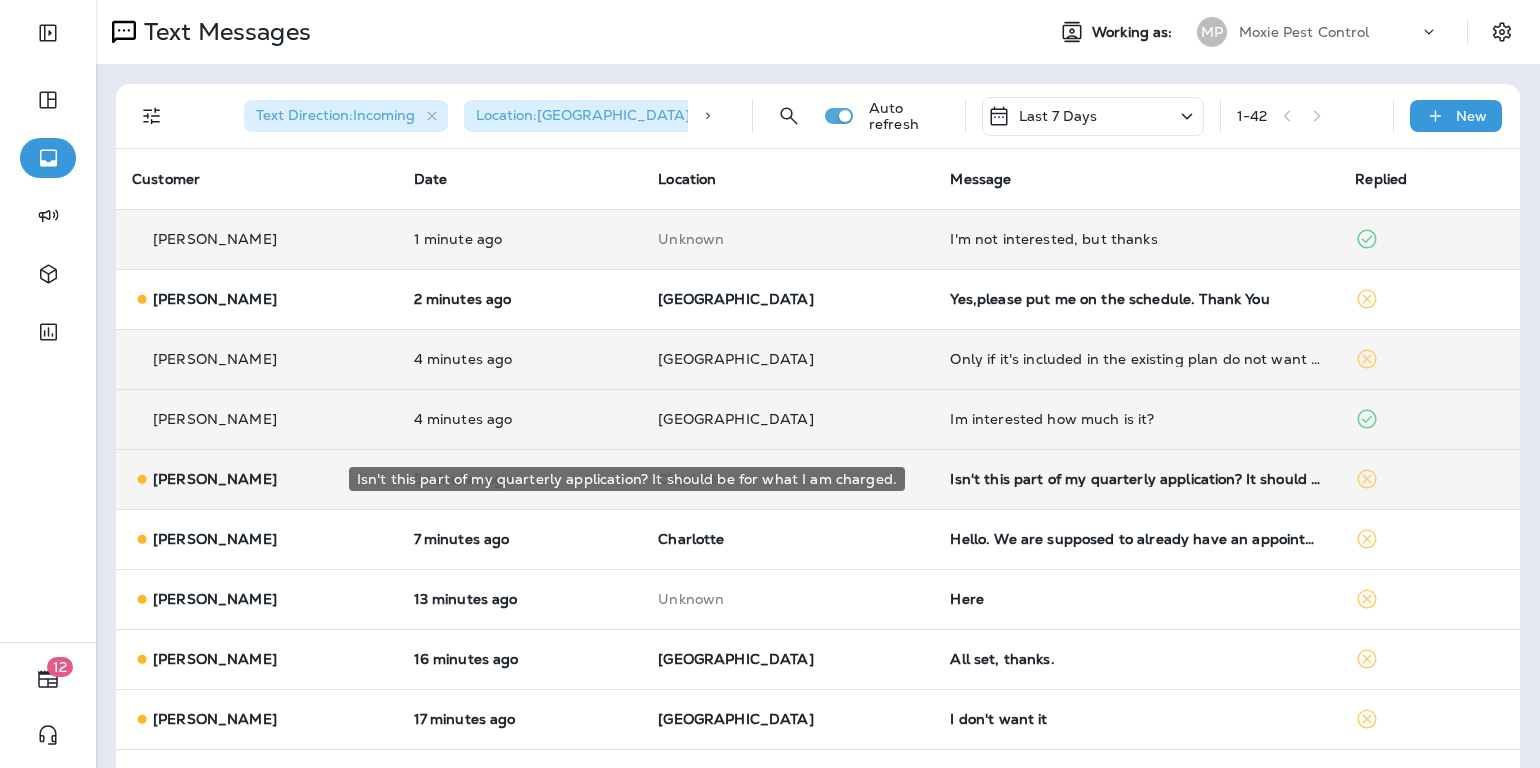 click on "Isn't this part of my quarterly application? It should be for what I am charged." at bounding box center (1136, 479) 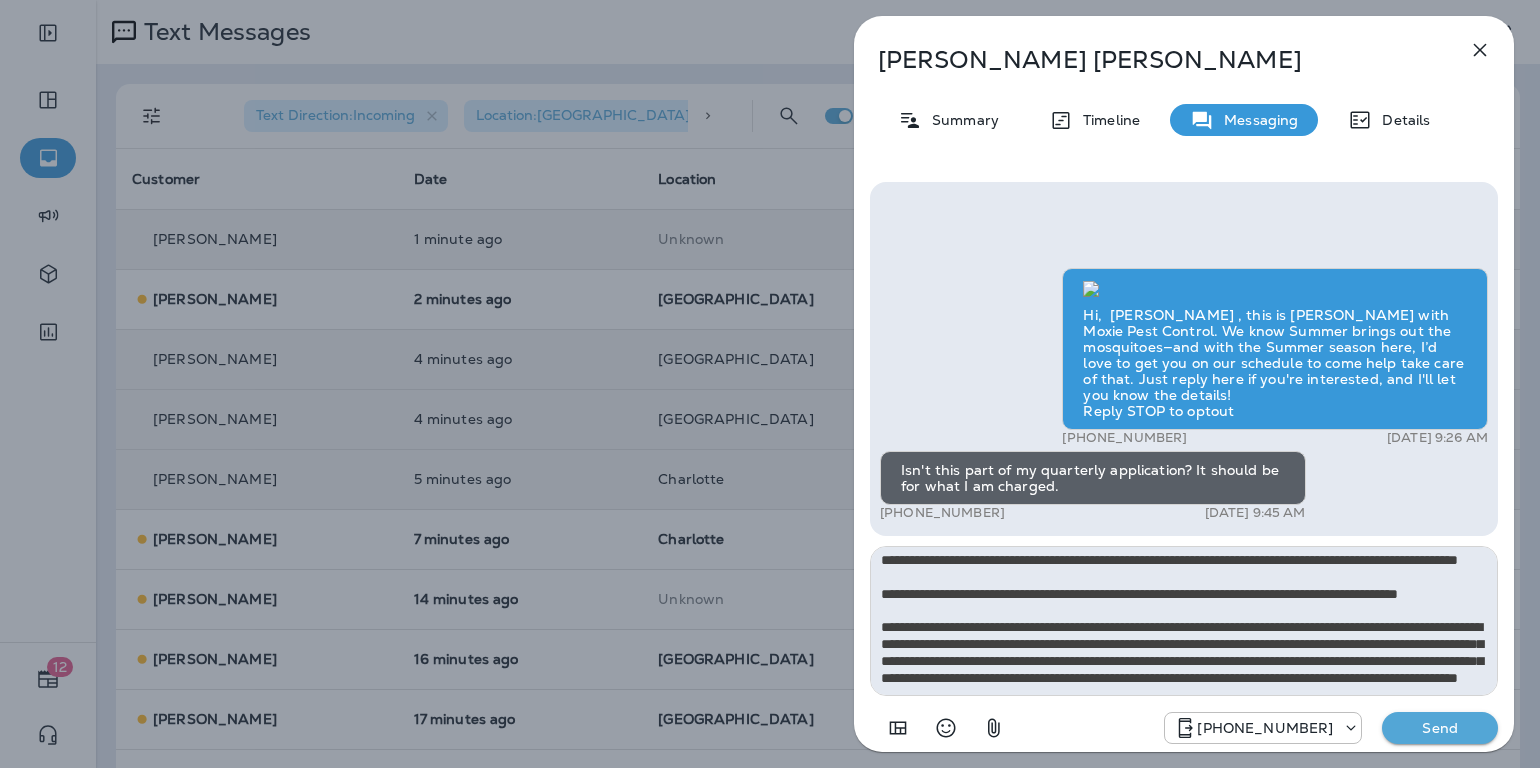 scroll, scrollTop: 0, scrollLeft: 0, axis: both 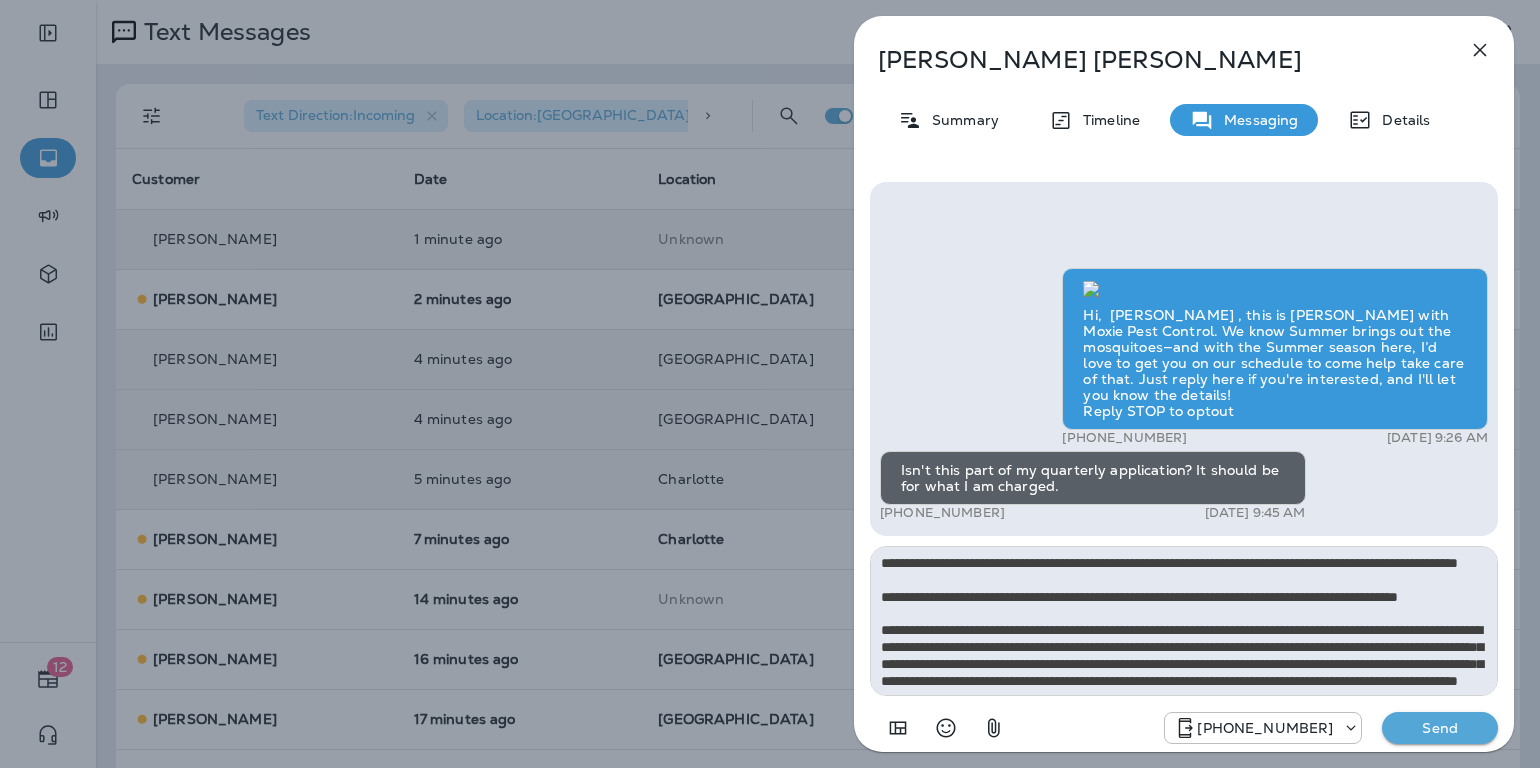 click at bounding box center [1184, 621] 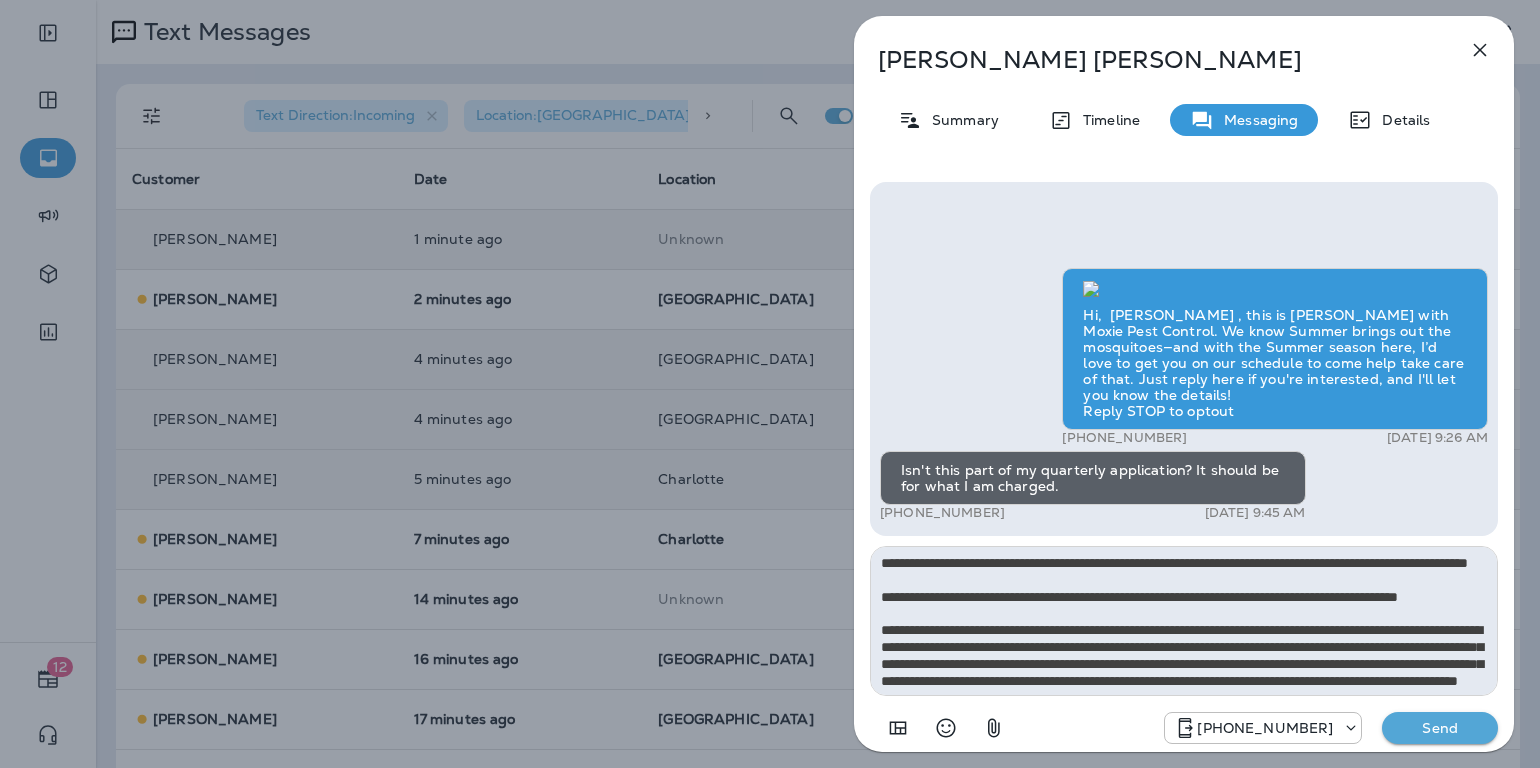 type on "**********" 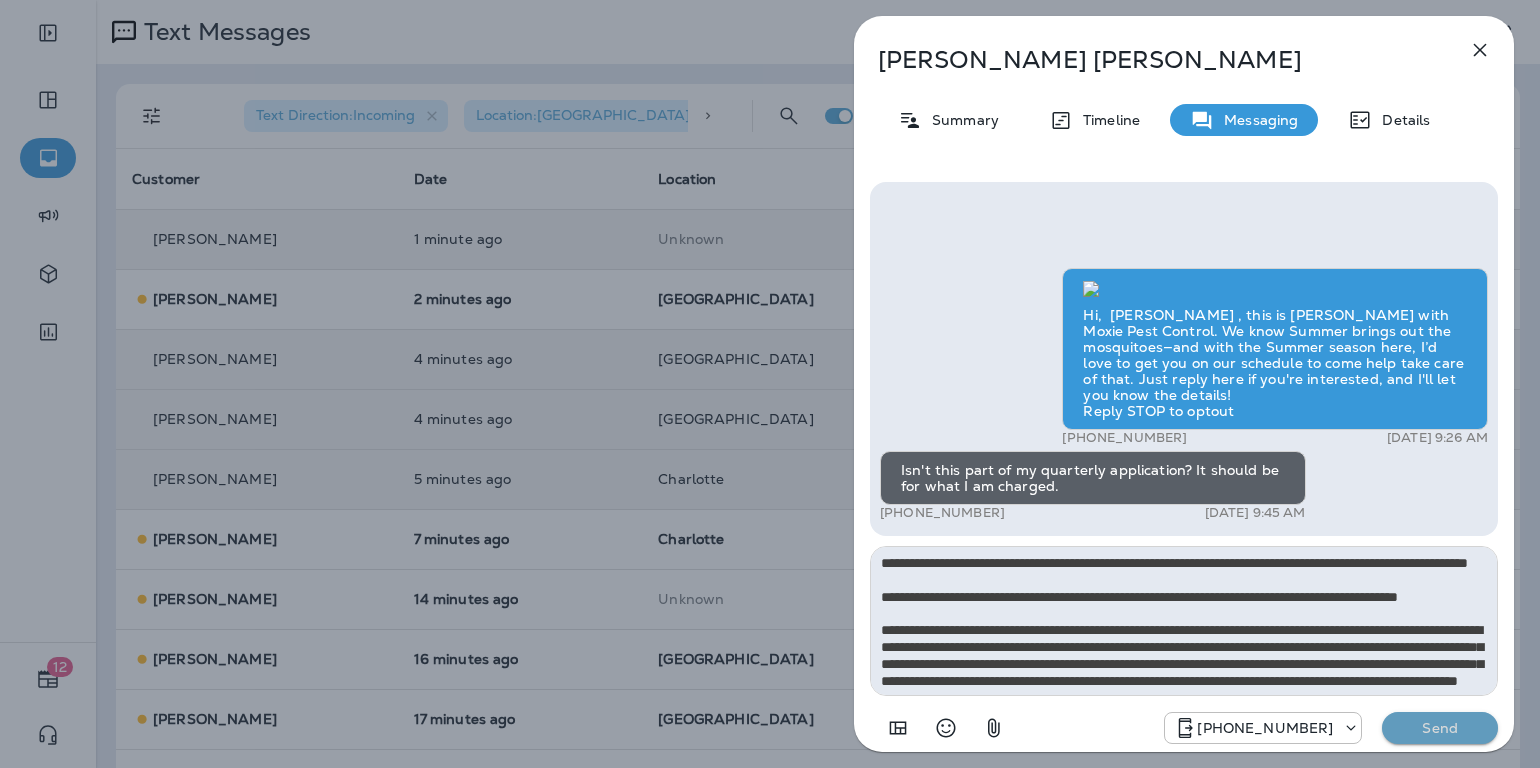 click on "Send" at bounding box center [1440, 728] 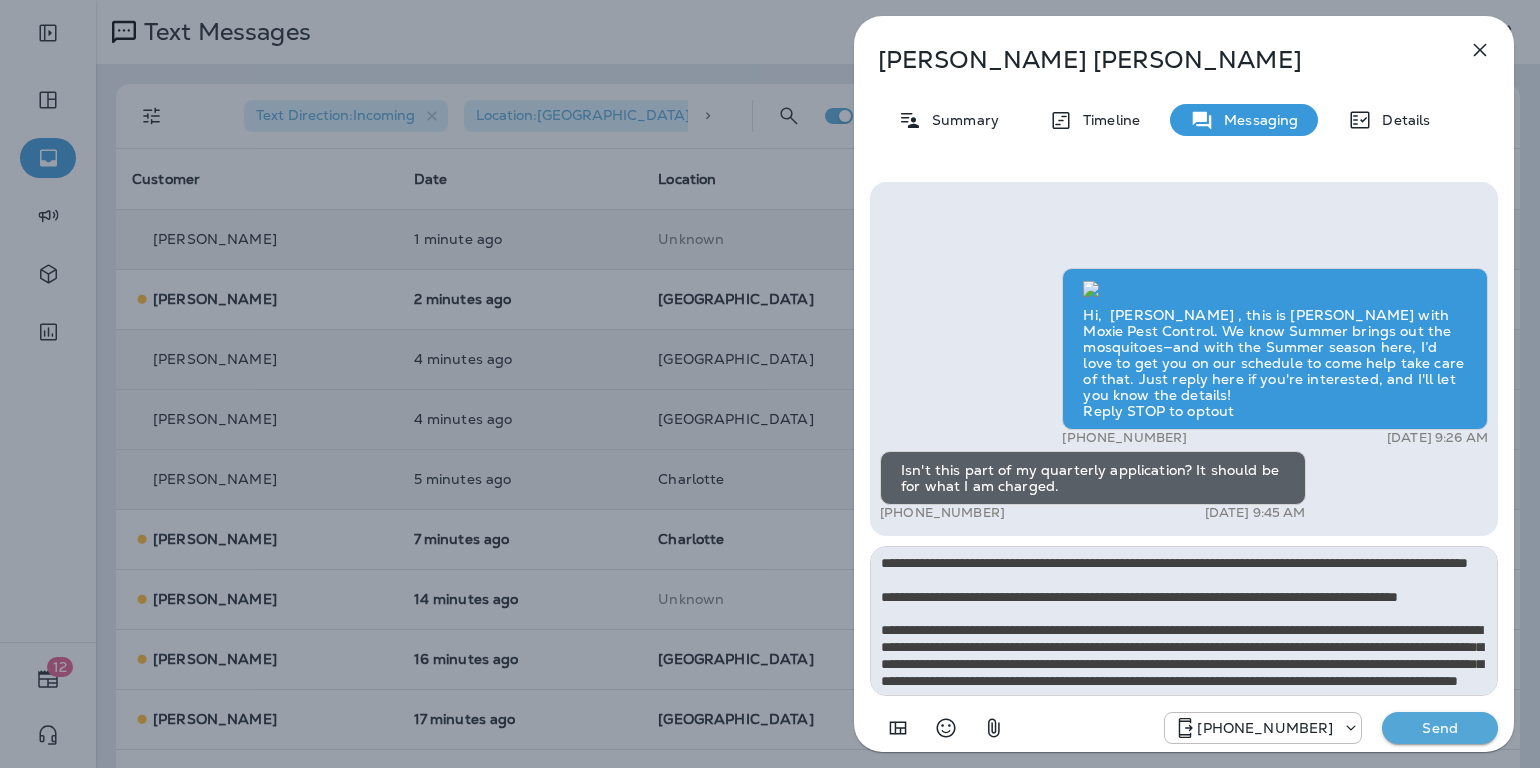 type 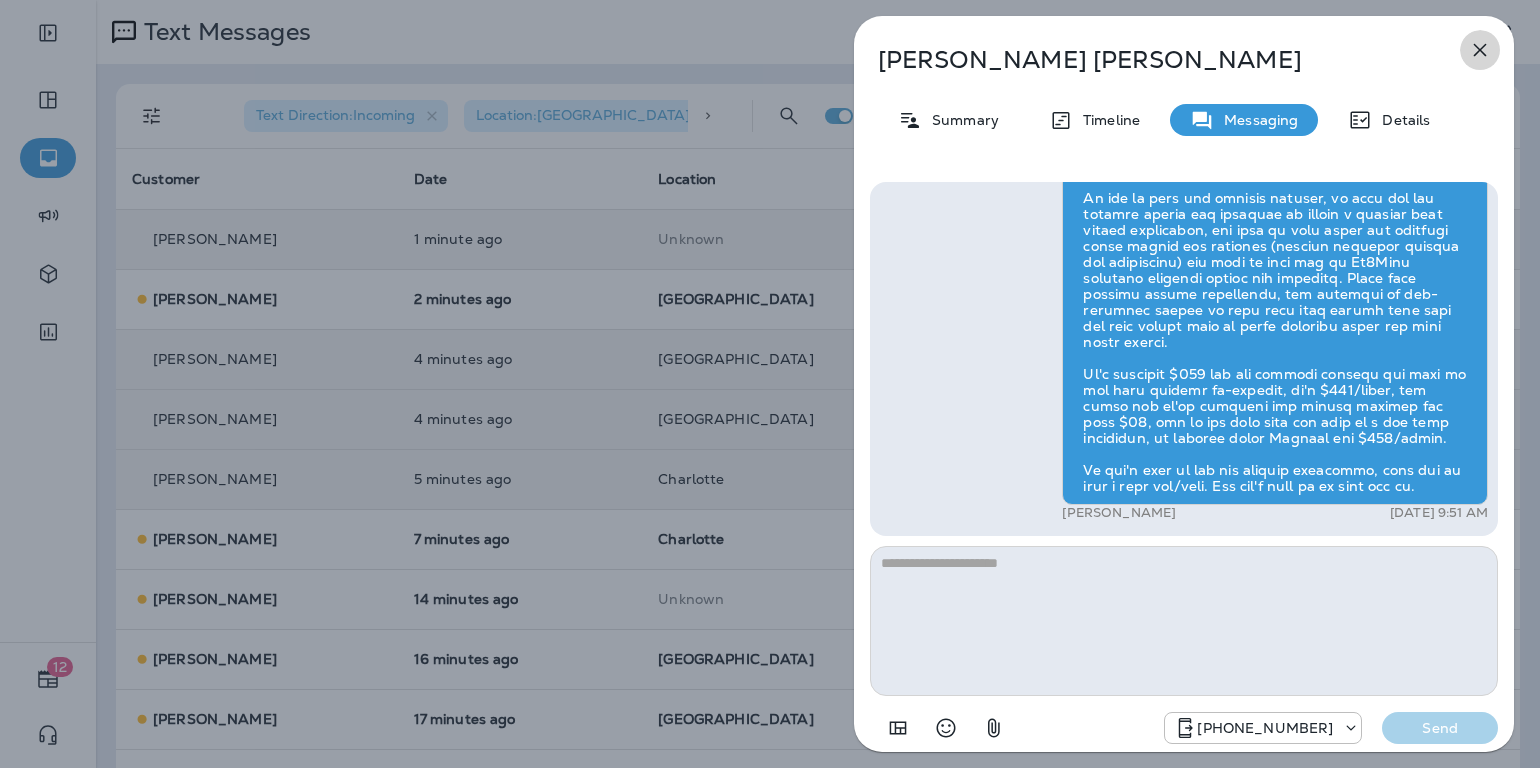 click 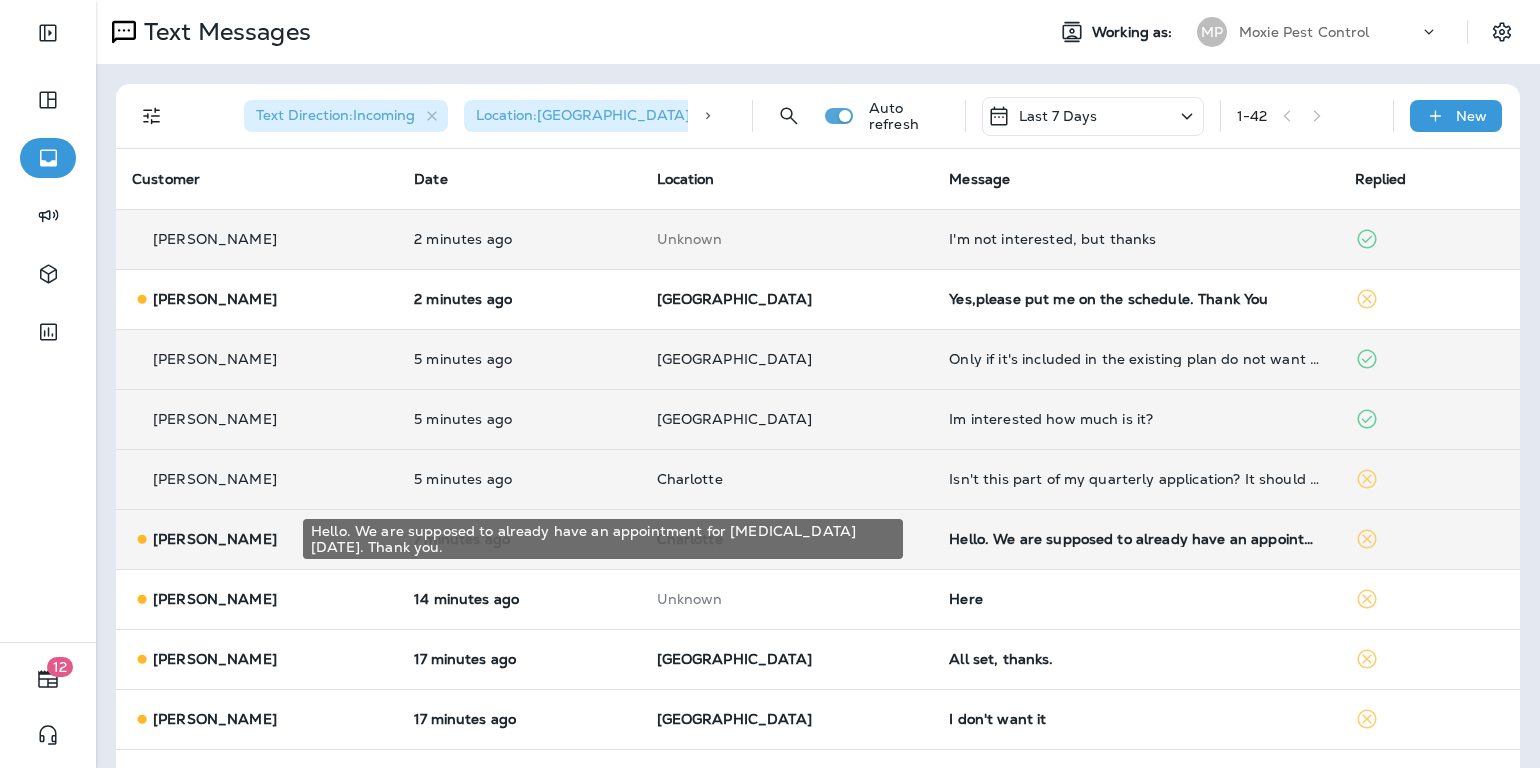 click on "Hello. We are supposed to already have an appointment for [MEDICAL_DATA] [DATE]. Thank you." at bounding box center [1135, 539] 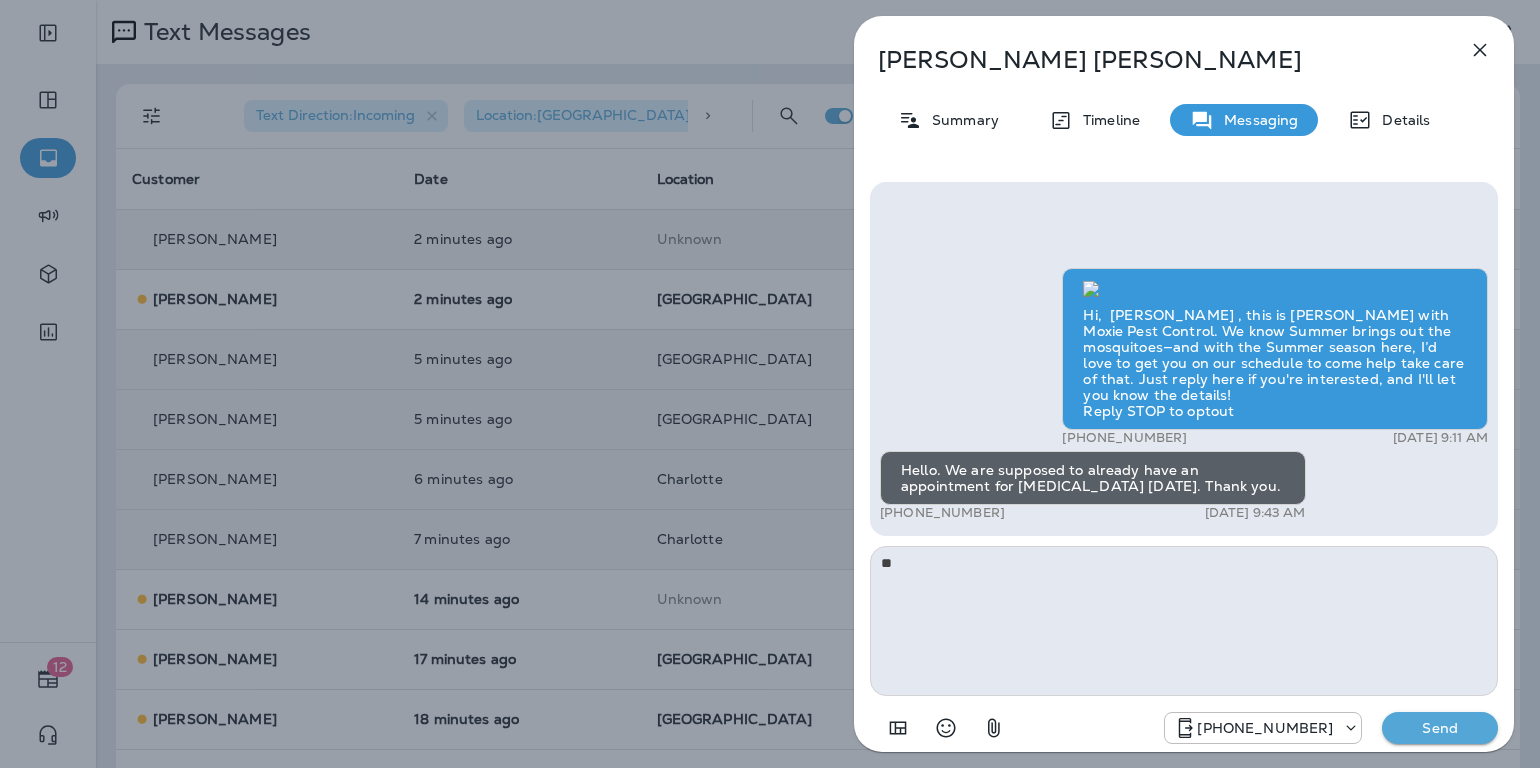 type on "*" 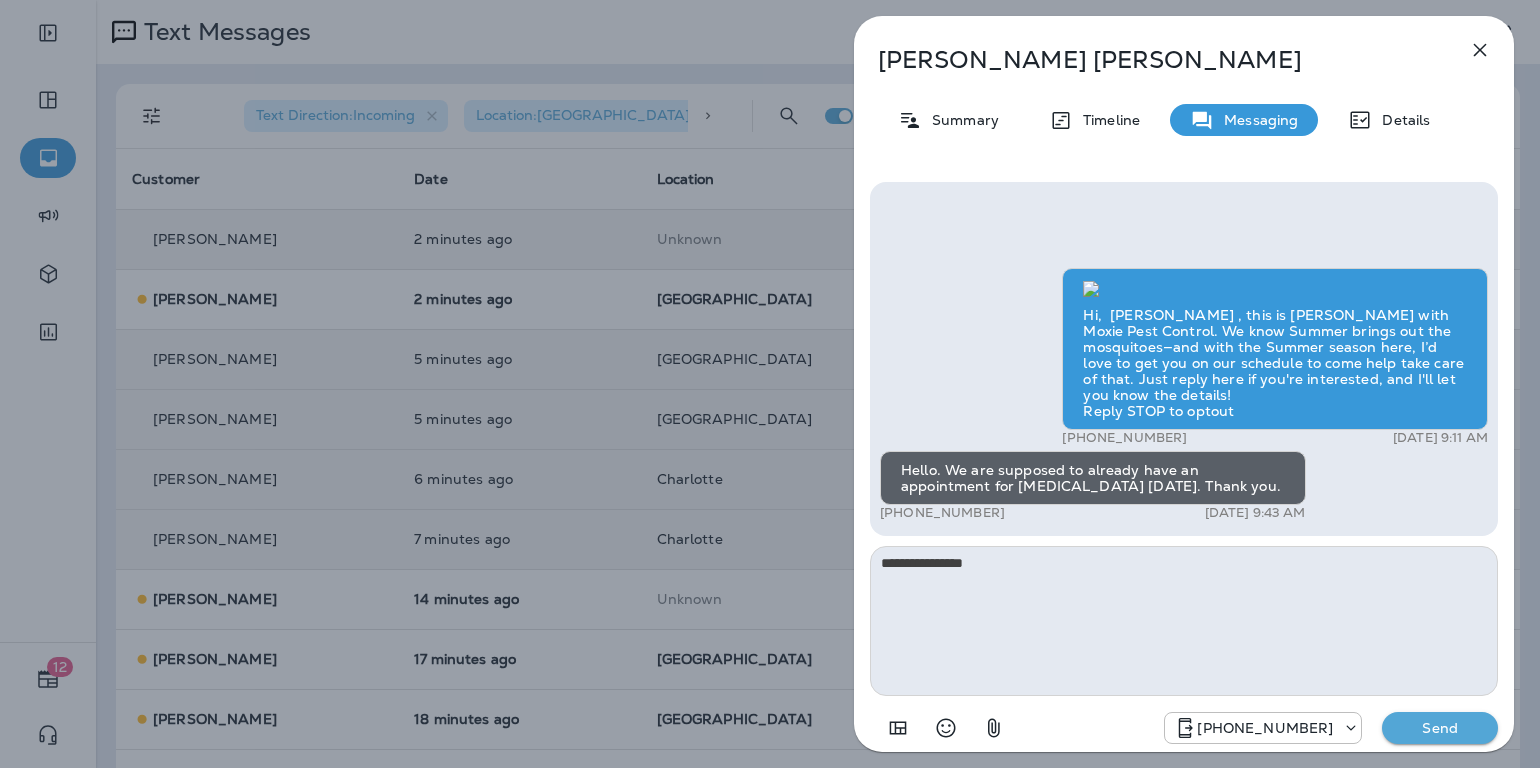 click on "**********" at bounding box center [1184, 621] 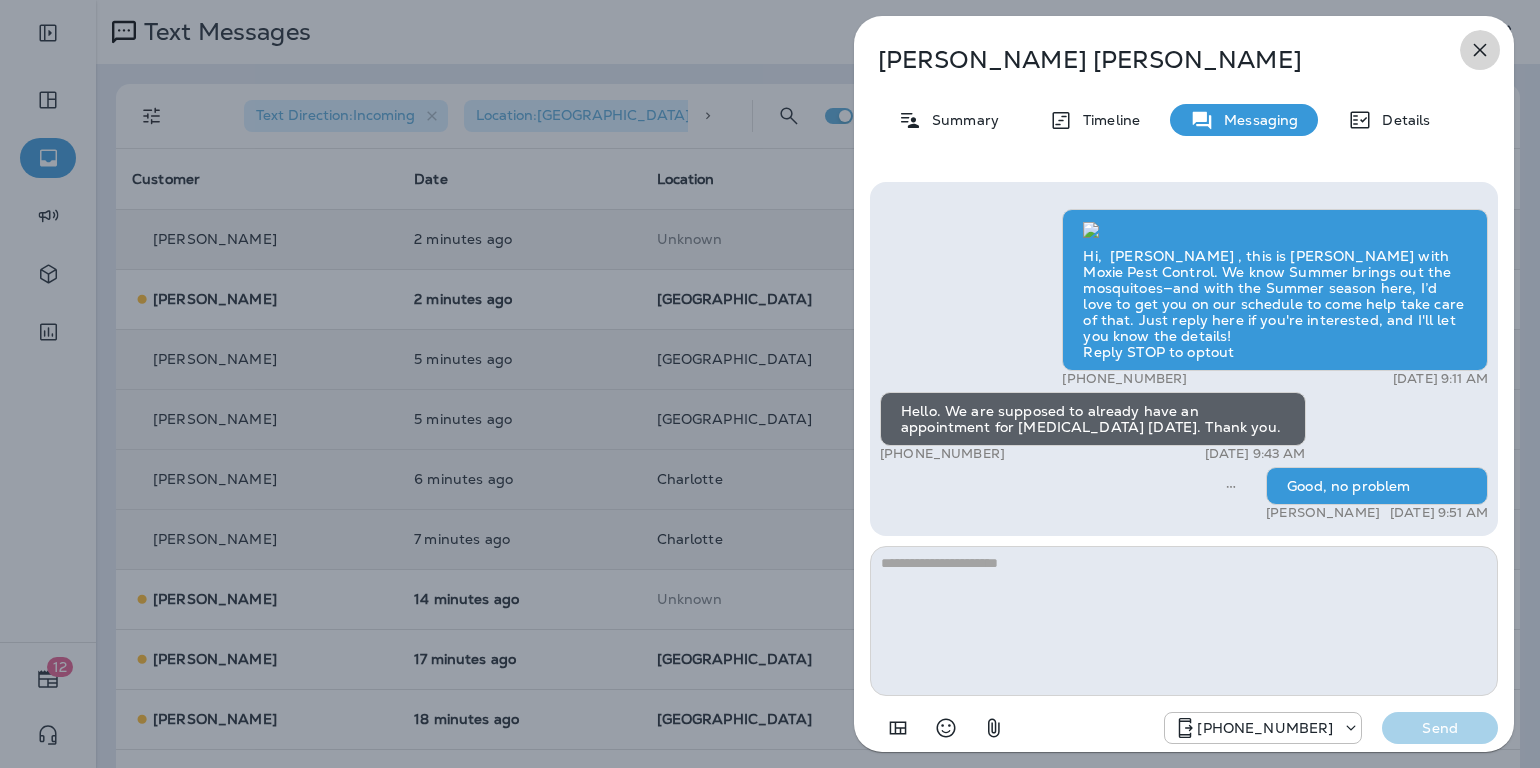 click 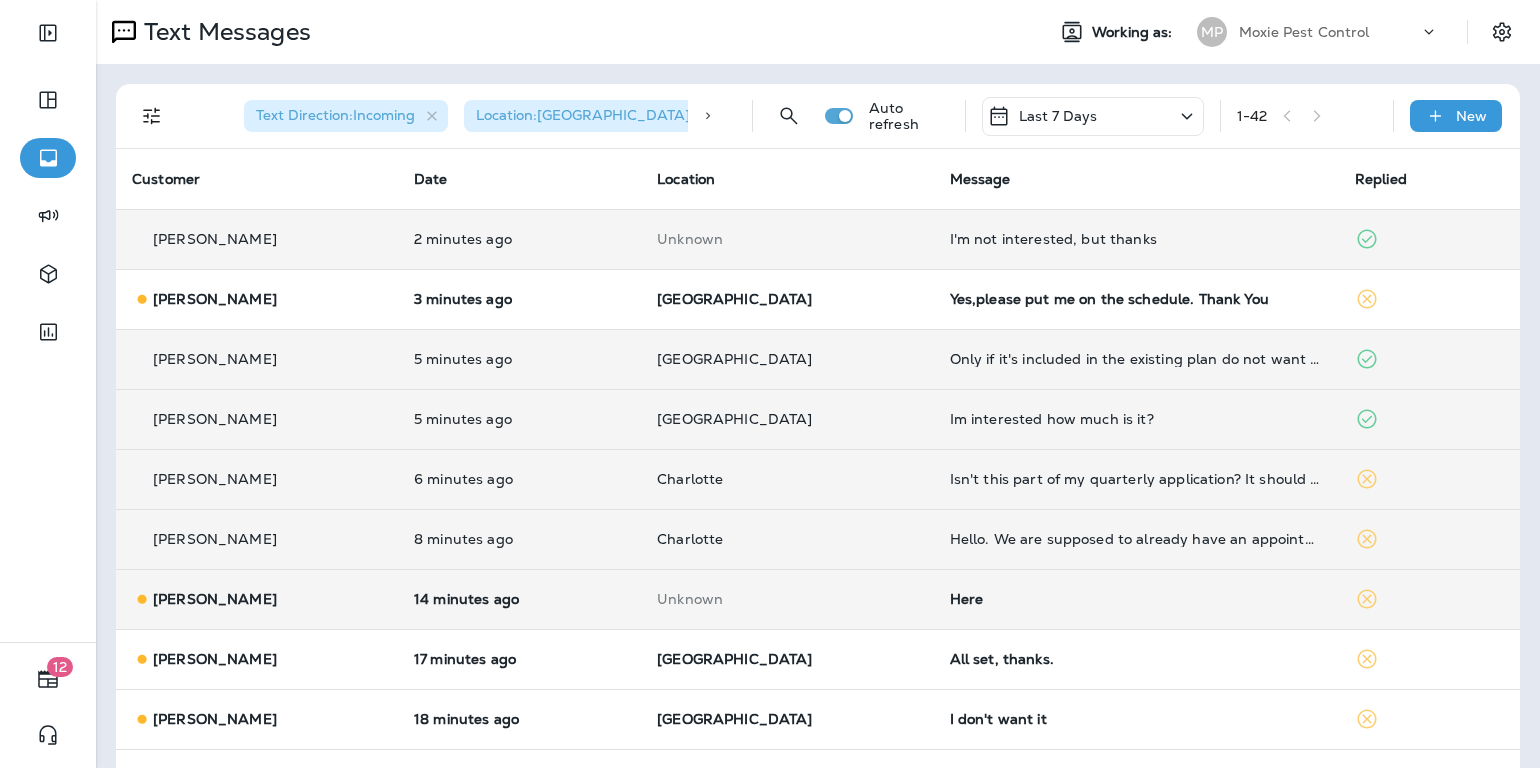 click on "Here" at bounding box center [1136, 599] 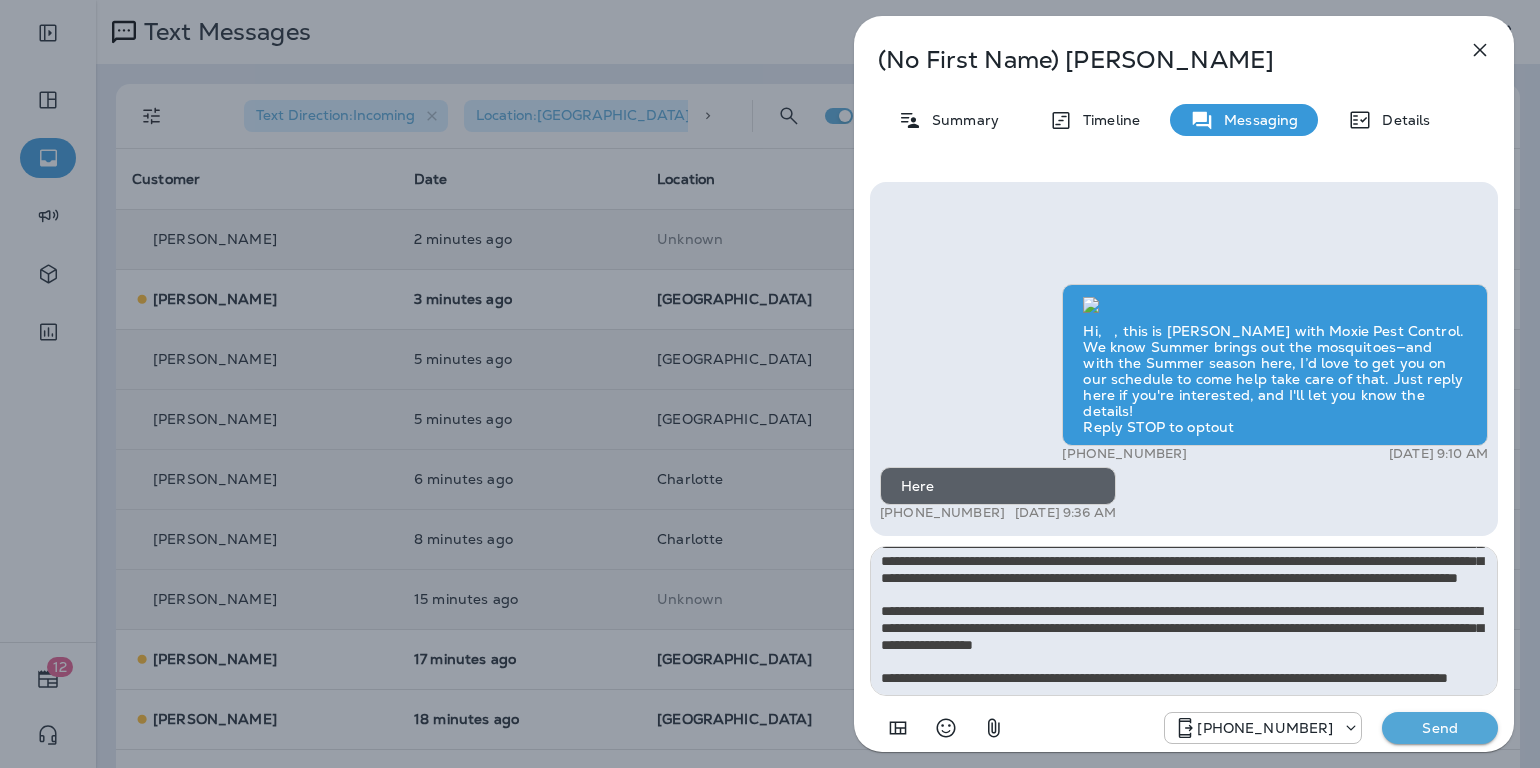 scroll, scrollTop: 0, scrollLeft: 0, axis: both 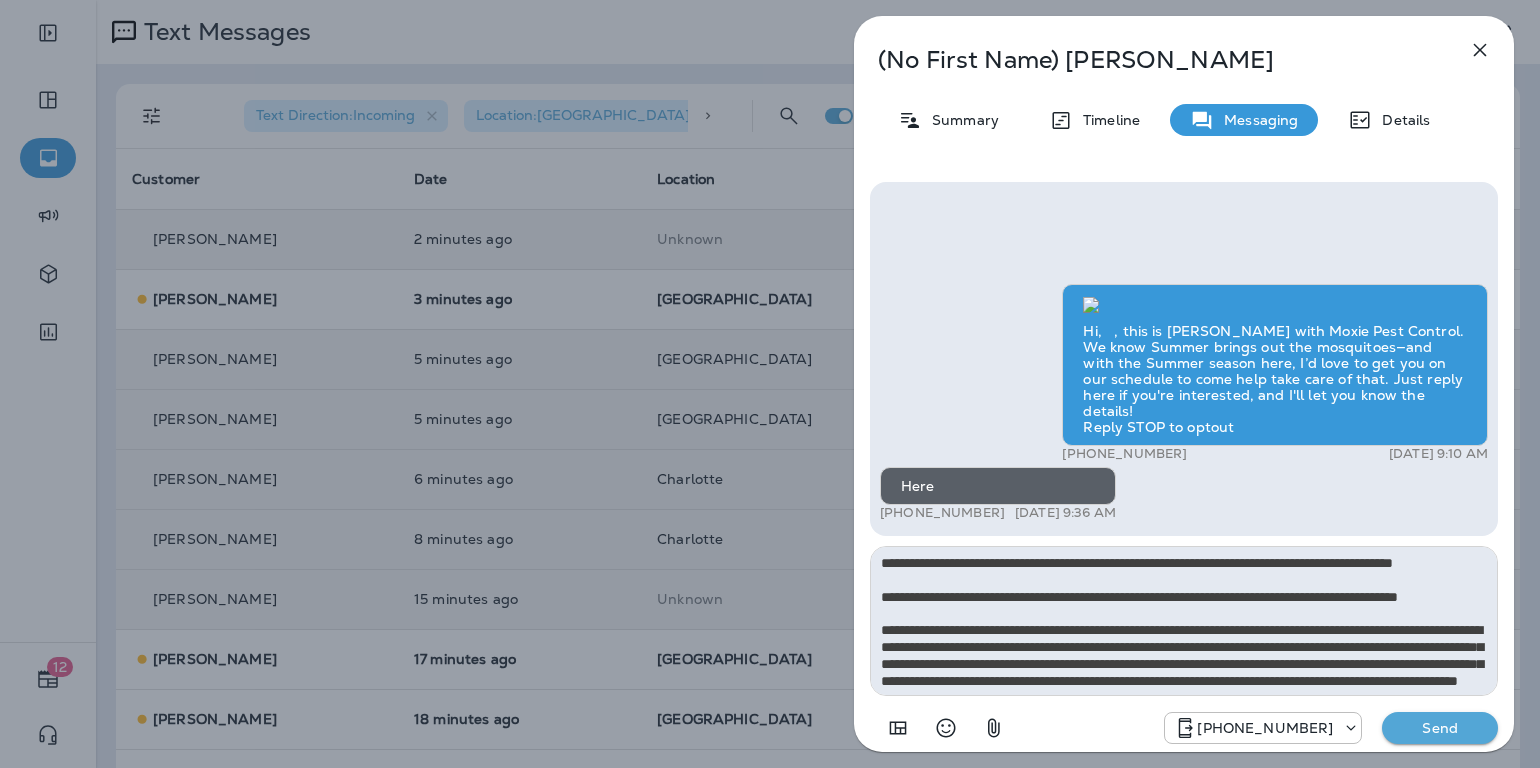 click at bounding box center (1184, 621) 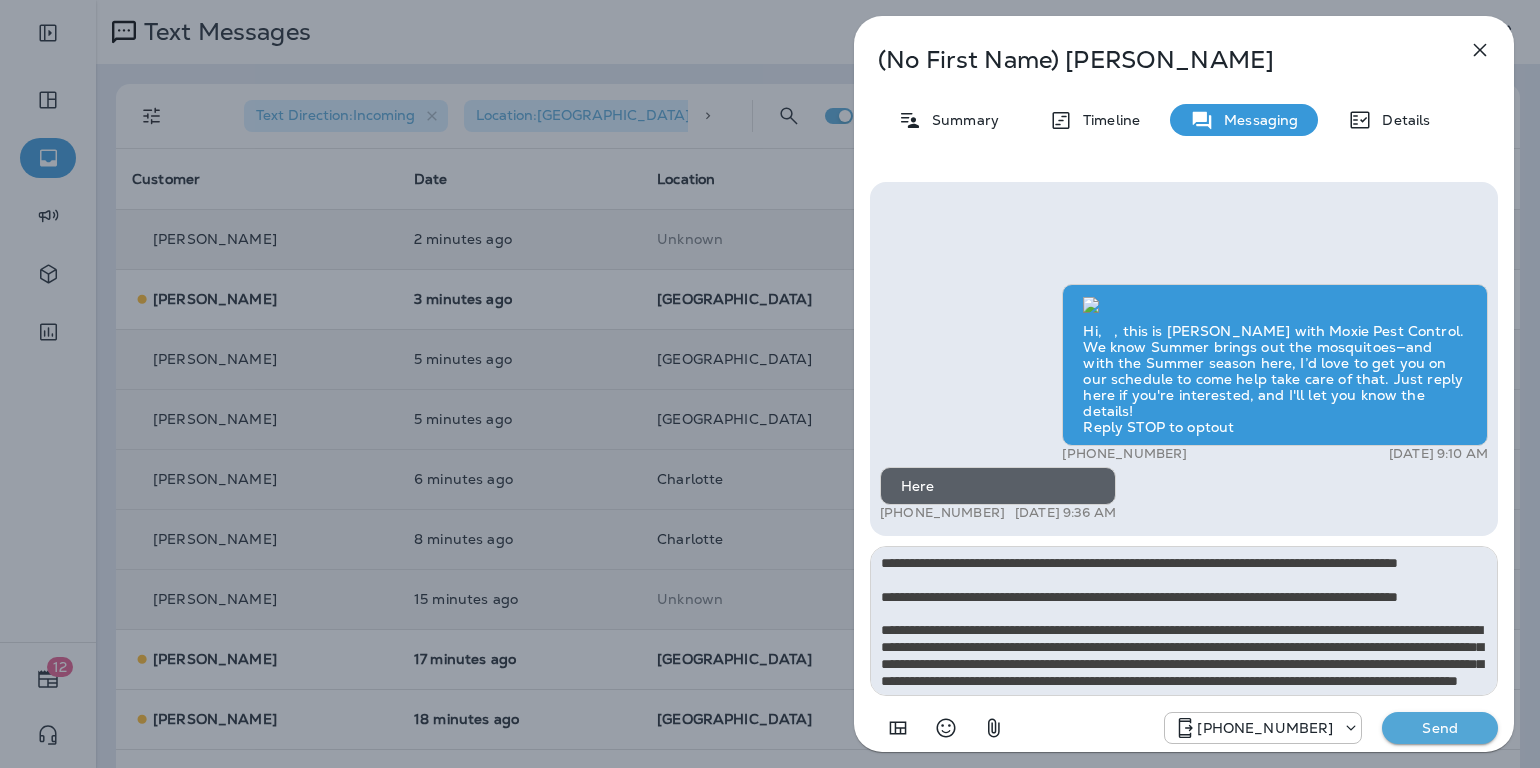 type on "**********" 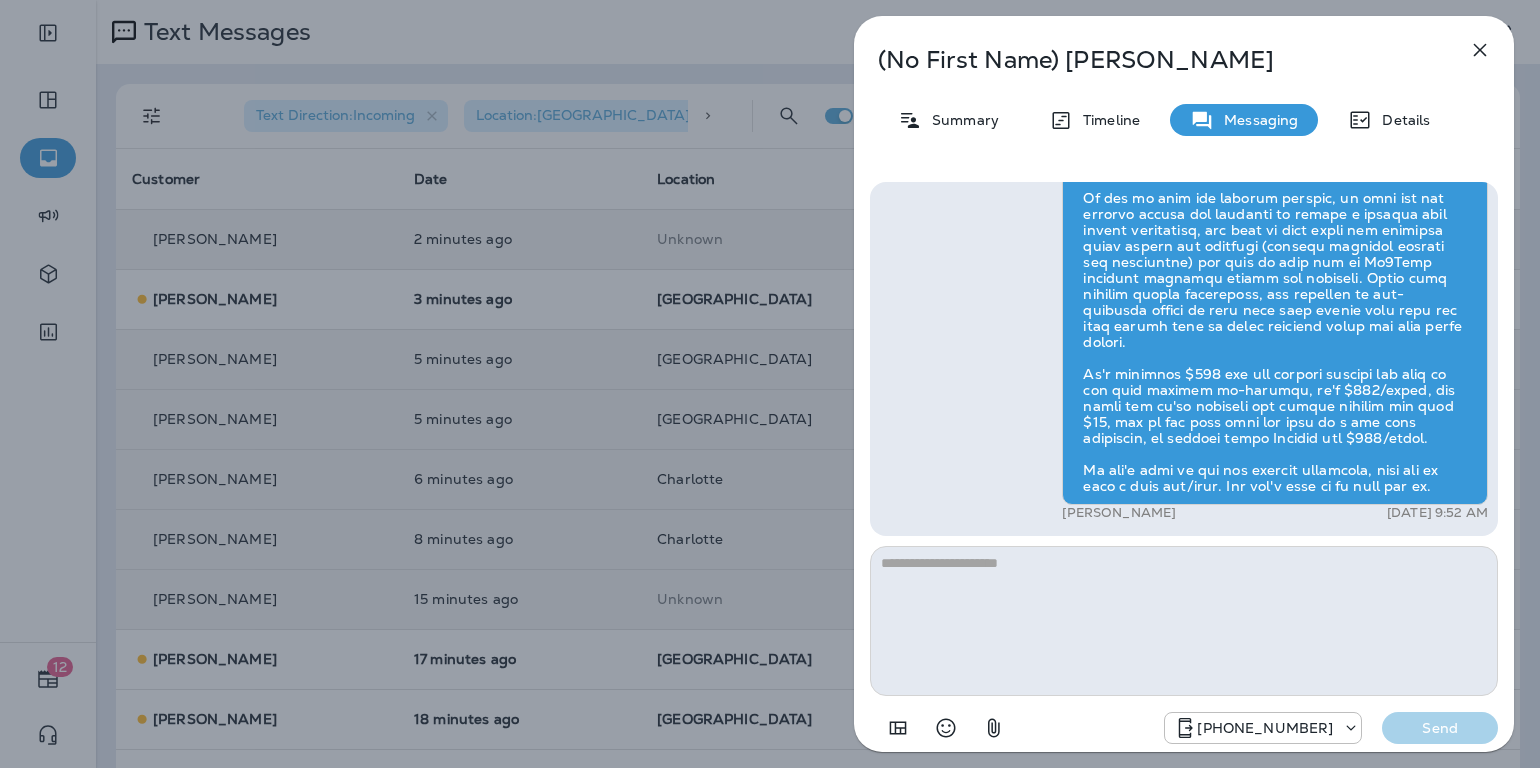 click 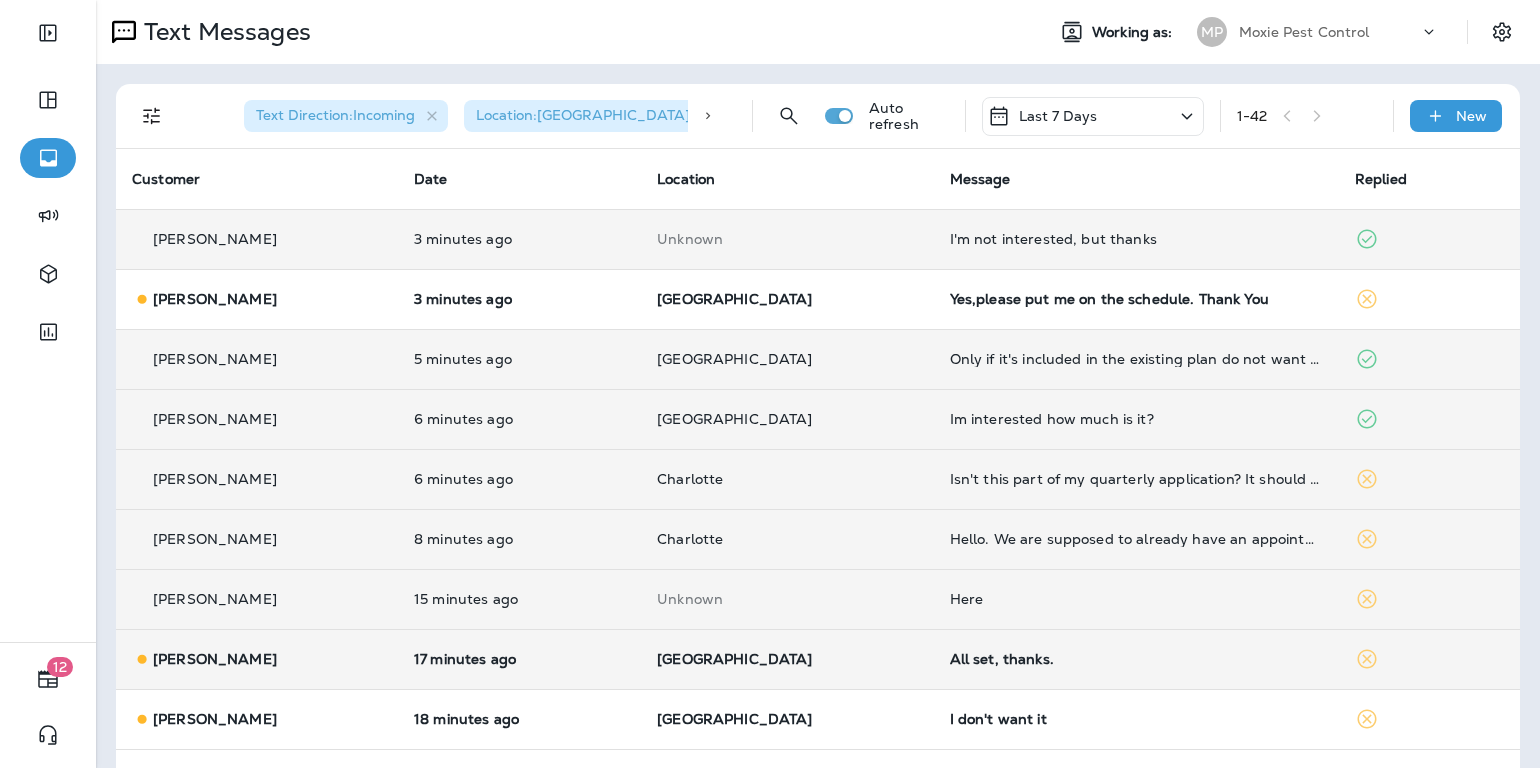 click on "All set, thanks." at bounding box center [1136, 659] 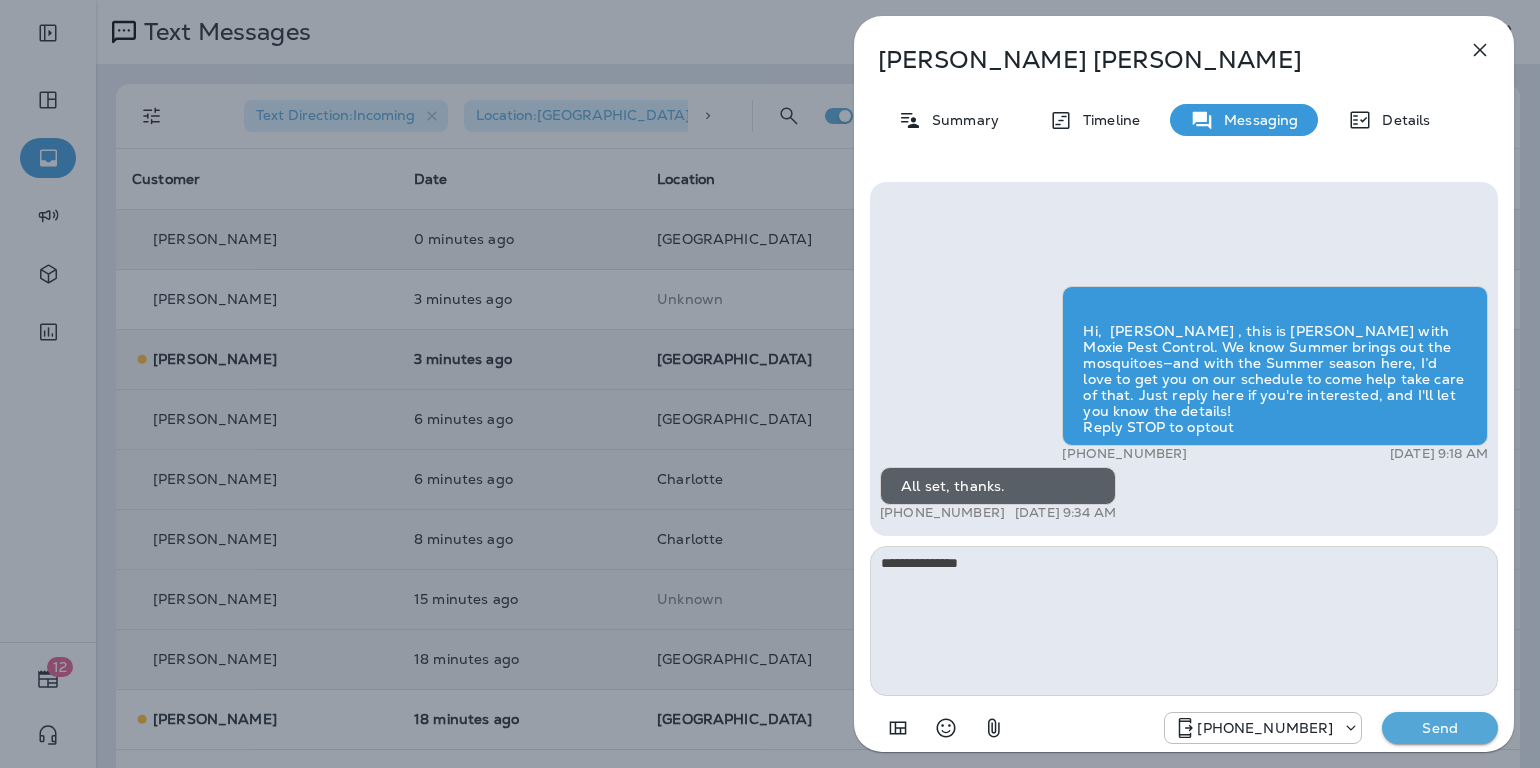type on "**********" 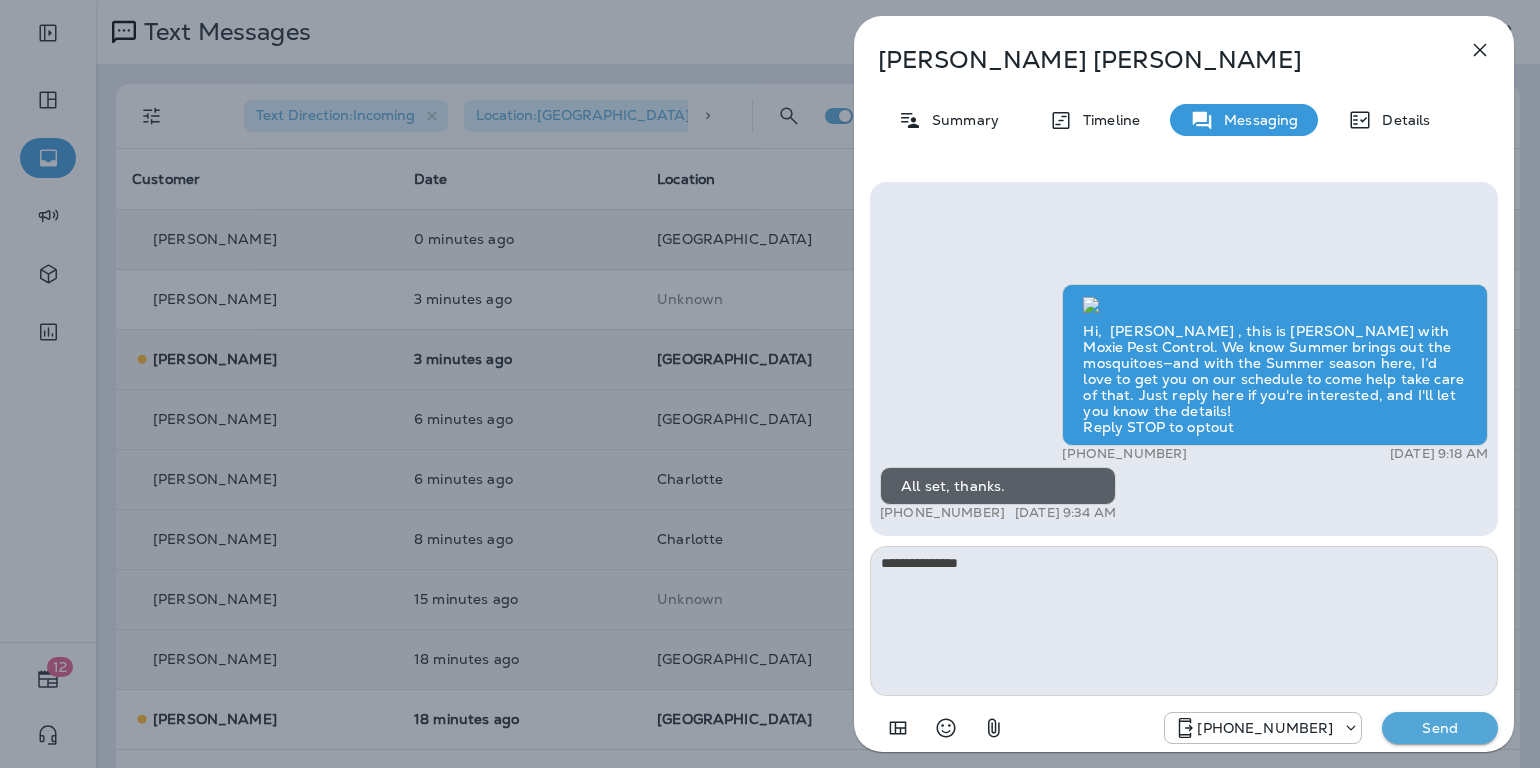 click on "Send" at bounding box center (1440, 728) 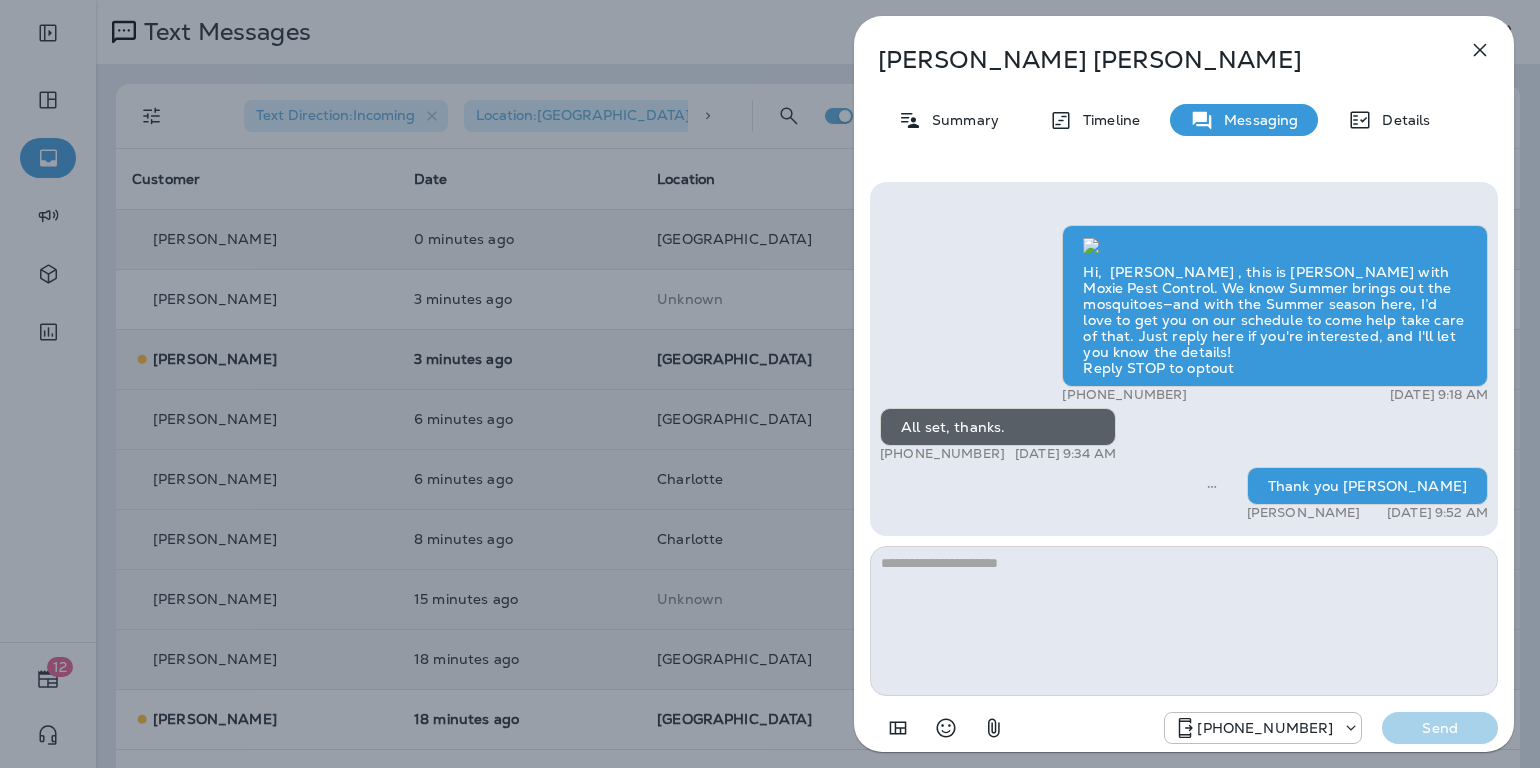 click 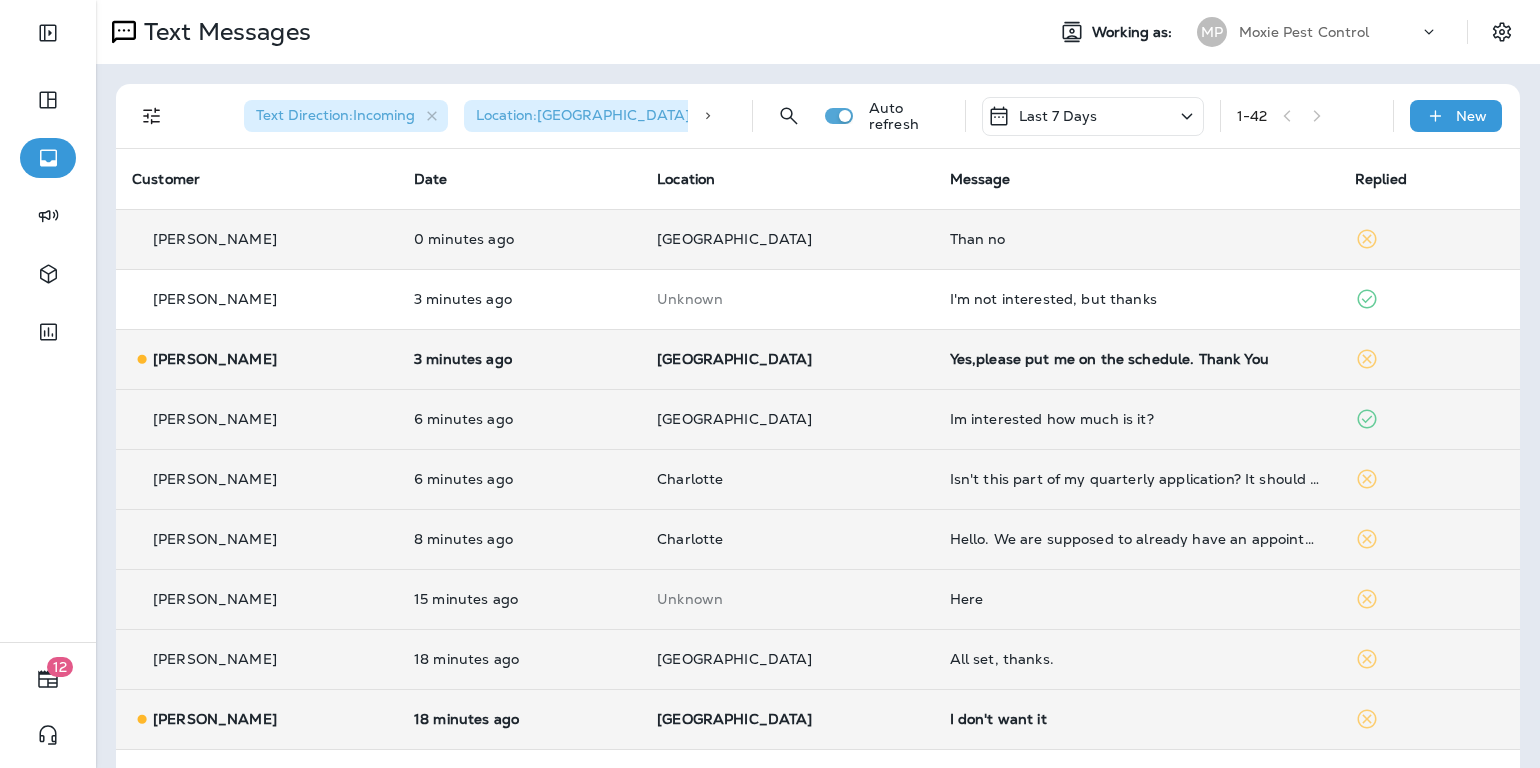 click on "I don't want it" at bounding box center [1136, 719] 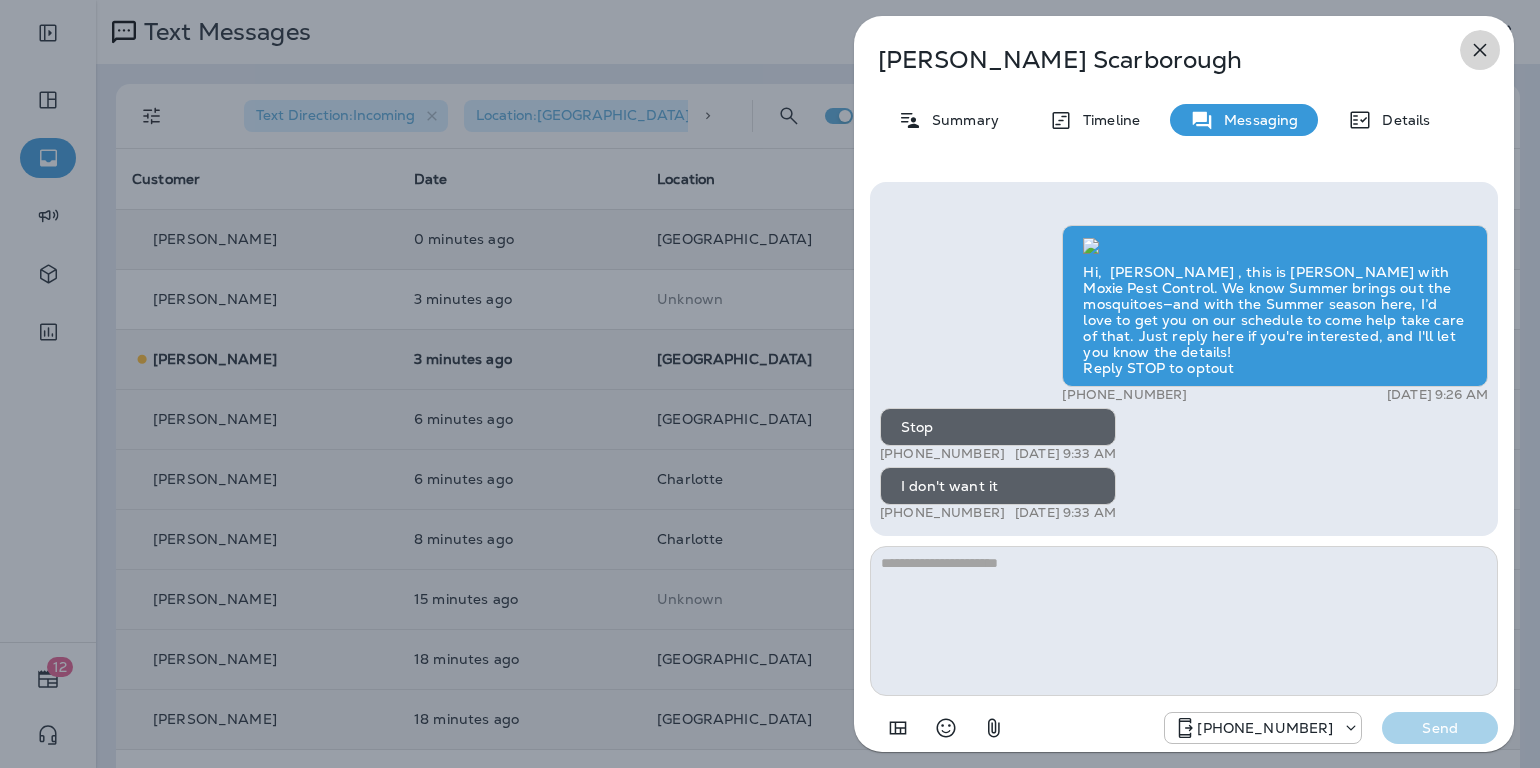 click 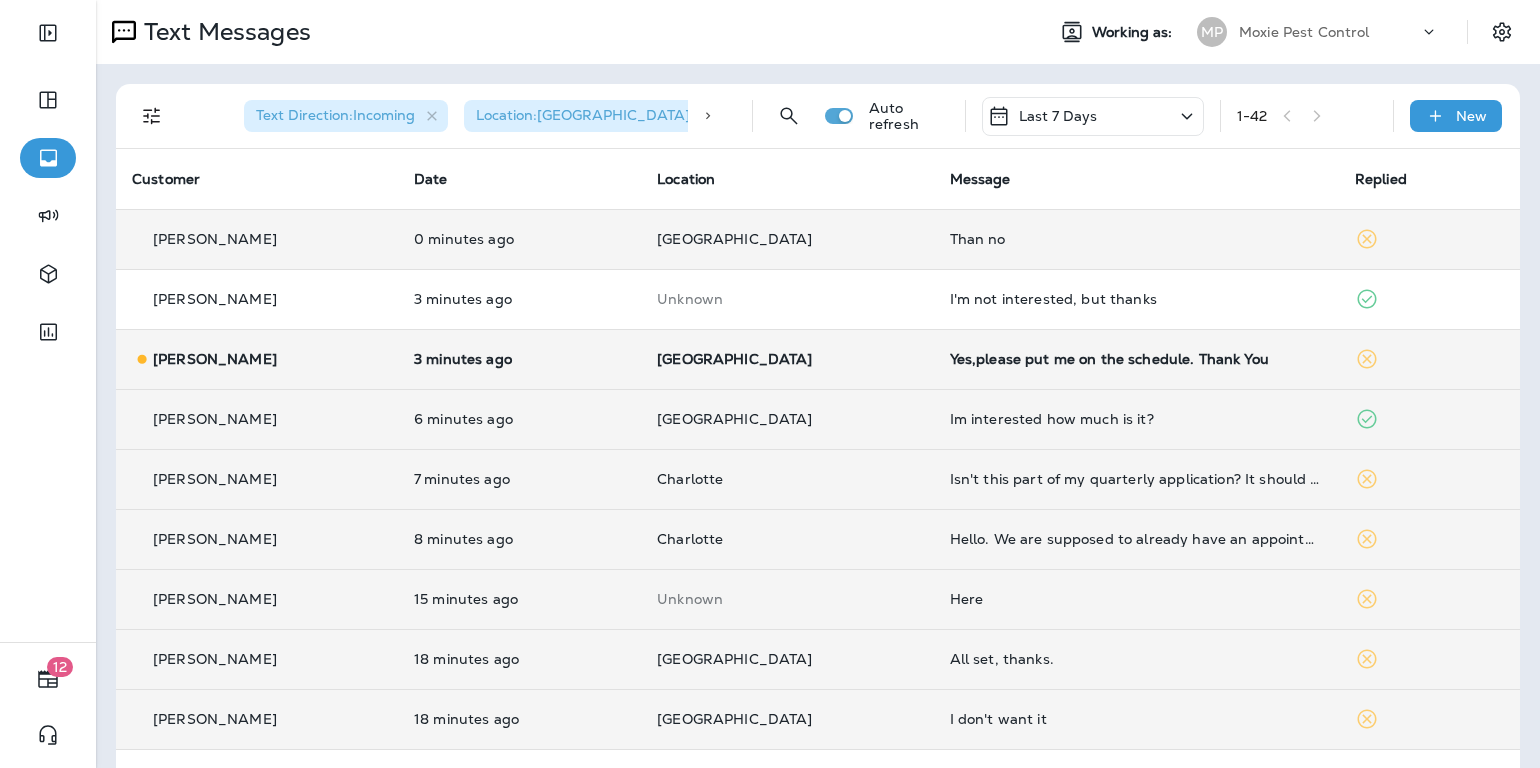 click on "Yes,please put me on the schedule. Thank You" at bounding box center [1136, 359] 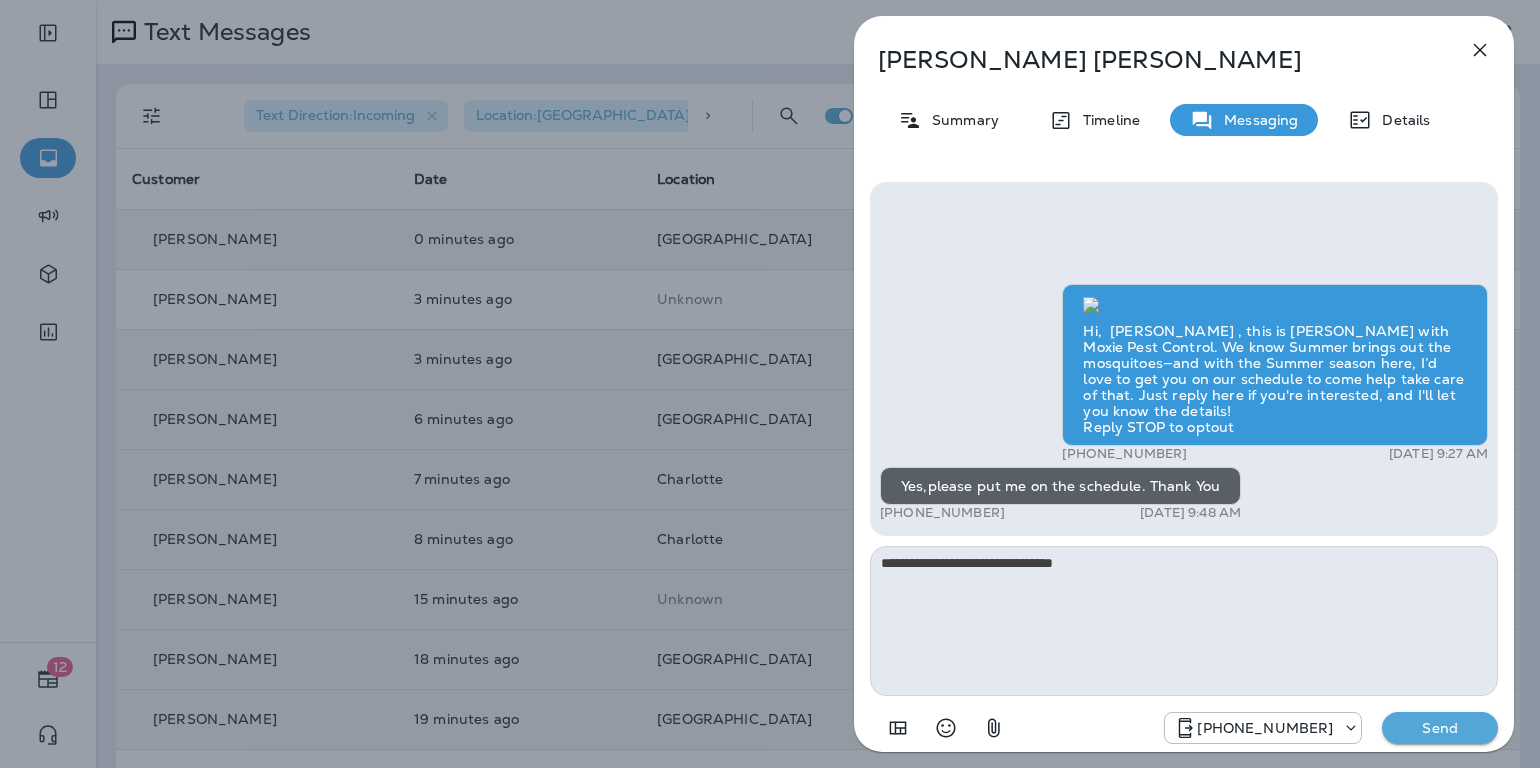 type on "**********" 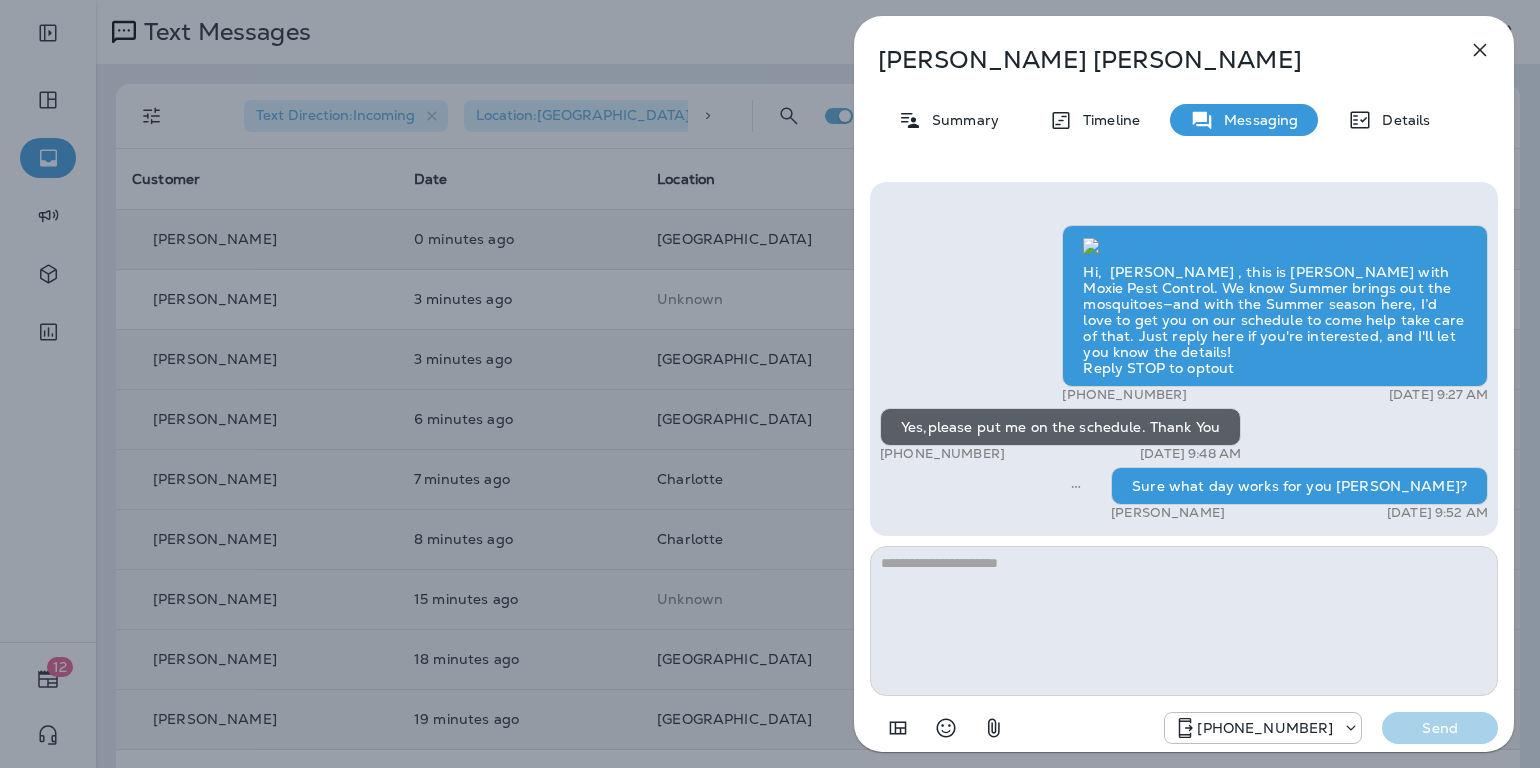 drag, startPoint x: 999, startPoint y: 455, endPoint x: 897, endPoint y: 461, distance: 102.176315 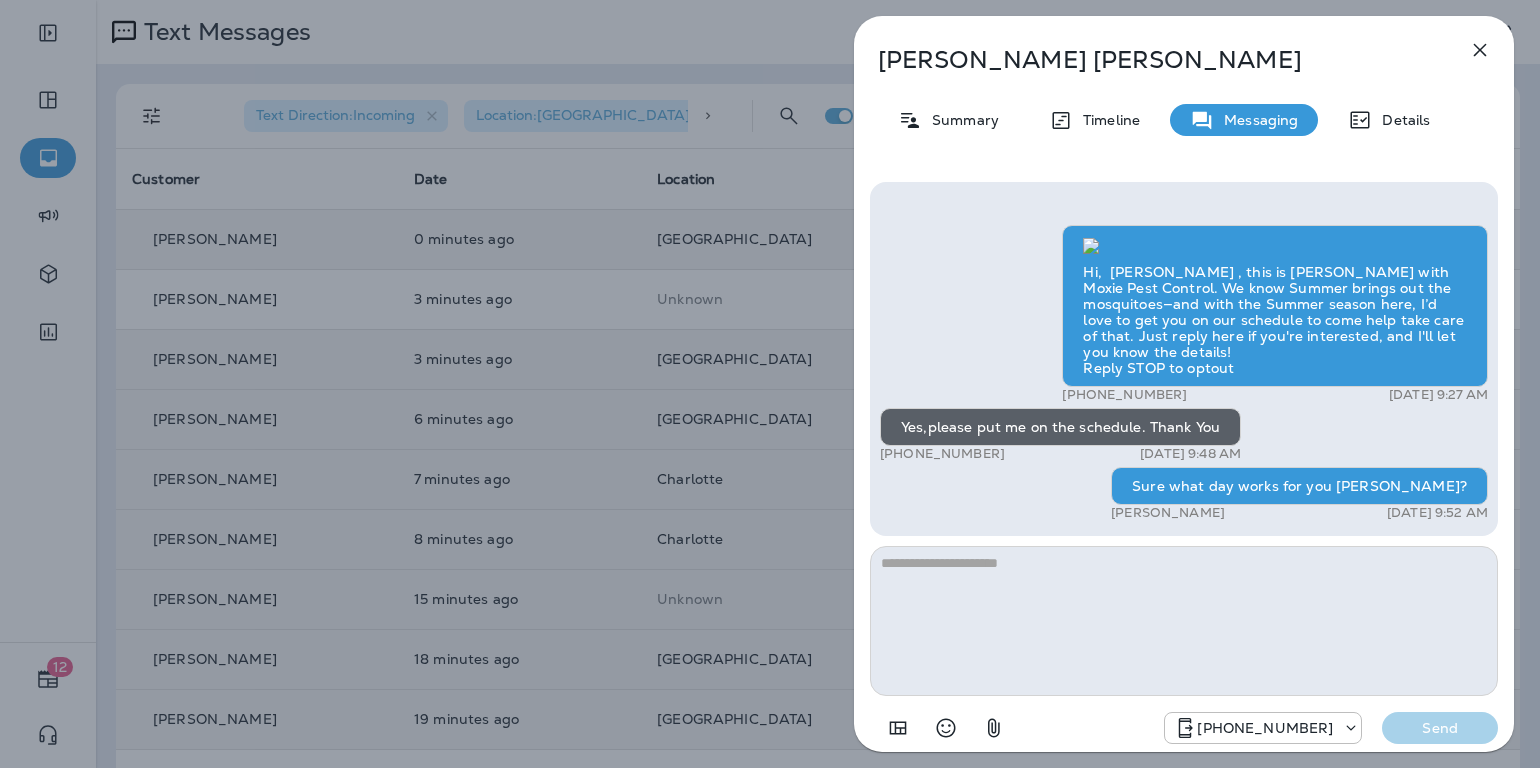 scroll, scrollTop: 1, scrollLeft: 0, axis: vertical 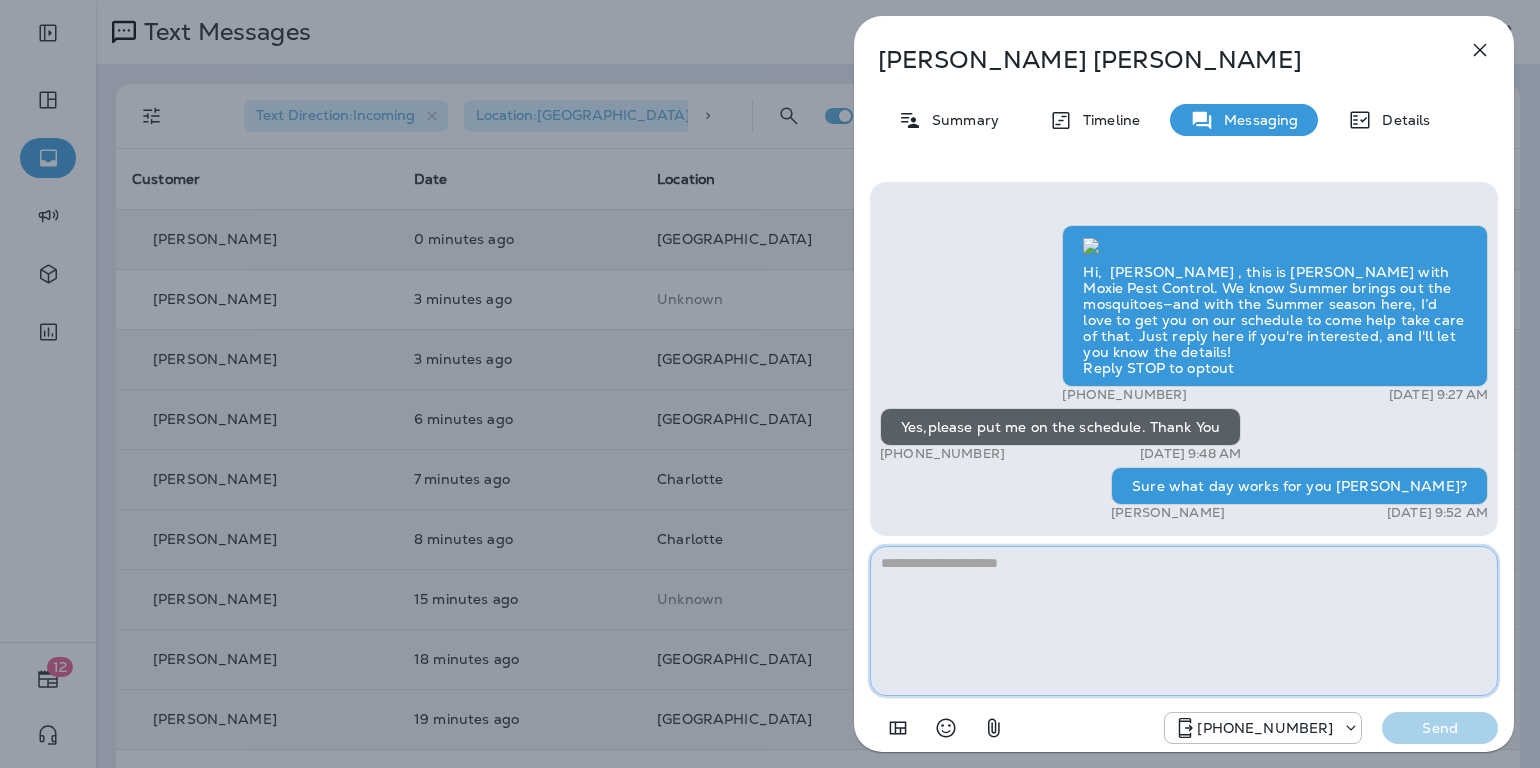 click at bounding box center [1184, 621] 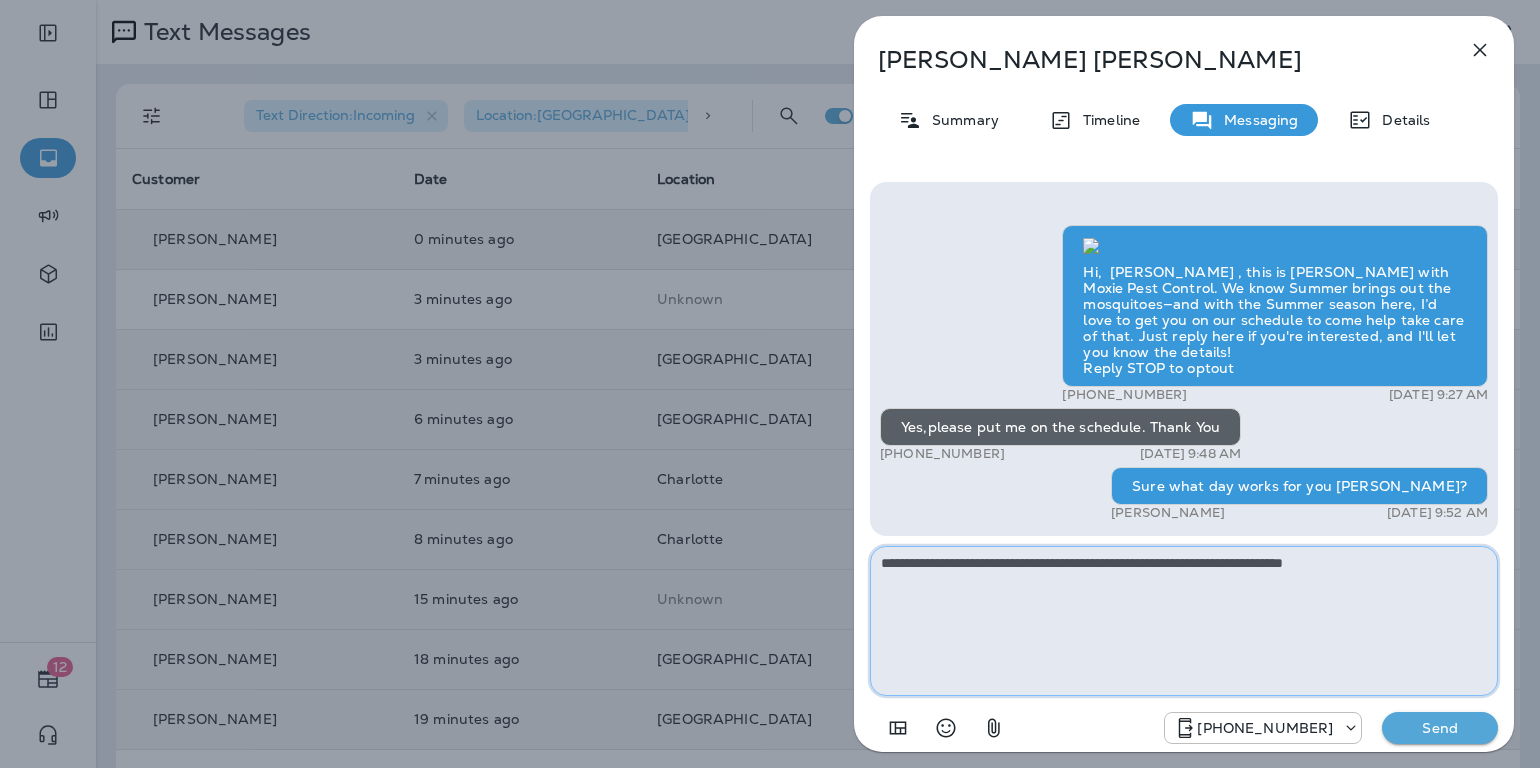 paste on "**********" 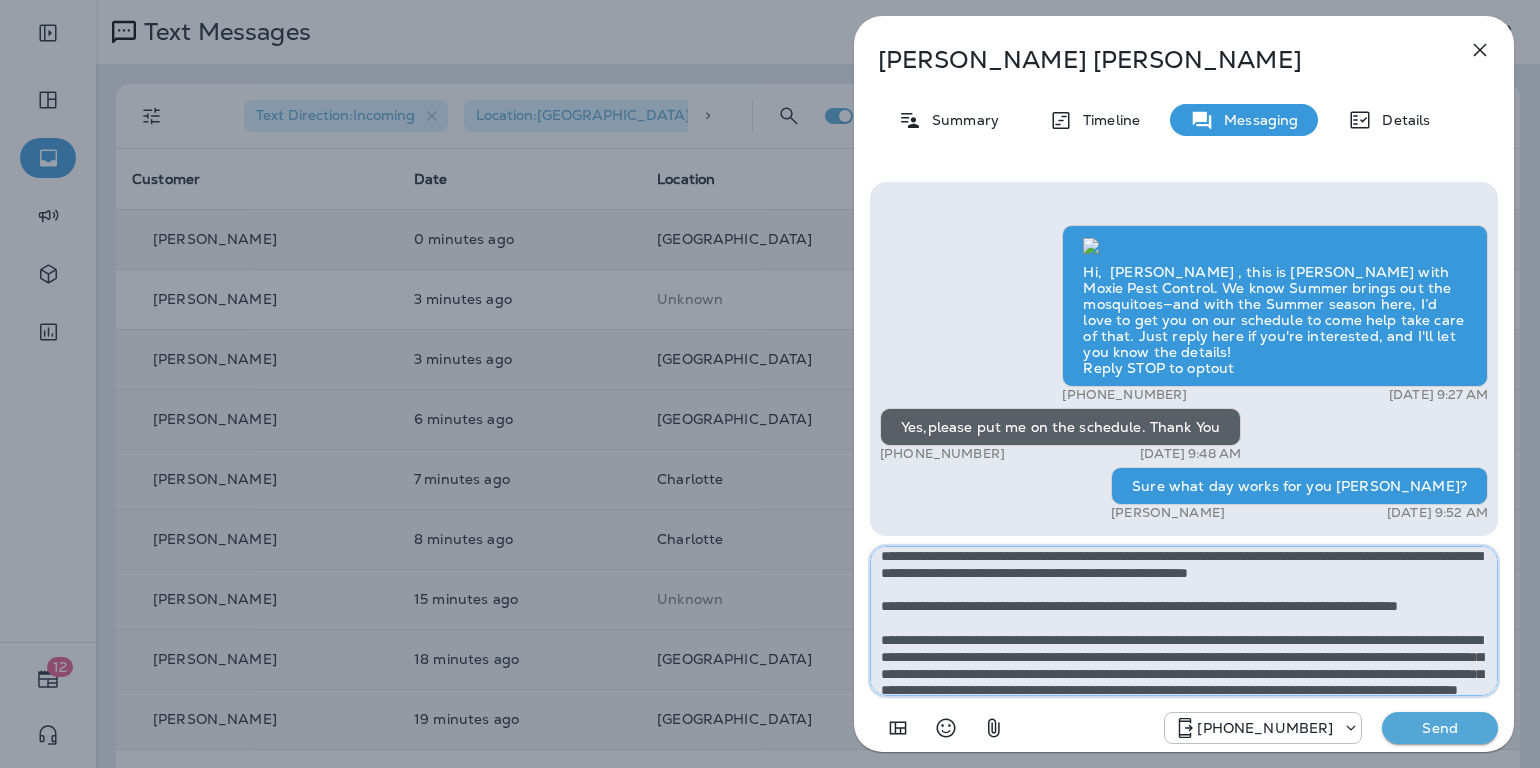 scroll, scrollTop: 0, scrollLeft: 0, axis: both 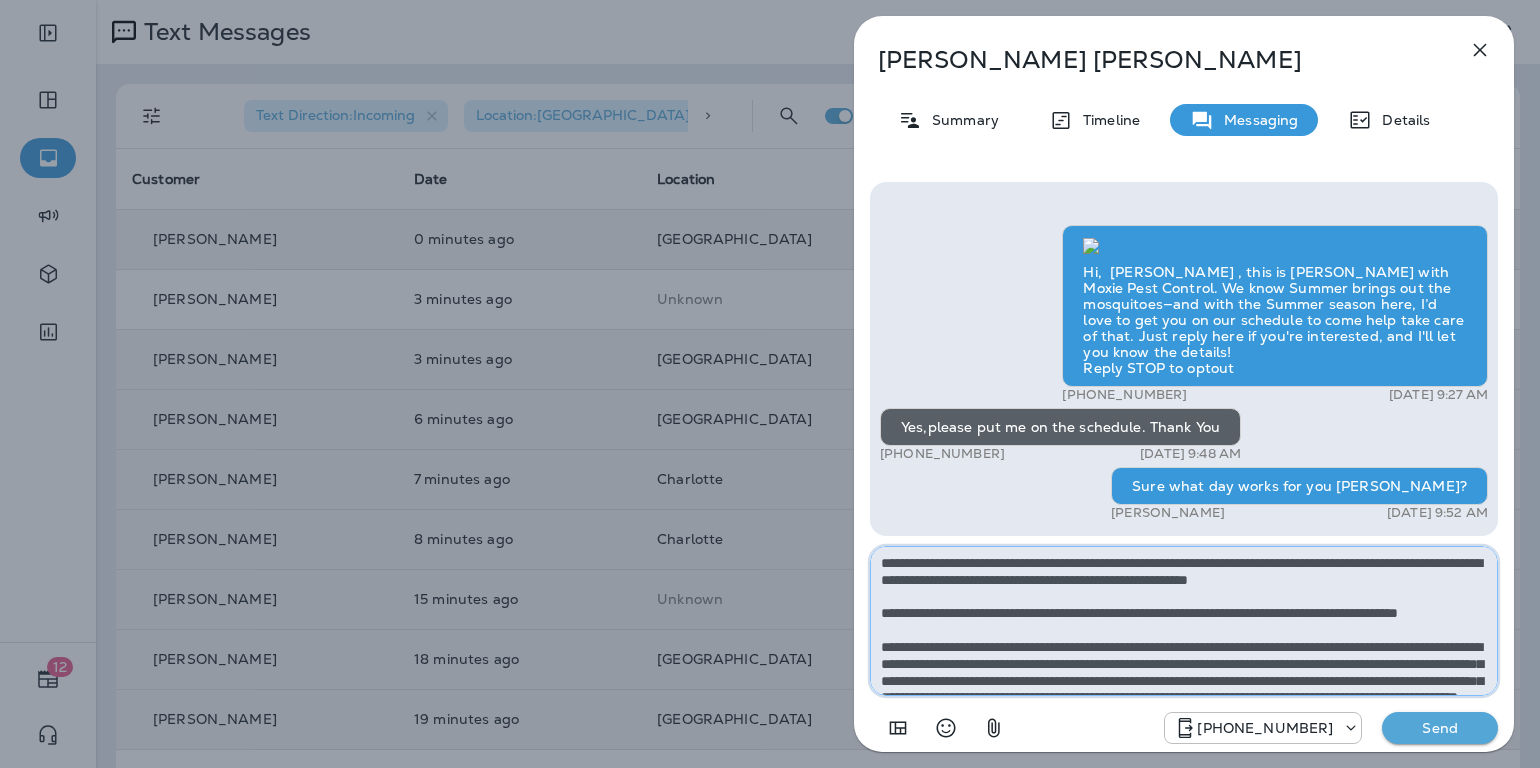 click at bounding box center [1184, 621] 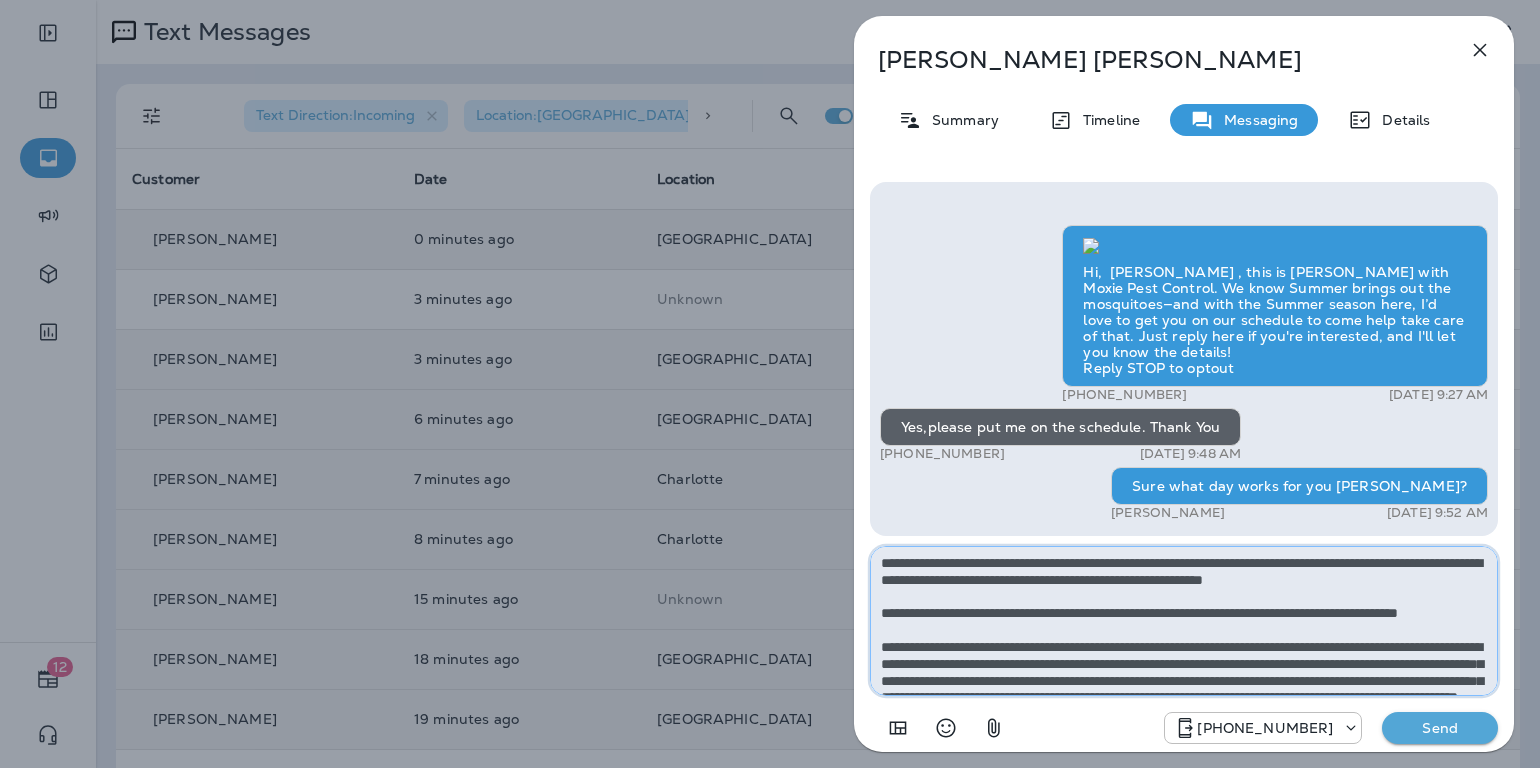type on "**********" 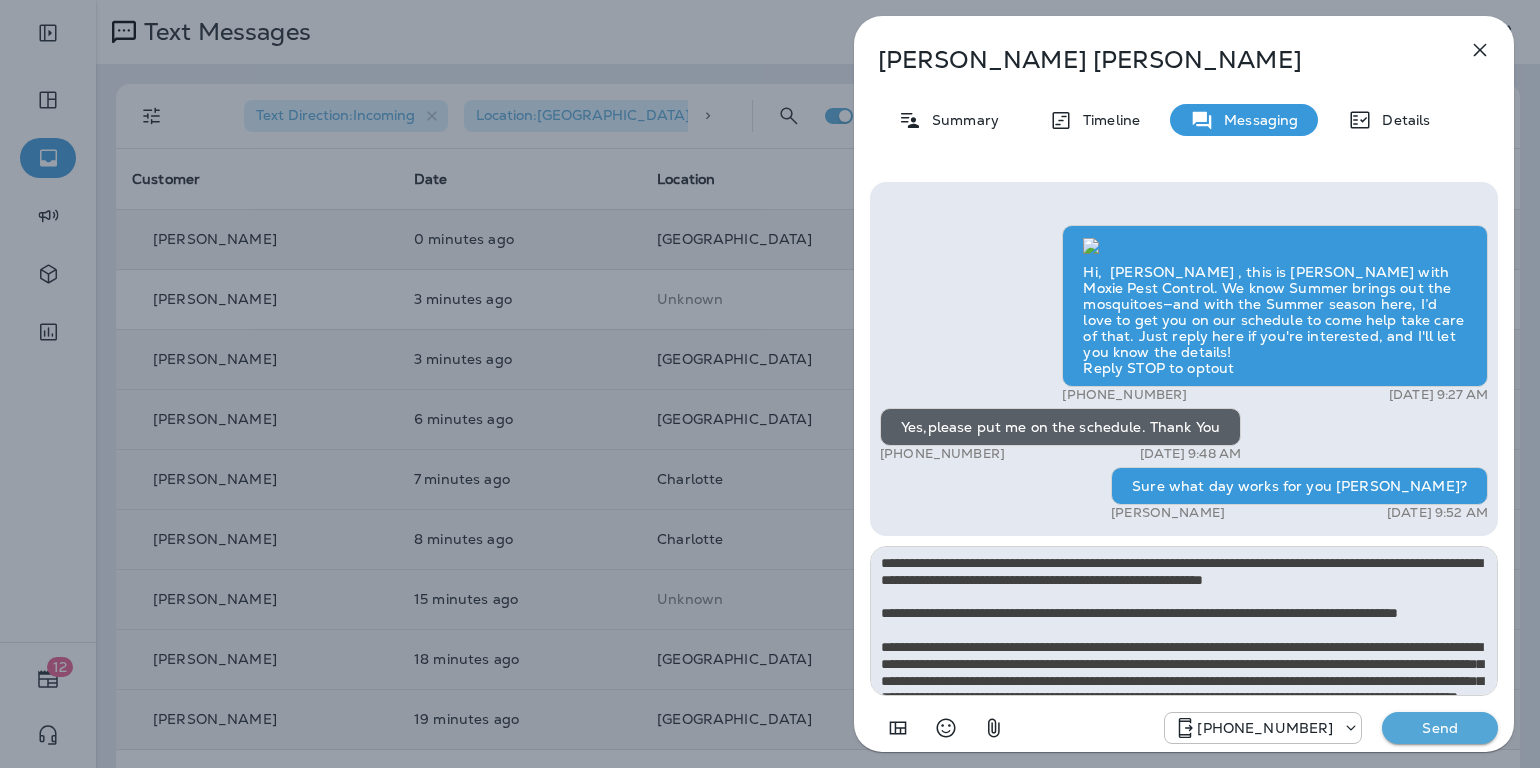 click on "Send" at bounding box center [1440, 728] 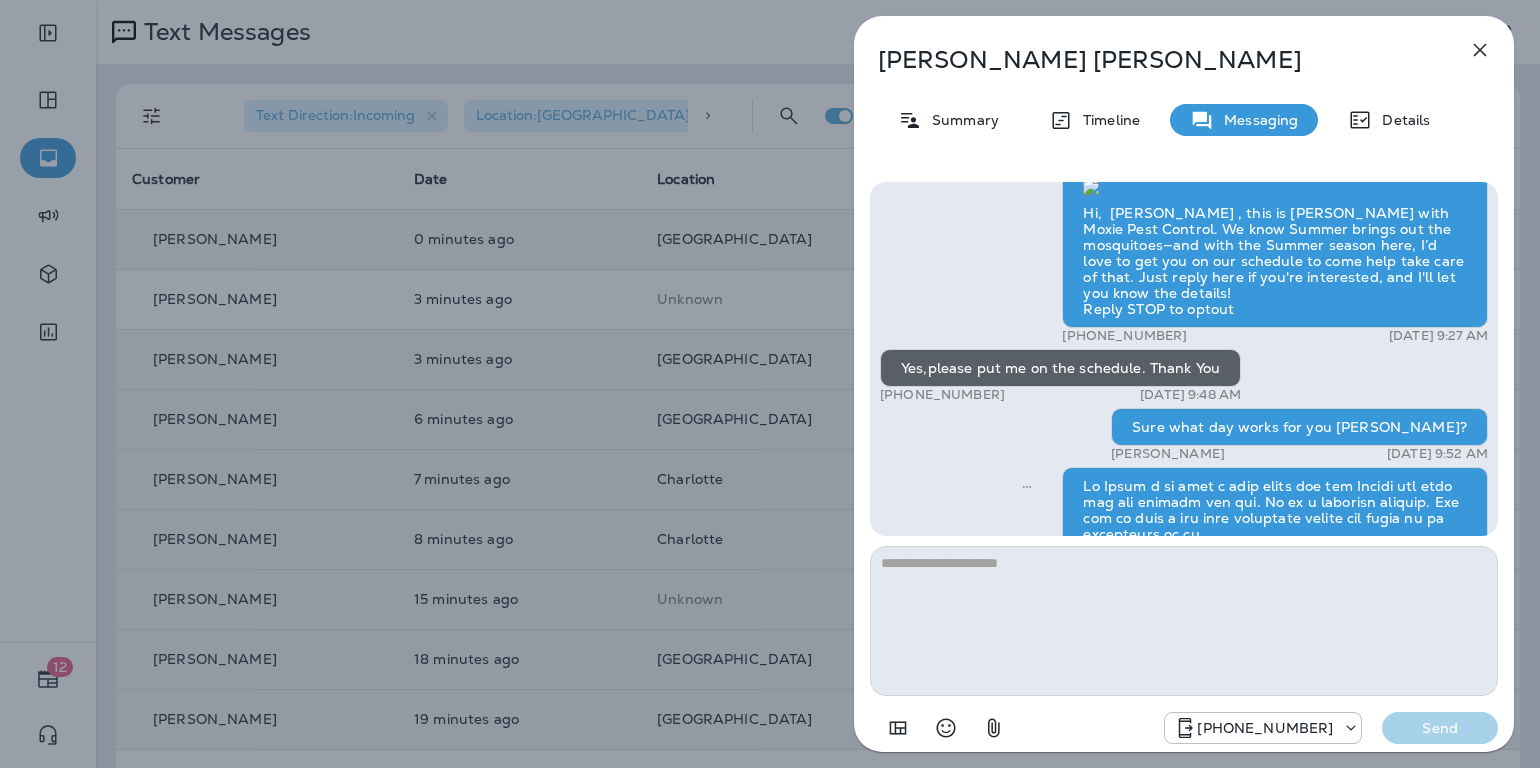 scroll, scrollTop: -2, scrollLeft: 0, axis: vertical 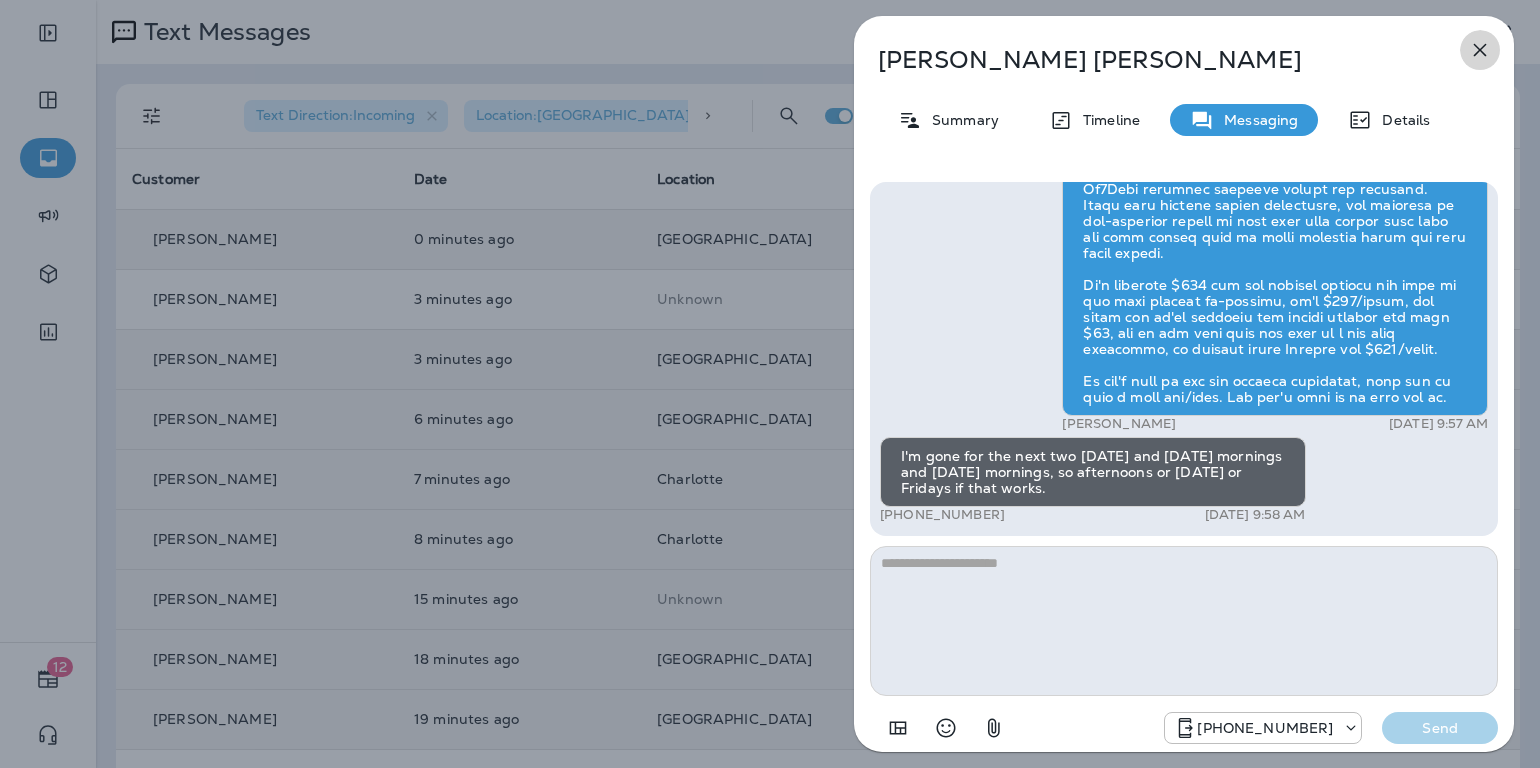 click 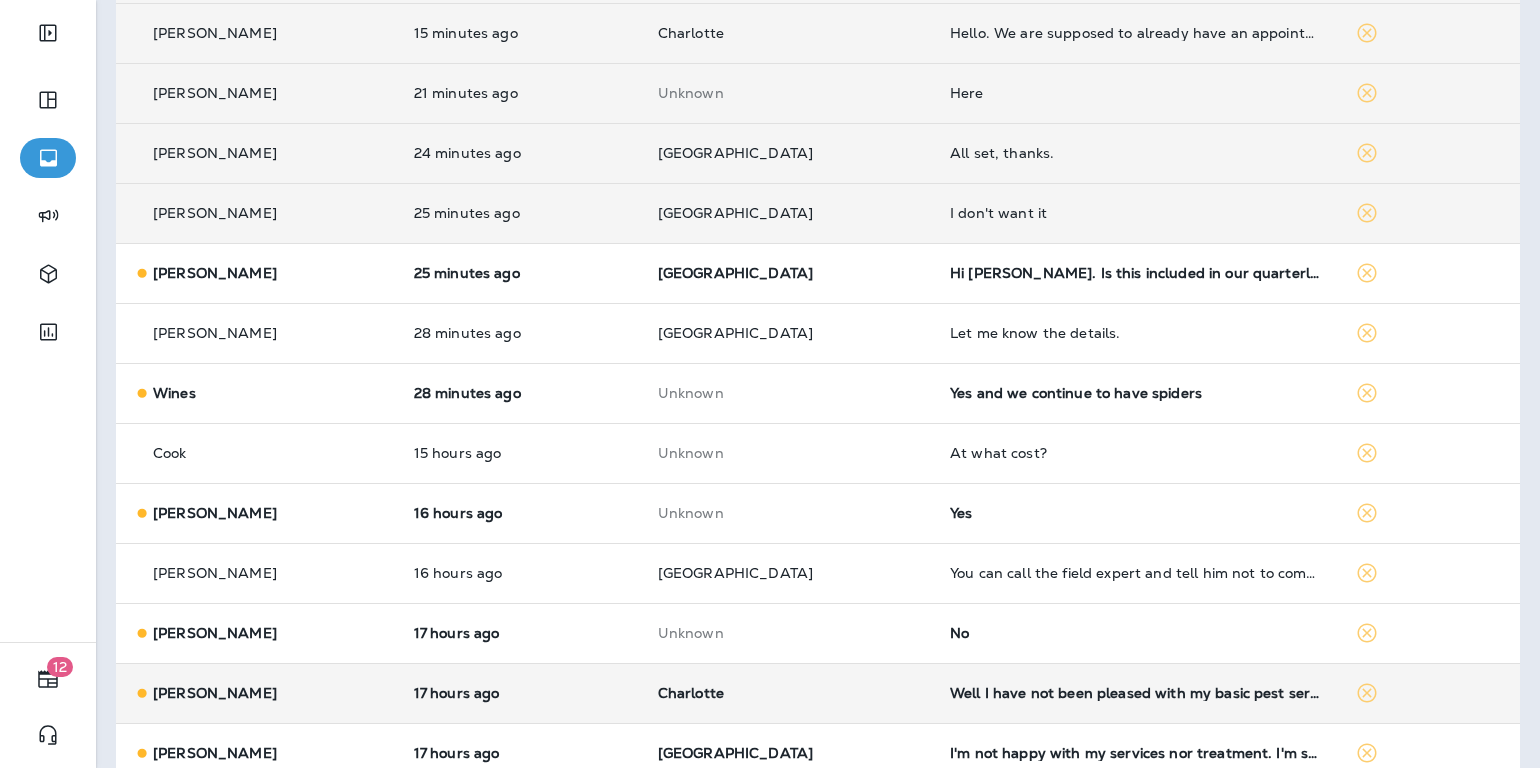 scroll, scrollTop: 952, scrollLeft: 0, axis: vertical 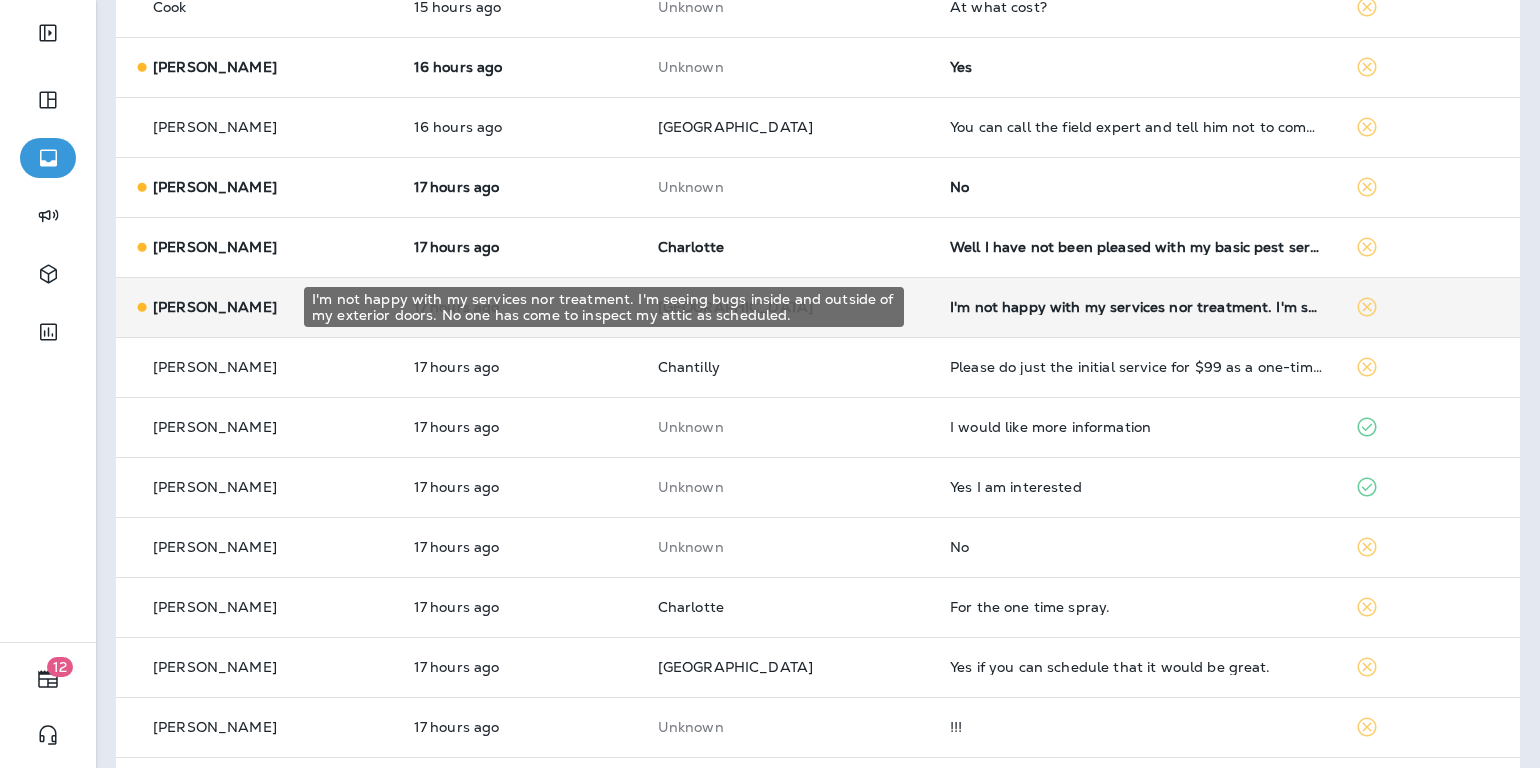click on "I'm not  happy with my services nor treatment.  I'm seeing bugs inside and outside of my exterior doors. No one has come to inspect my attic as scheduled." at bounding box center (1136, 307) 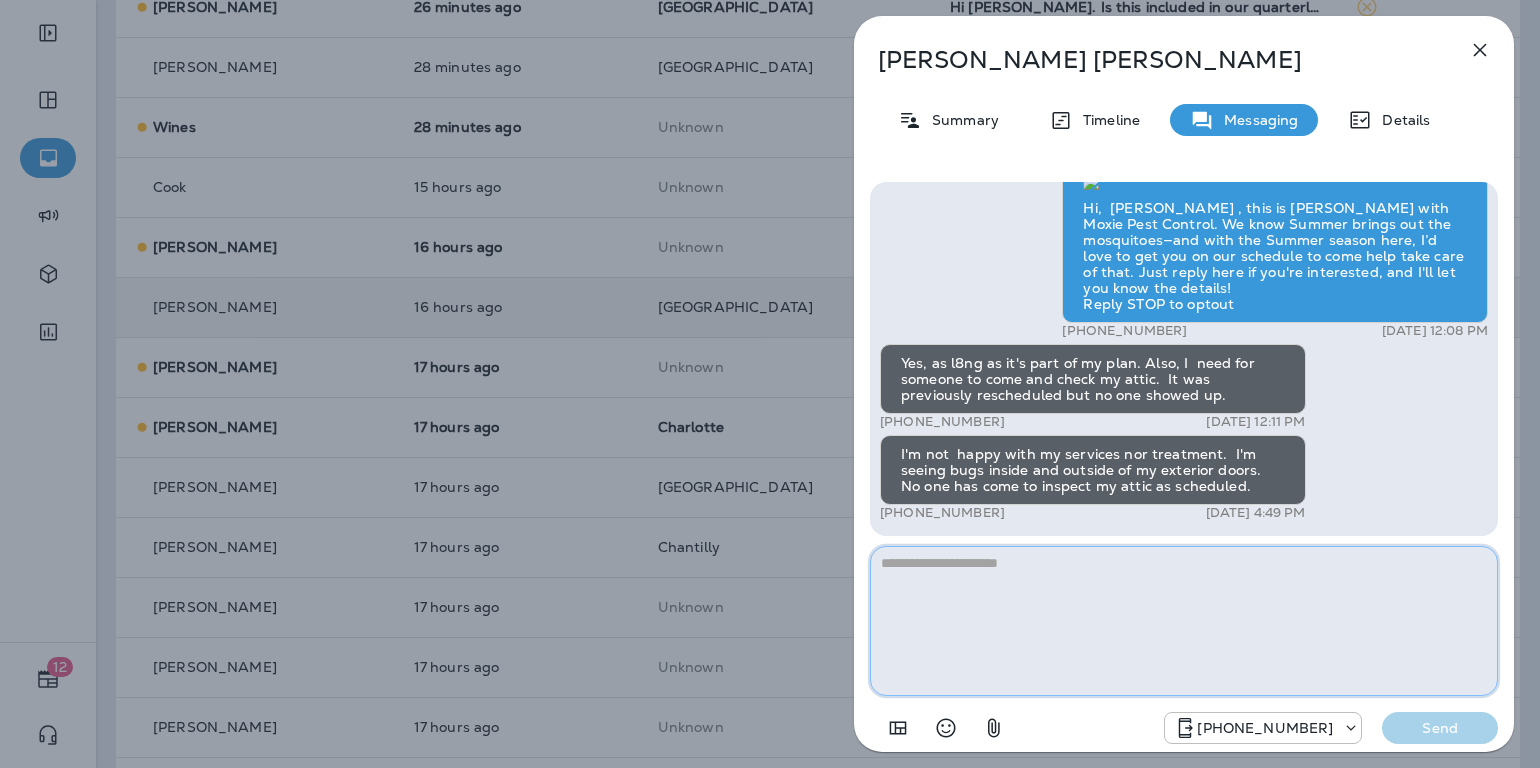 paste on "**********" 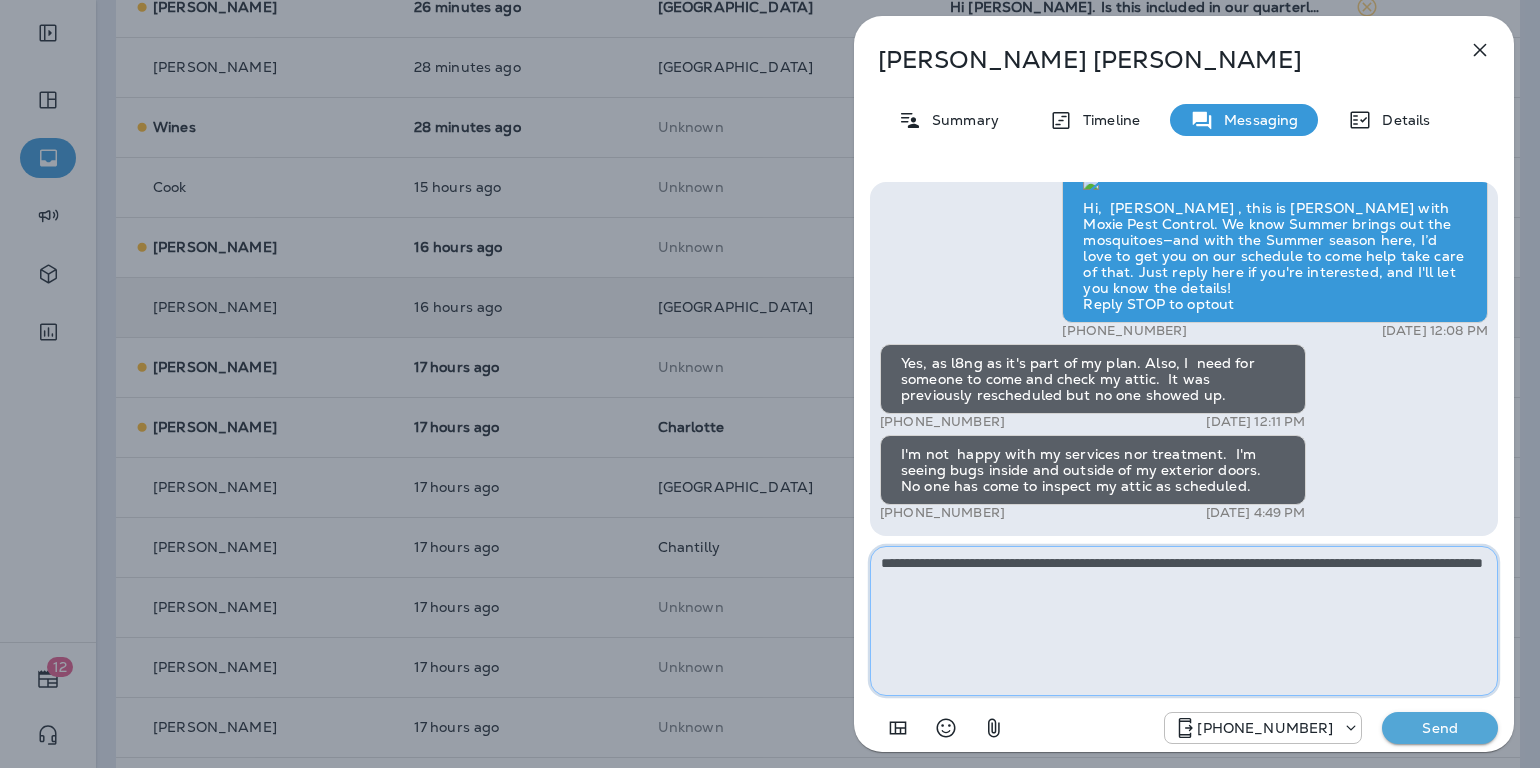 type on "**********" 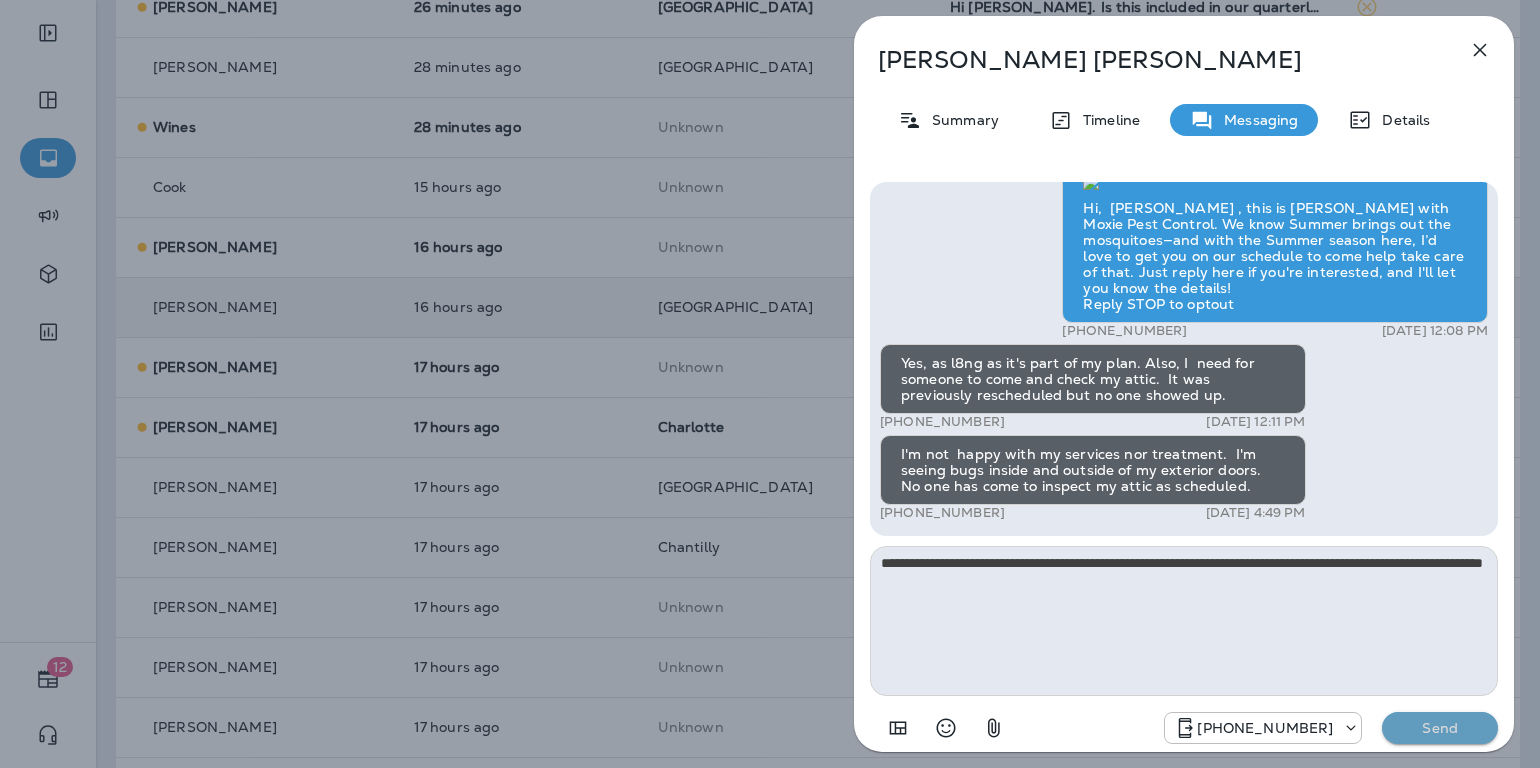 click on "Send" at bounding box center (1440, 728) 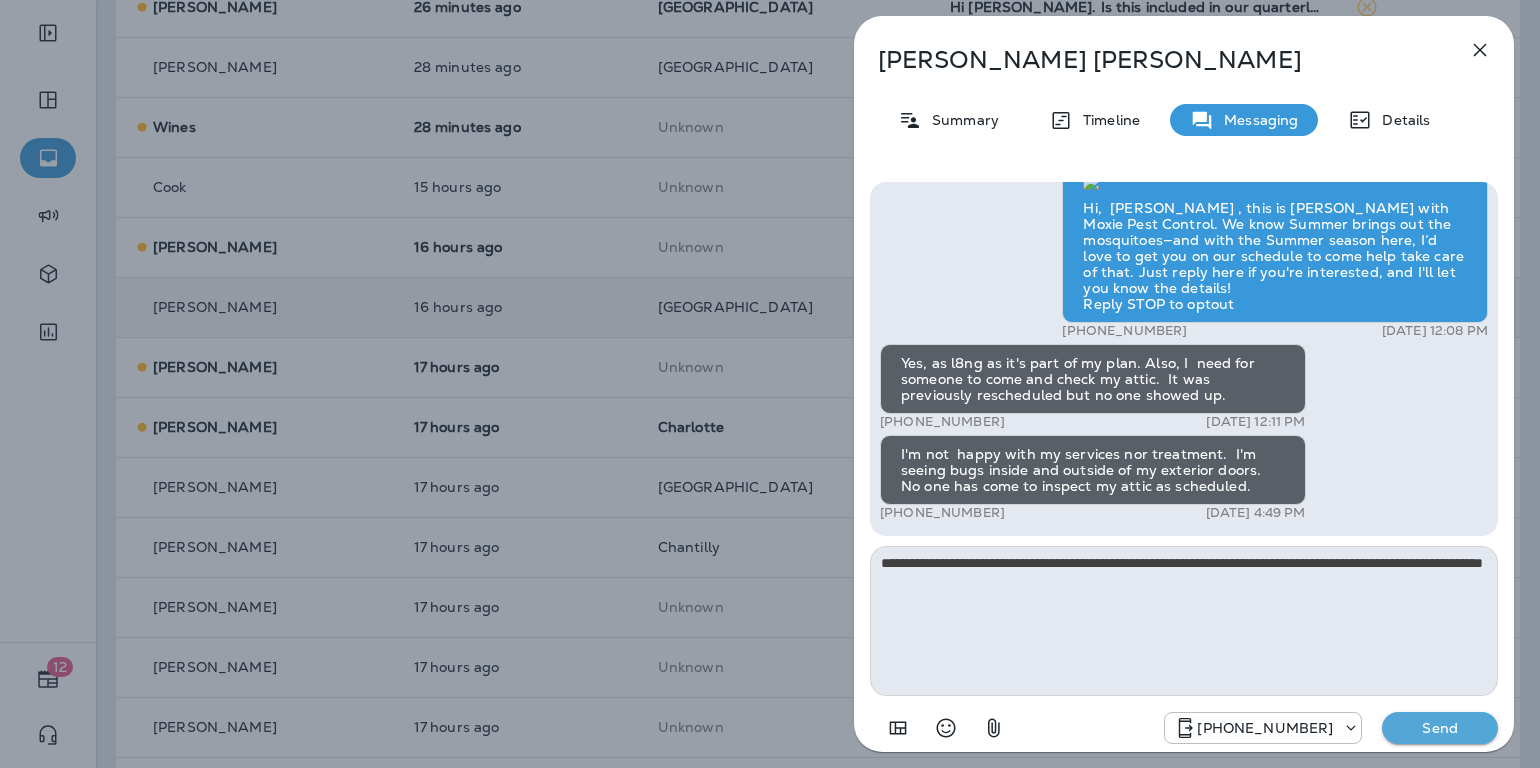 type 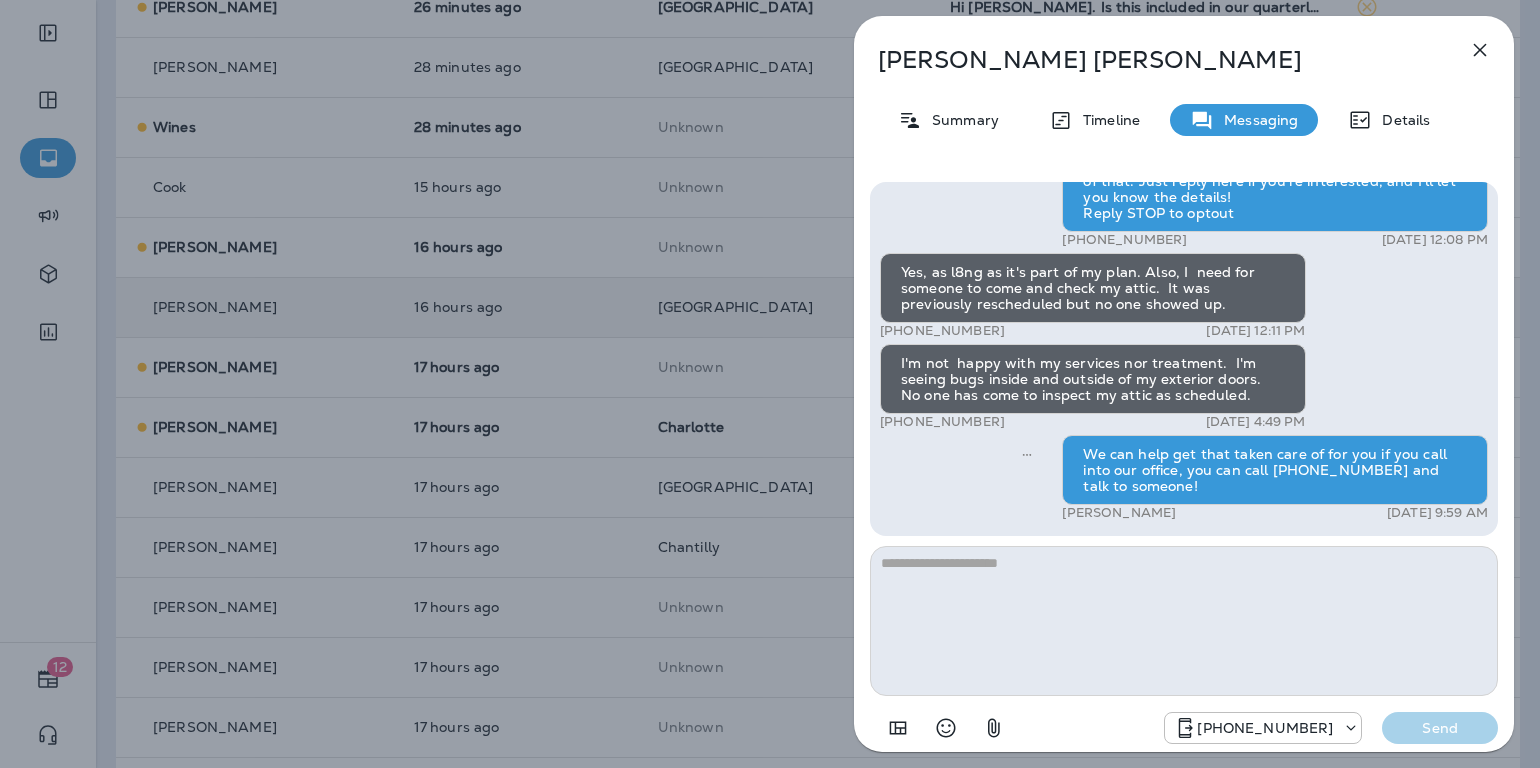 click 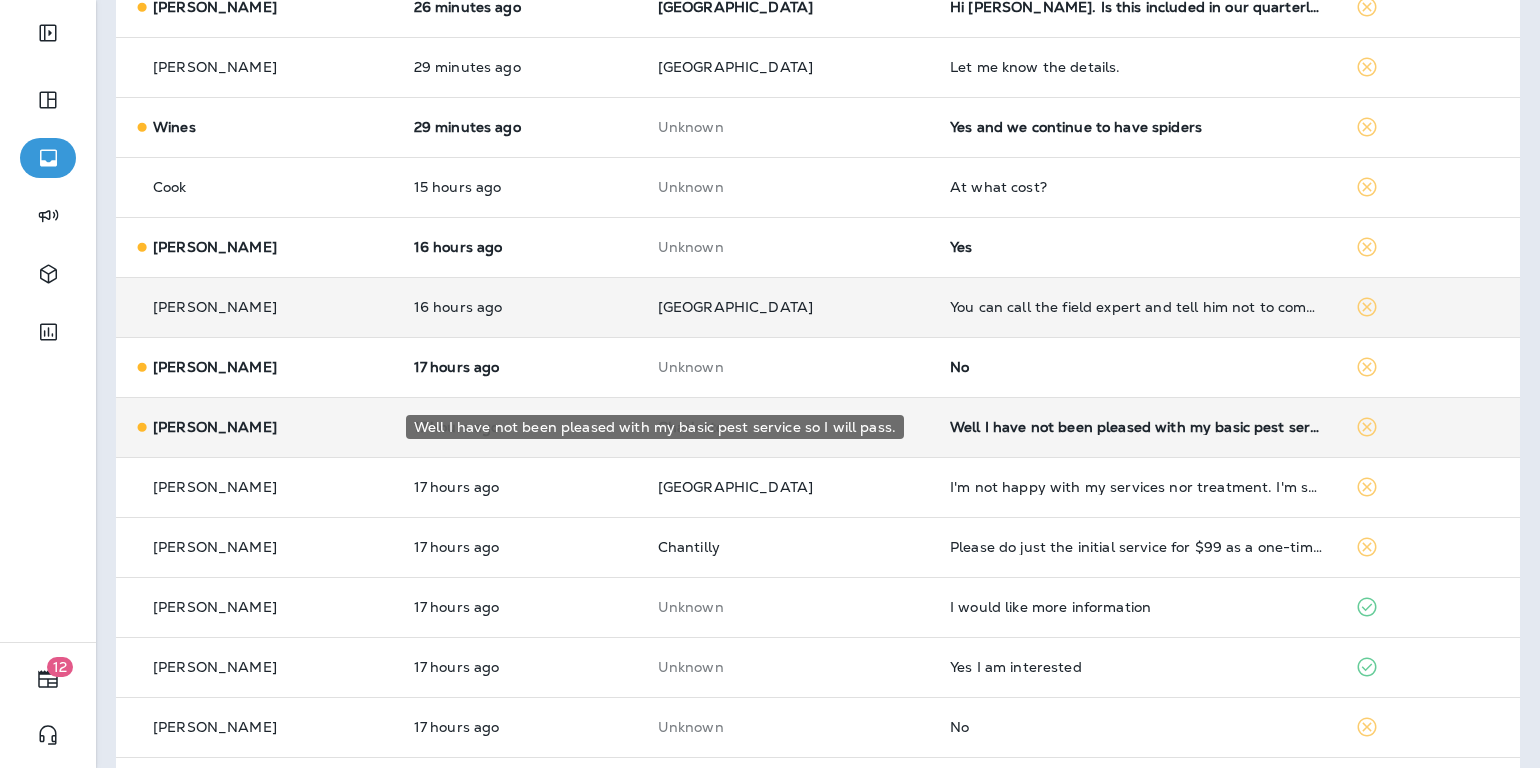 click on "Well I have not been pleased with my basic pest service so I will pass." at bounding box center (1136, 427) 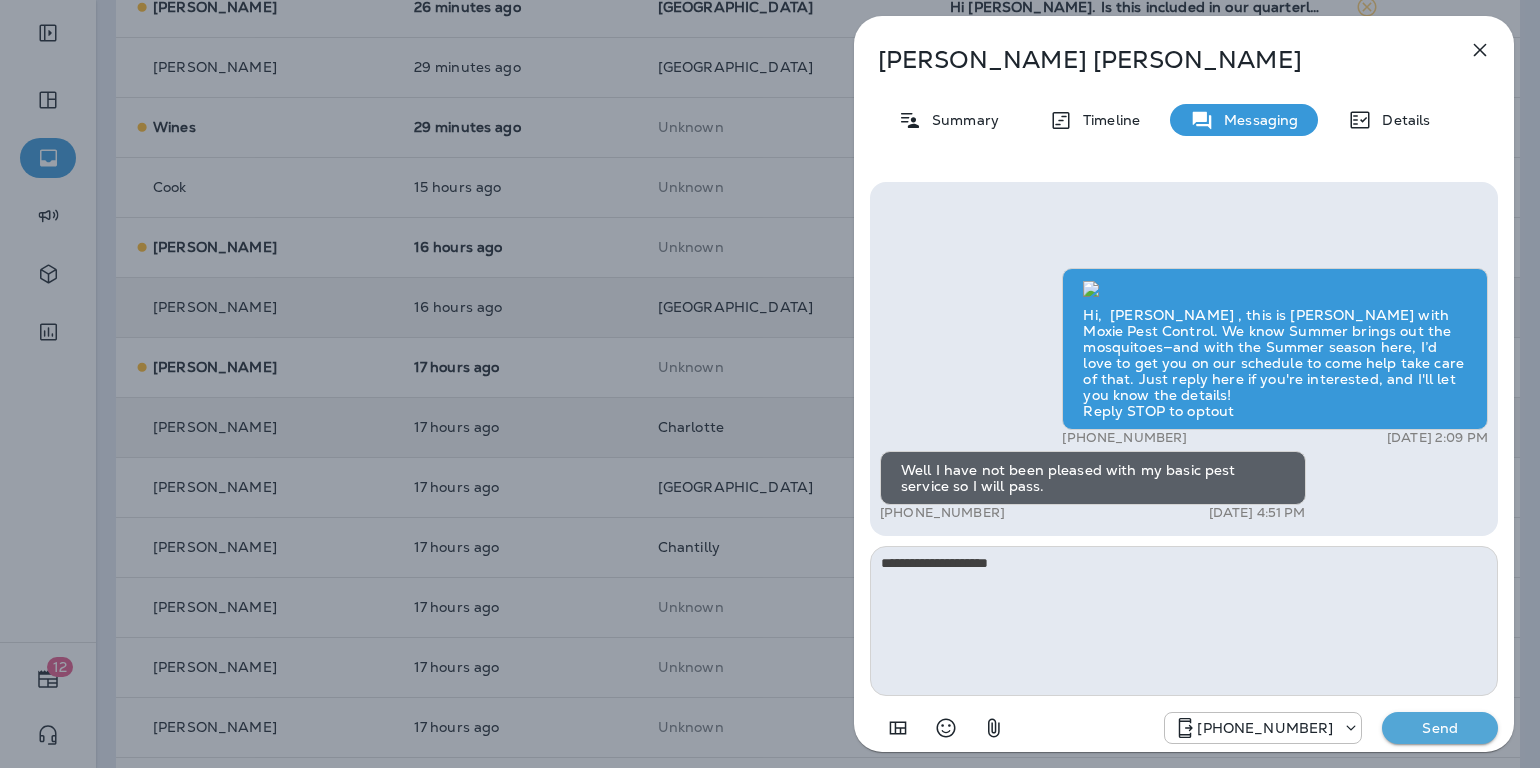 click on "**********" at bounding box center [1184, 621] 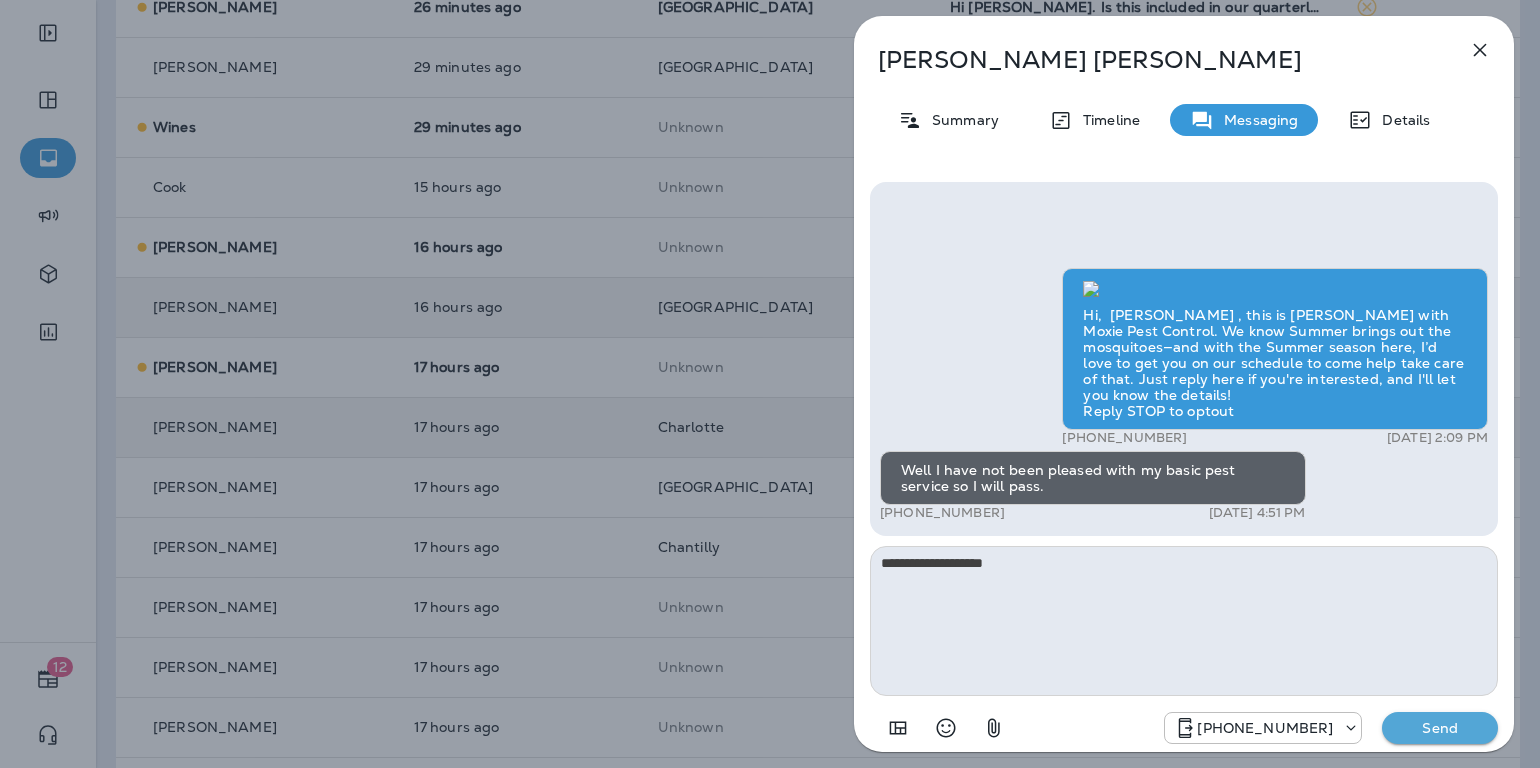 click on "**********" at bounding box center (1184, 621) 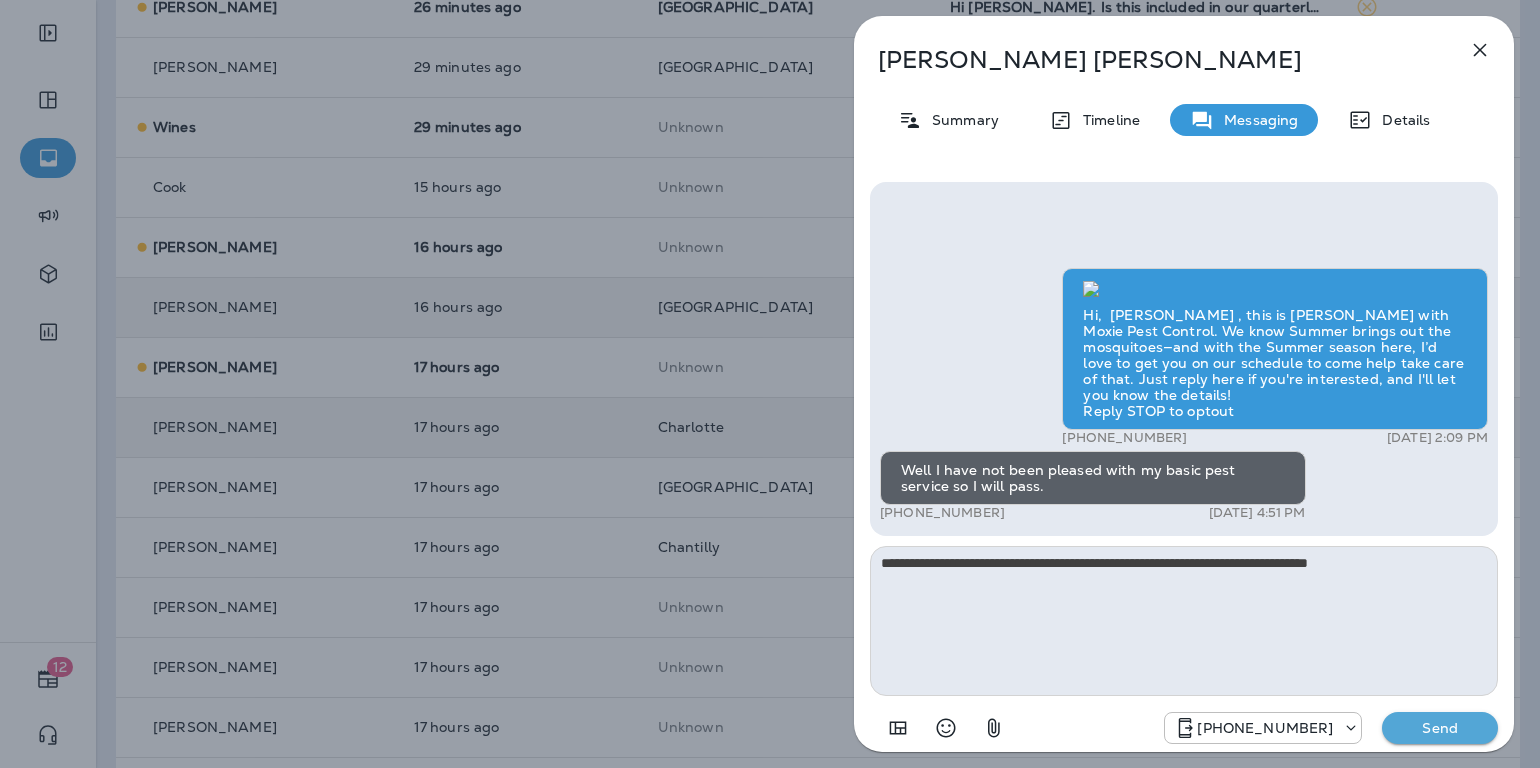 type on "**********" 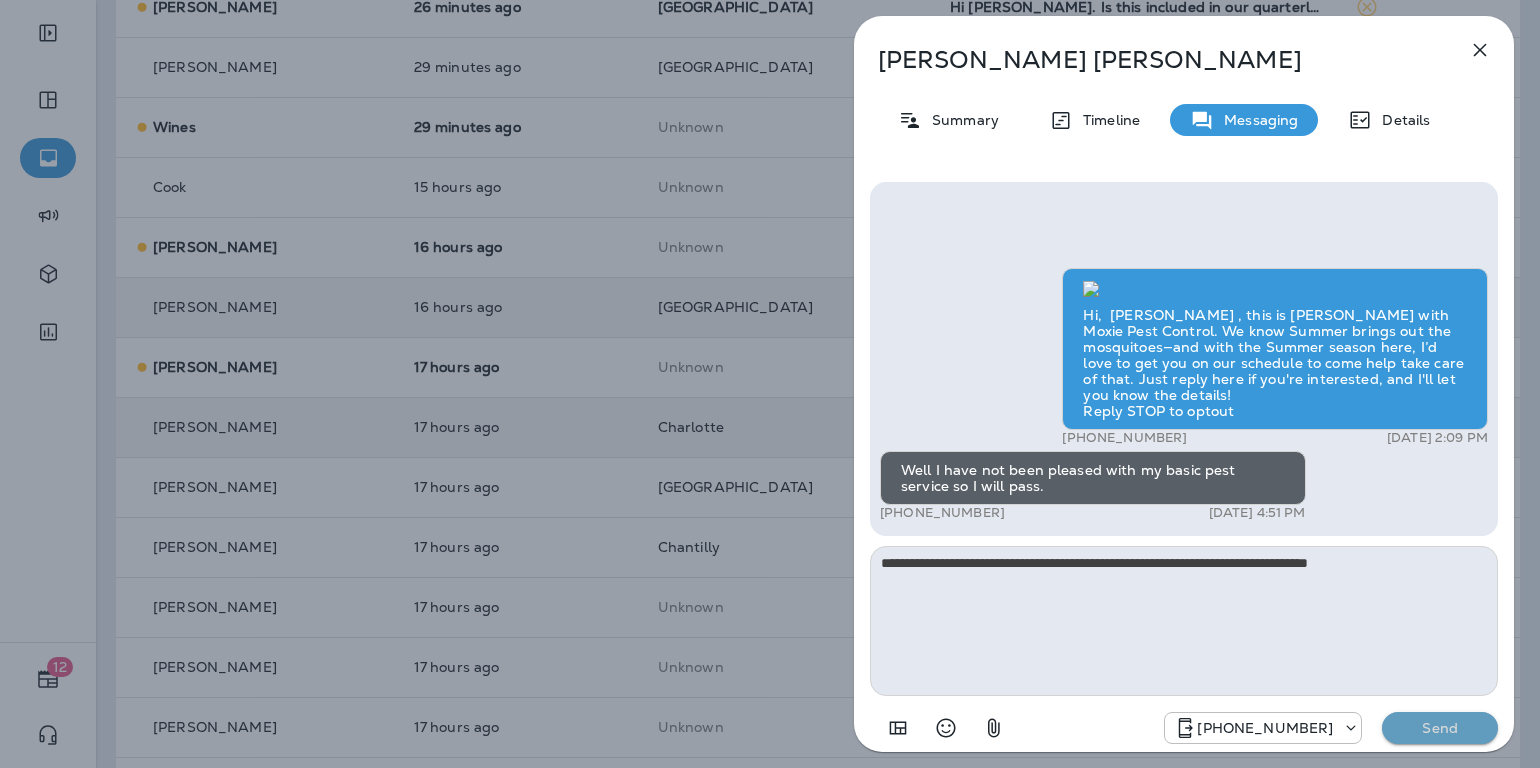 click on "Send" at bounding box center [1440, 728] 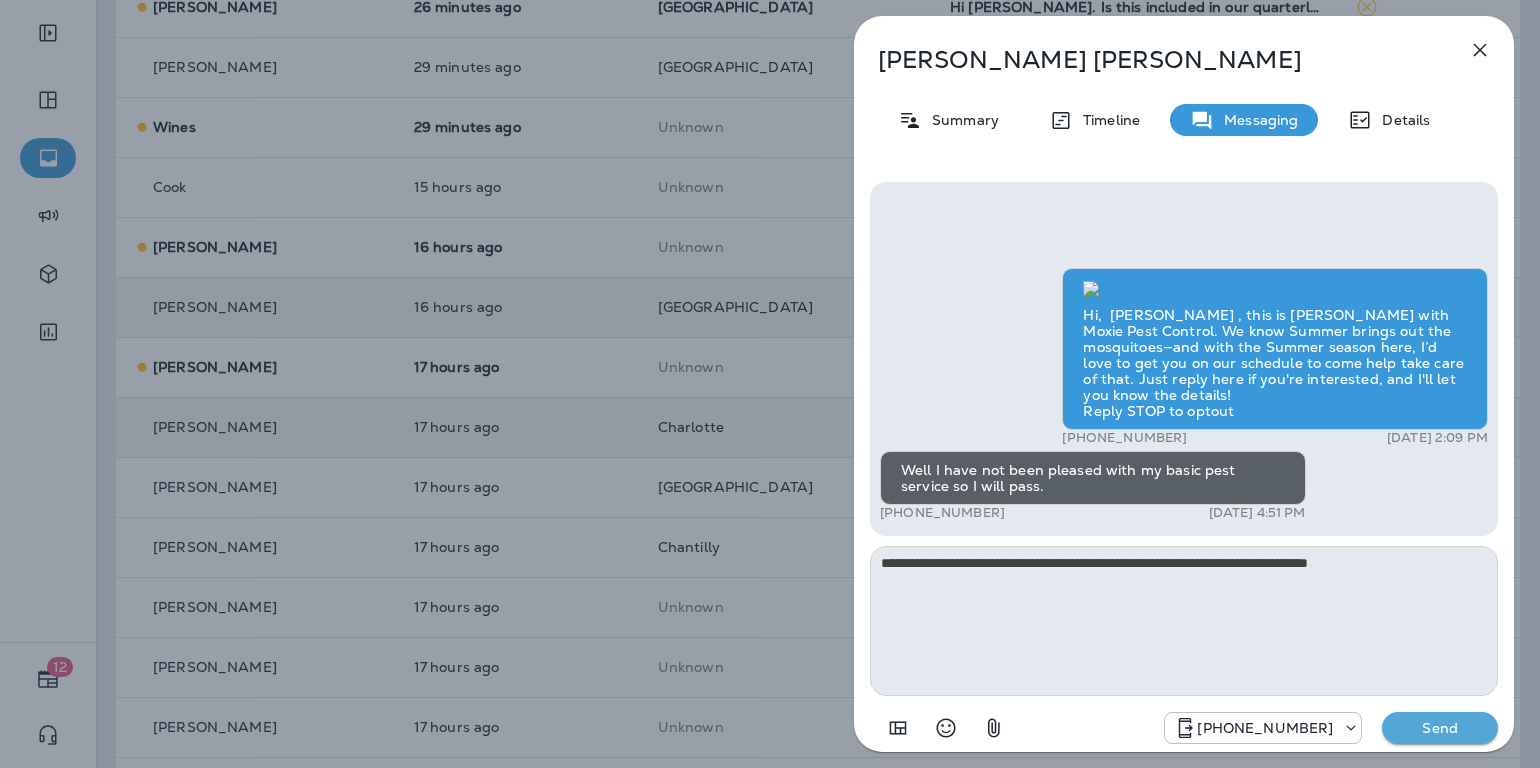 type 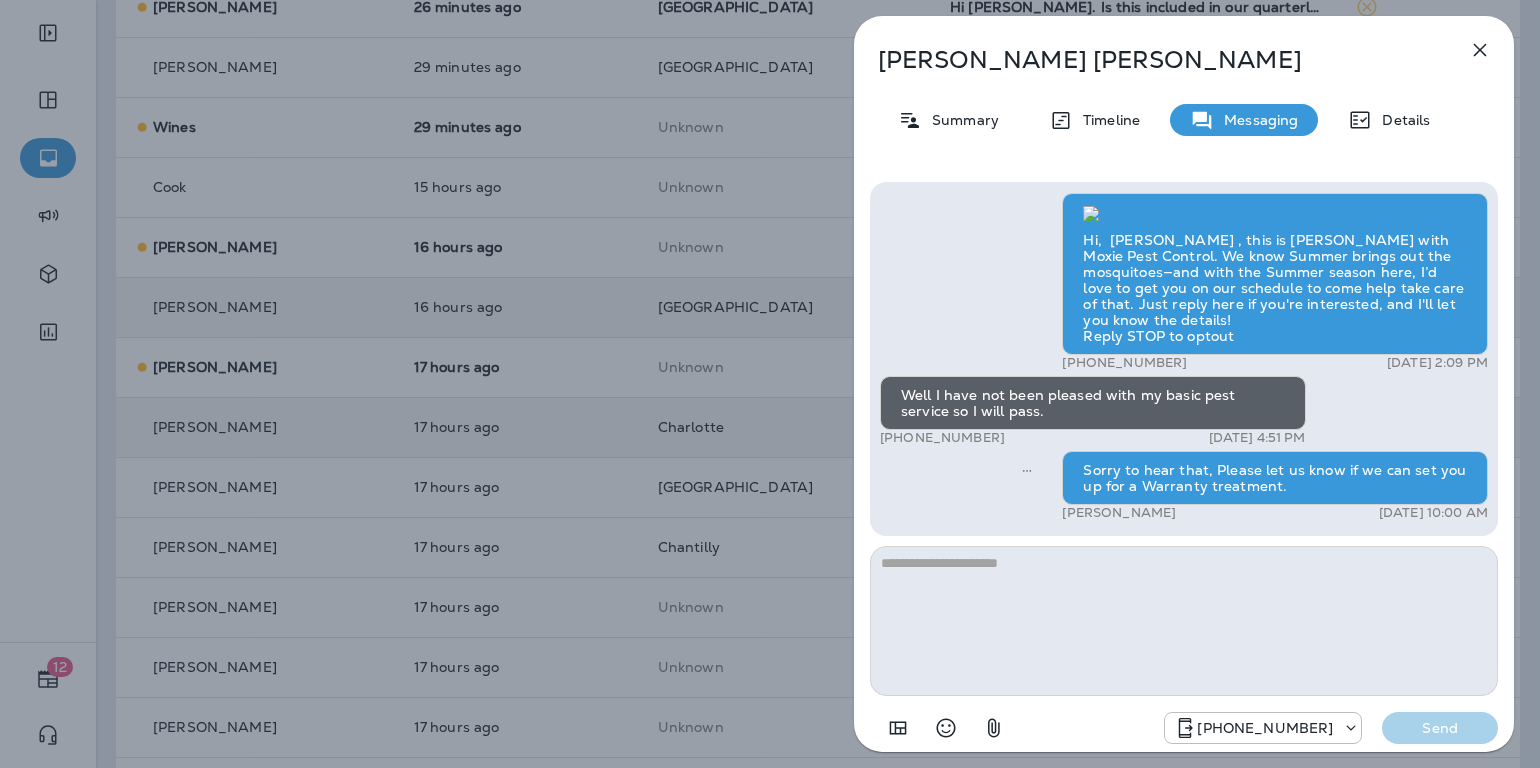 click 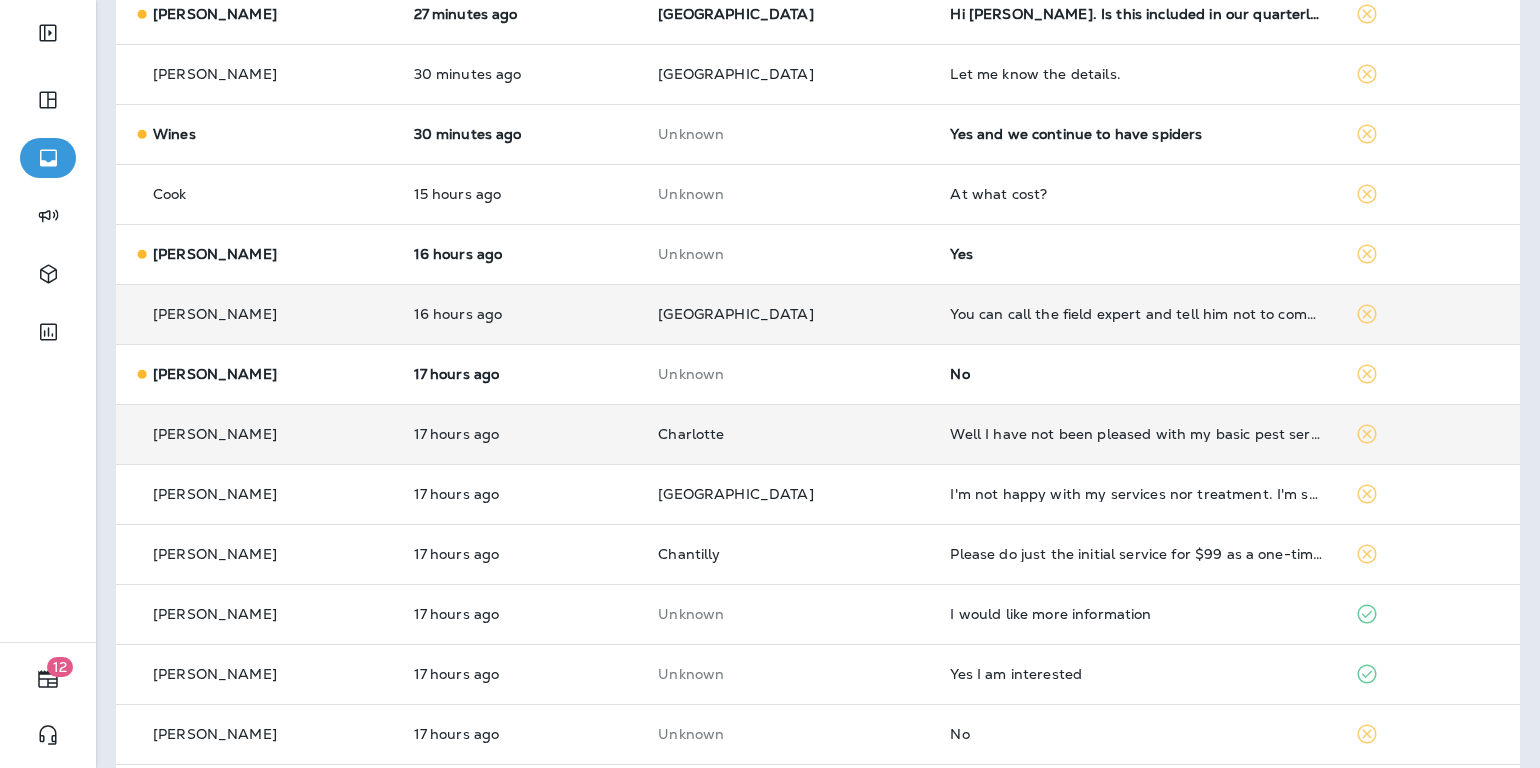 scroll, scrollTop: 926, scrollLeft: 0, axis: vertical 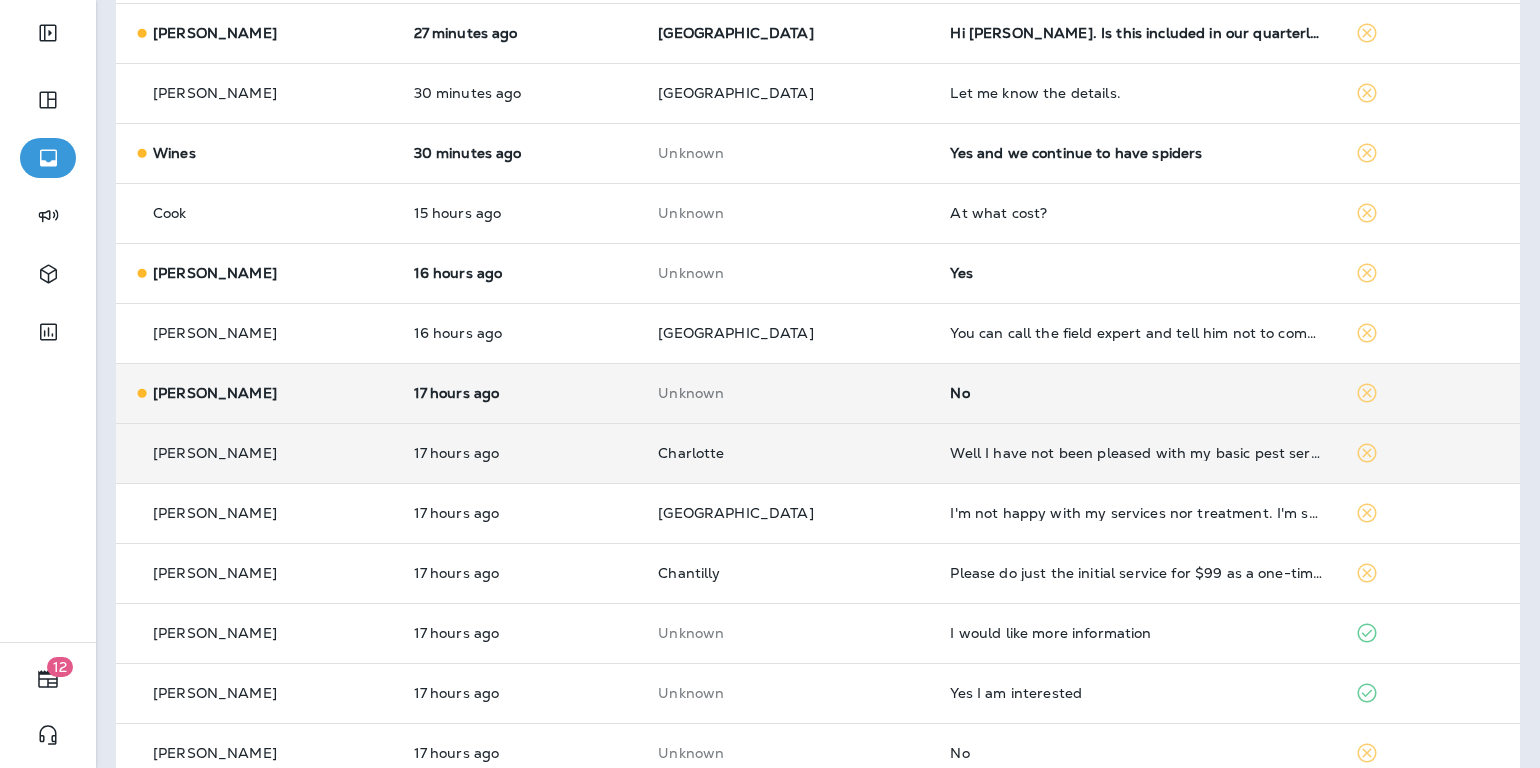 click on "No" at bounding box center [1136, 393] 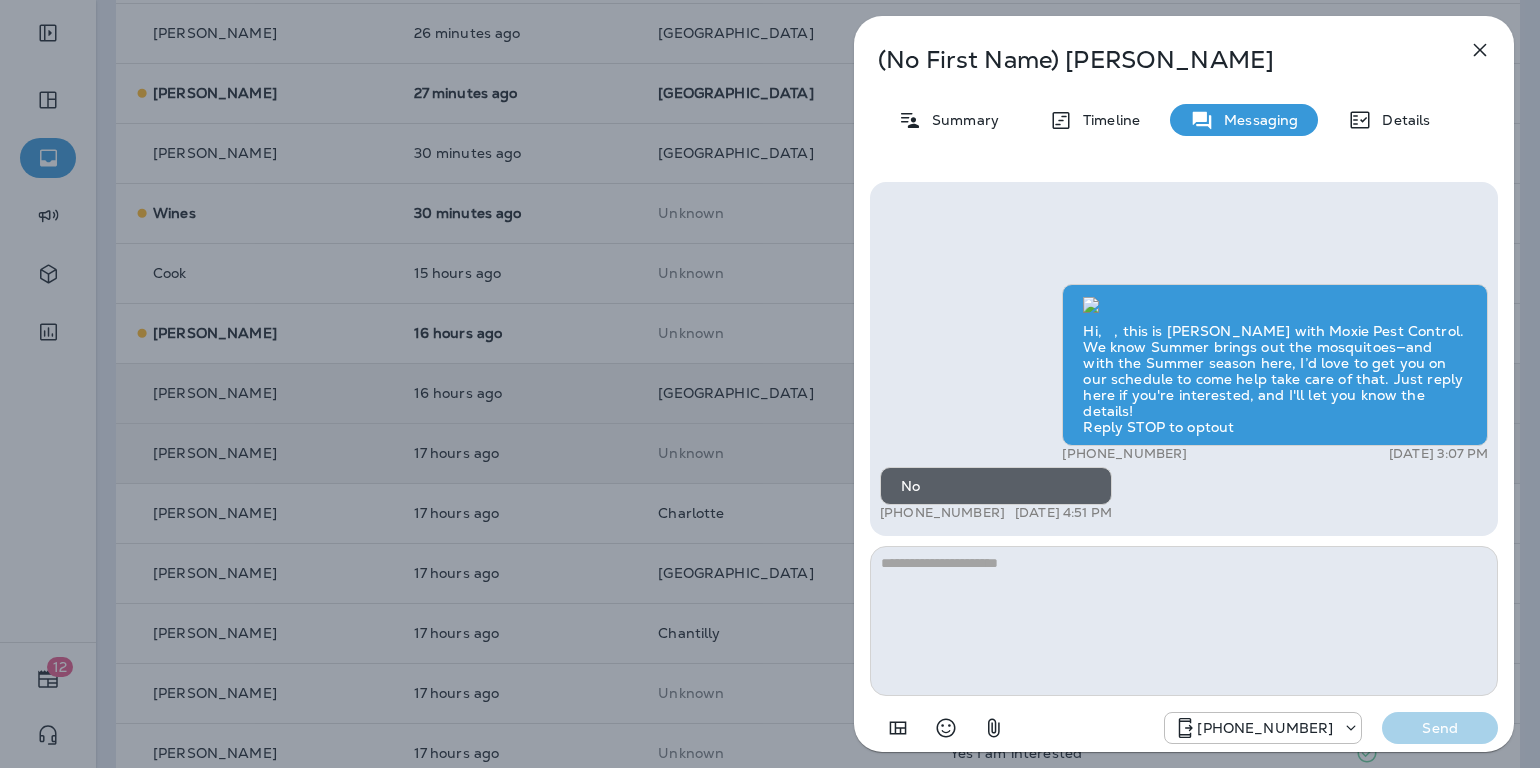 click 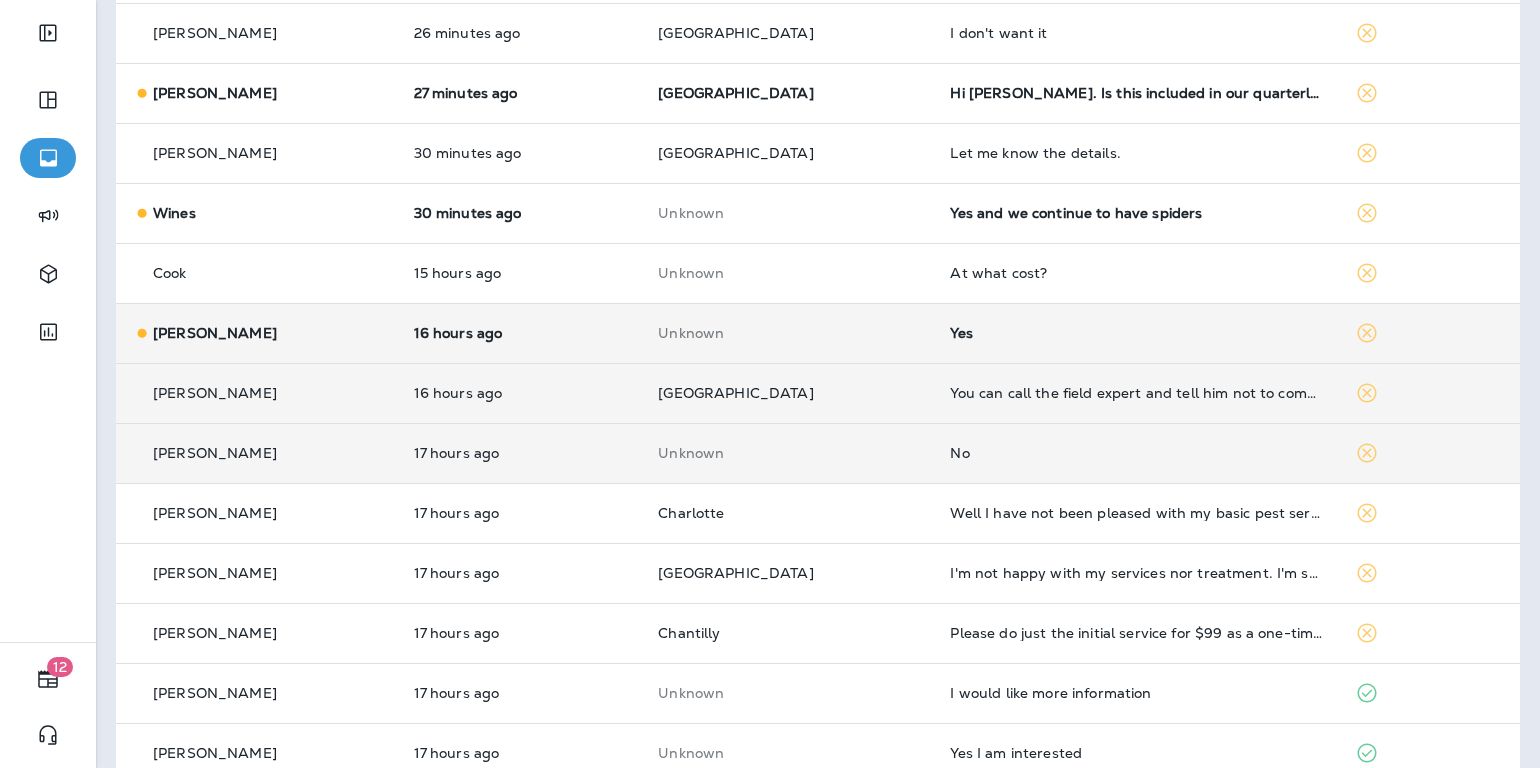 click on "Yes" at bounding box center (1136, 333) 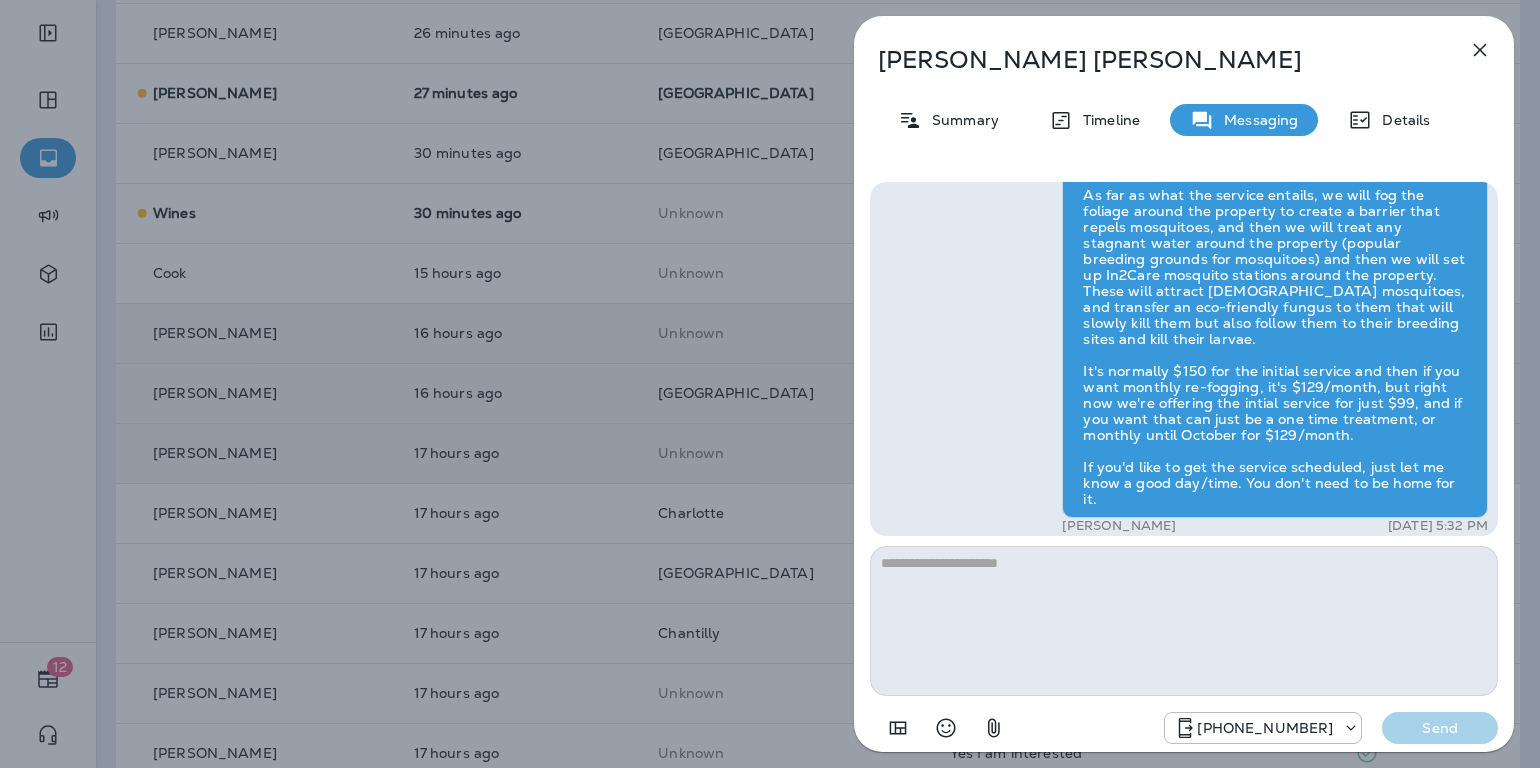 scroll, scrollTop: 1, scrollLeft: 0, axis: vertical 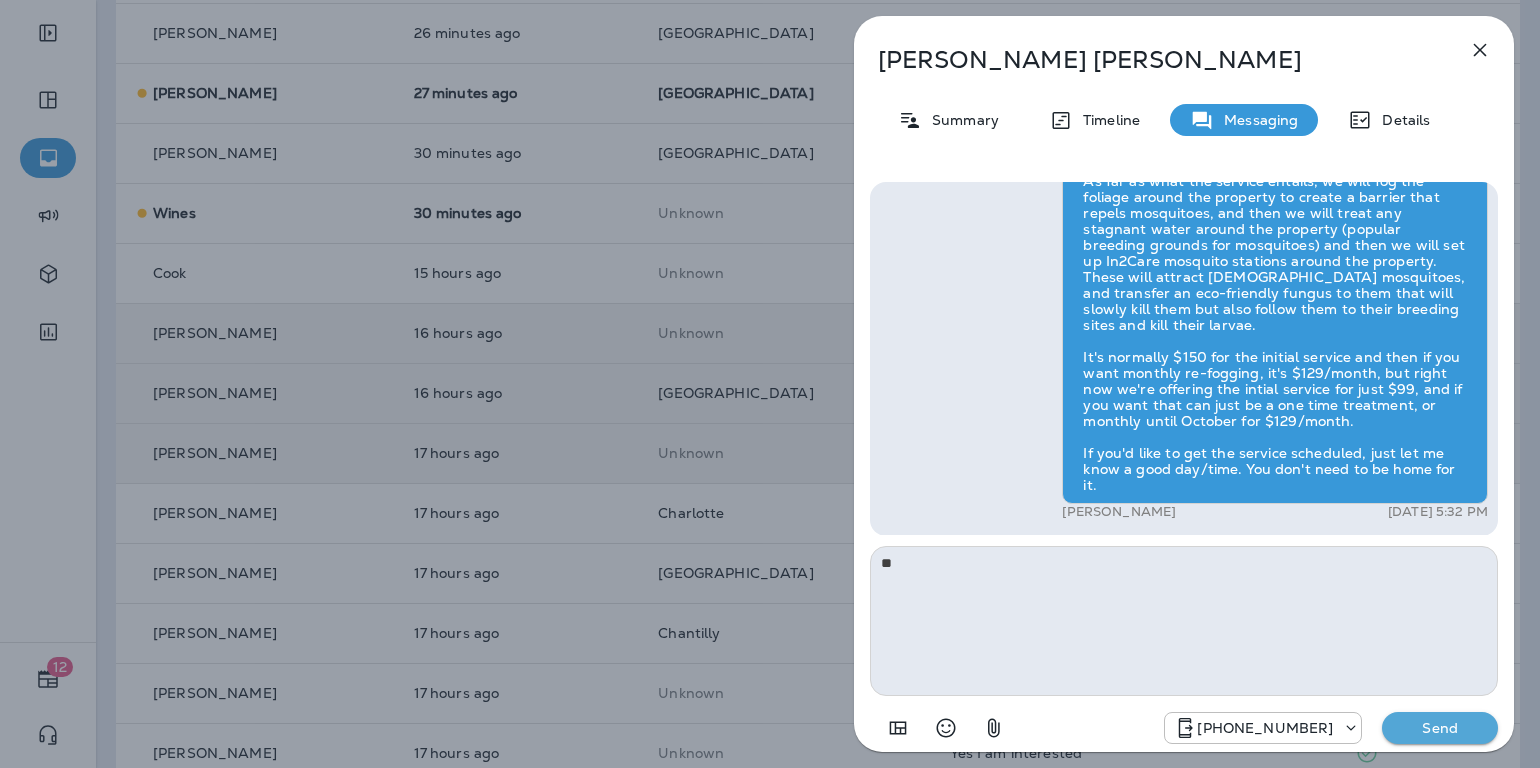 type on "*" 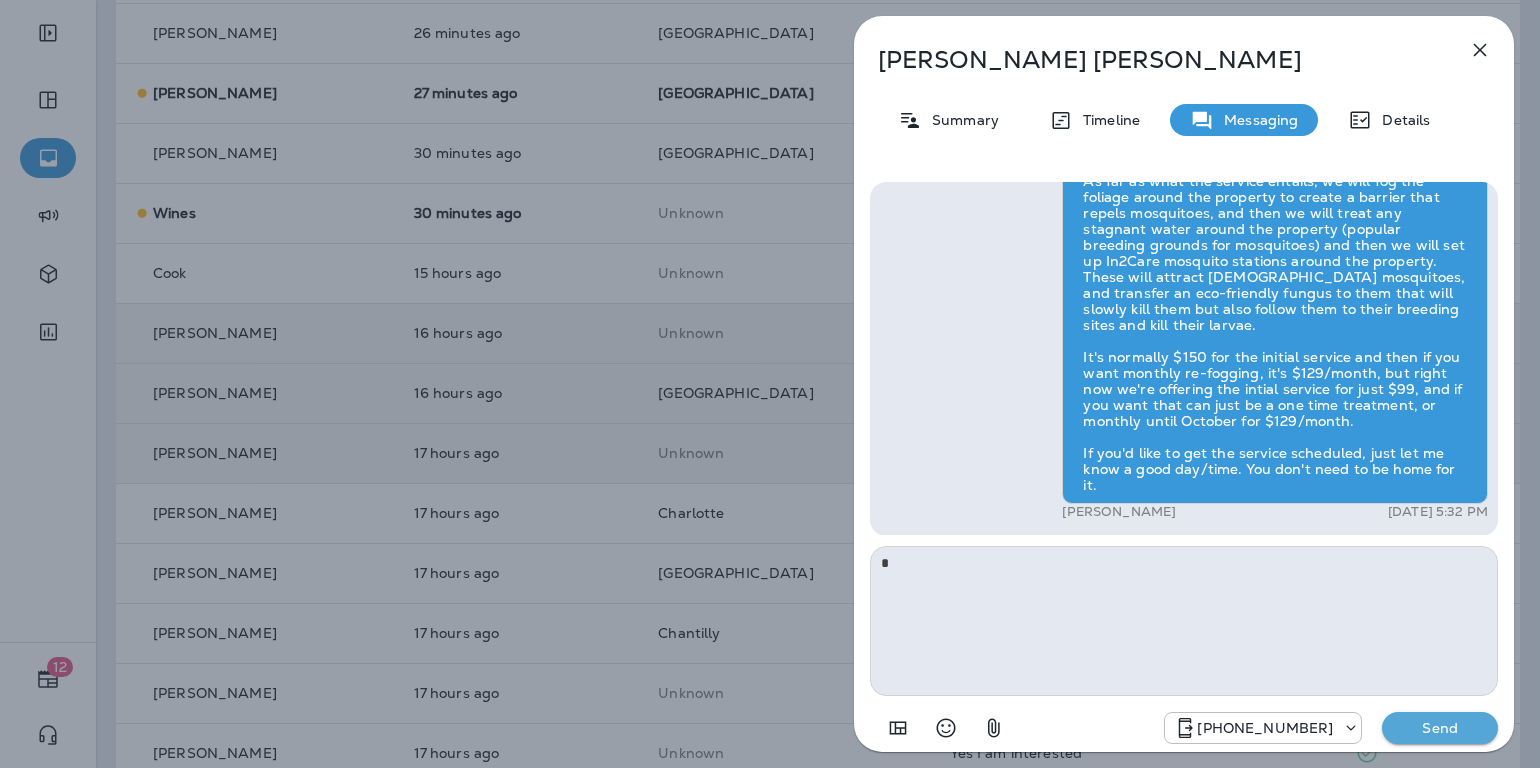 type 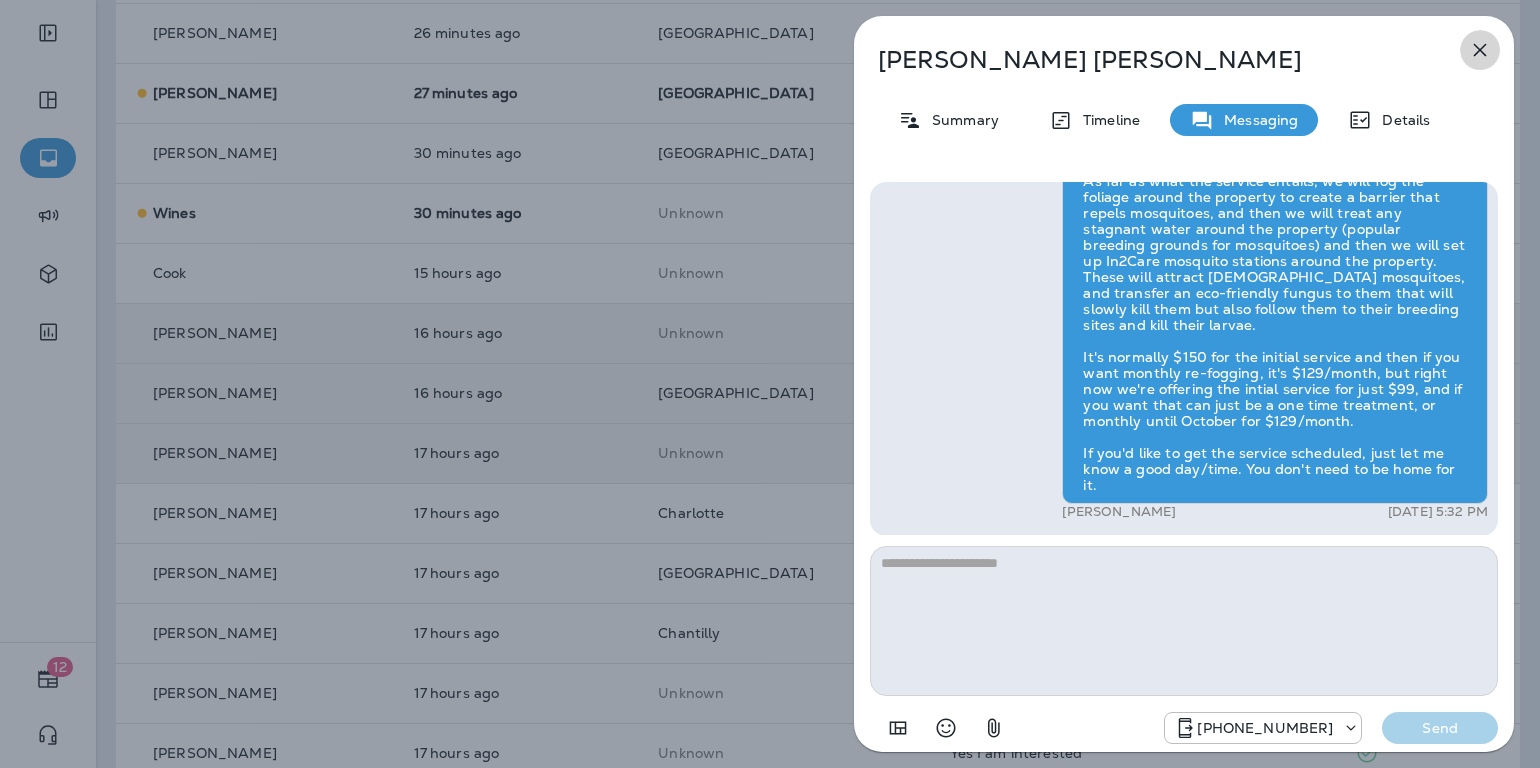 click 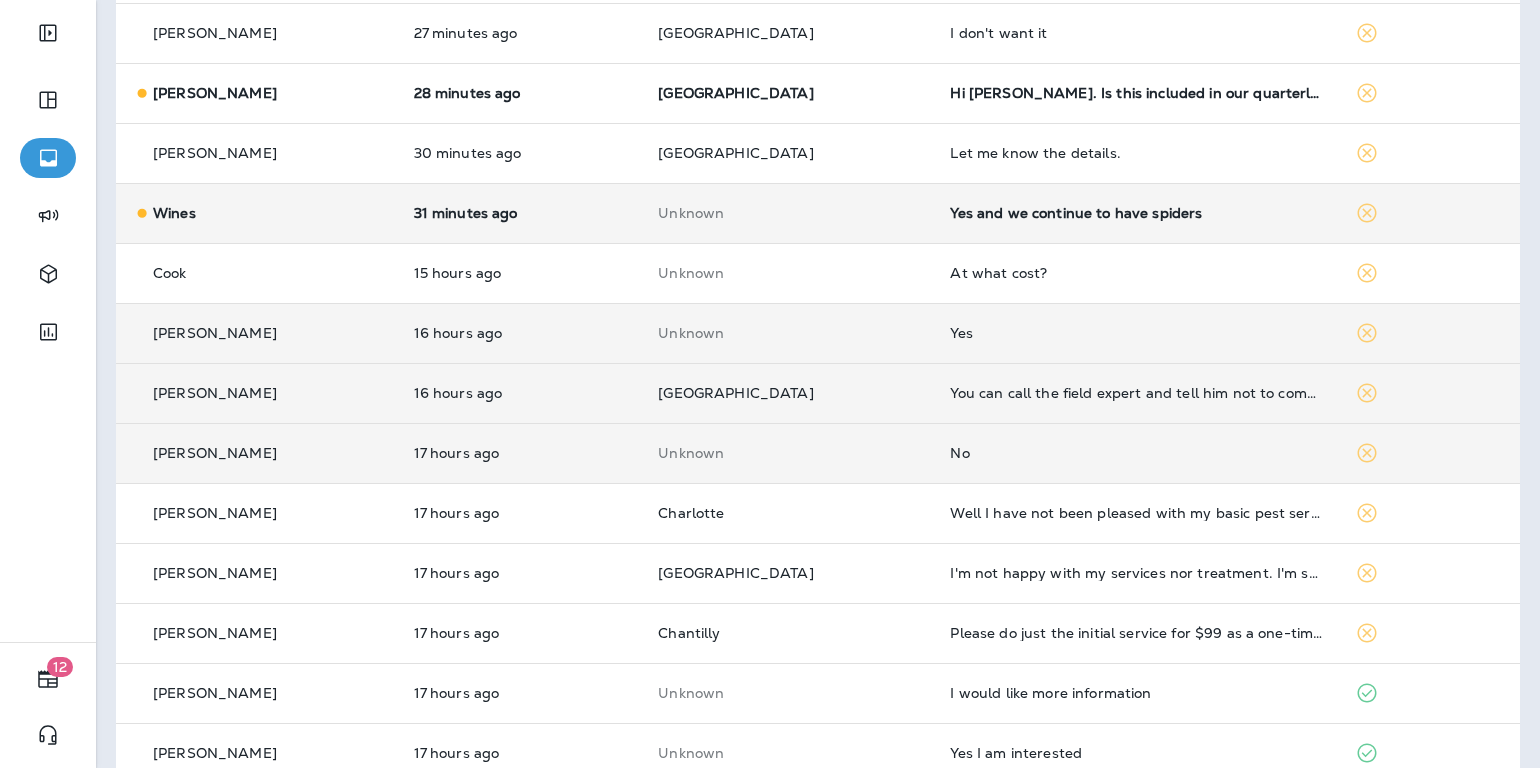 click on "Yes and we continue to have spiders" at bounding box center (1136, 213) 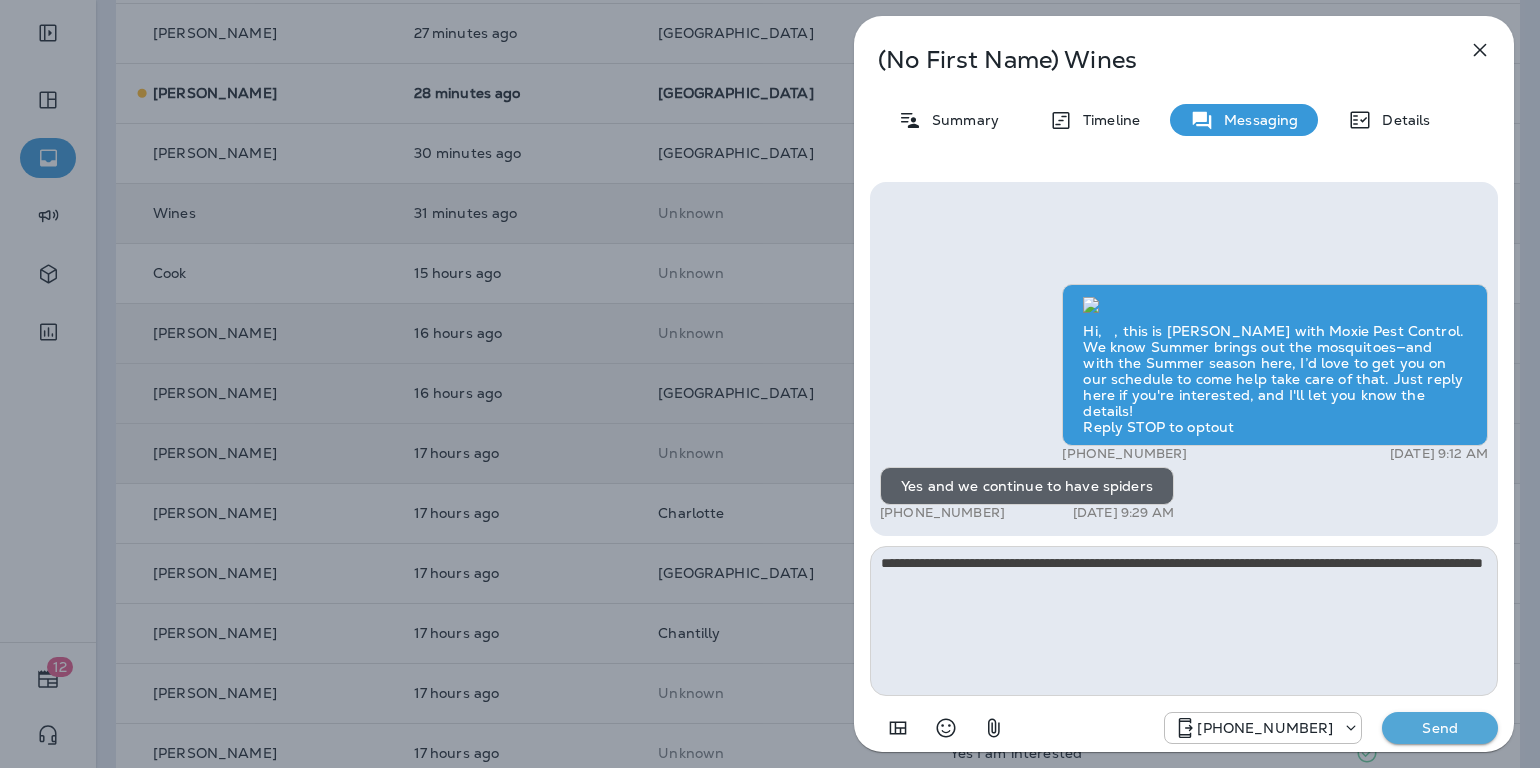type on "**********" 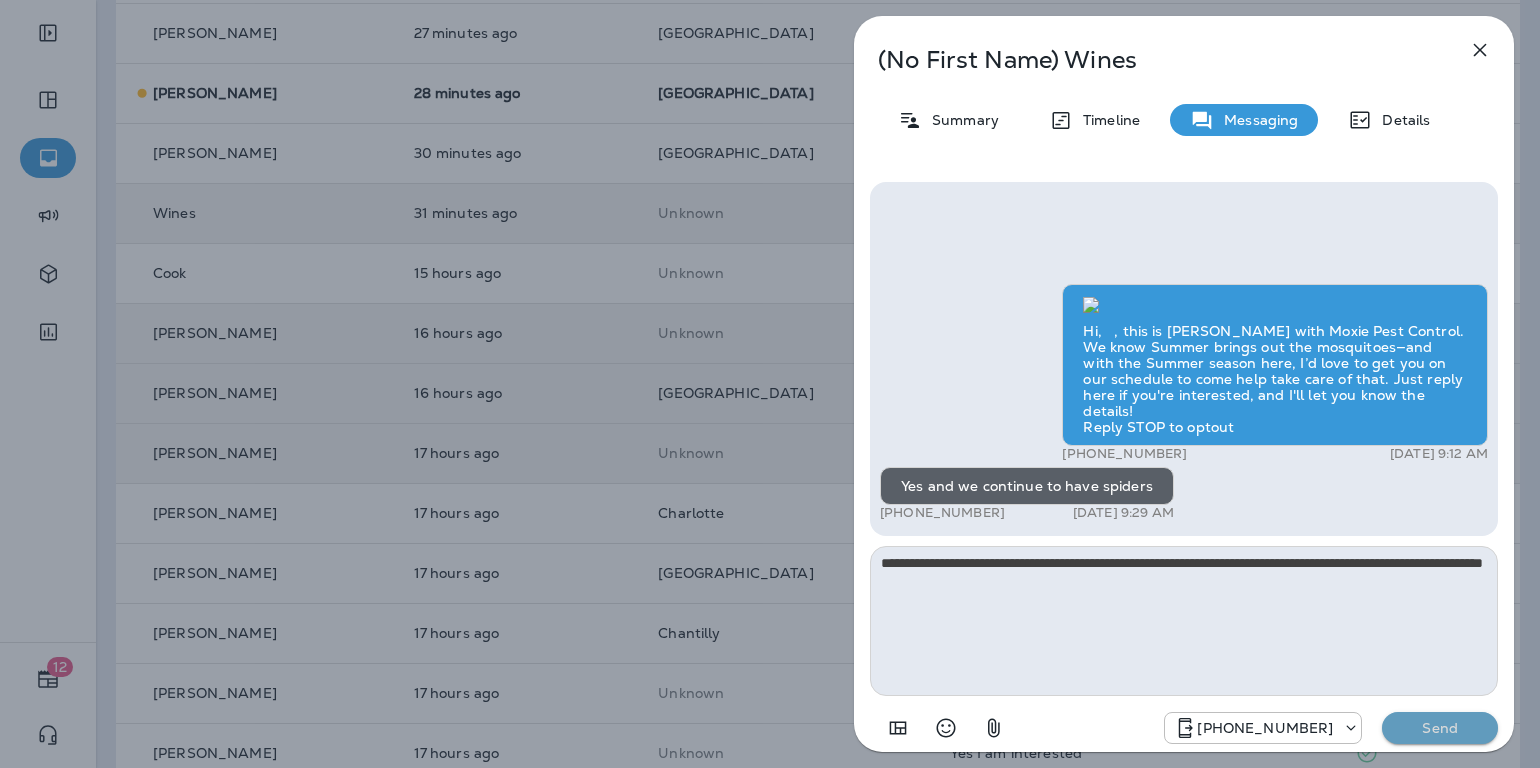 click on "Send" at bounding box center (1440, 728) 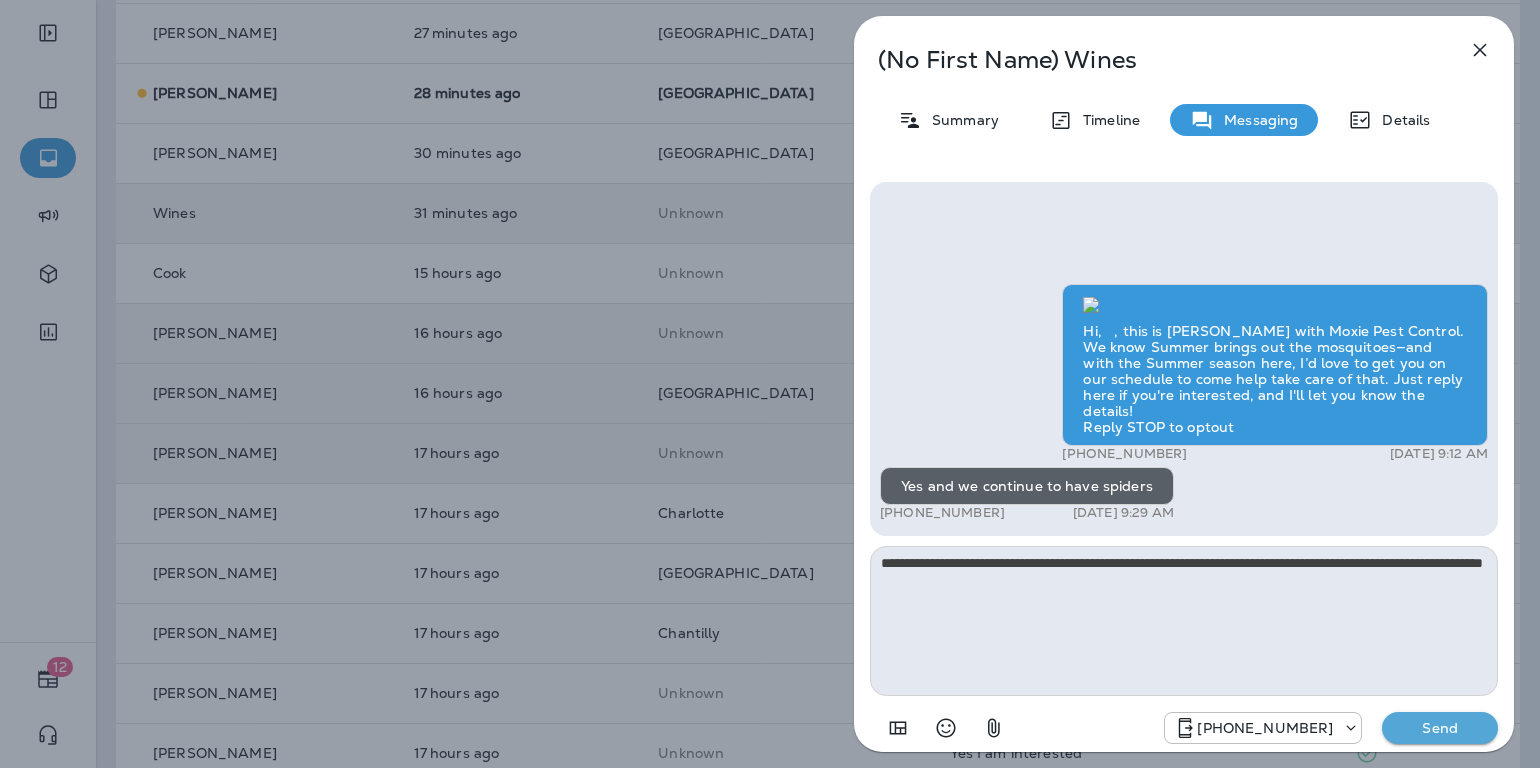 type 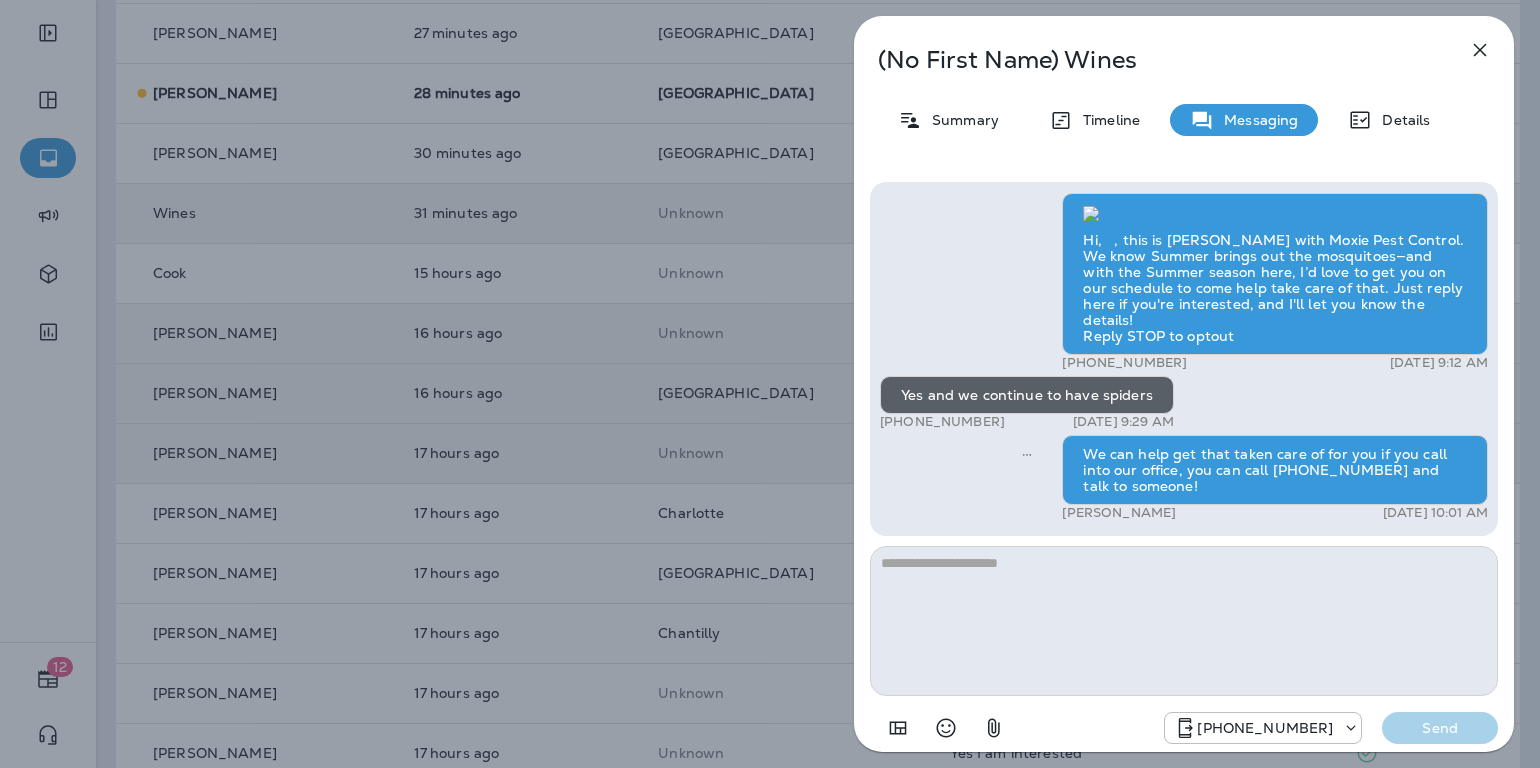 click 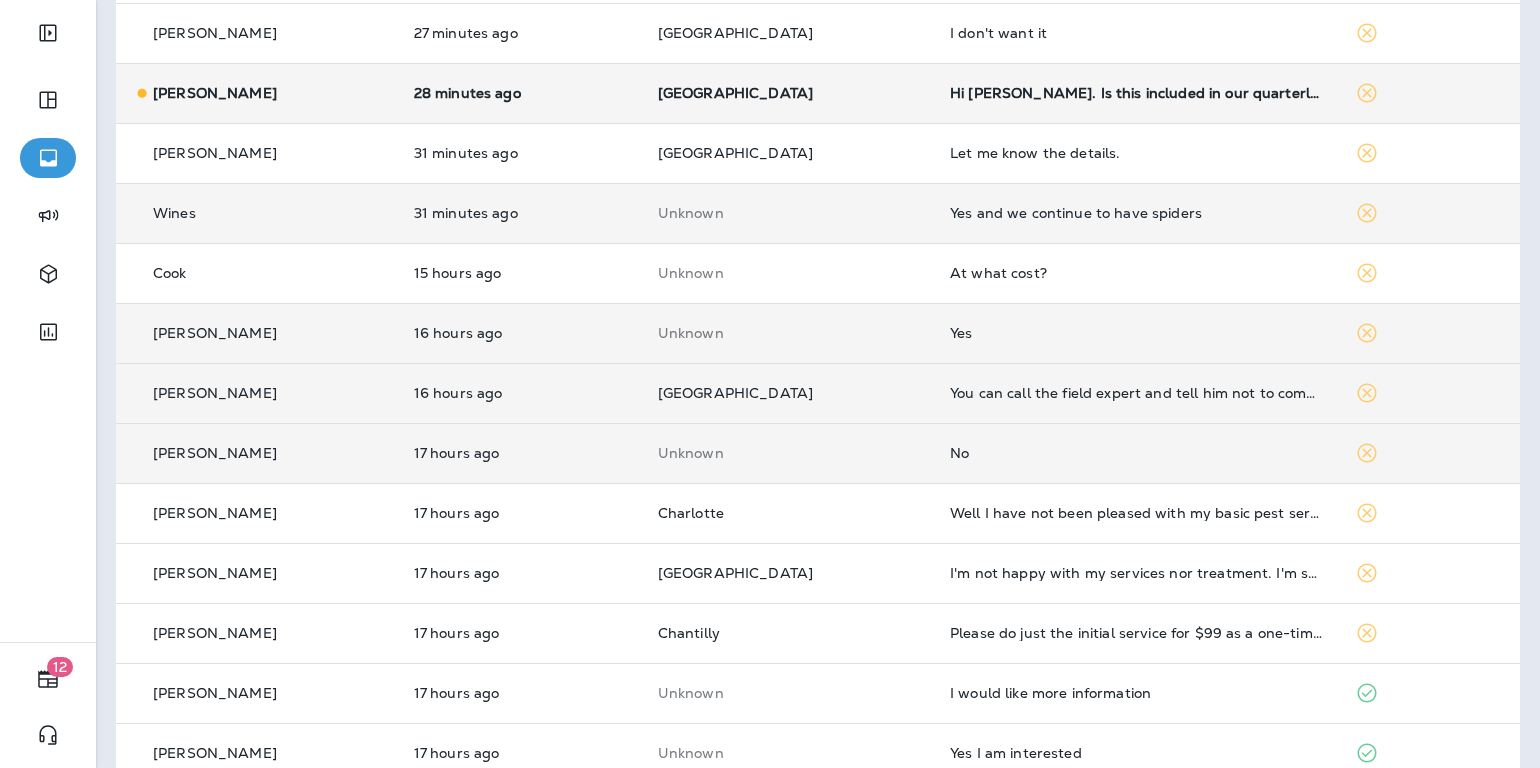 click on "Hi [PERSON_NAME]. Is this included in our quarterly fee?" at bounding box center (1136, 93) 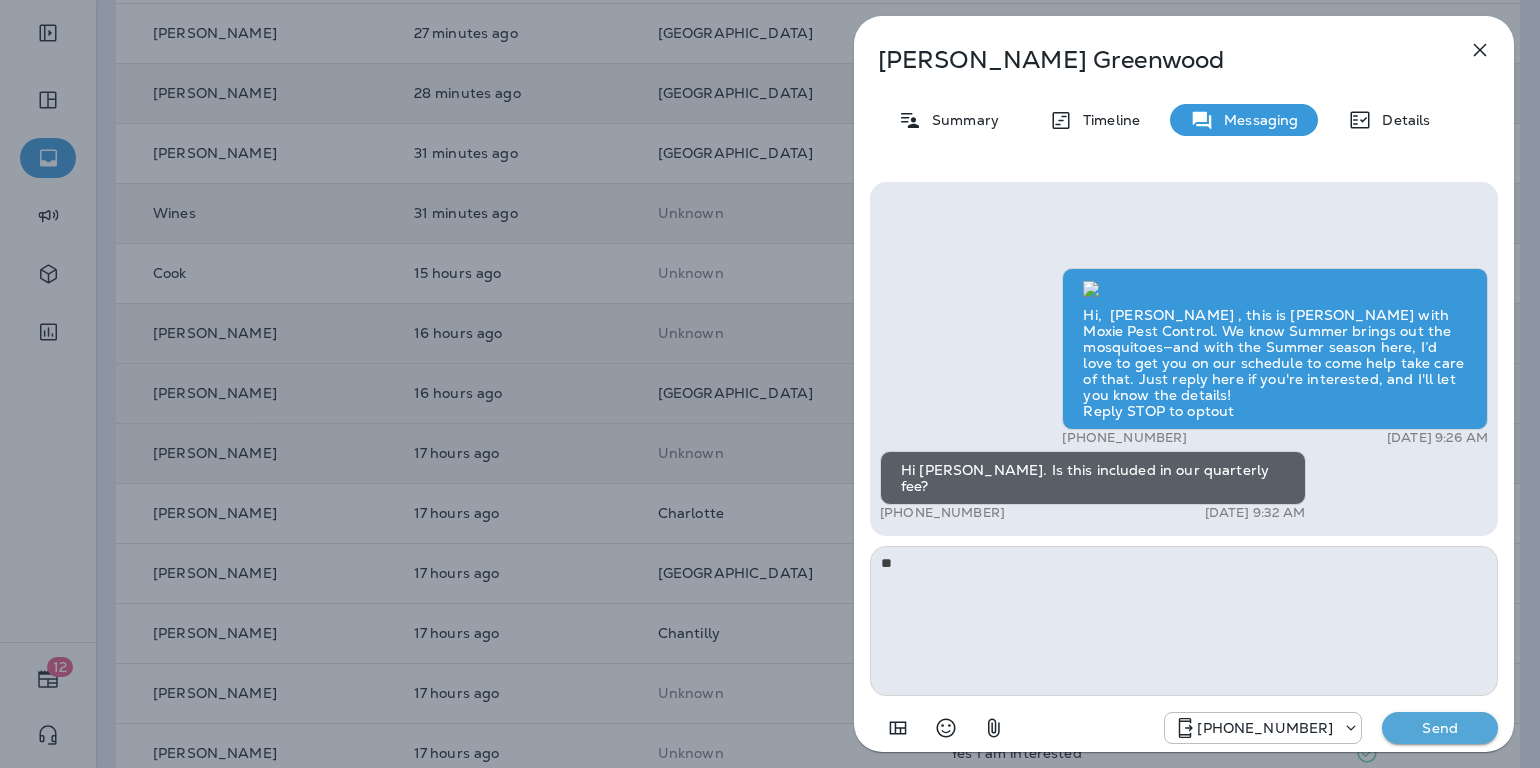 type on "*" 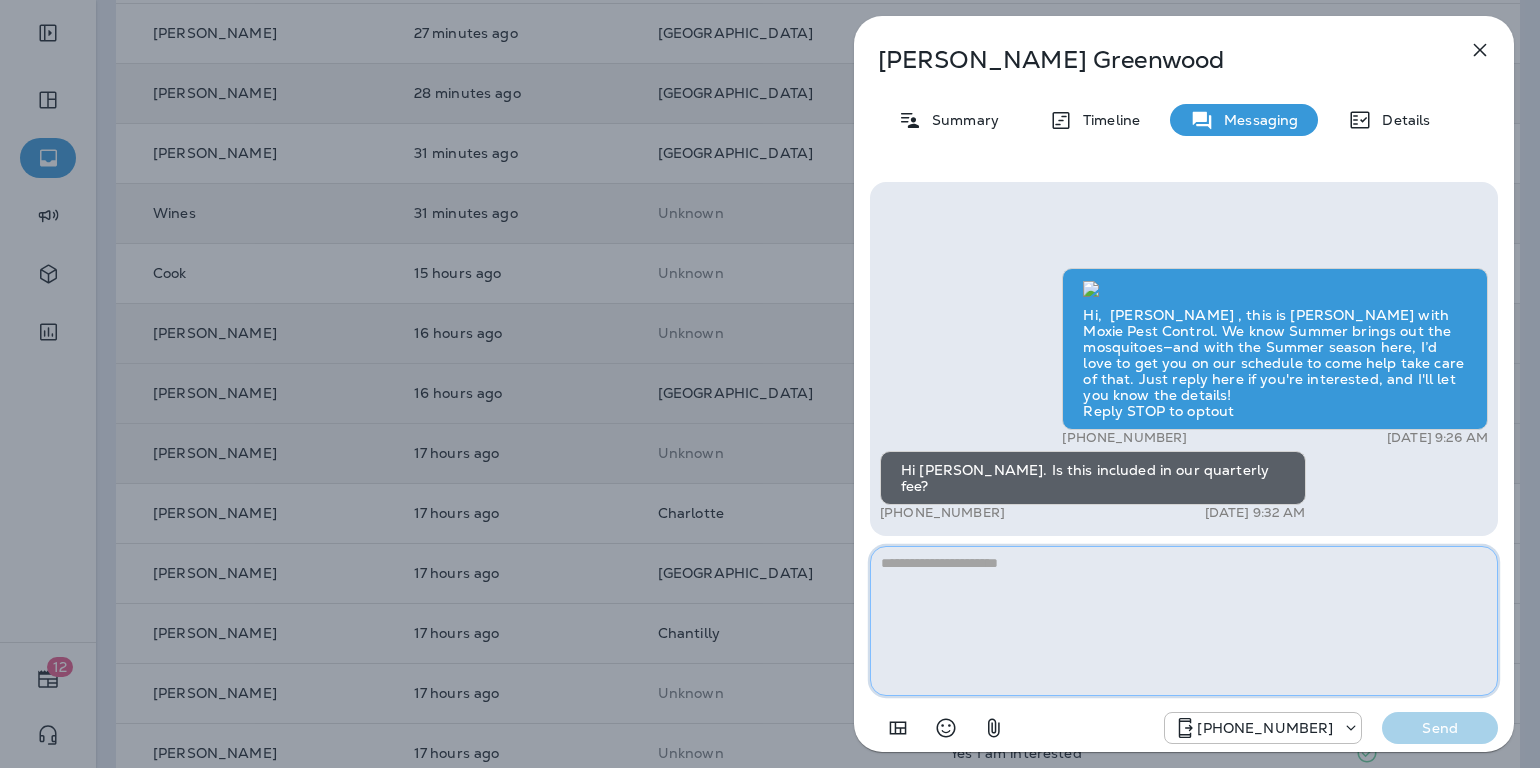 paste on "**********" 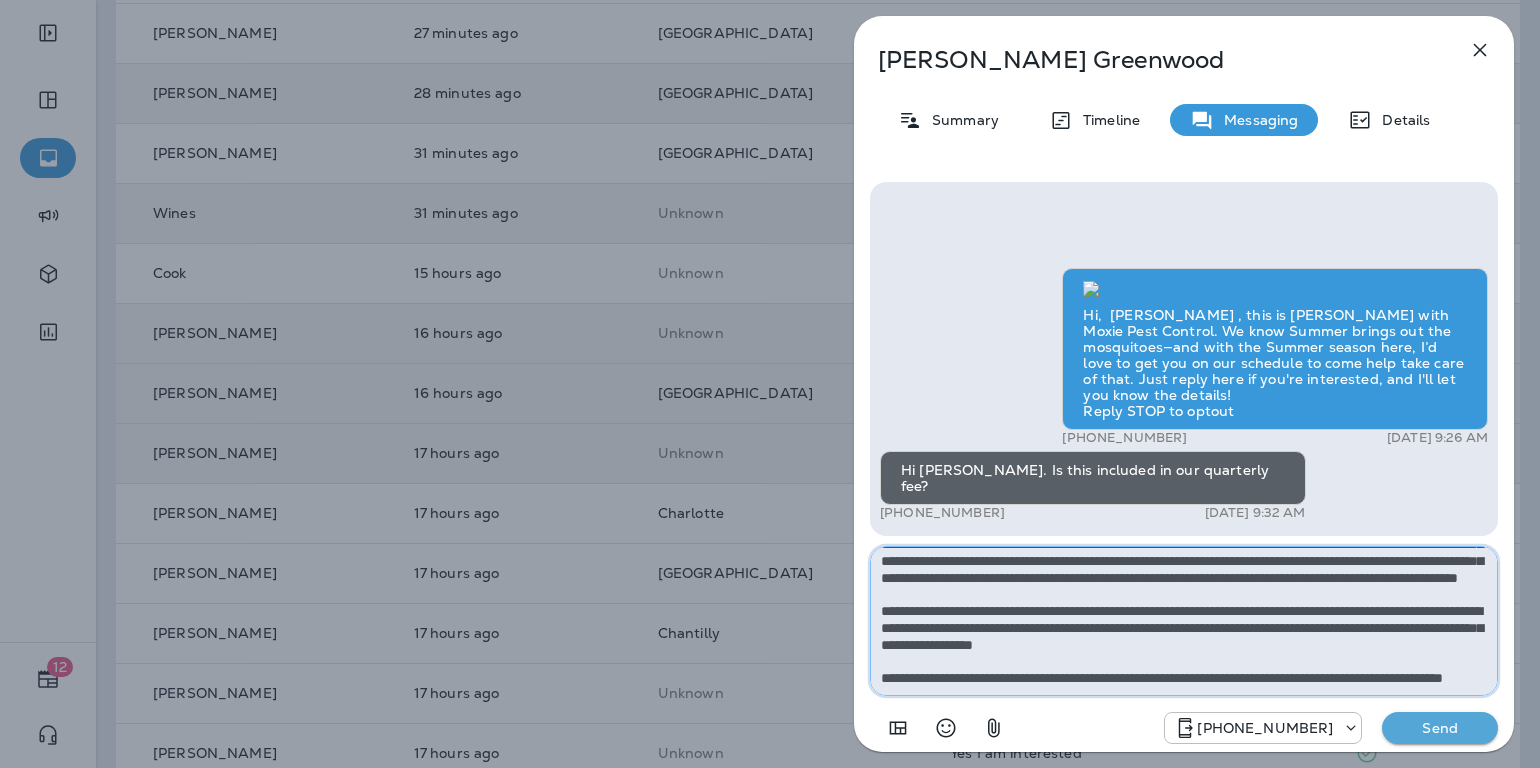 scroll, scrollTop: 0, scrollLeft: 0, axis: both 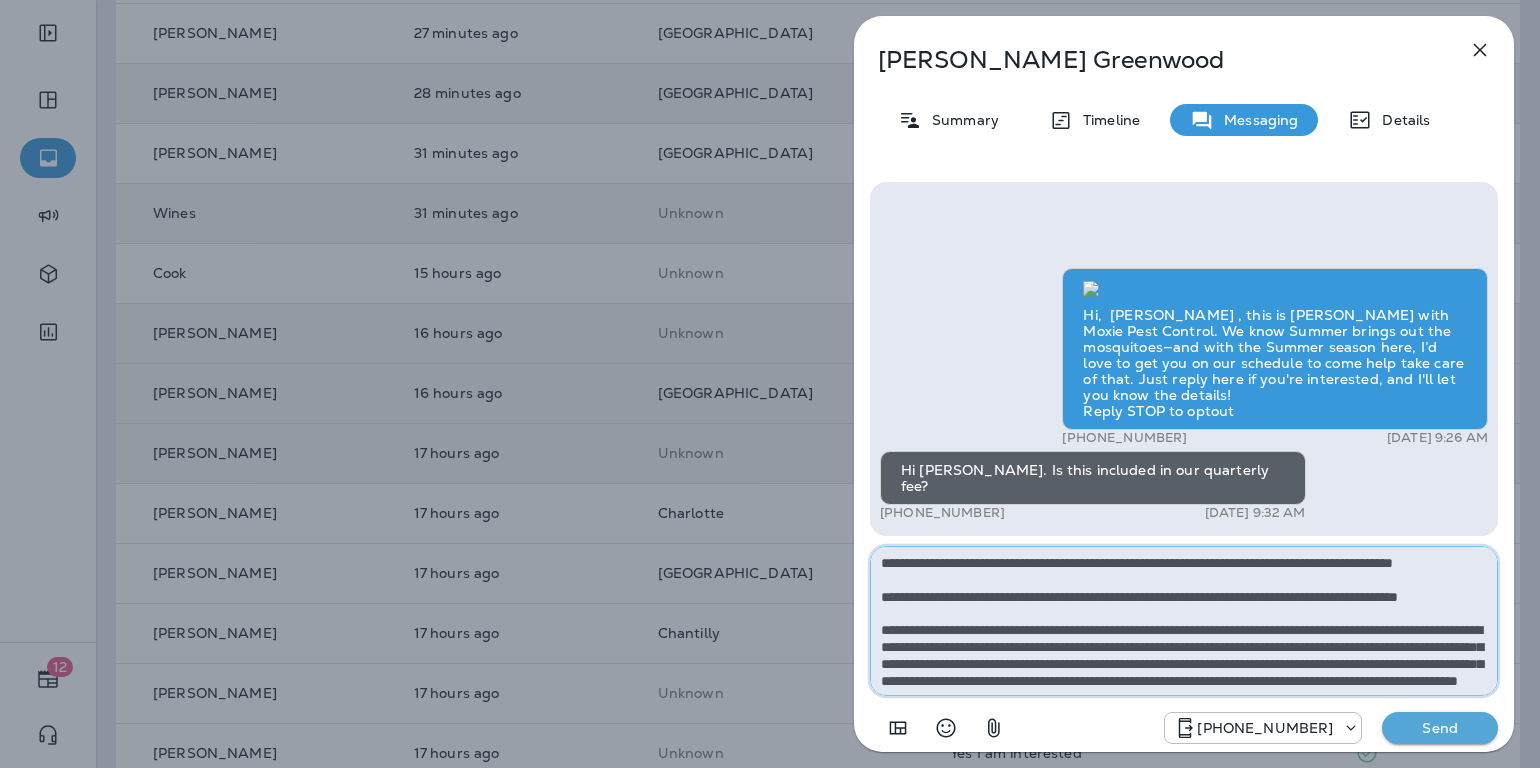 click at bounding box center (1184, 621) 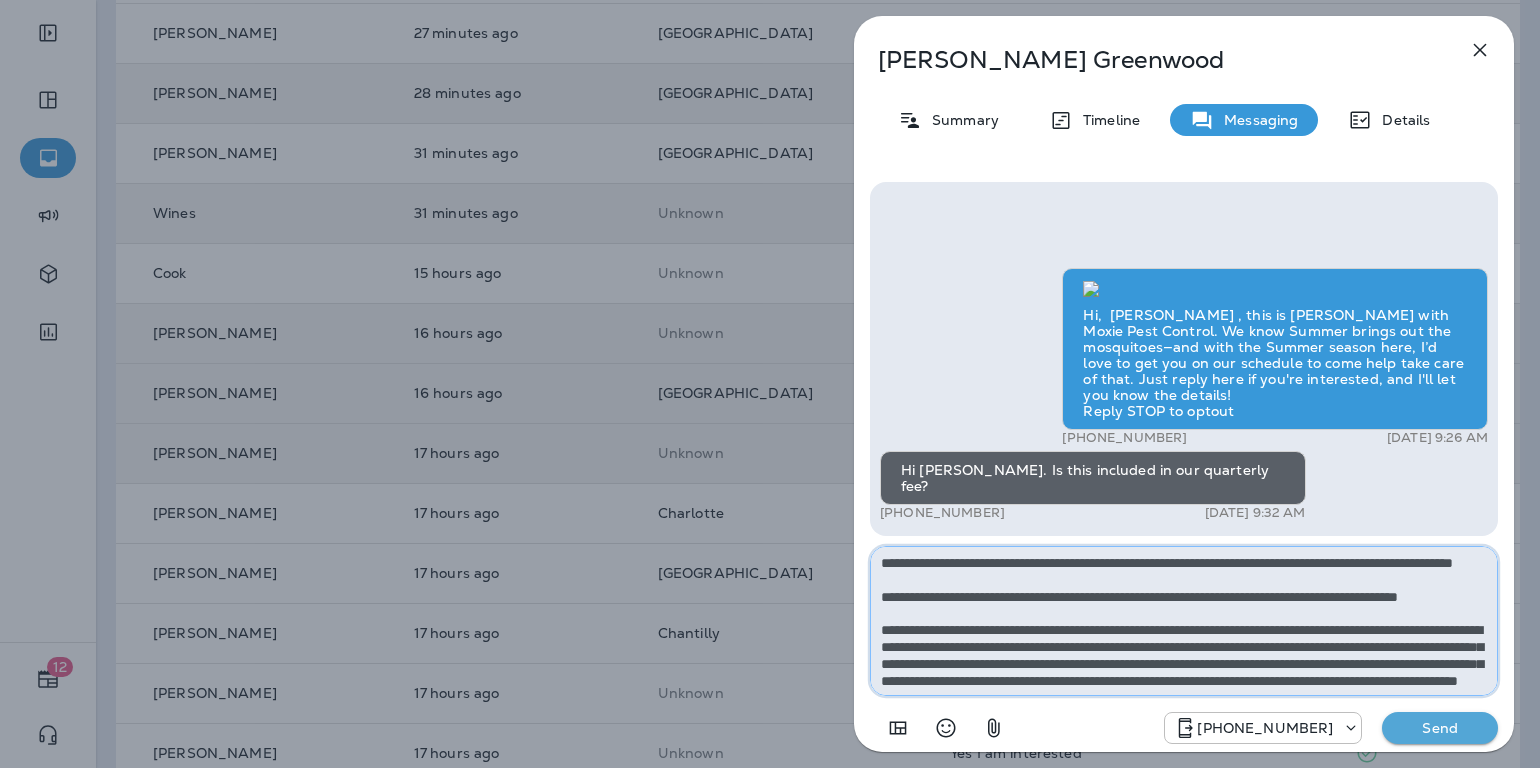 type on "**********" 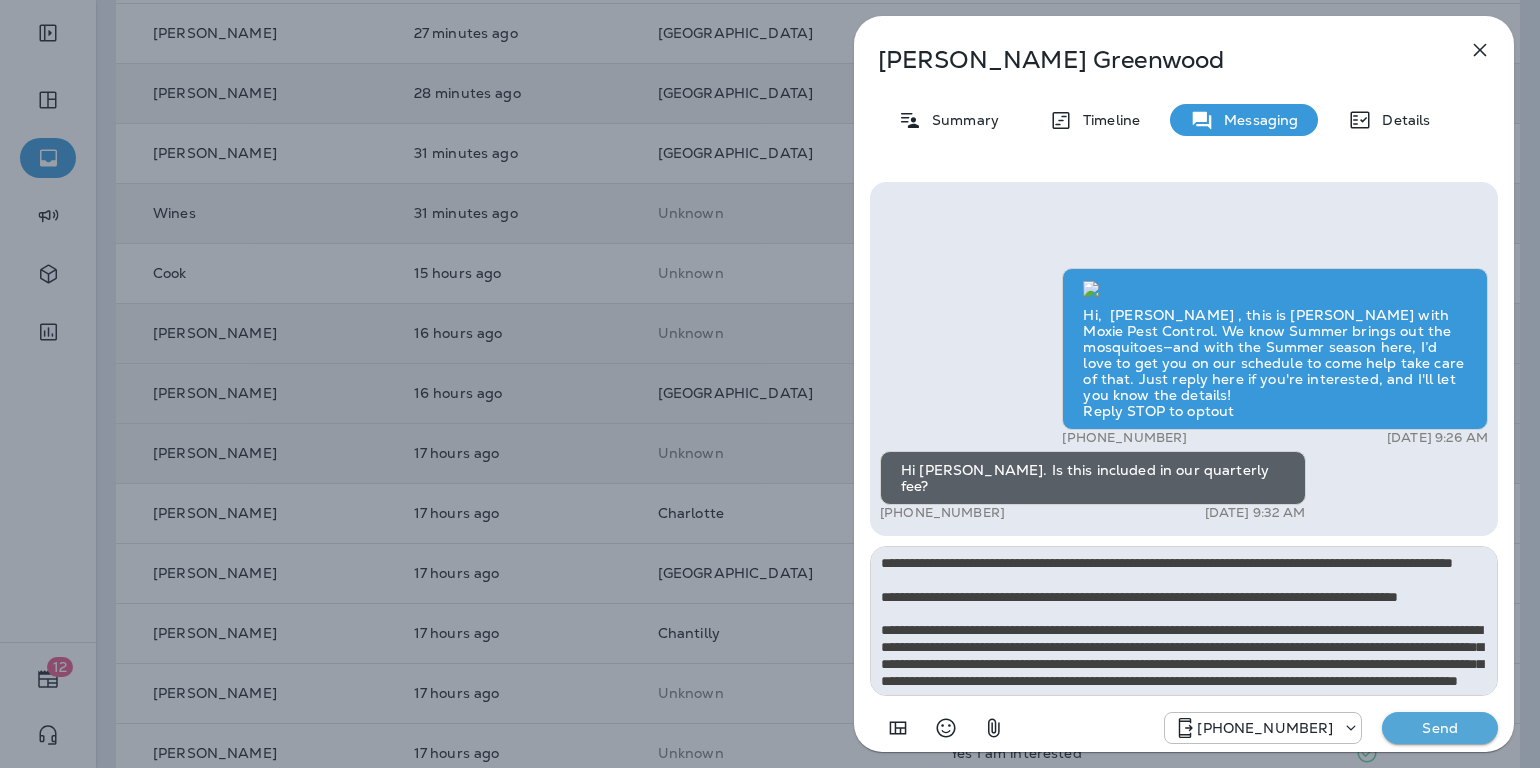 click on "Send" at bounding box center (1440, 728) 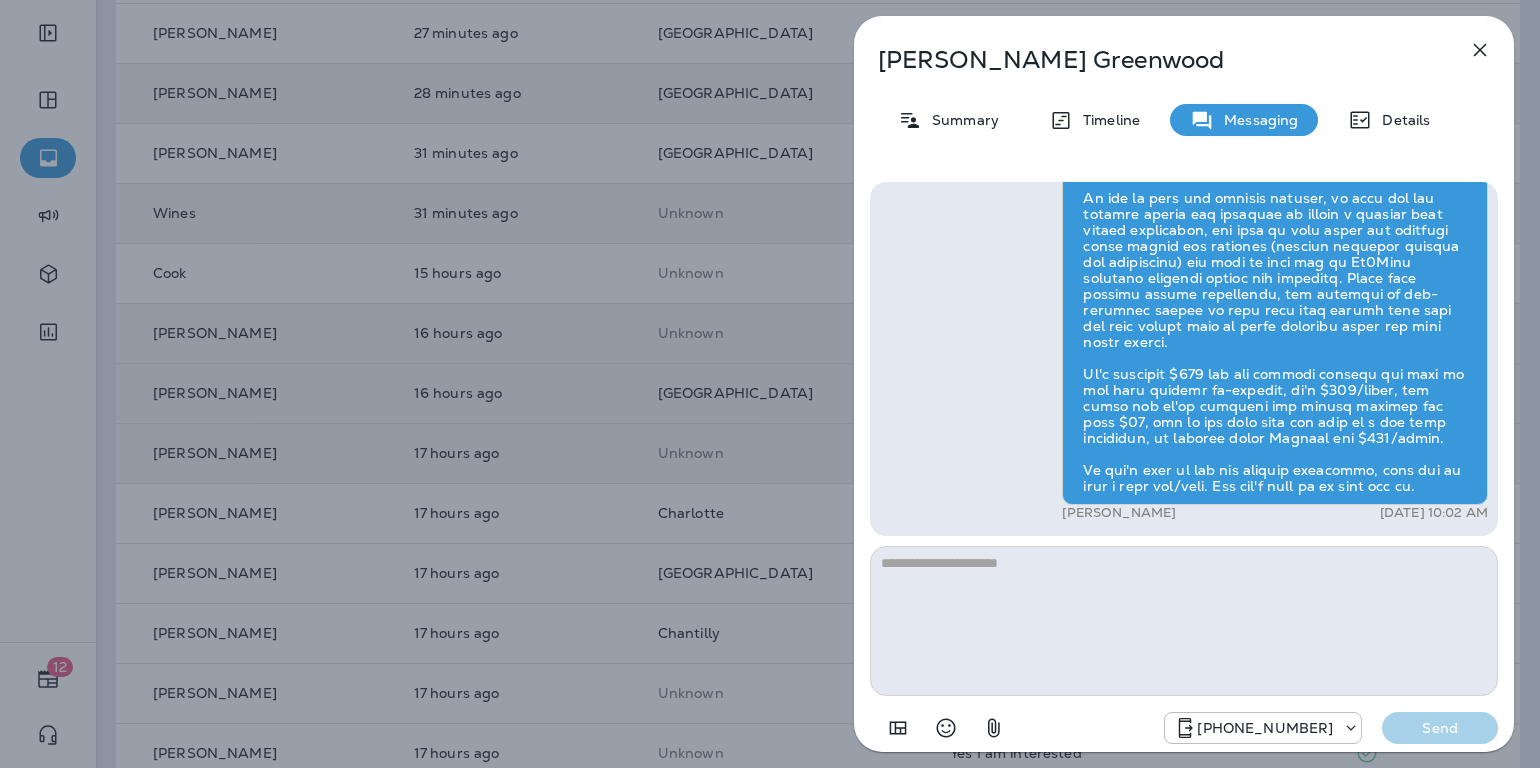 click 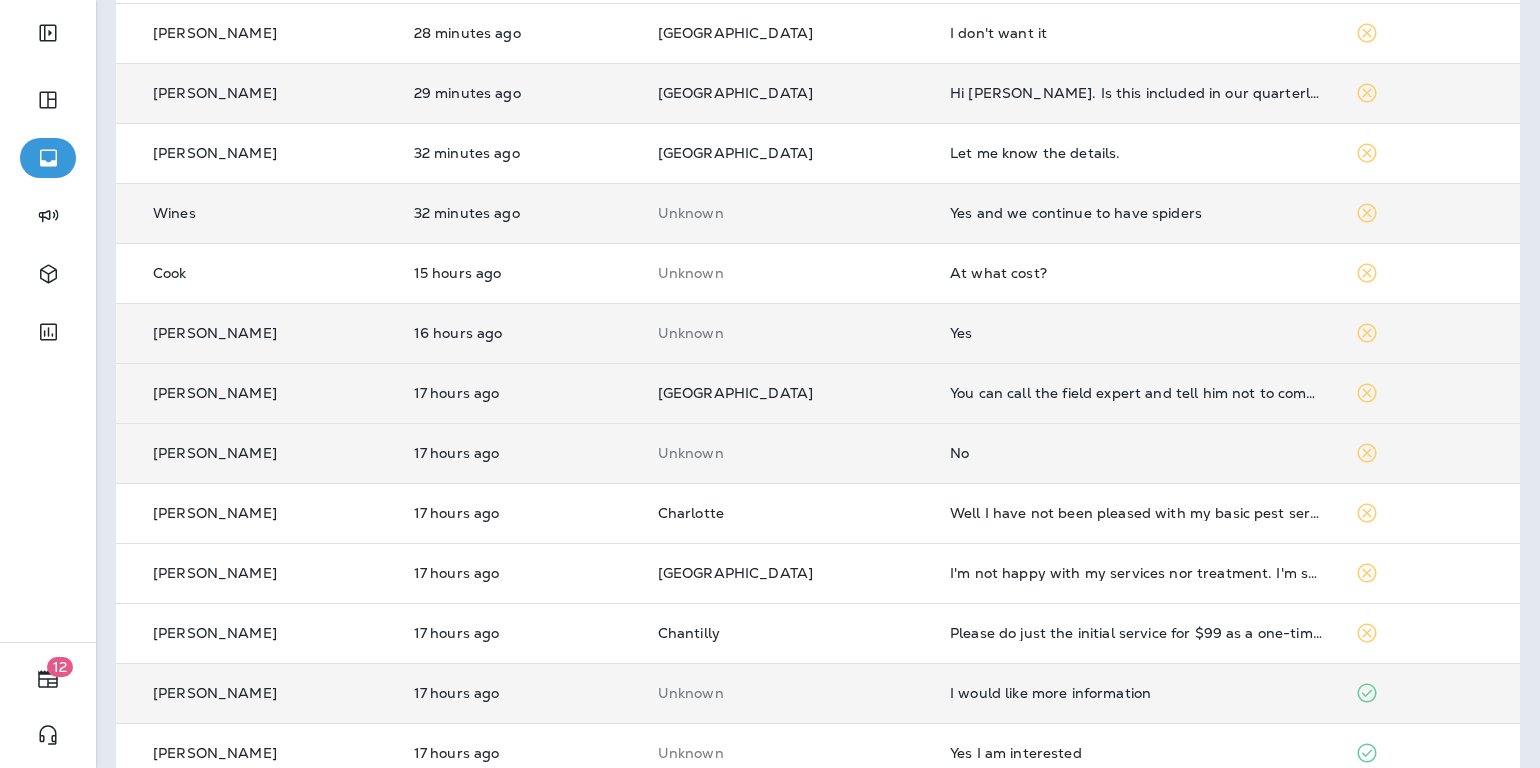 click on "I would like more information" at bounding box center (1136, 693) 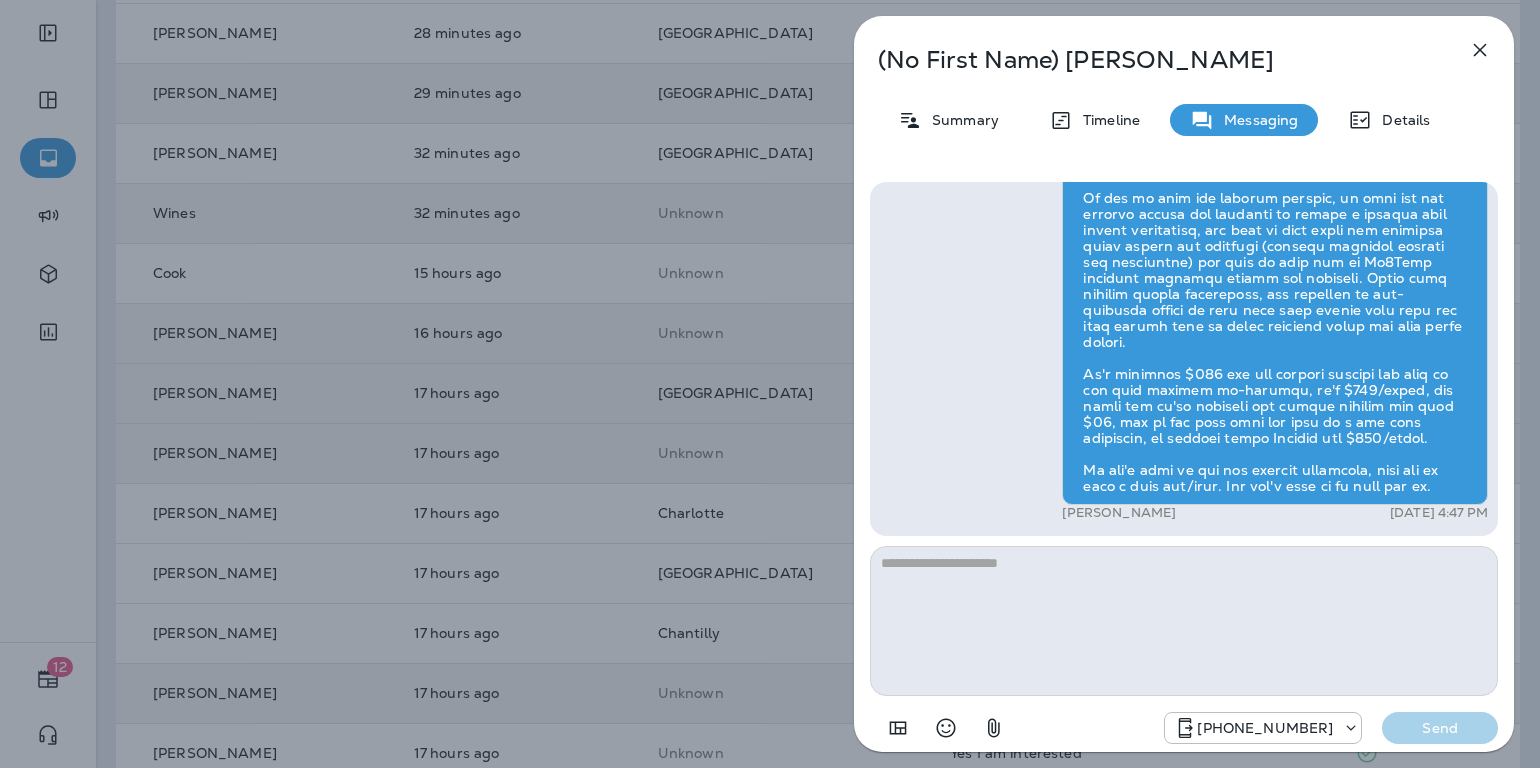 click 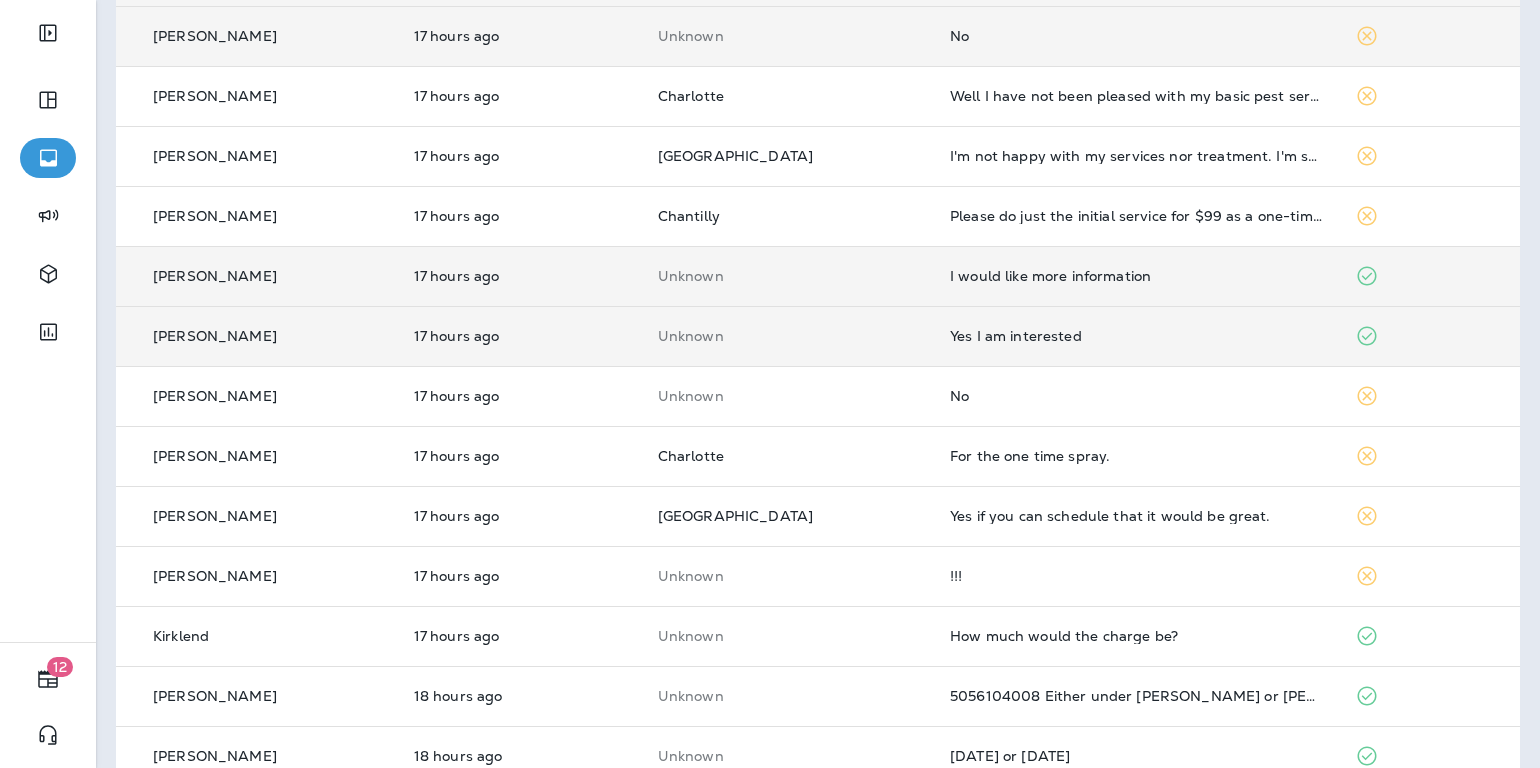 scroll, scrollTop: 1434, scrollLeft: 0, axis: vertical 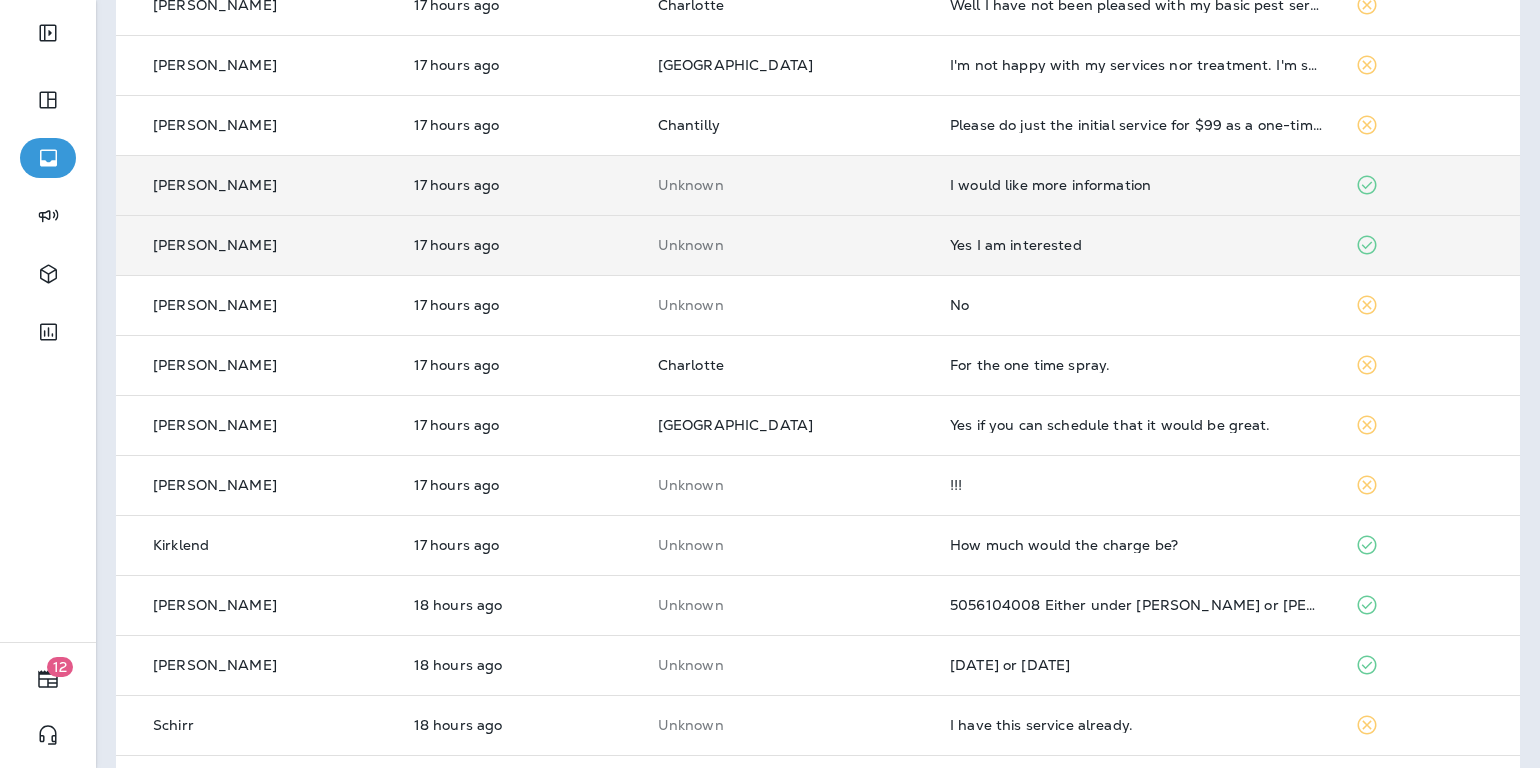 click on "Yes I am interested" at bounding box center [1136, 245] 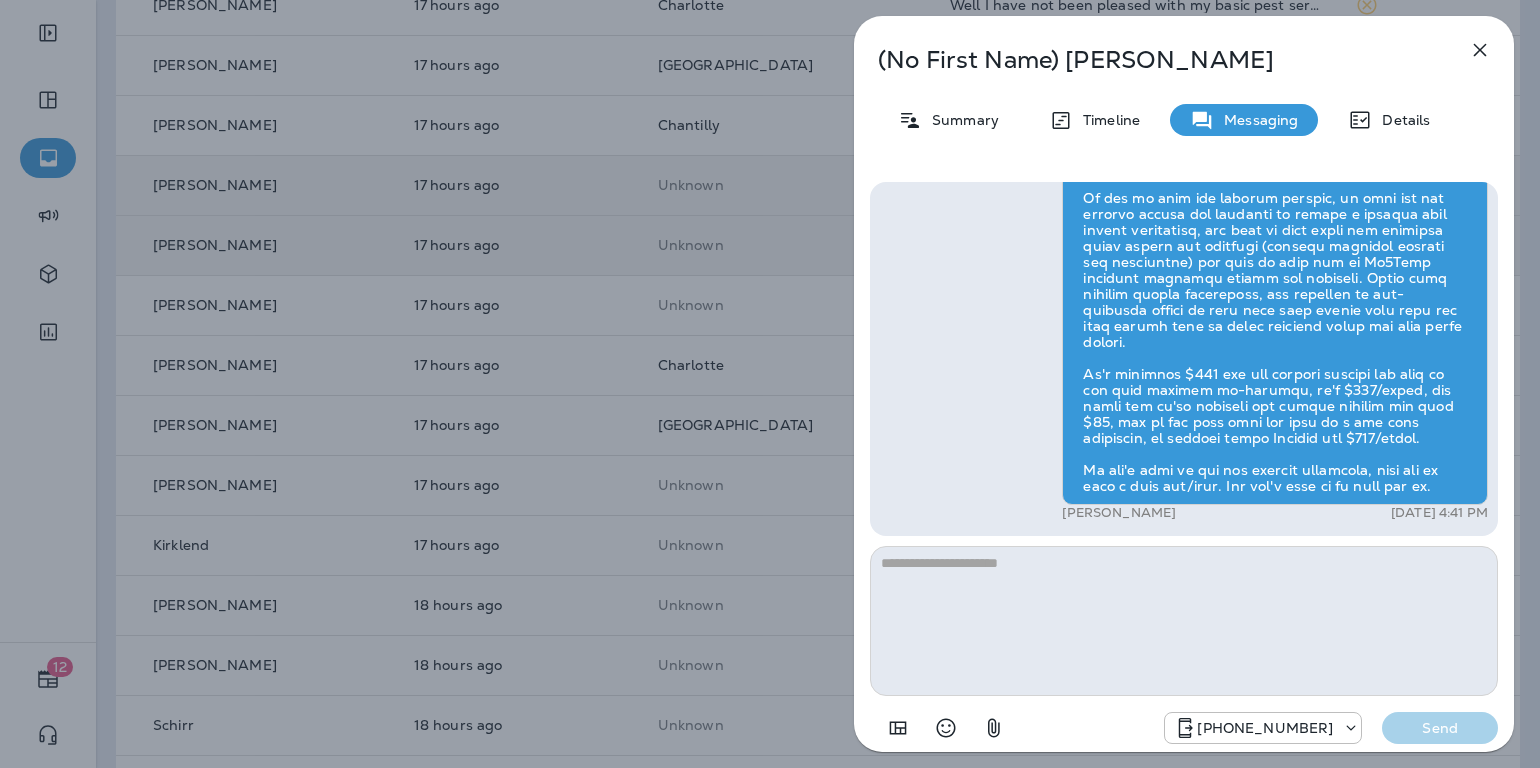 scroll, scrollTop: 1, scrollLeft: 0, axis: vertical 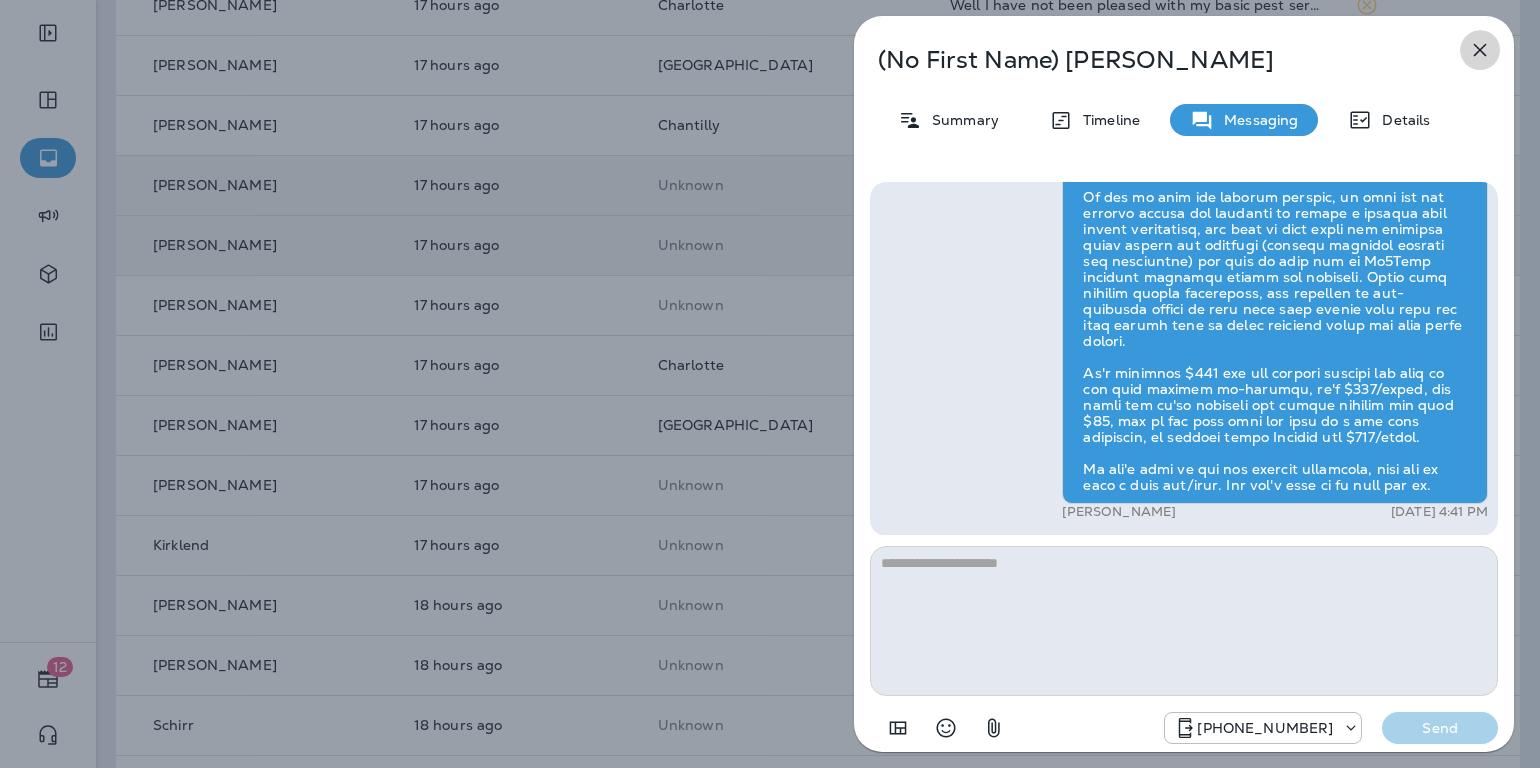click 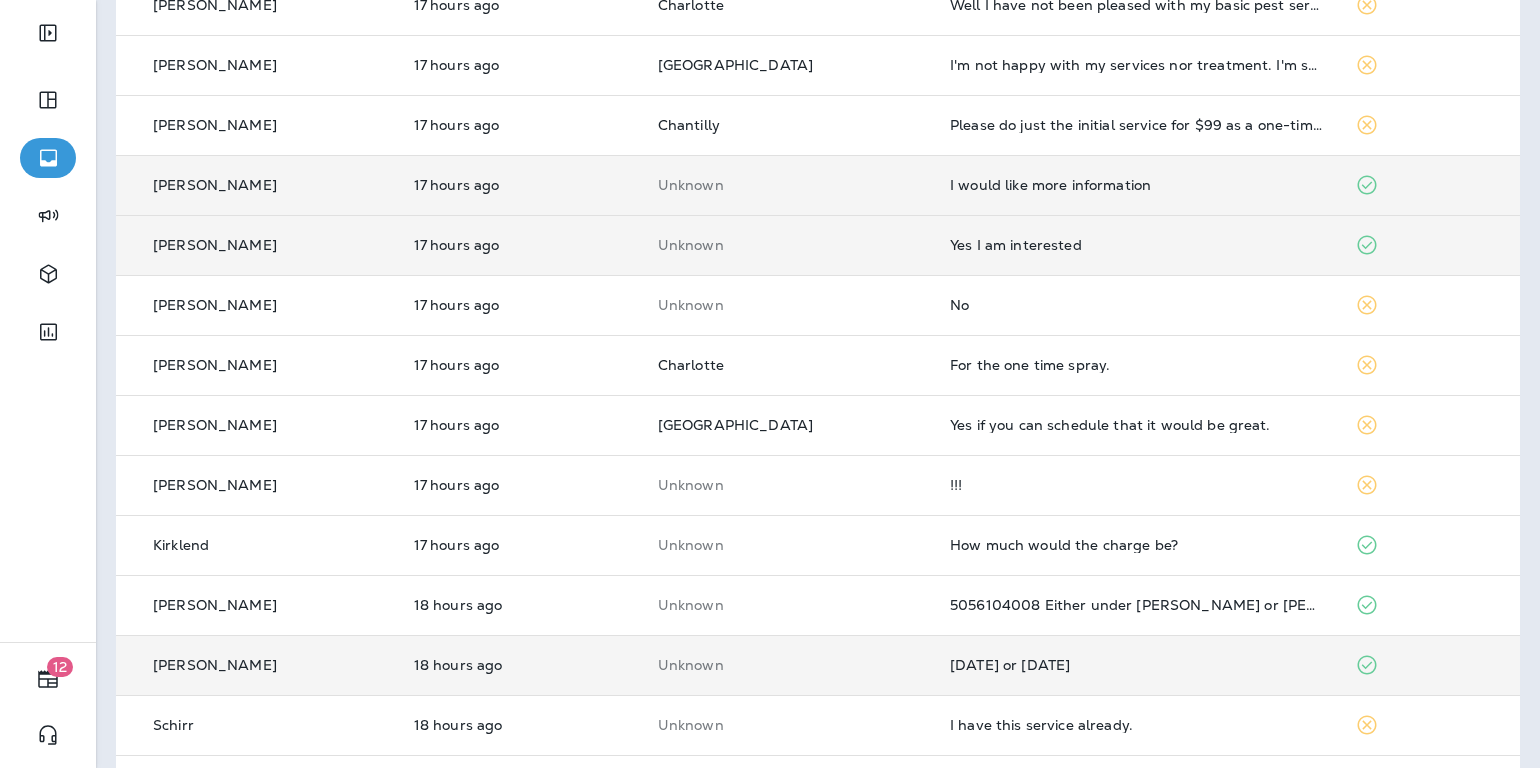 click on "[DATE] or [DATE]" at bounding box center [1136, 665] 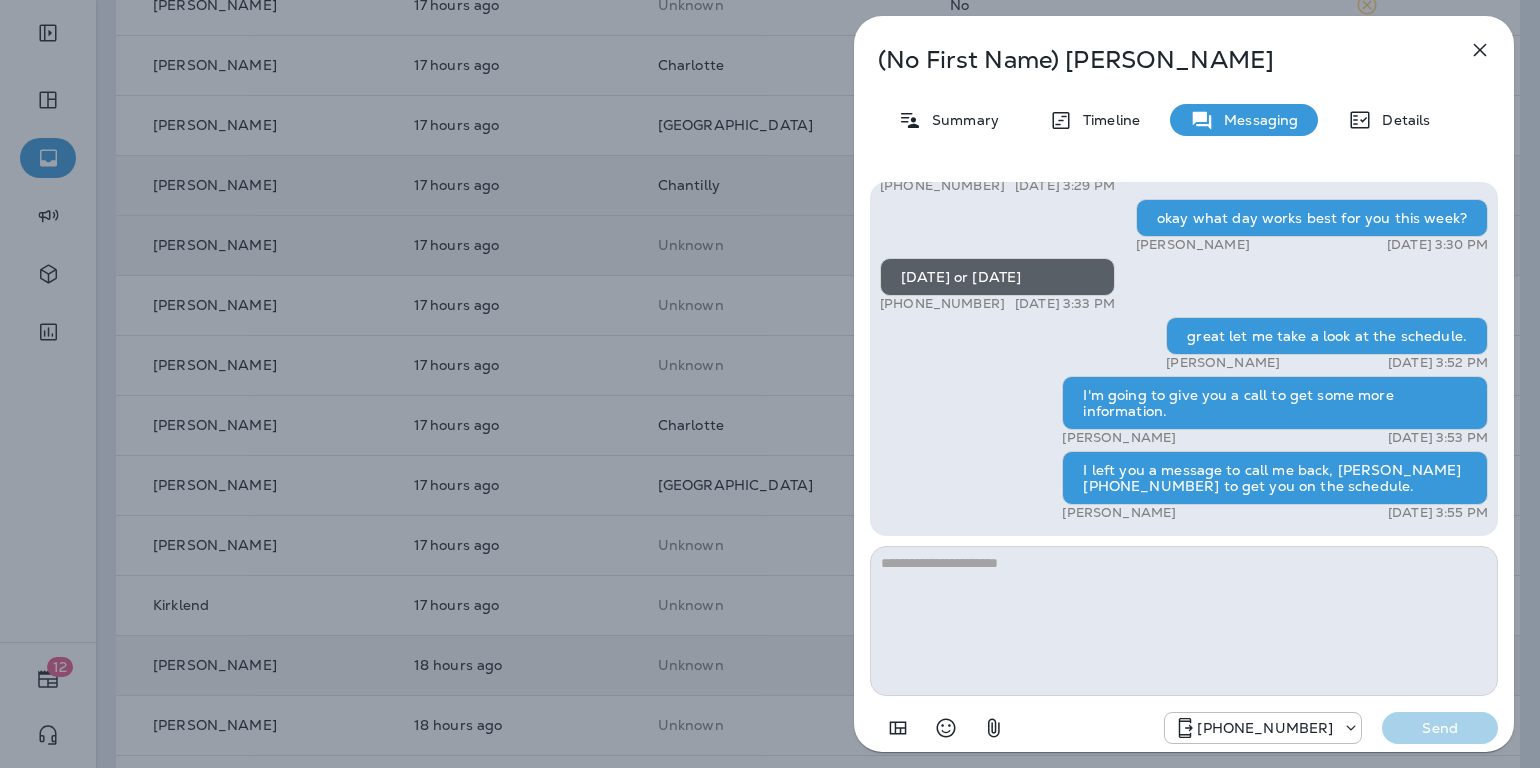 click 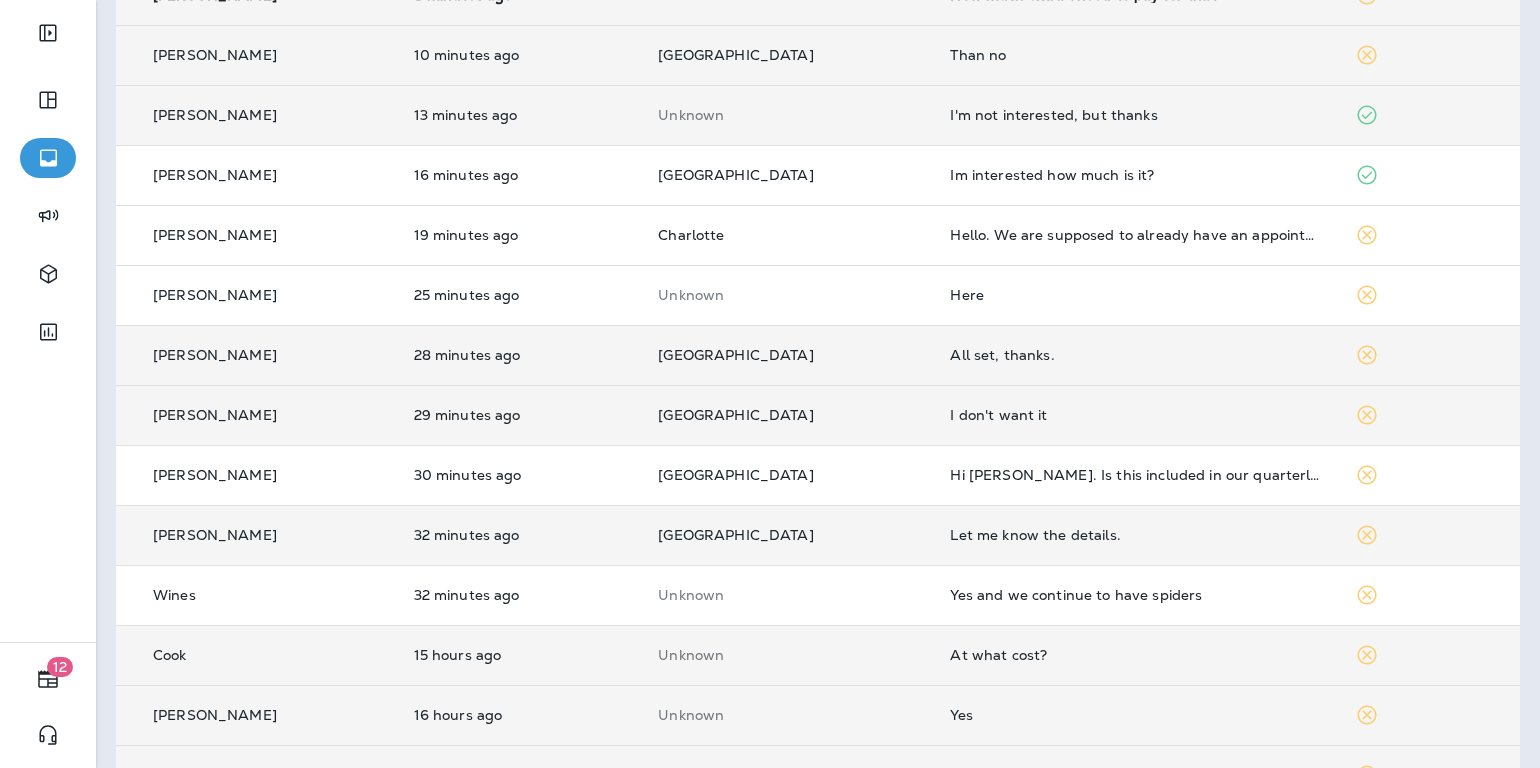 scroll, scrollTop: 0, scrollLeft: 0, axis: both 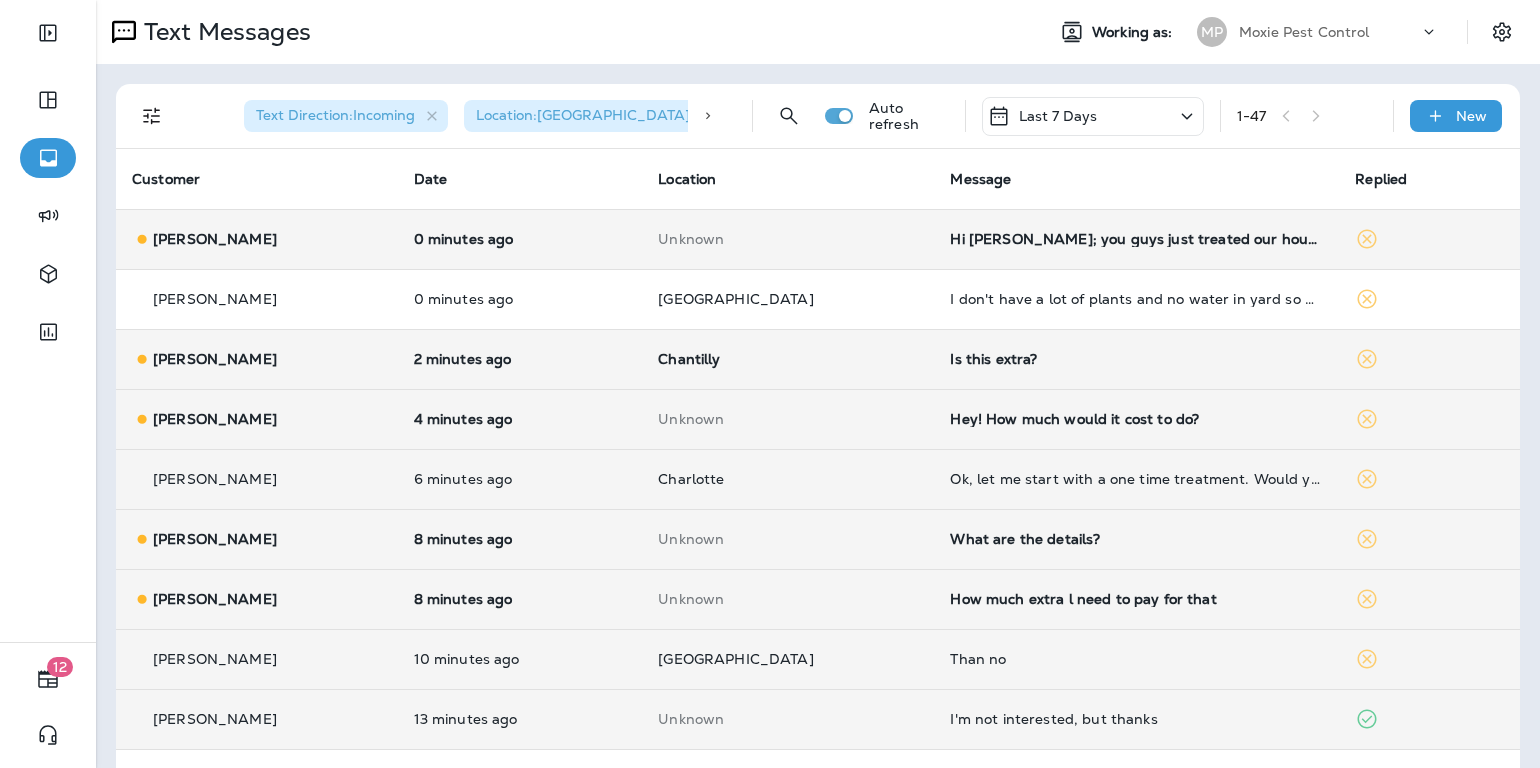 click on "Is this extra?" at bounding box center [1136, 359] 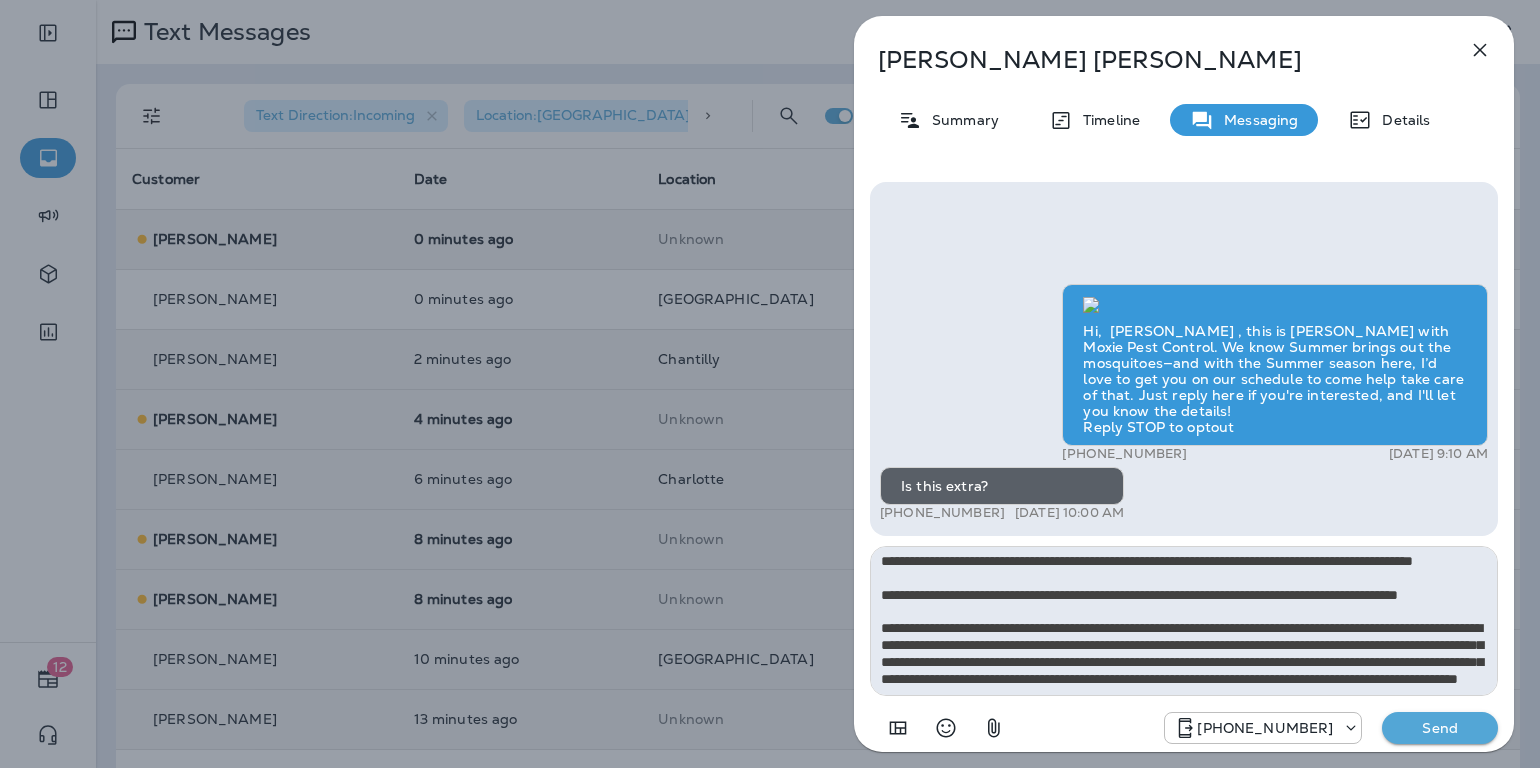 scroll, scrollTop: 0, scrollLeft: 0, axis: both 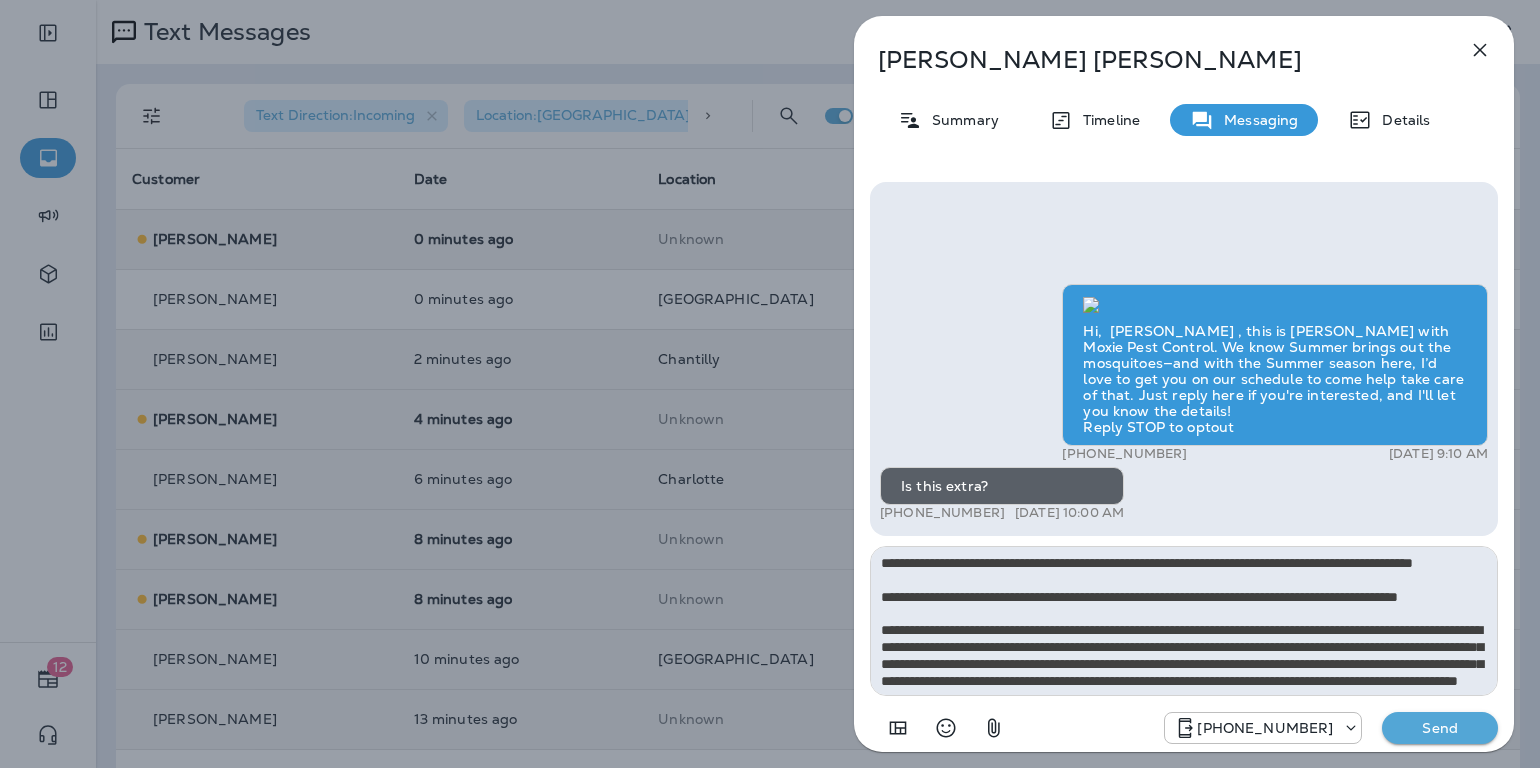 click at bounding box center [1184, 621] 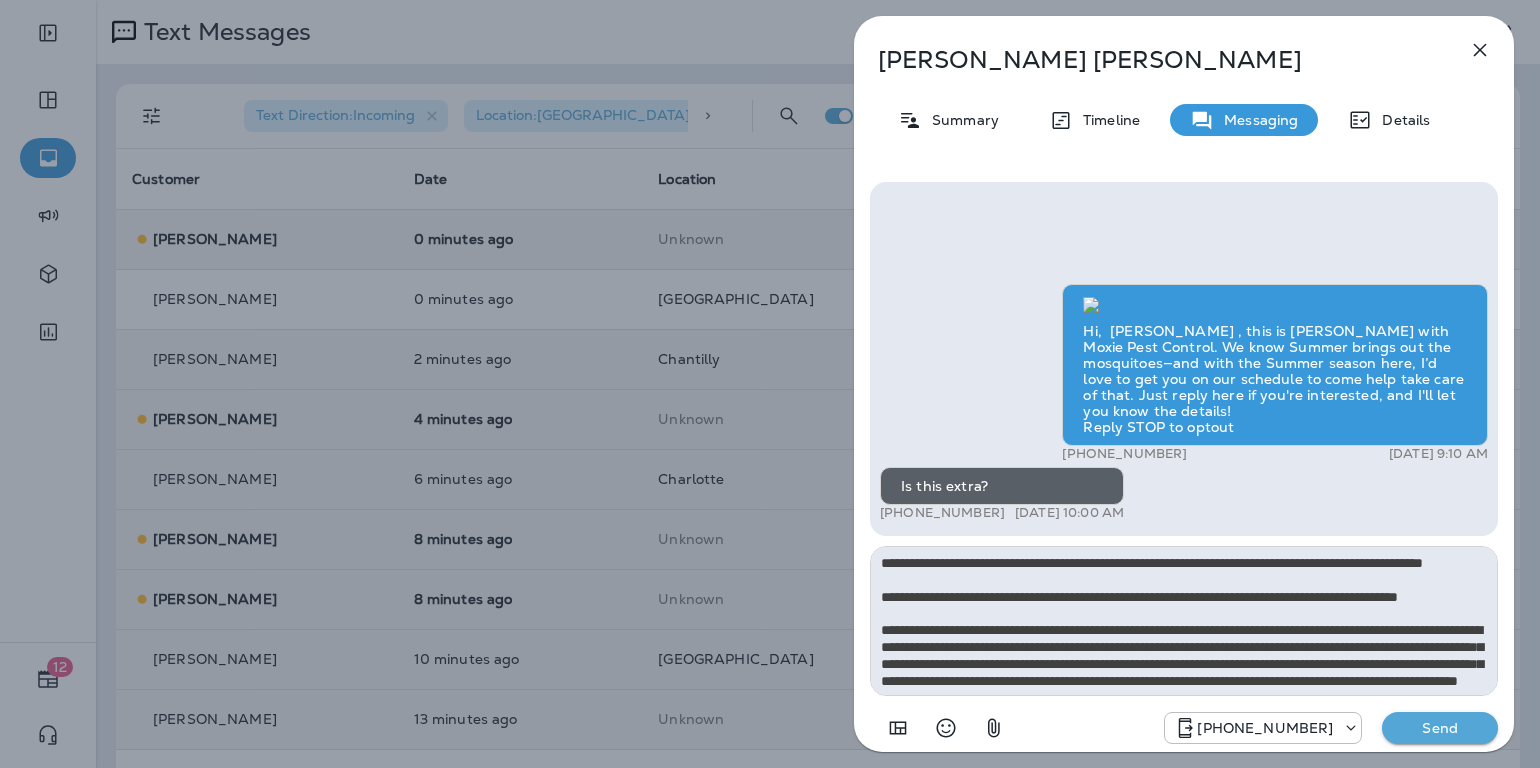 type on "**********" 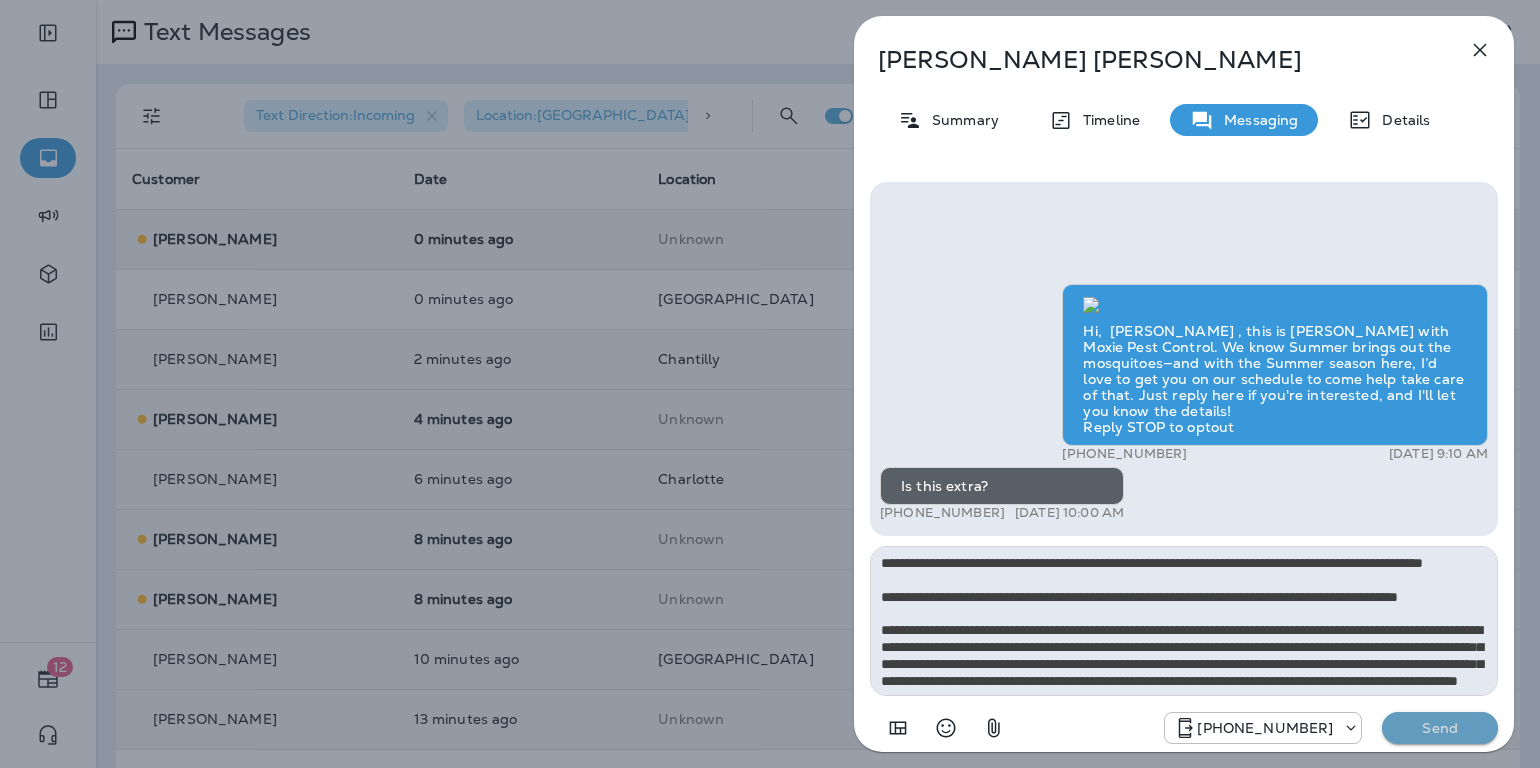 click on "Send" at bounding box center (1440, 728) 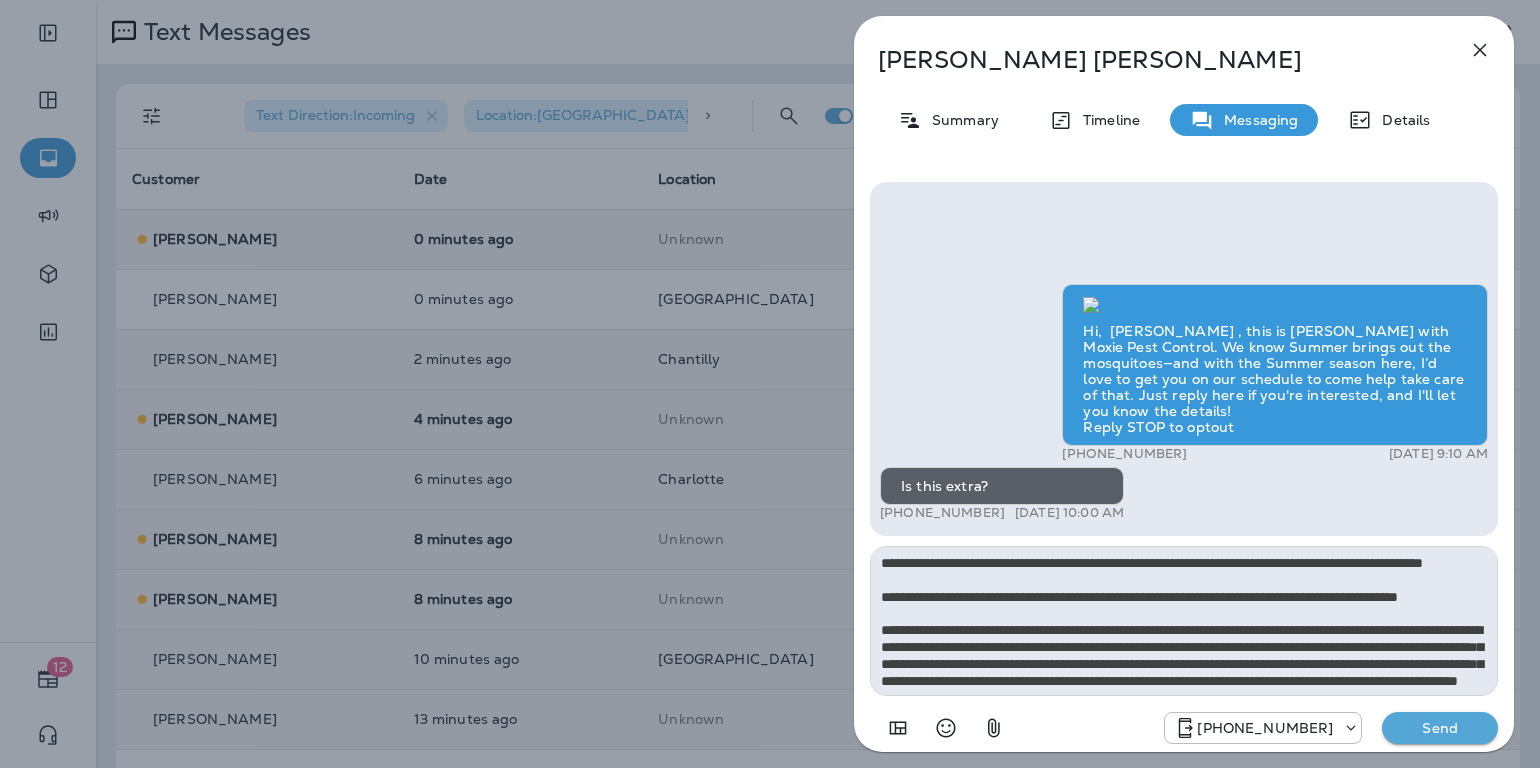 type 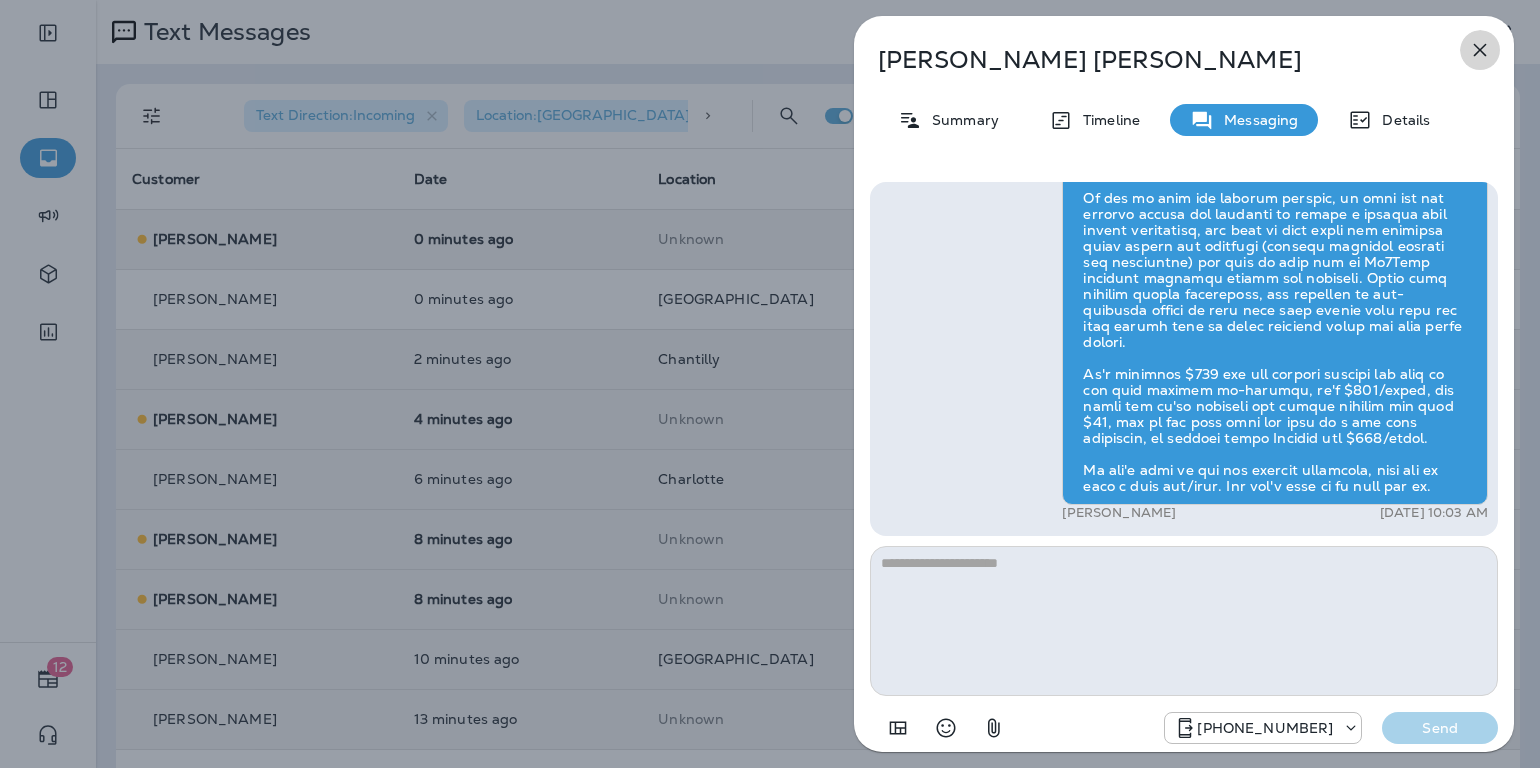click 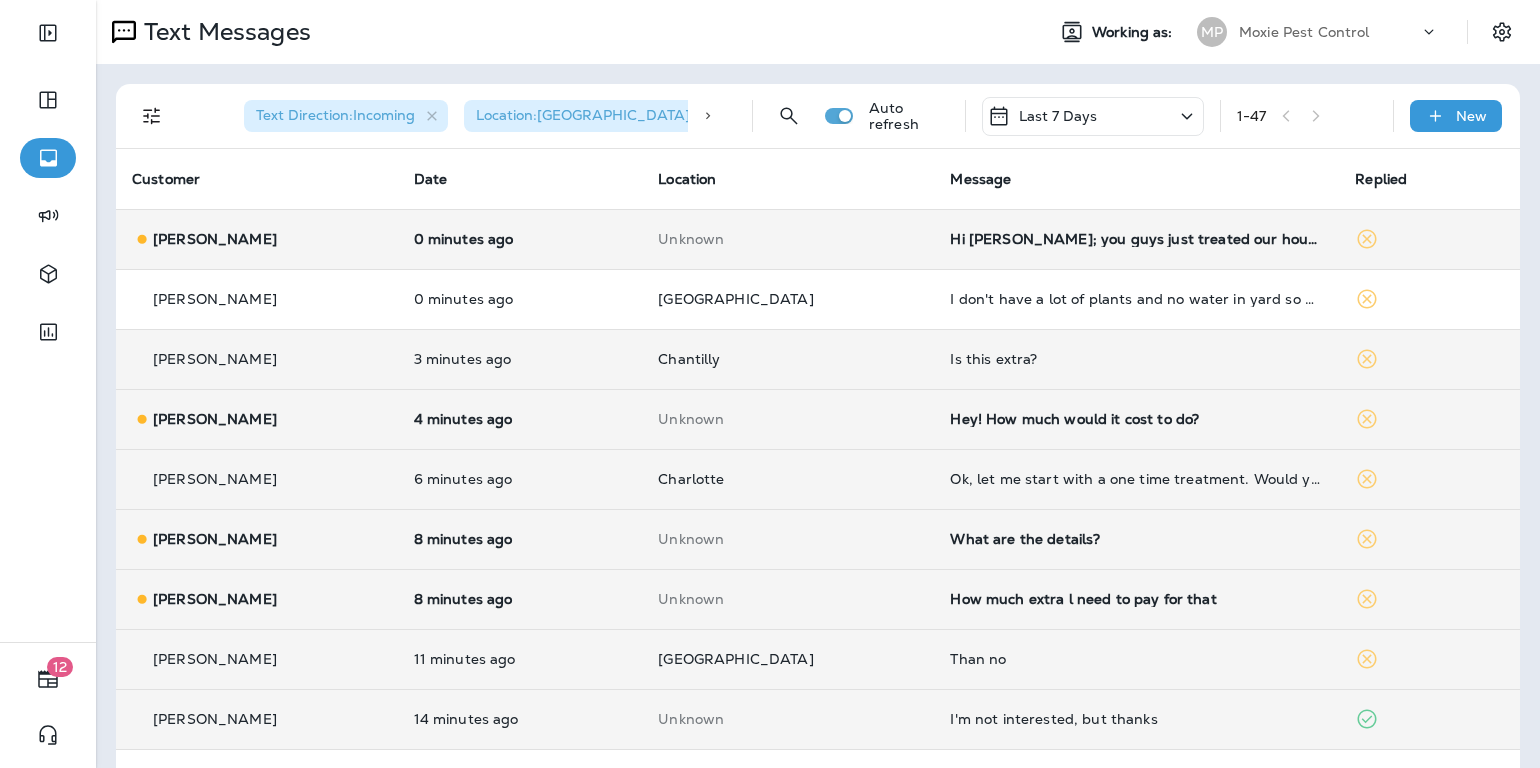 click on "Hey! How much would it cost to do?" at bounding box center (1136, 419) 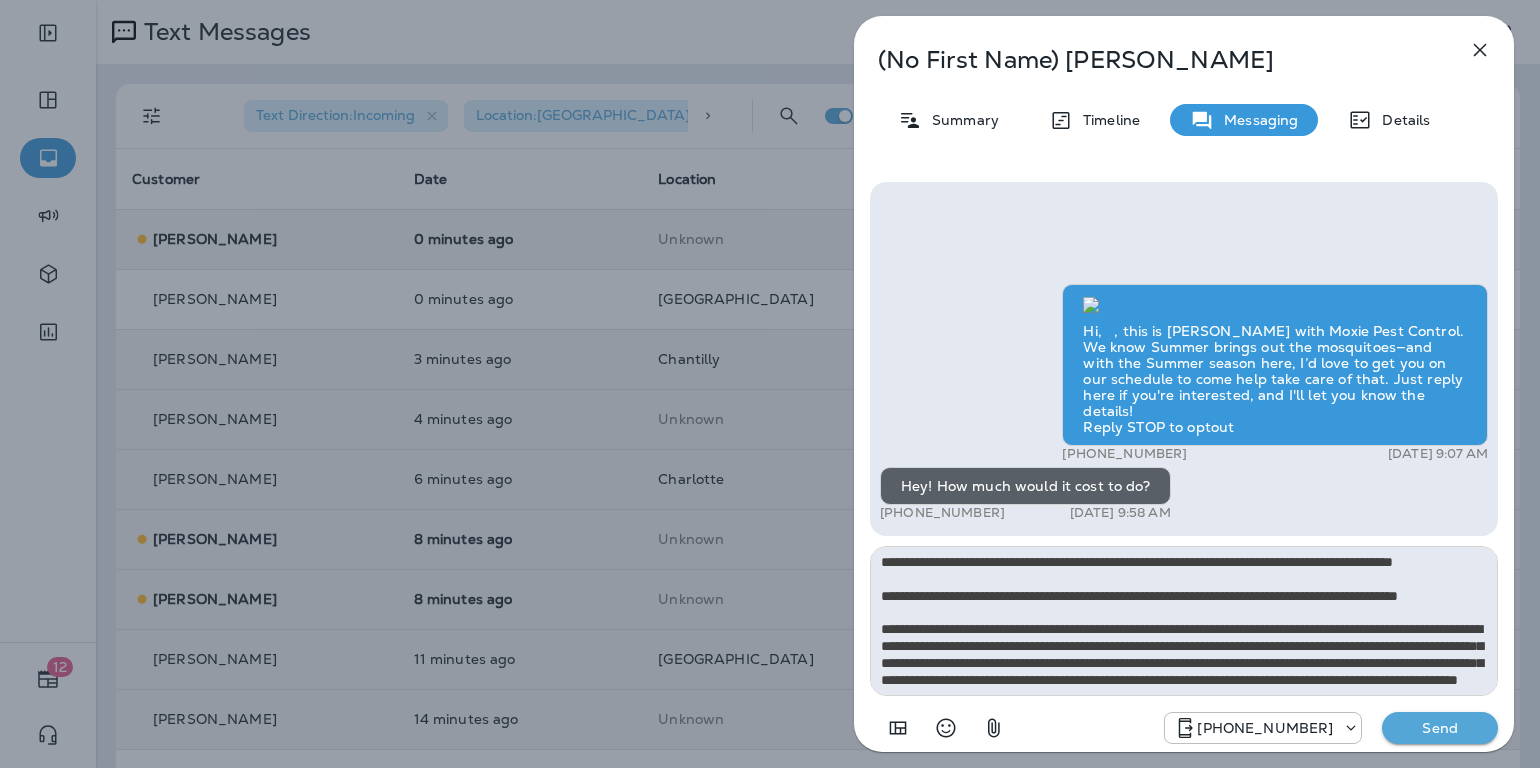scroll, scrollTop: 0, scrollLeft: 0, axis: both 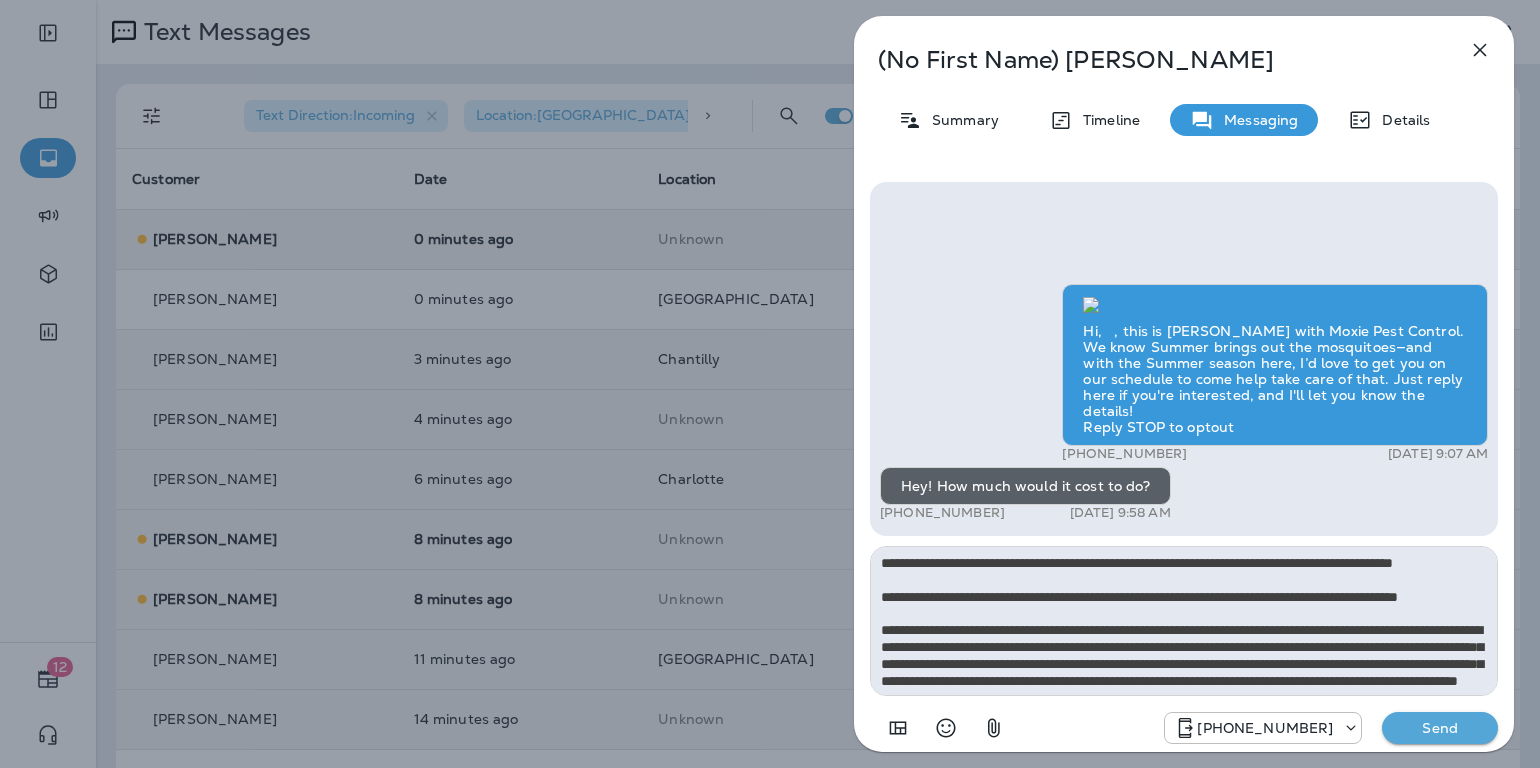 click at bounding box center (1184, 621) 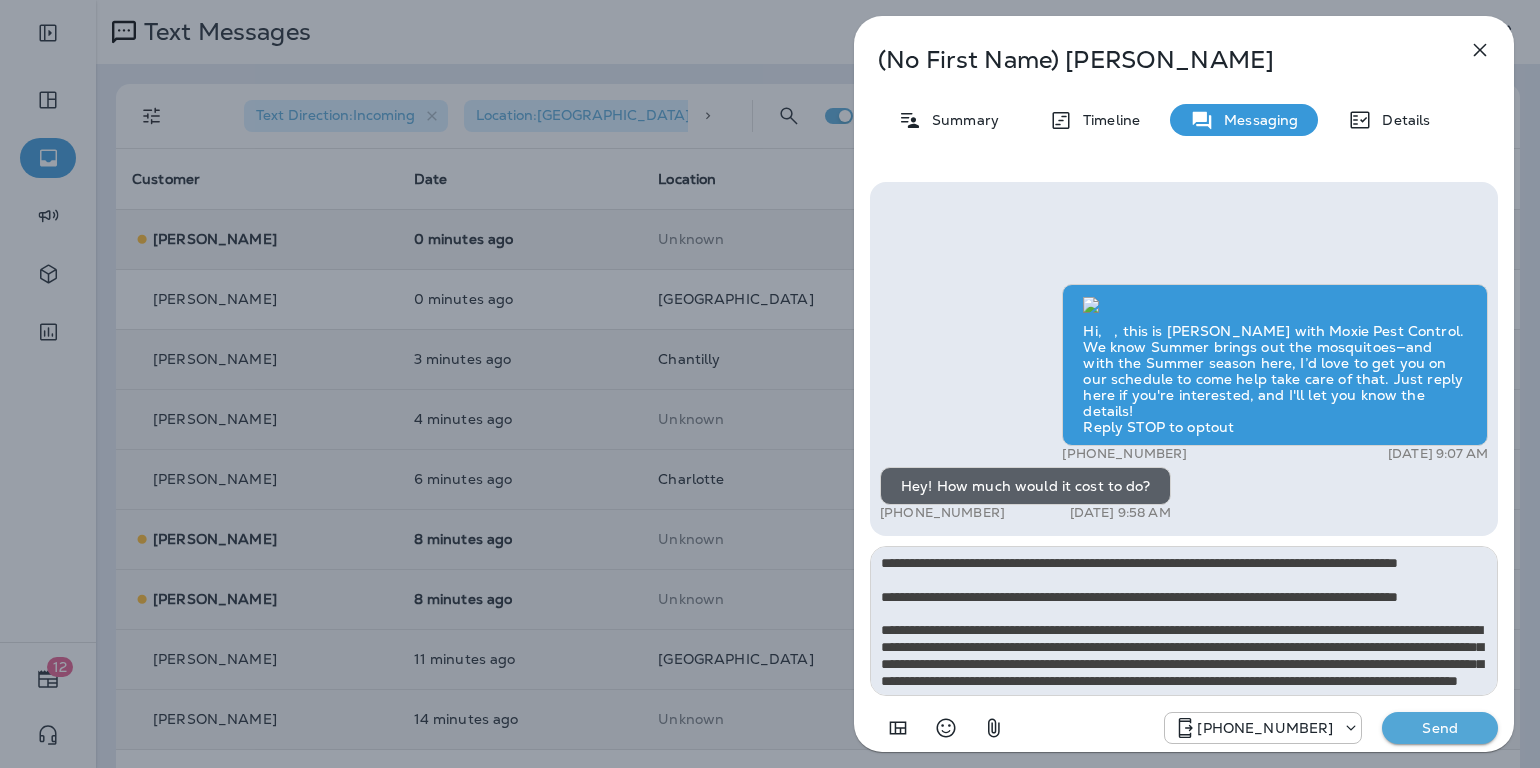 type on "**********" 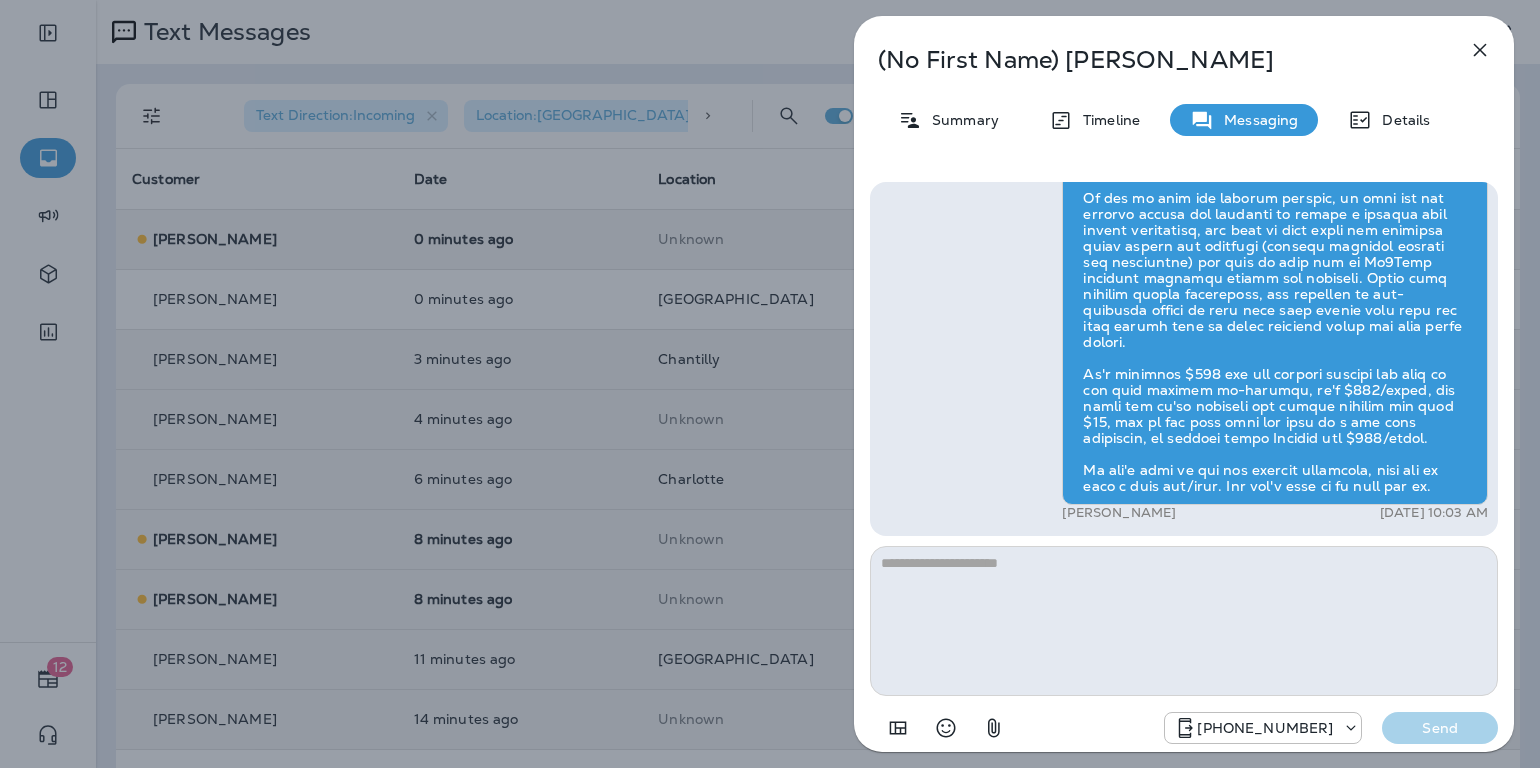 click 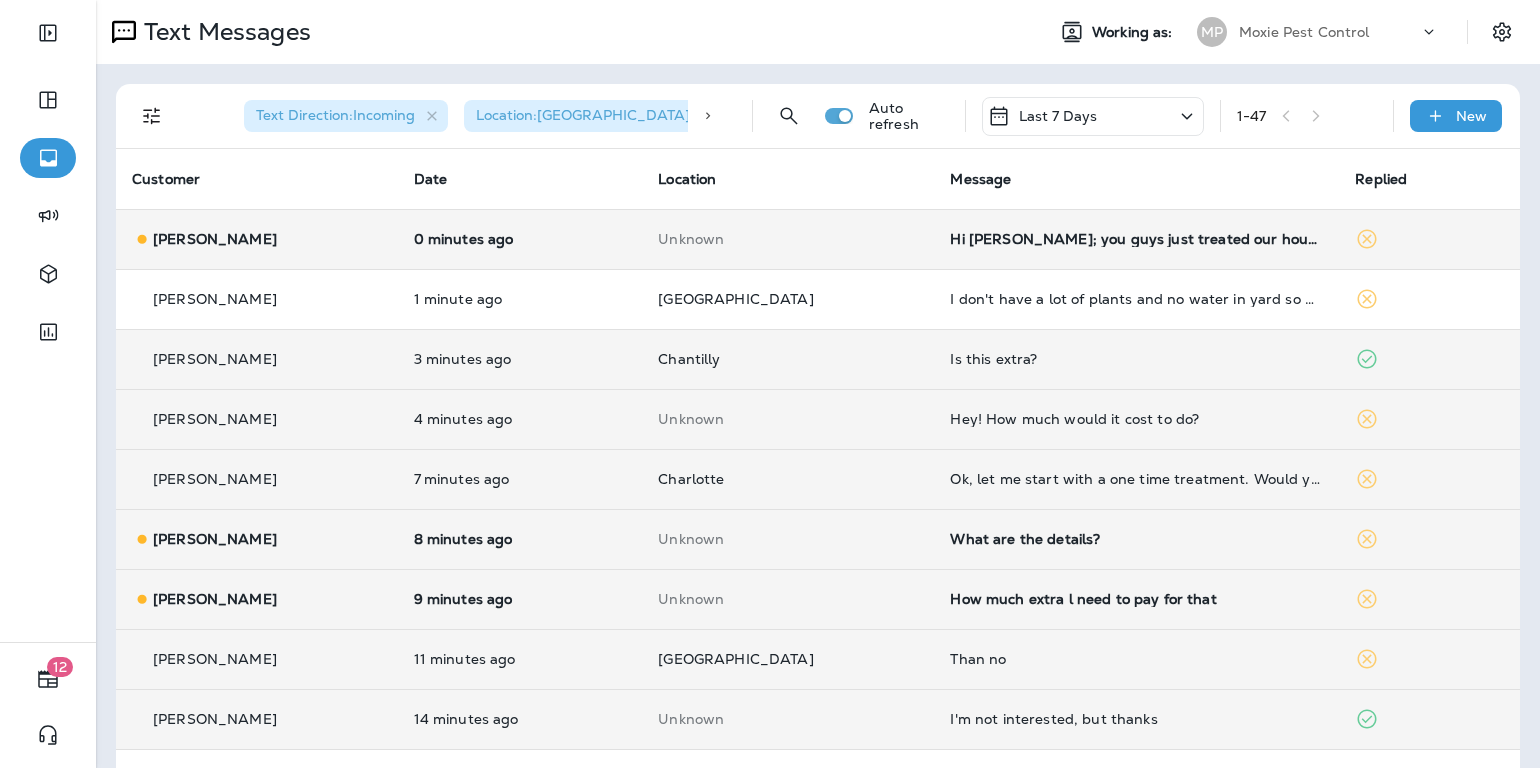click on "What are the details?" at bounding box center [1136, 539] 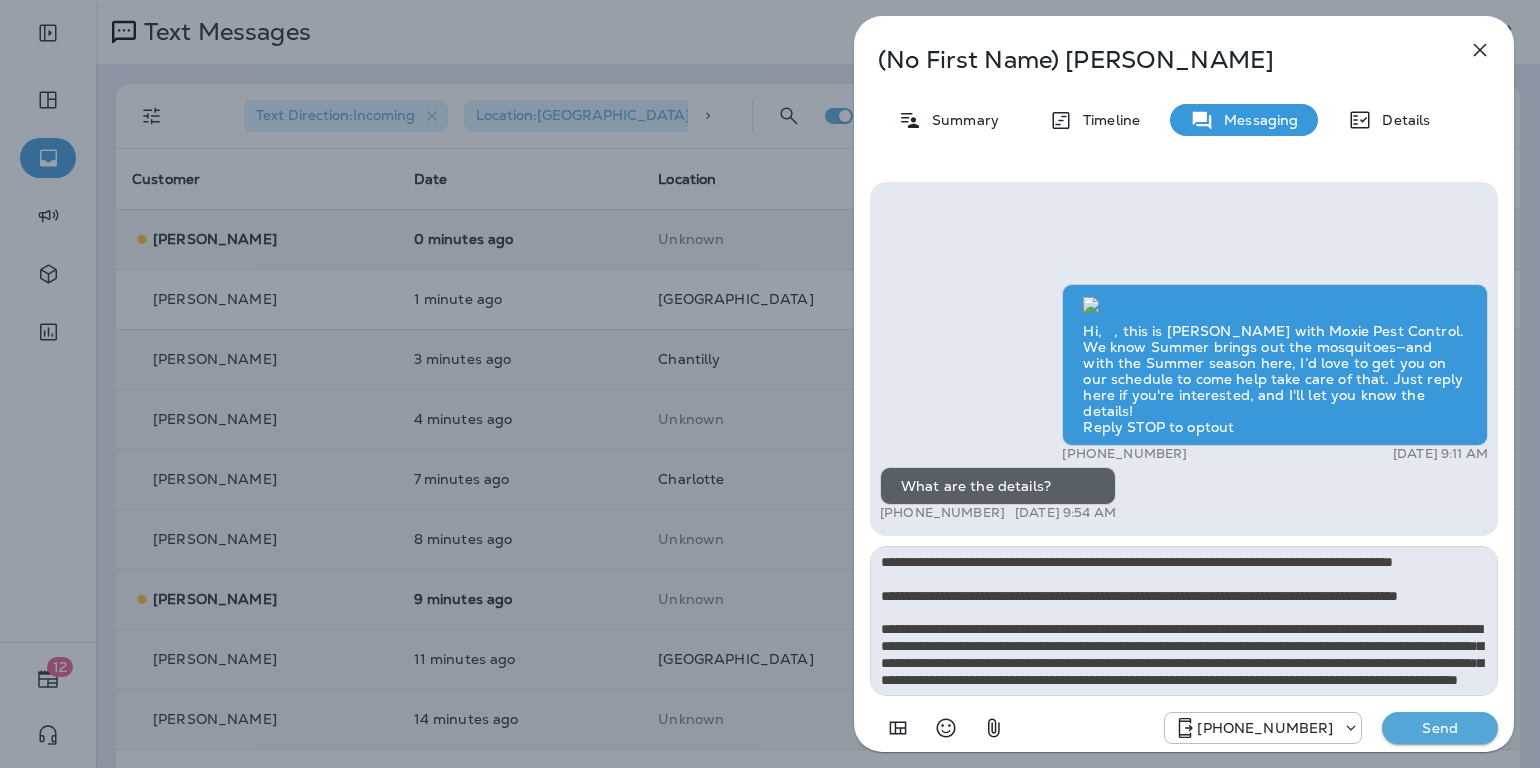 scroll, scrollTop: 0, scrollLeft: 0, axis: both 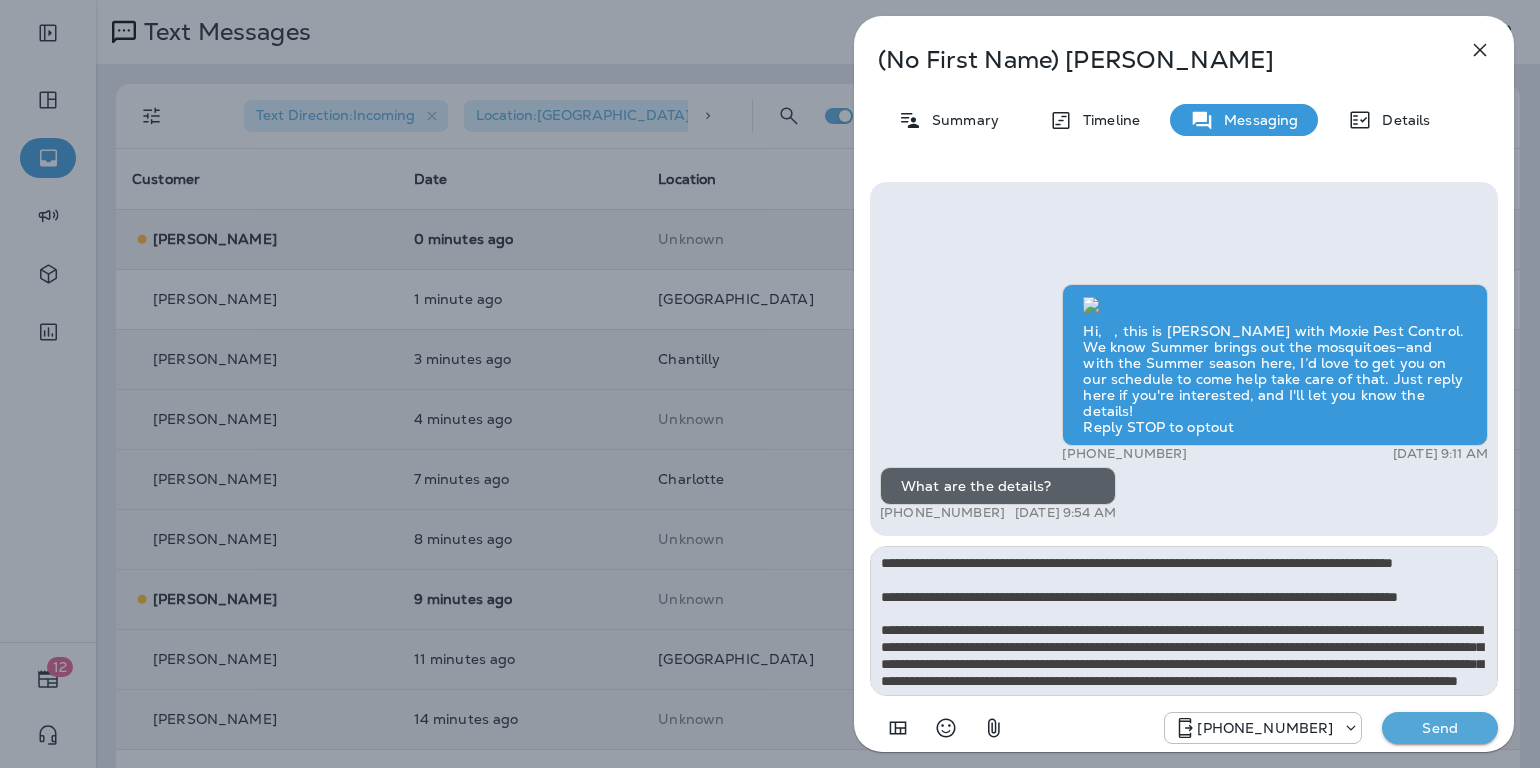 click at bounding box center (1184, 621) 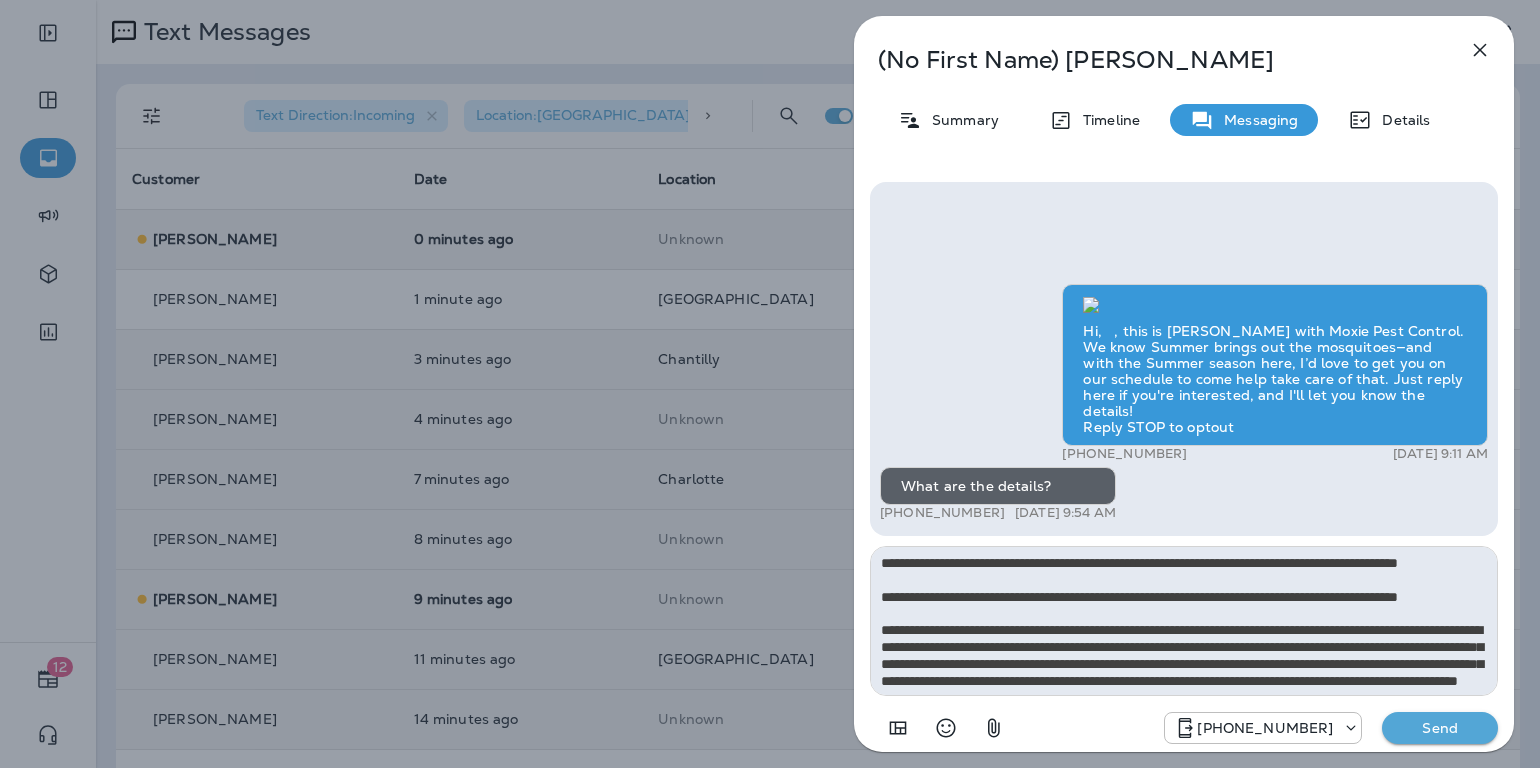 type on "**********" 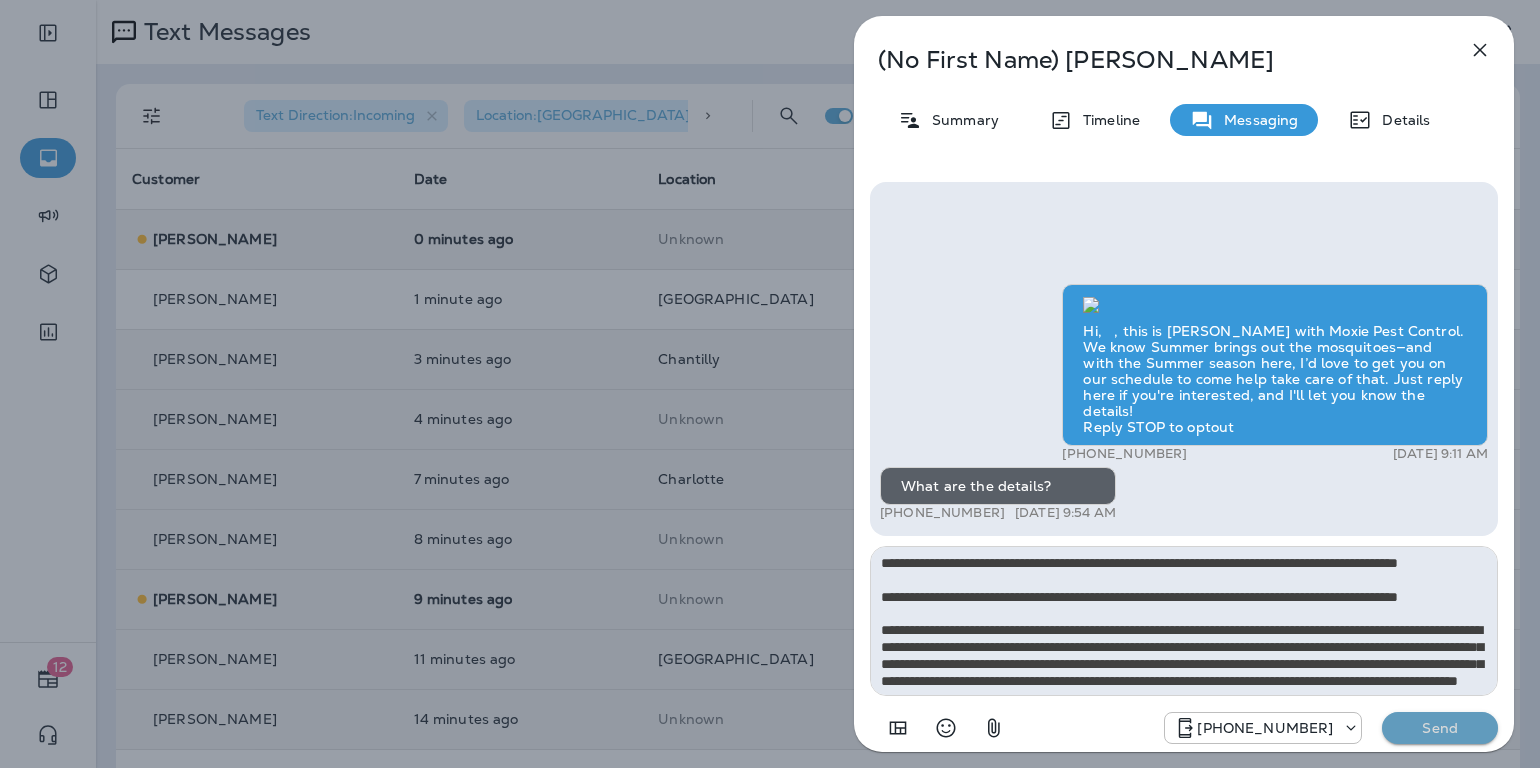 click on "Send" at bounding box center [1440, 728] 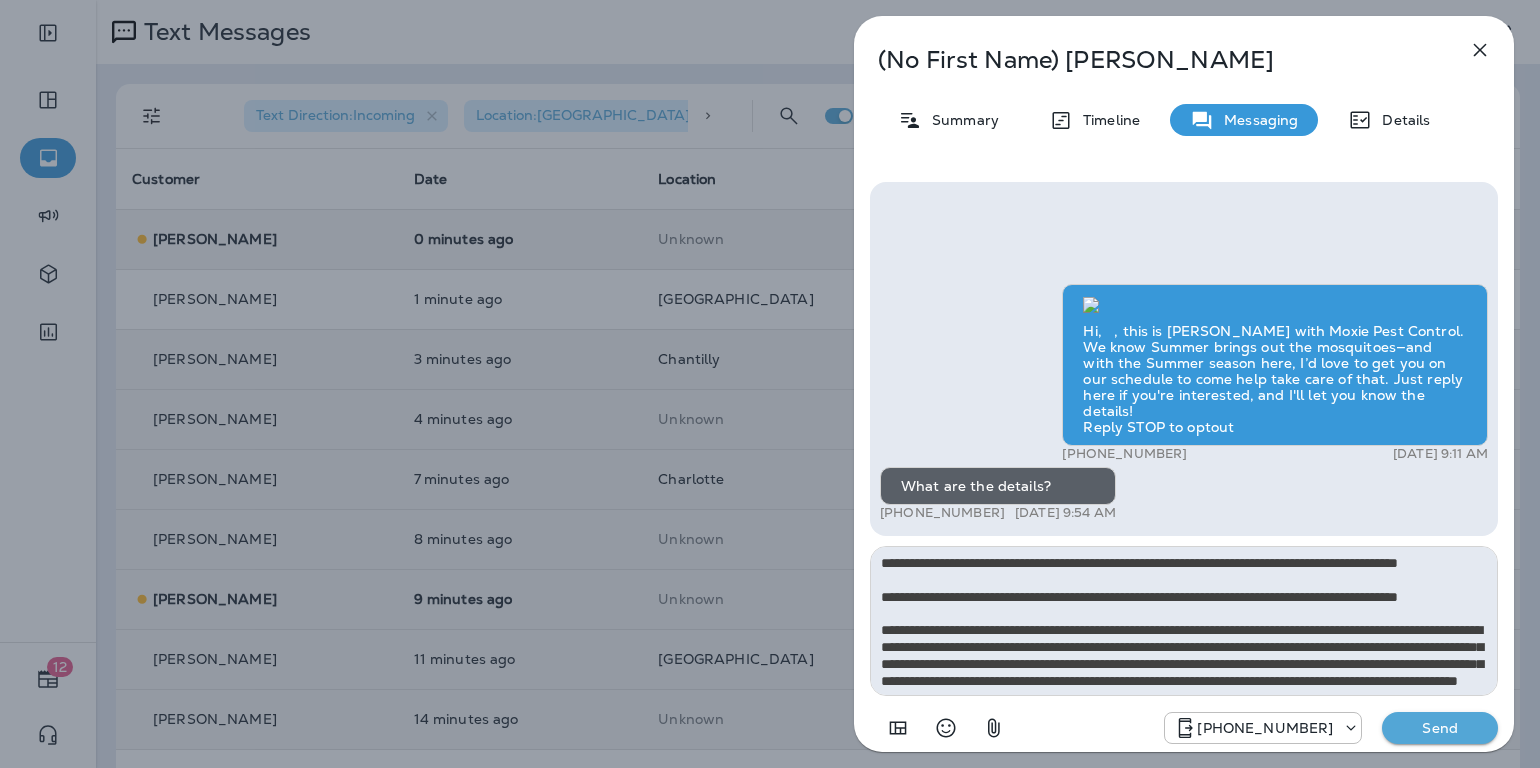 type 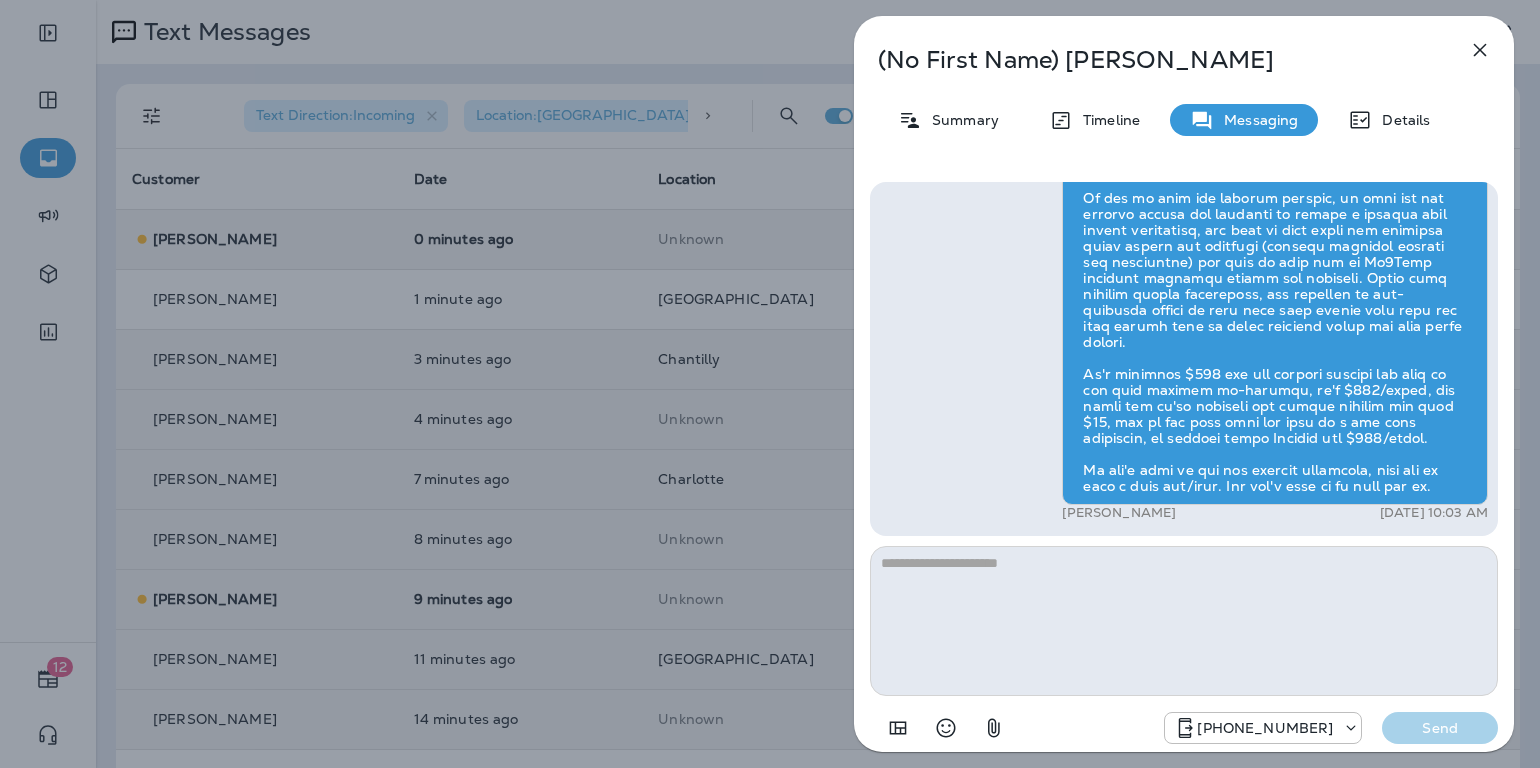 click 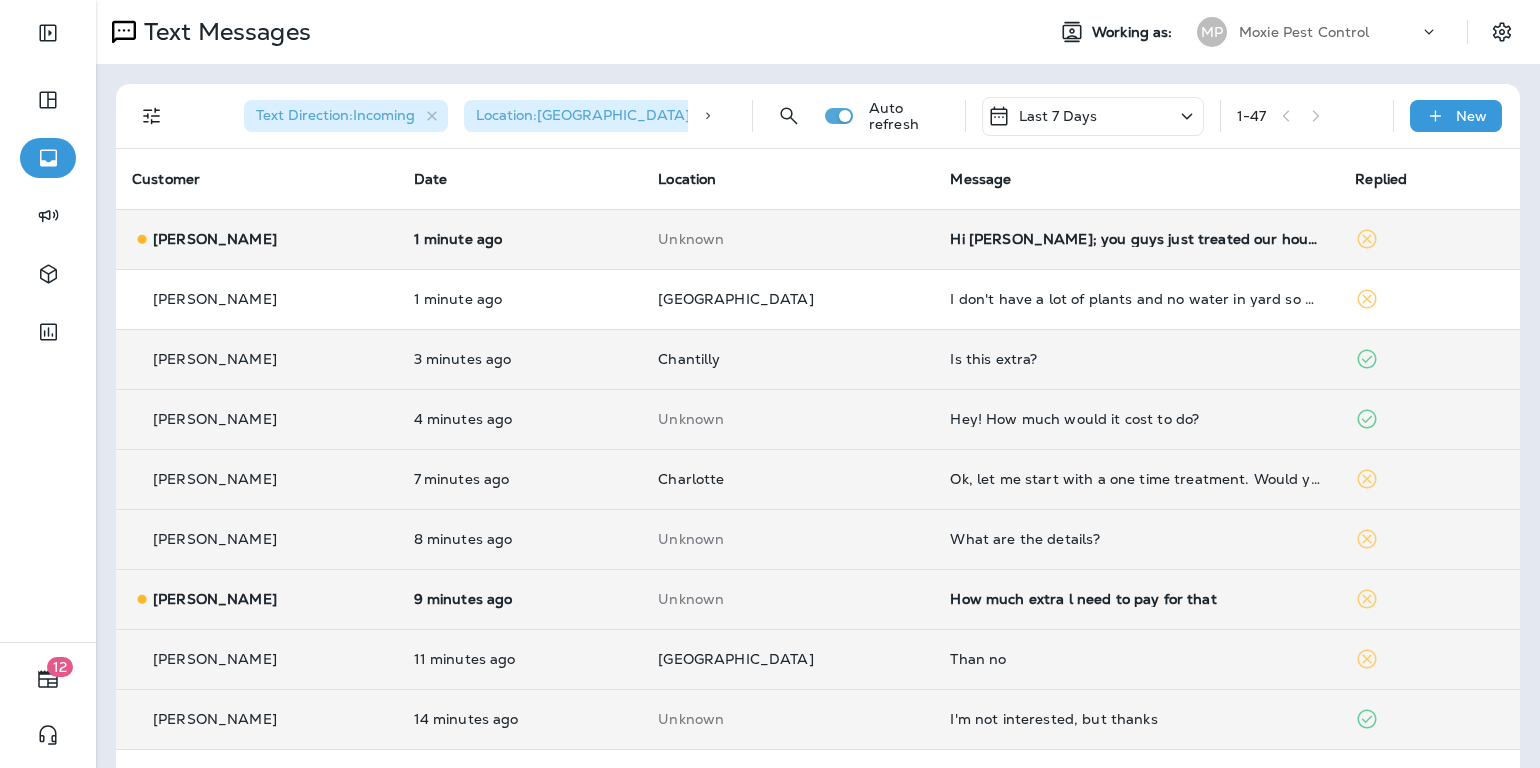 click on "How much extra l need to pay for that" at bounding box center [1136, 599] 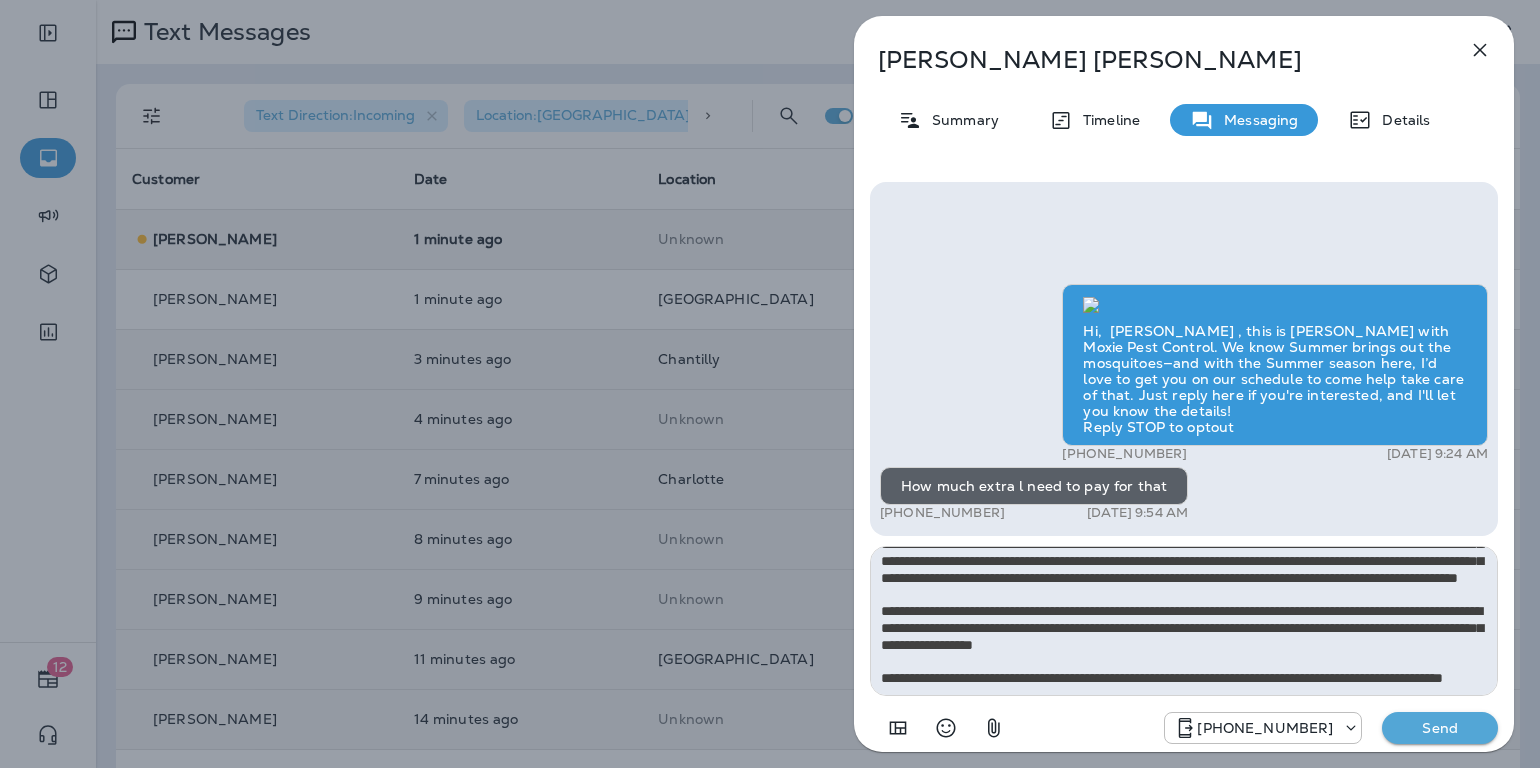 scroll, scrollTop: 0, scrollLeft: 0, axis: both 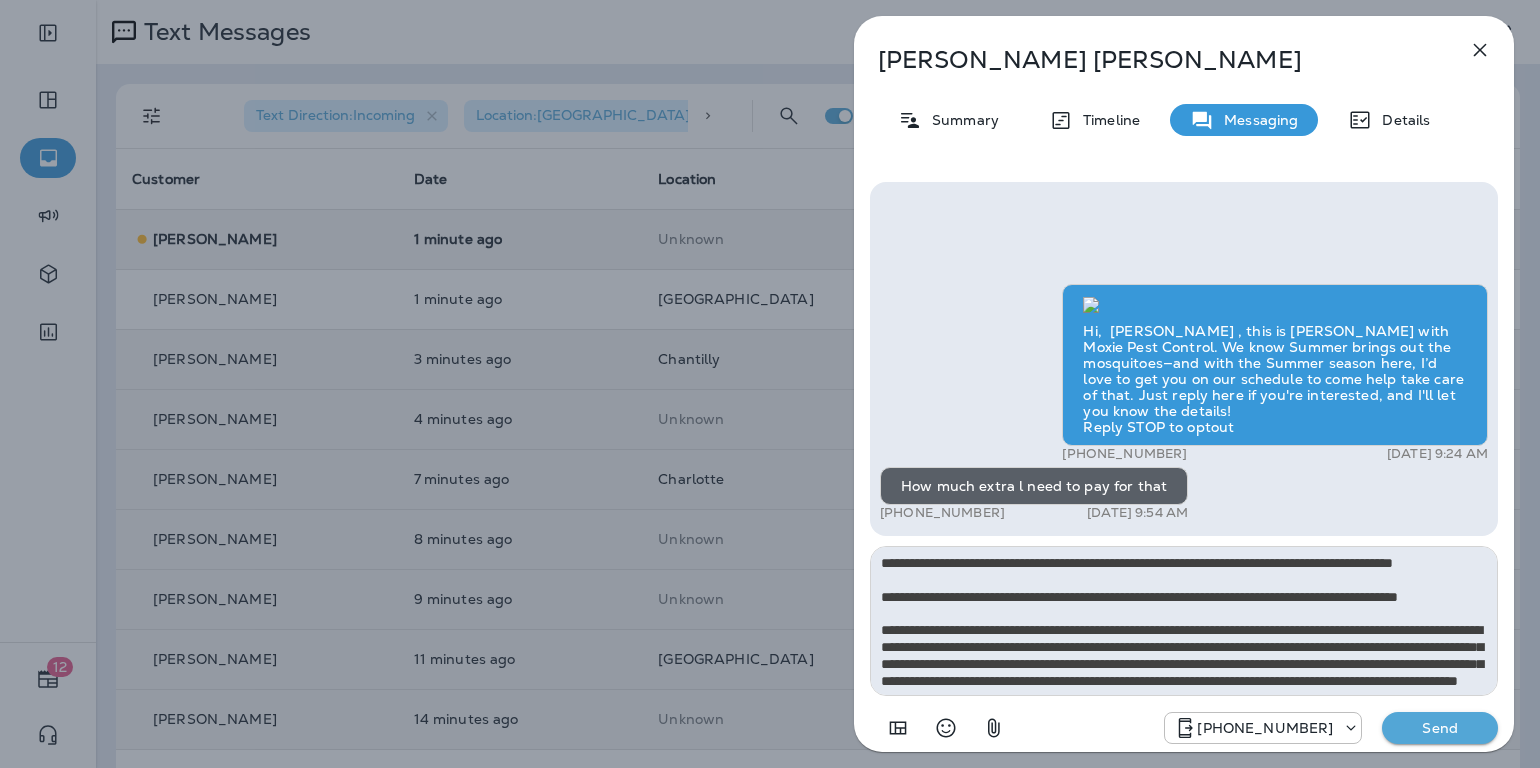 click at bounding box center [1184, 621] 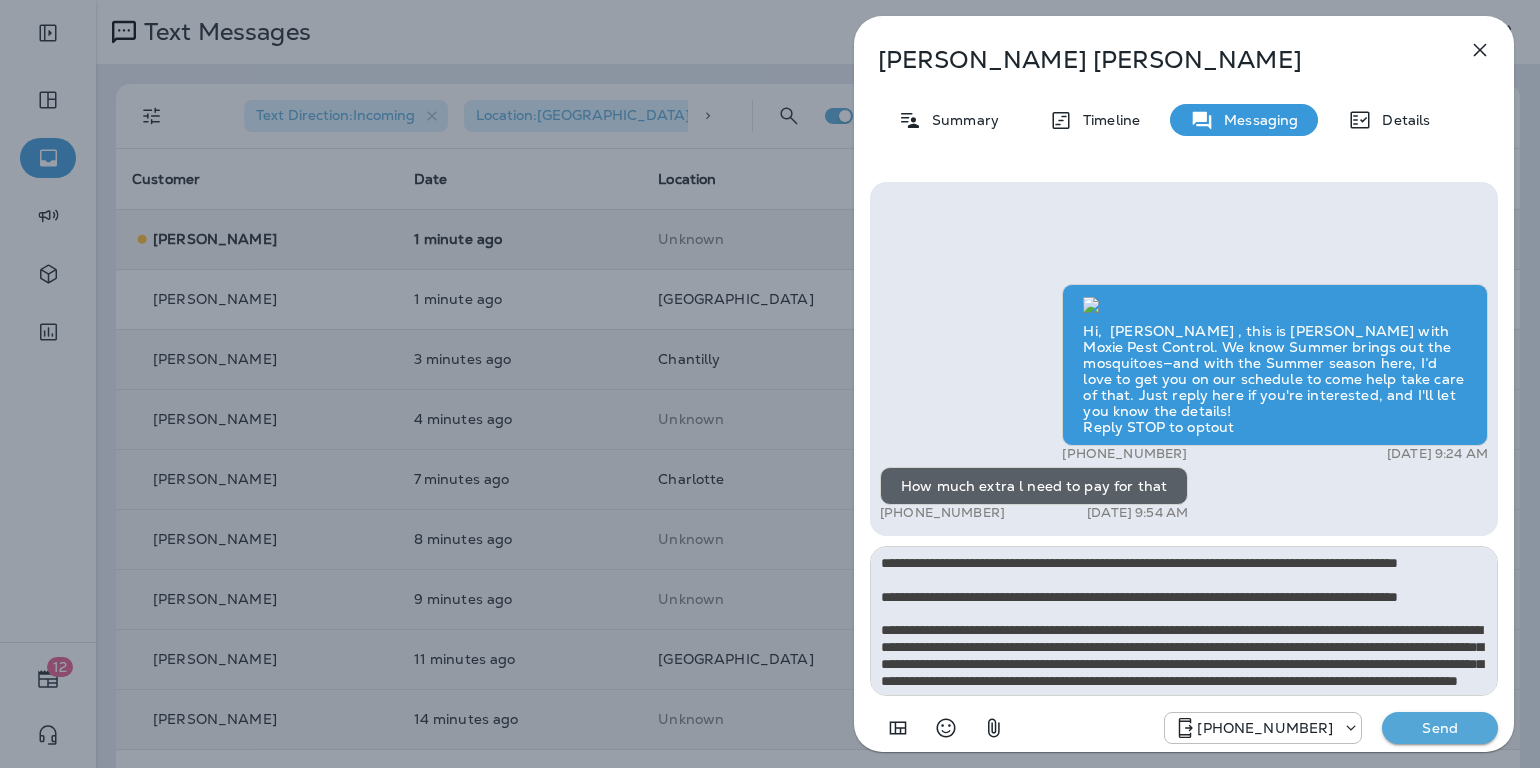 type on "**********" 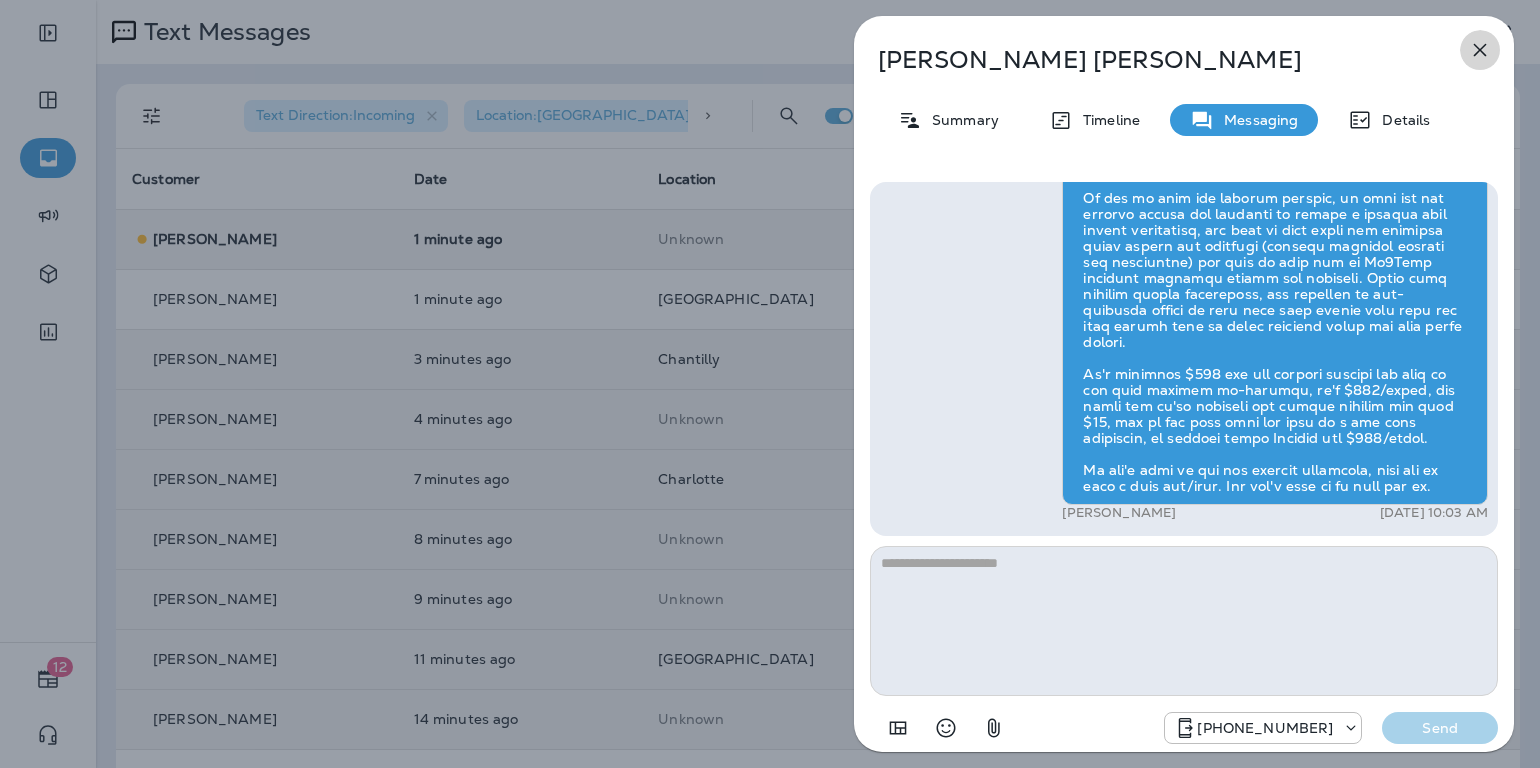 drag, startPoint x: 1479, startPoint y: 48, endPoint x: 1470, endPoint y: 57, distance: 12.727922 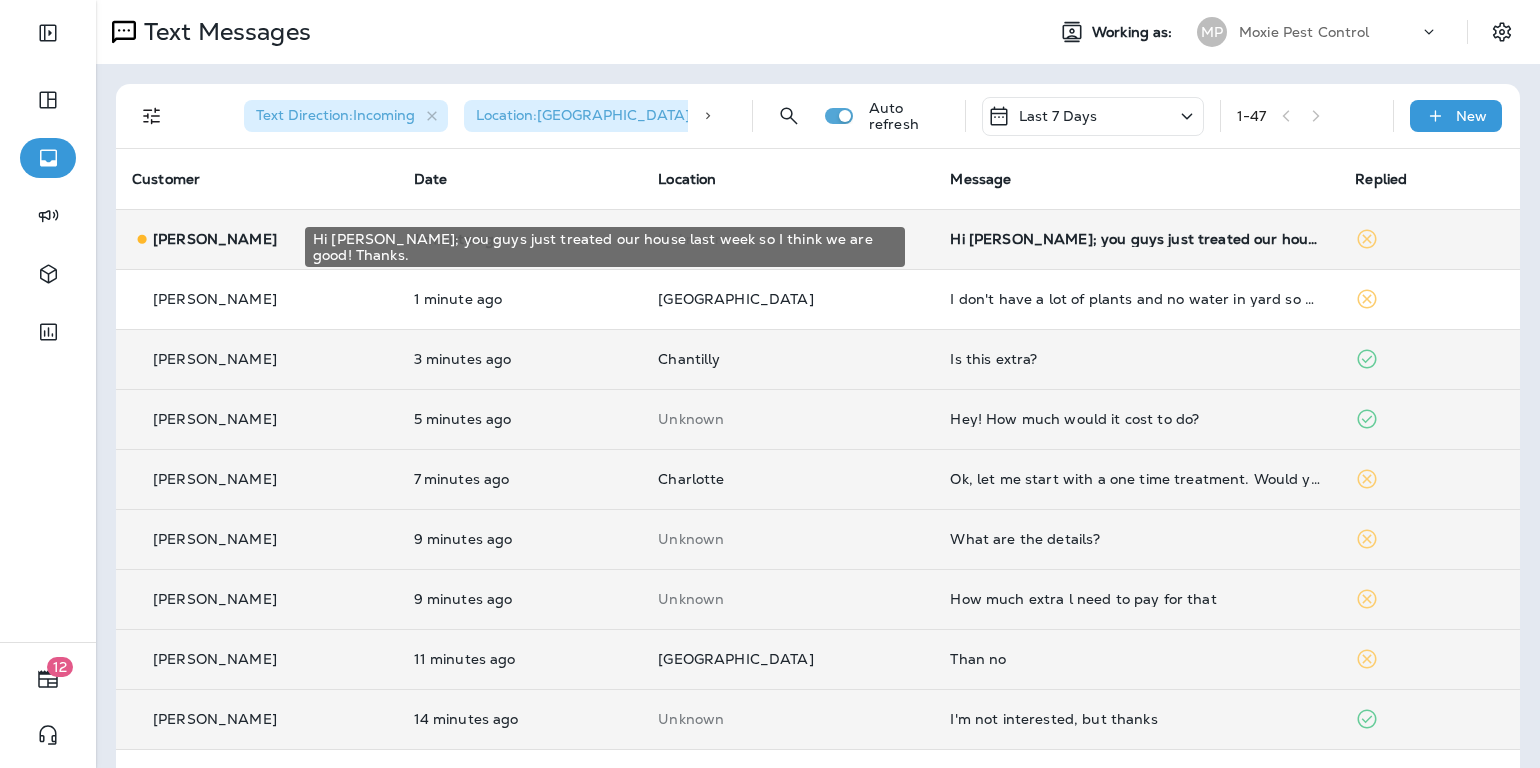 click on "Hi [PERSON_NAME]; you guys just treated our house last week so I think we are good! Thanks." at bounding box center (1136, 239) 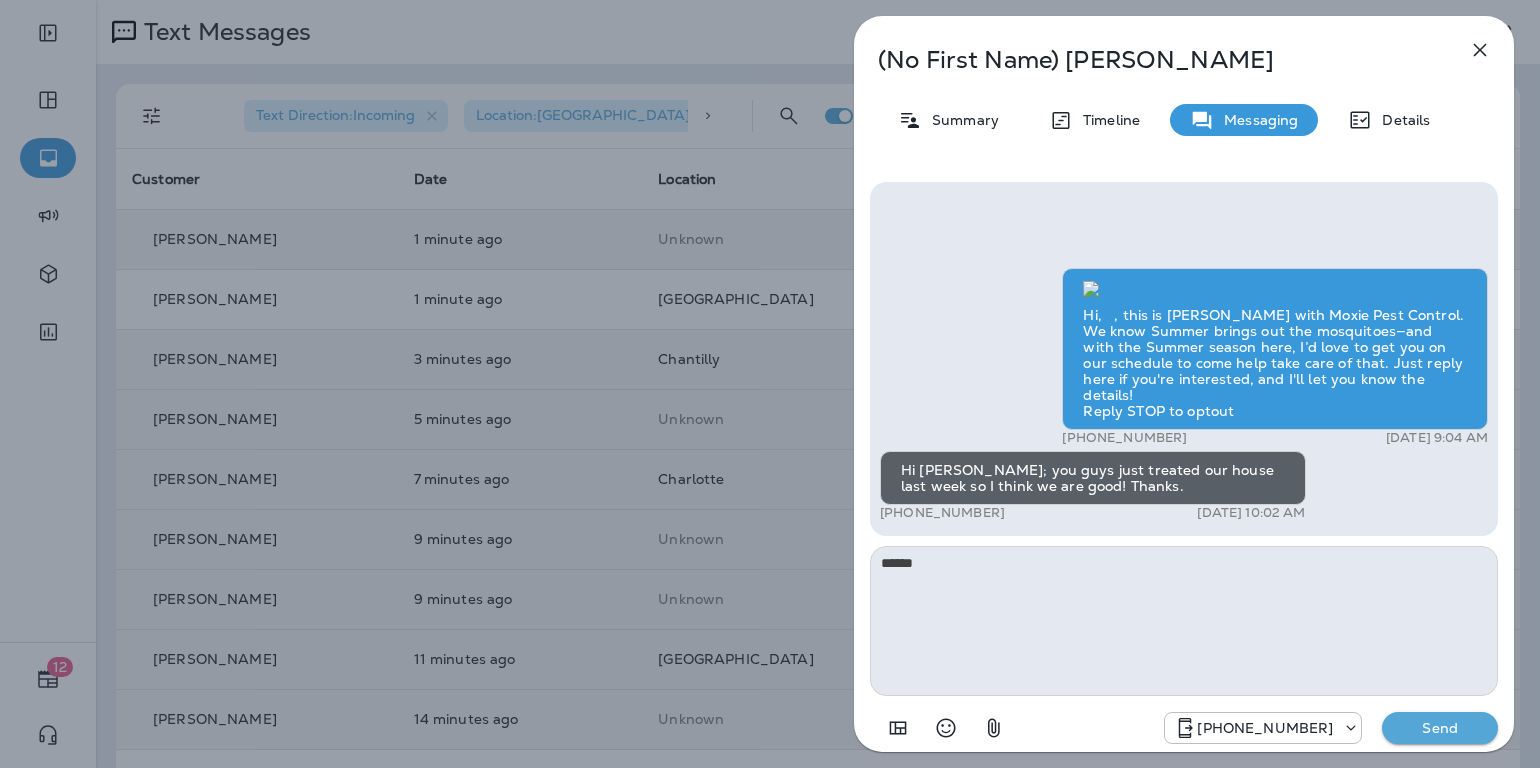 type on "******" 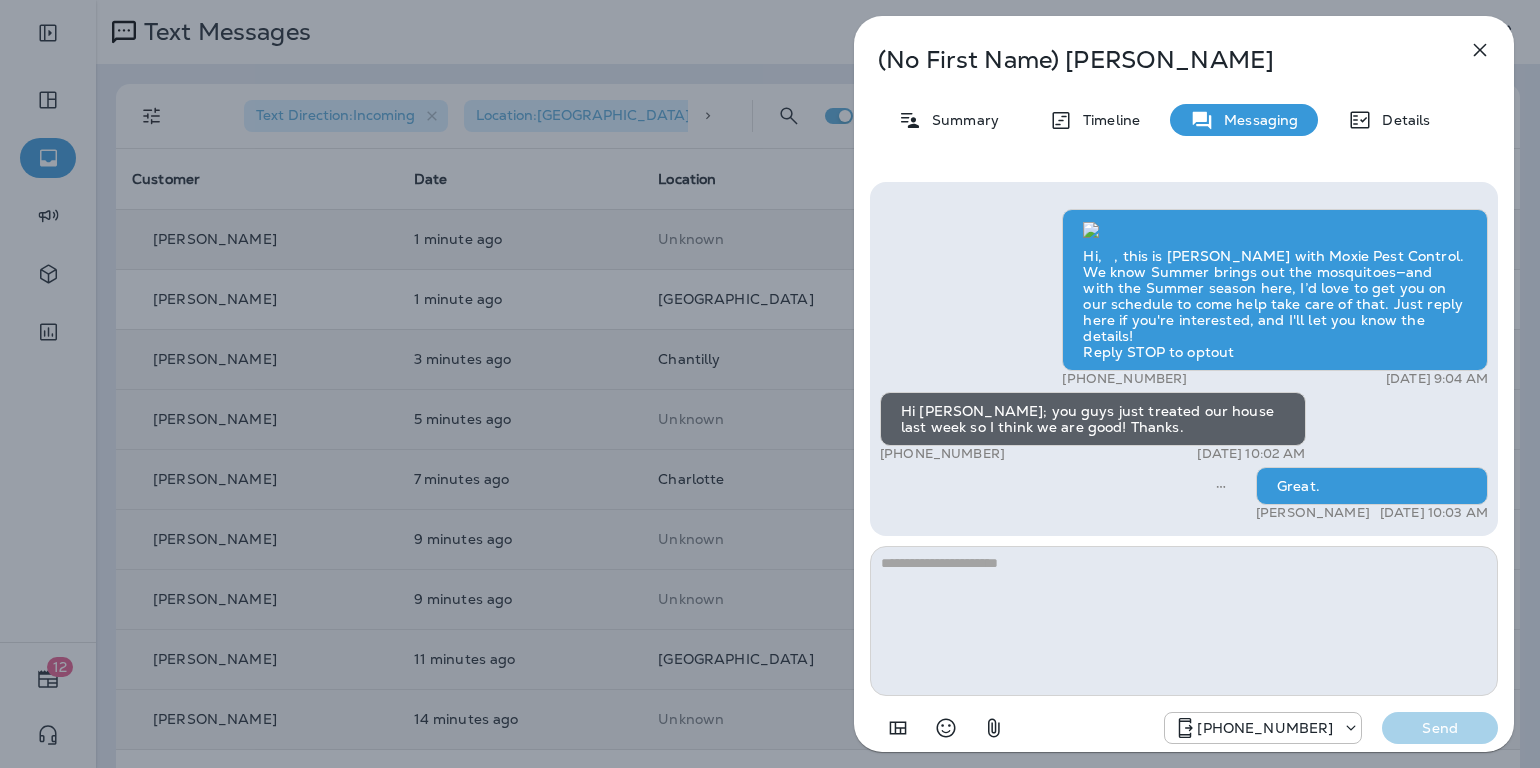 click 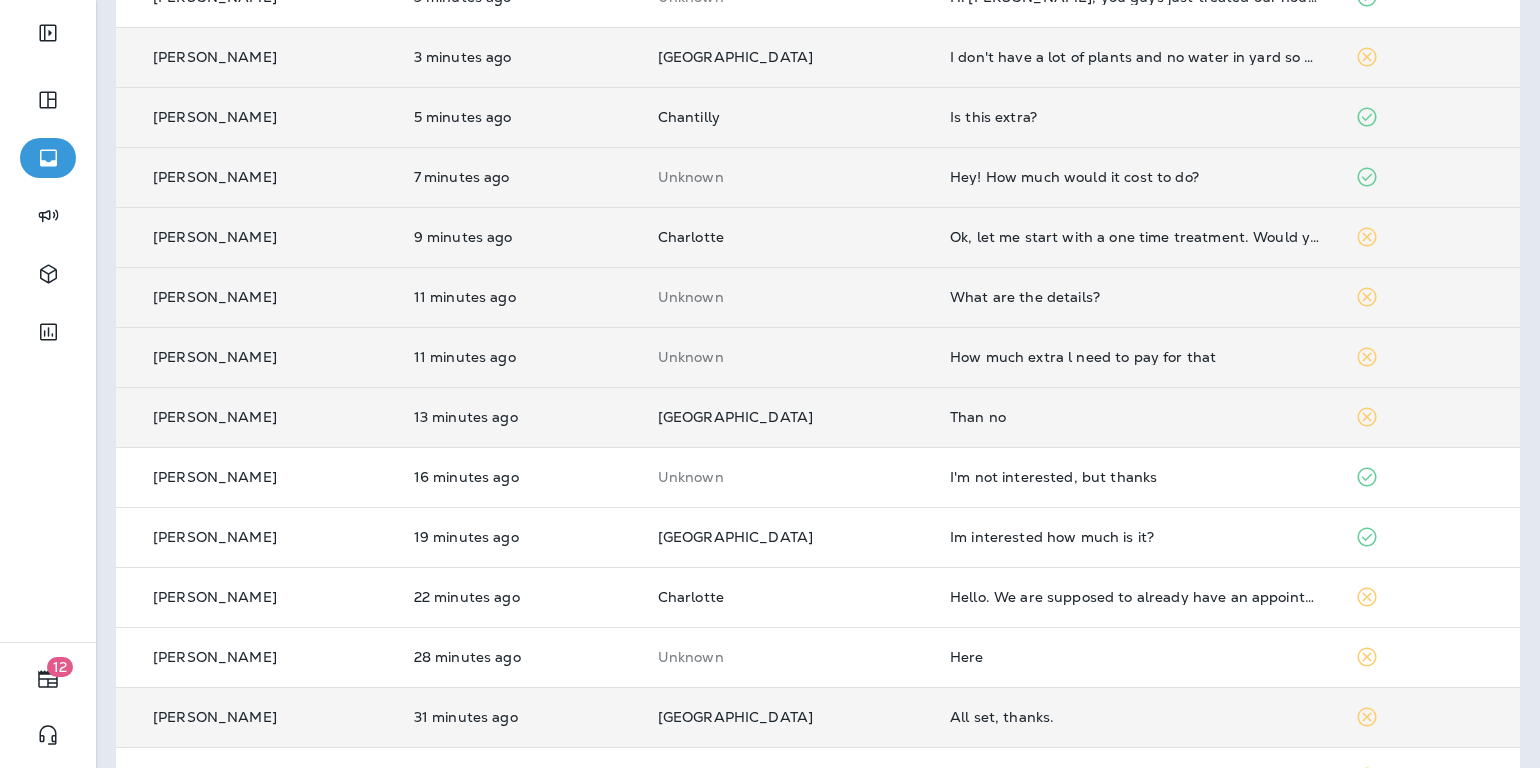 scroll, scrollTop: 0, scrollLeft: 0, axis: both 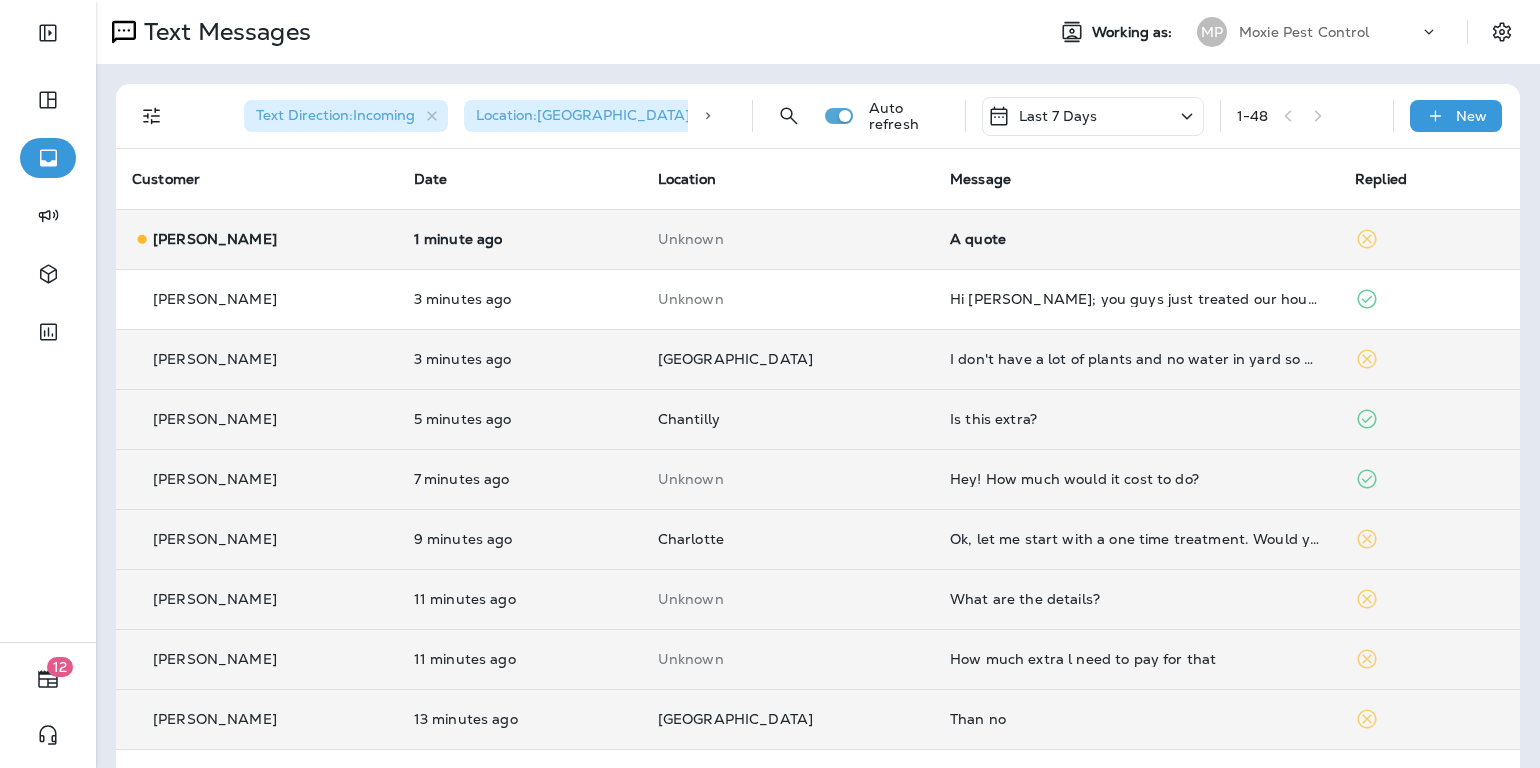 click on "A quote" at bounding box center (1136, 239) 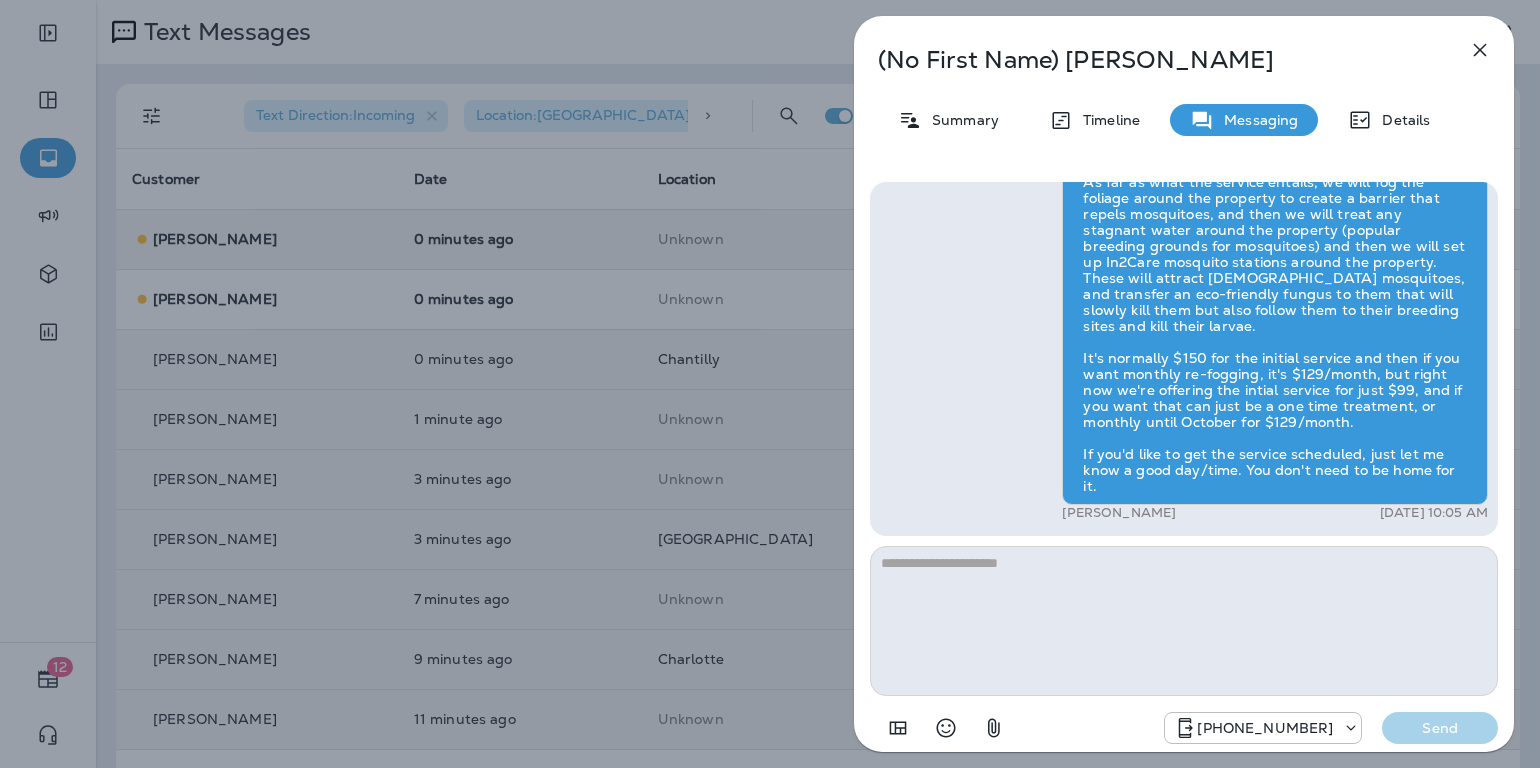 click 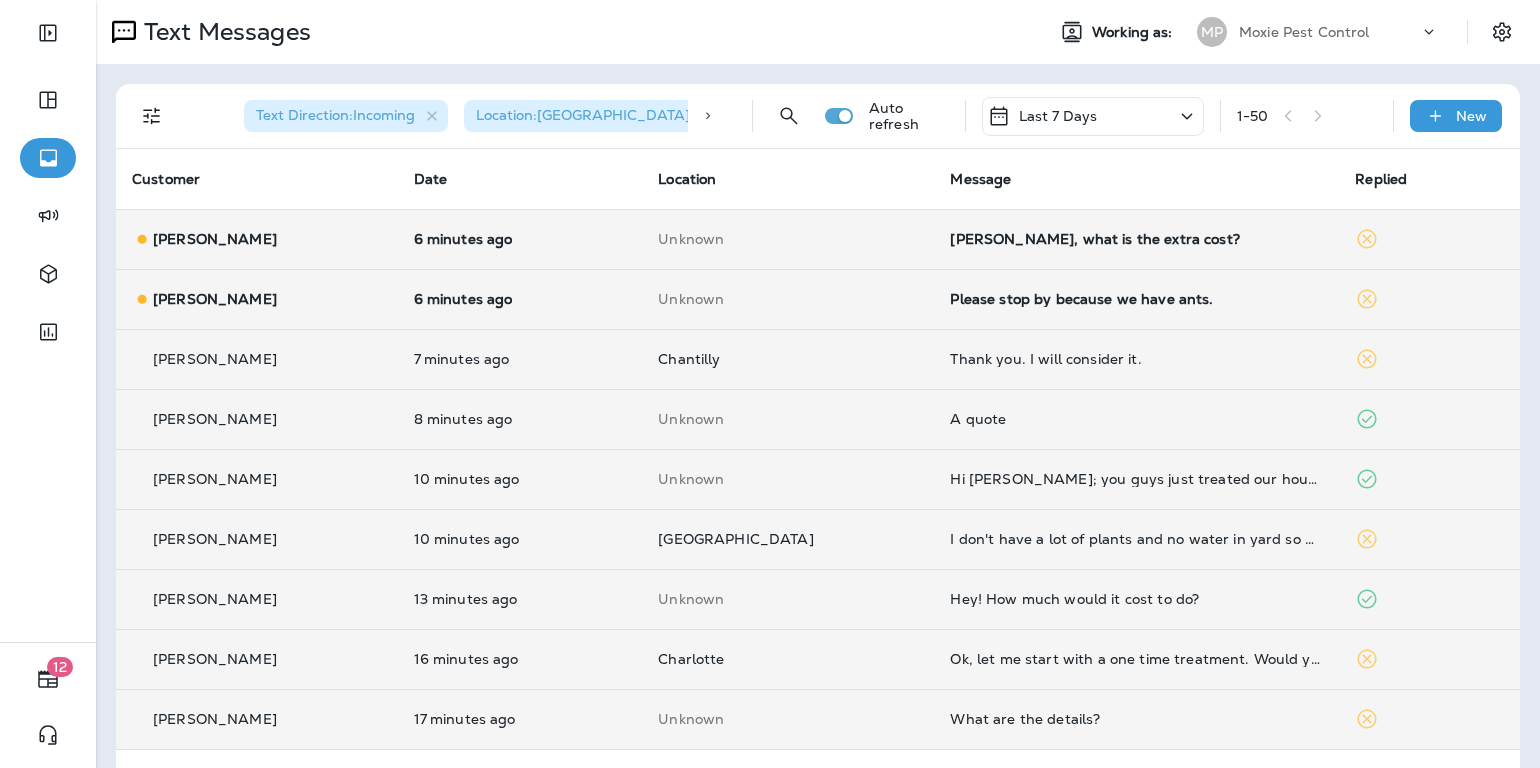 click on "Please stop by because we have ants." at bounding box center [1136, 299] 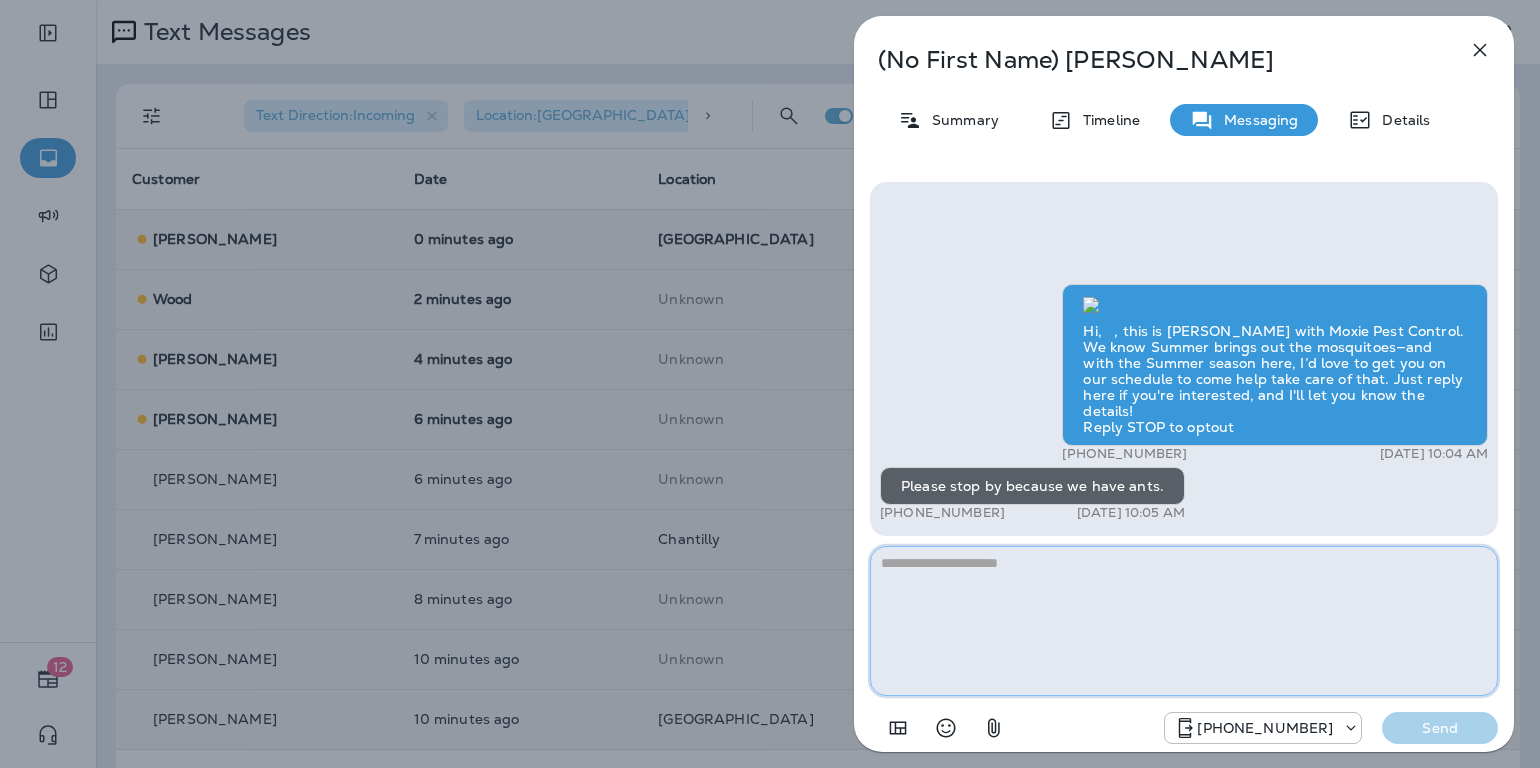 paste on "**********" 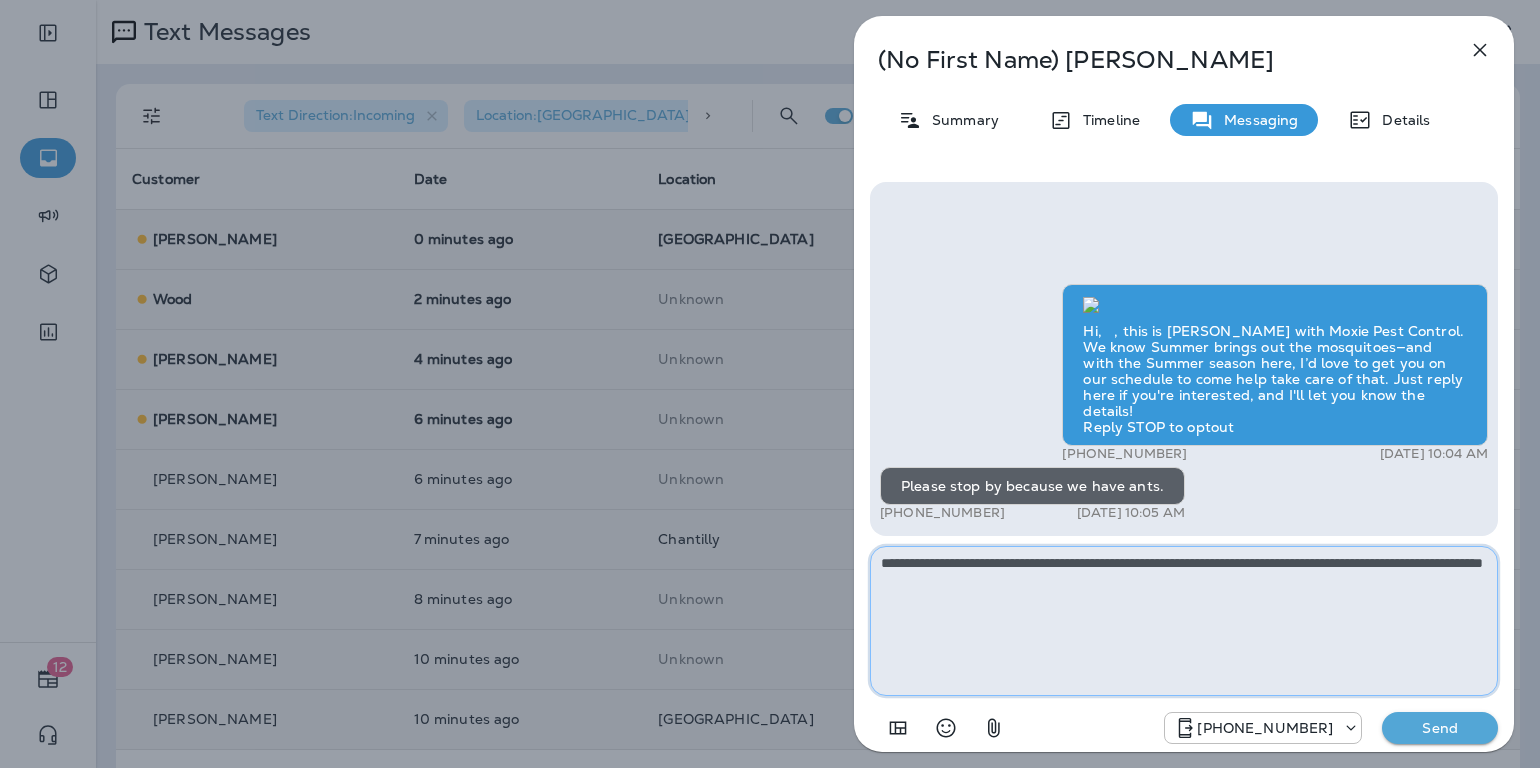 type on "**********" 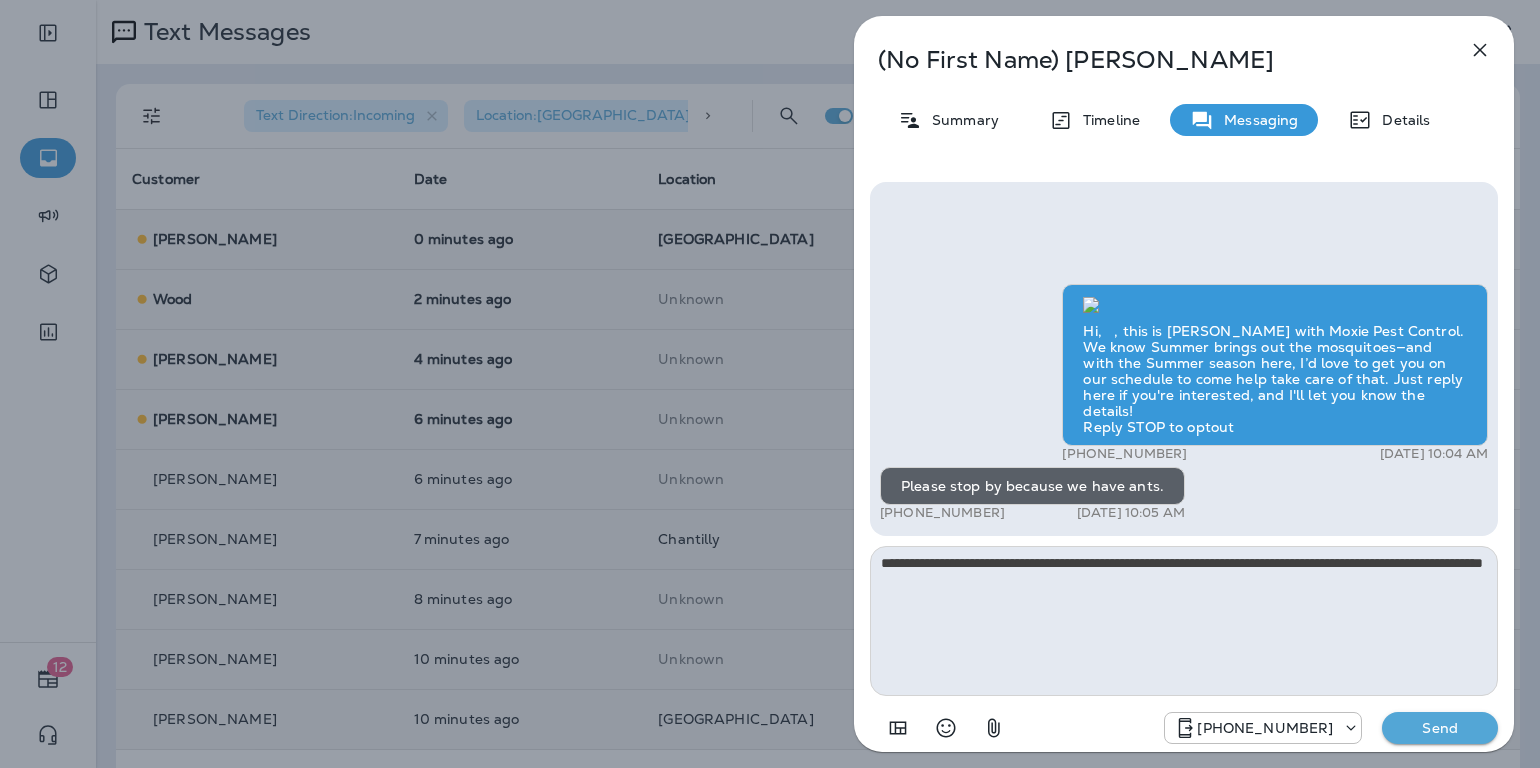 click on "Send" at bounding box center (1440, 728) 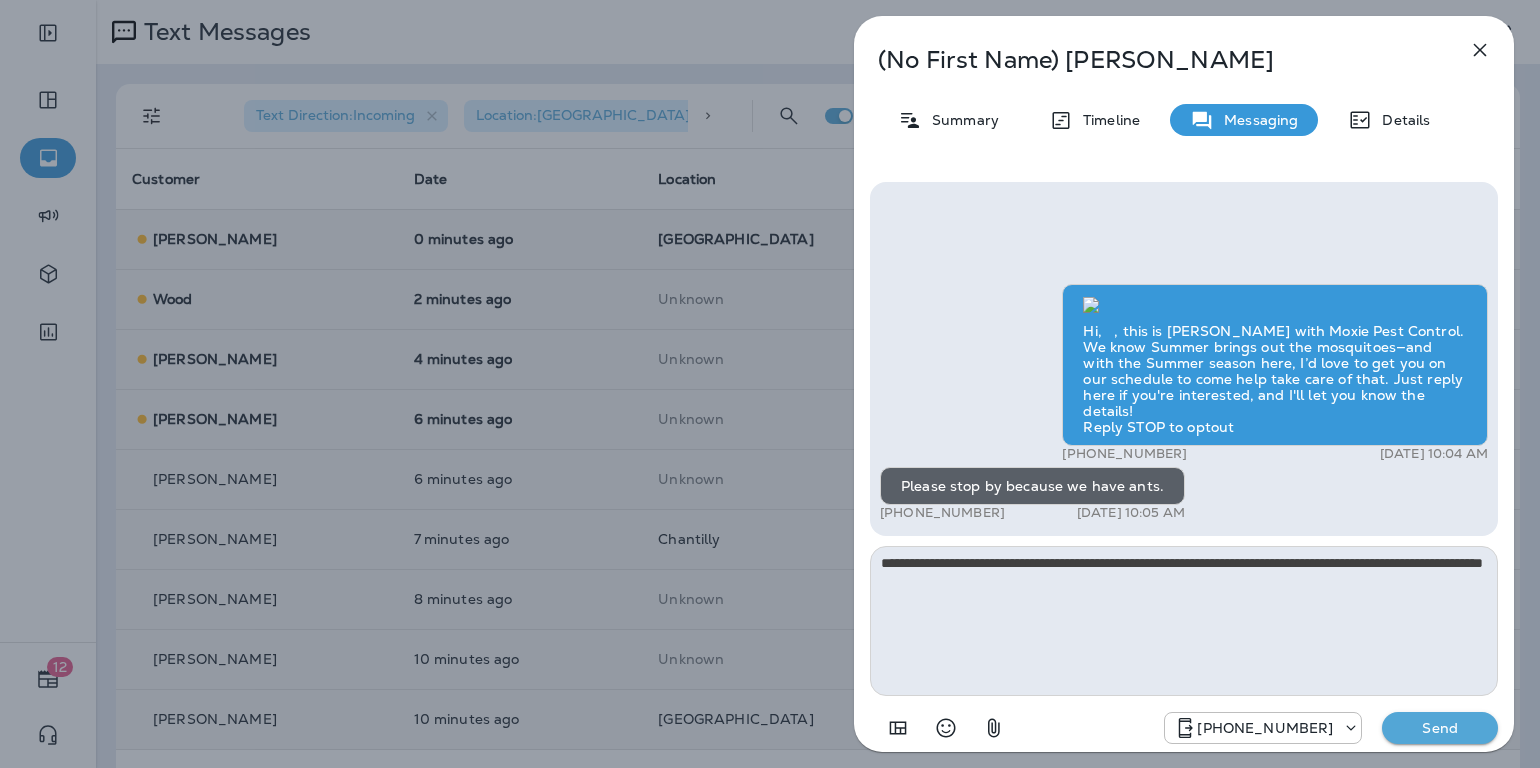 type 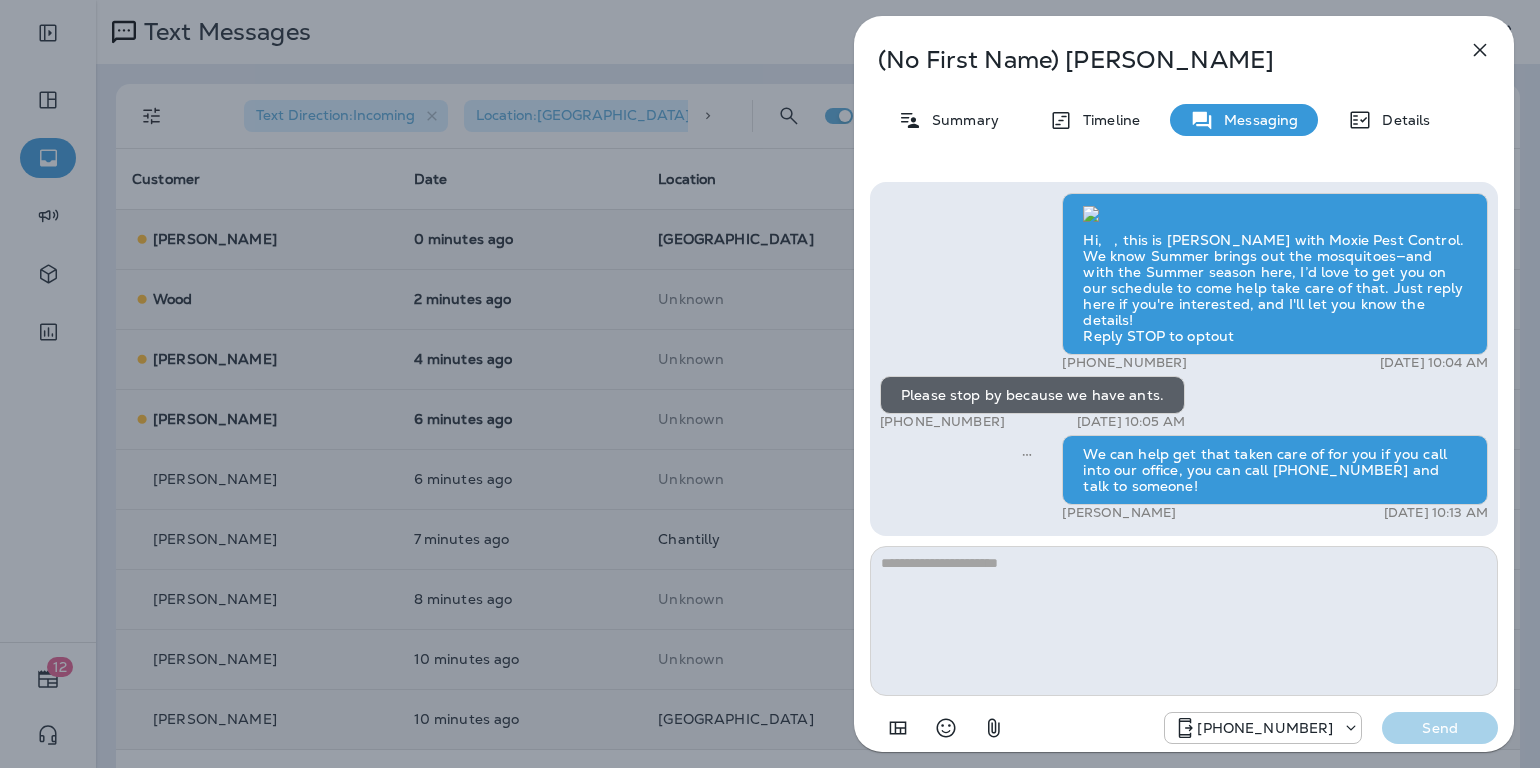 click 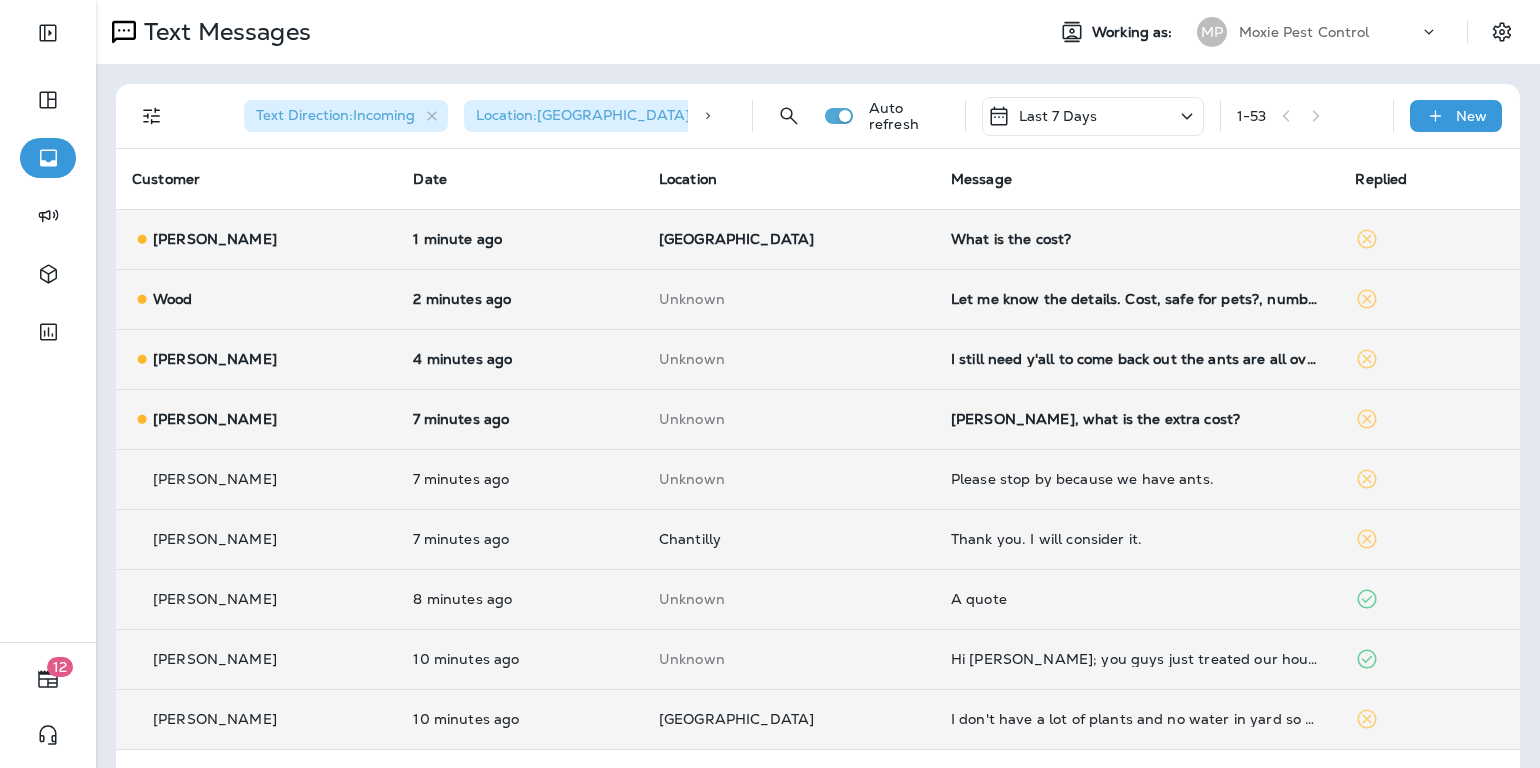 click on "What is the cost?" at bounding box center (1137, 239) 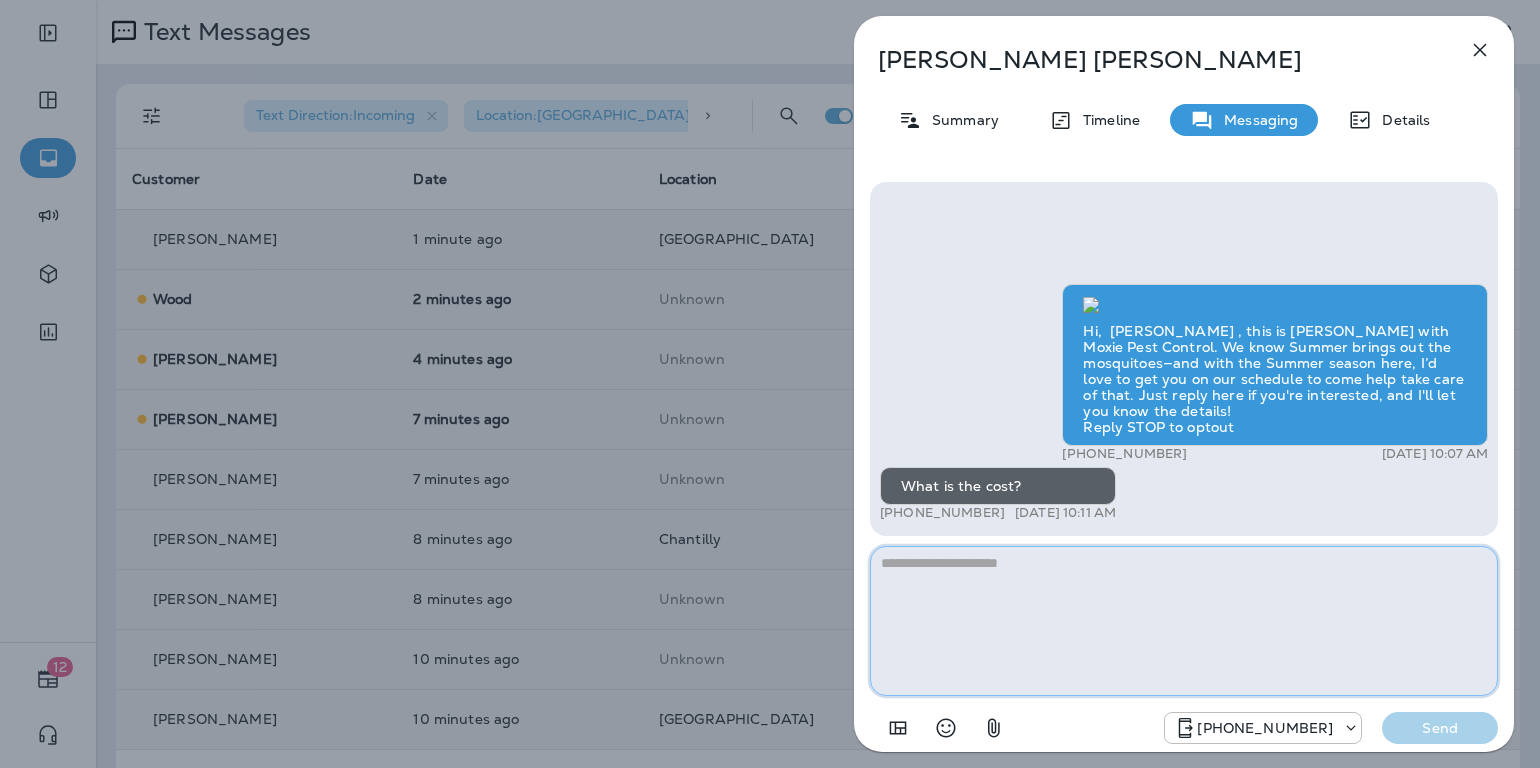 paste on "**********" 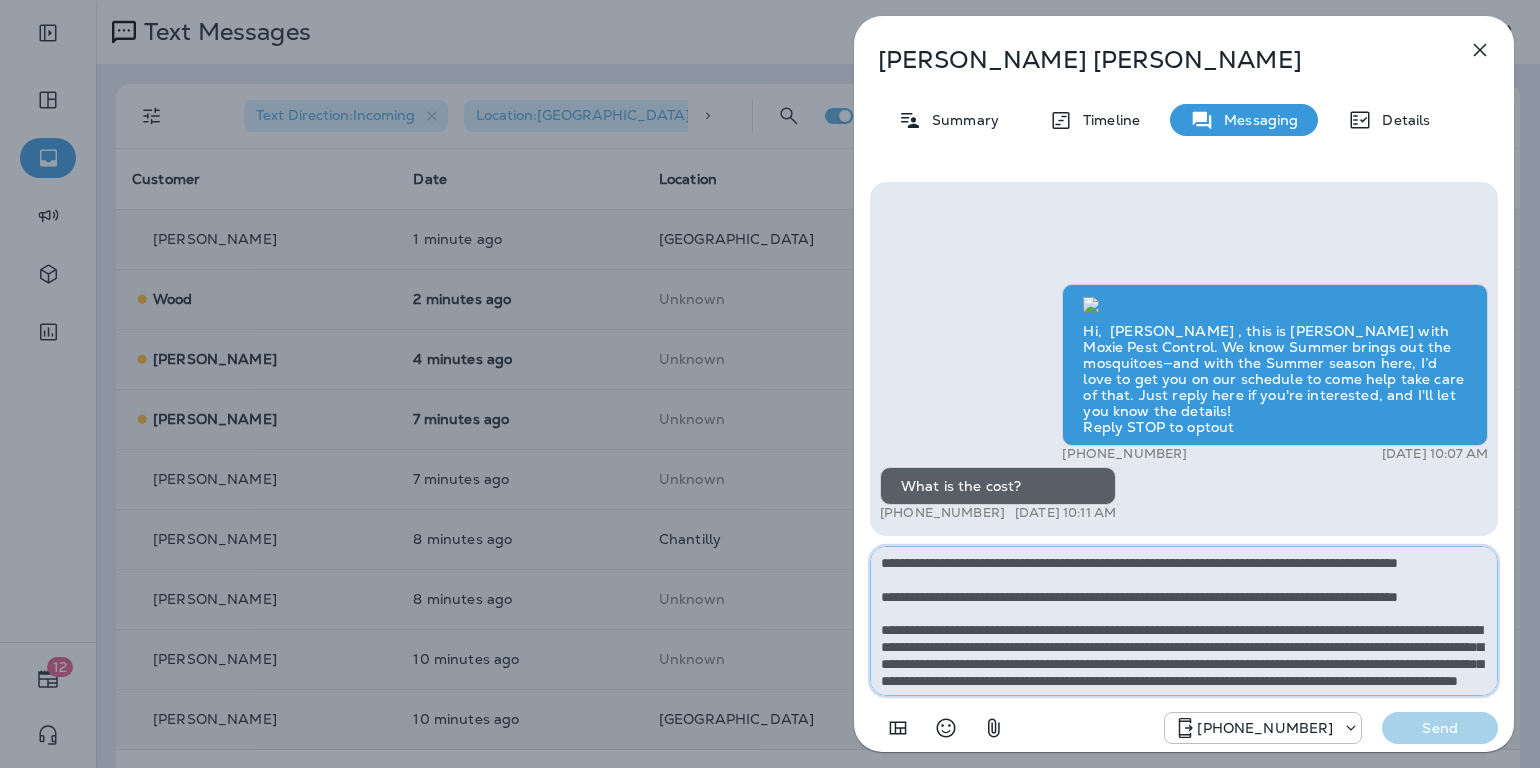 scroll, scrollTop: 196, scrollLeft: 0, axis: vertical 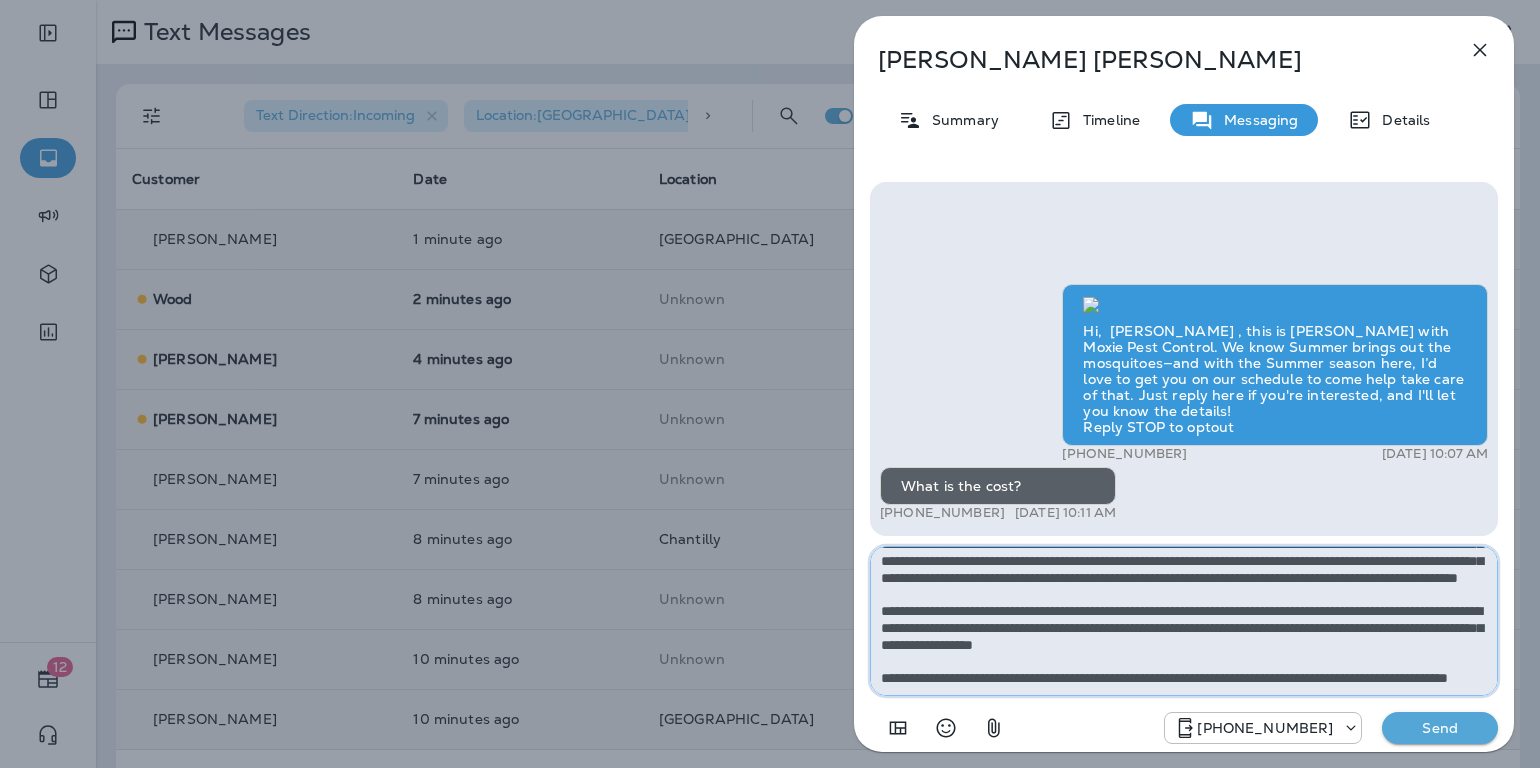 type on "**********" 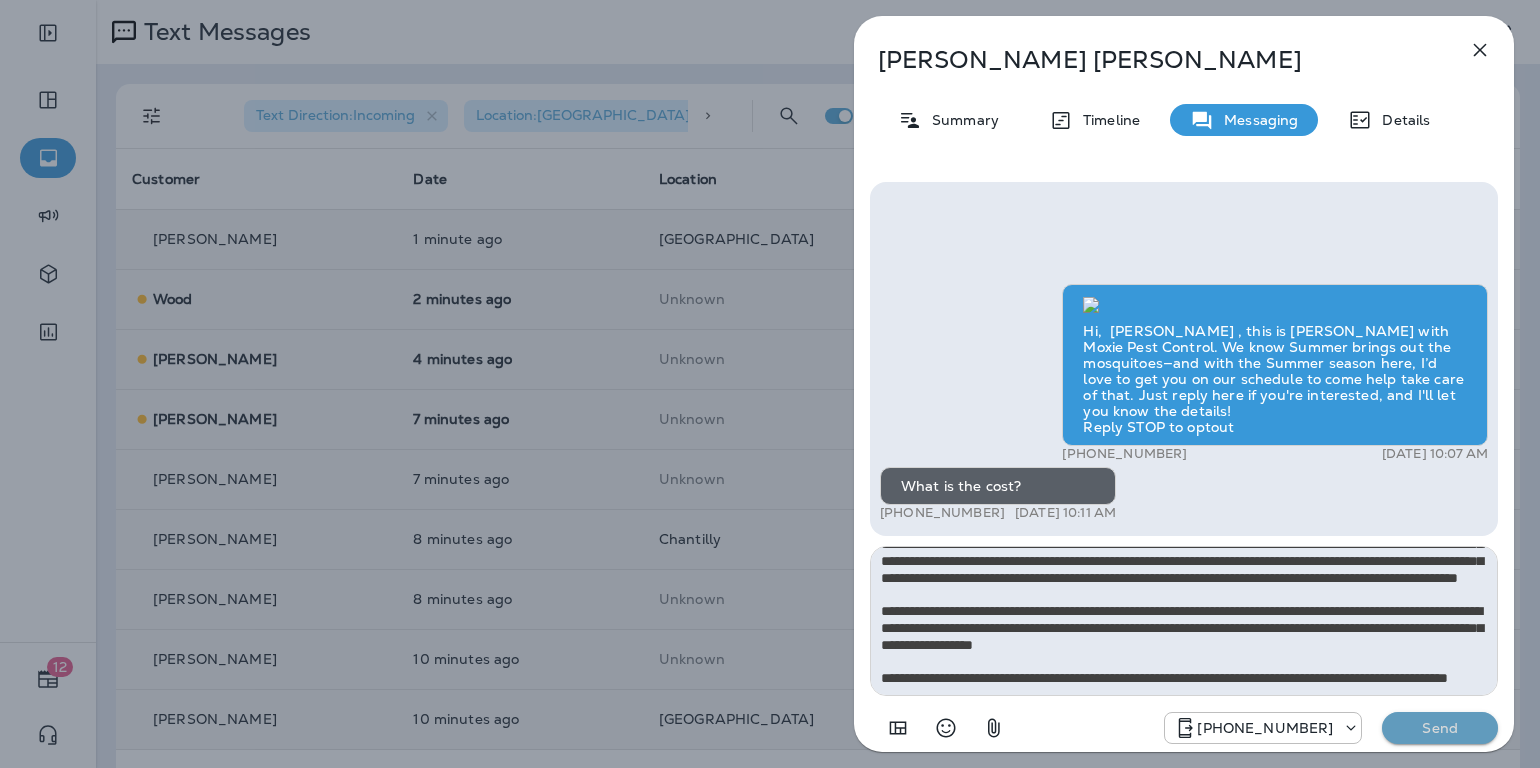 click on "Send" at bounding box center (1440, 728) 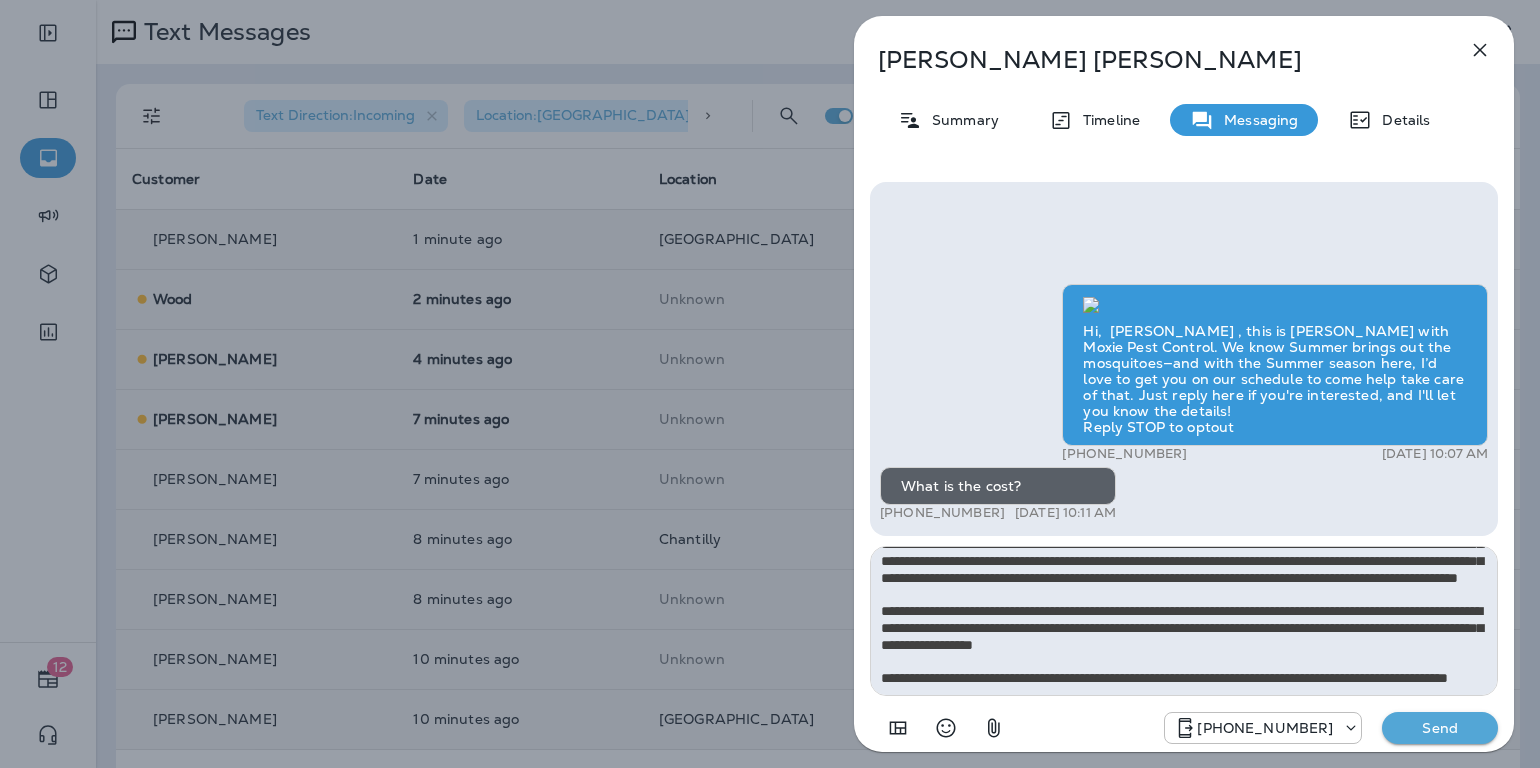 type 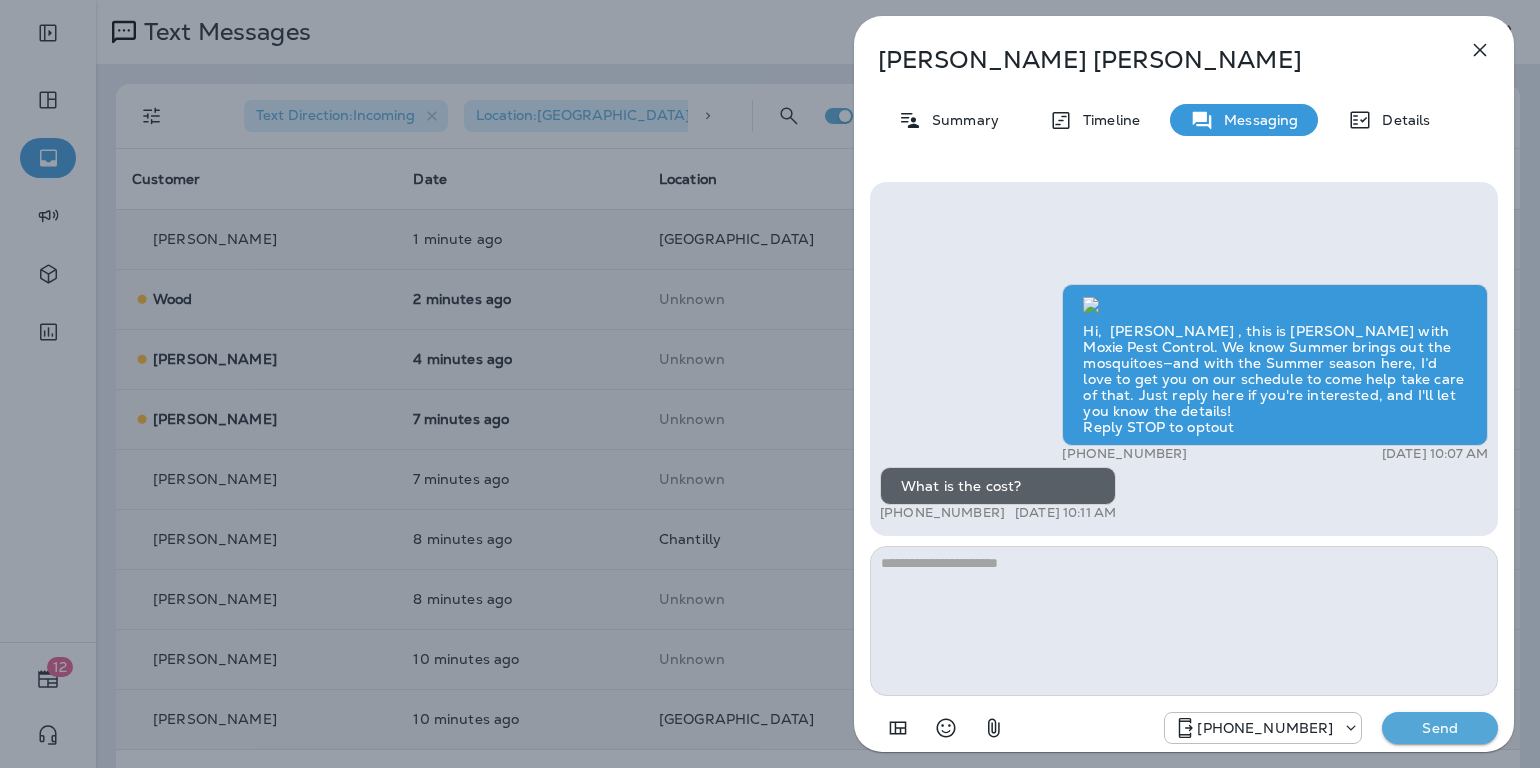 scroll, scrollTop: 0, scrollLeft: 0, axis: both 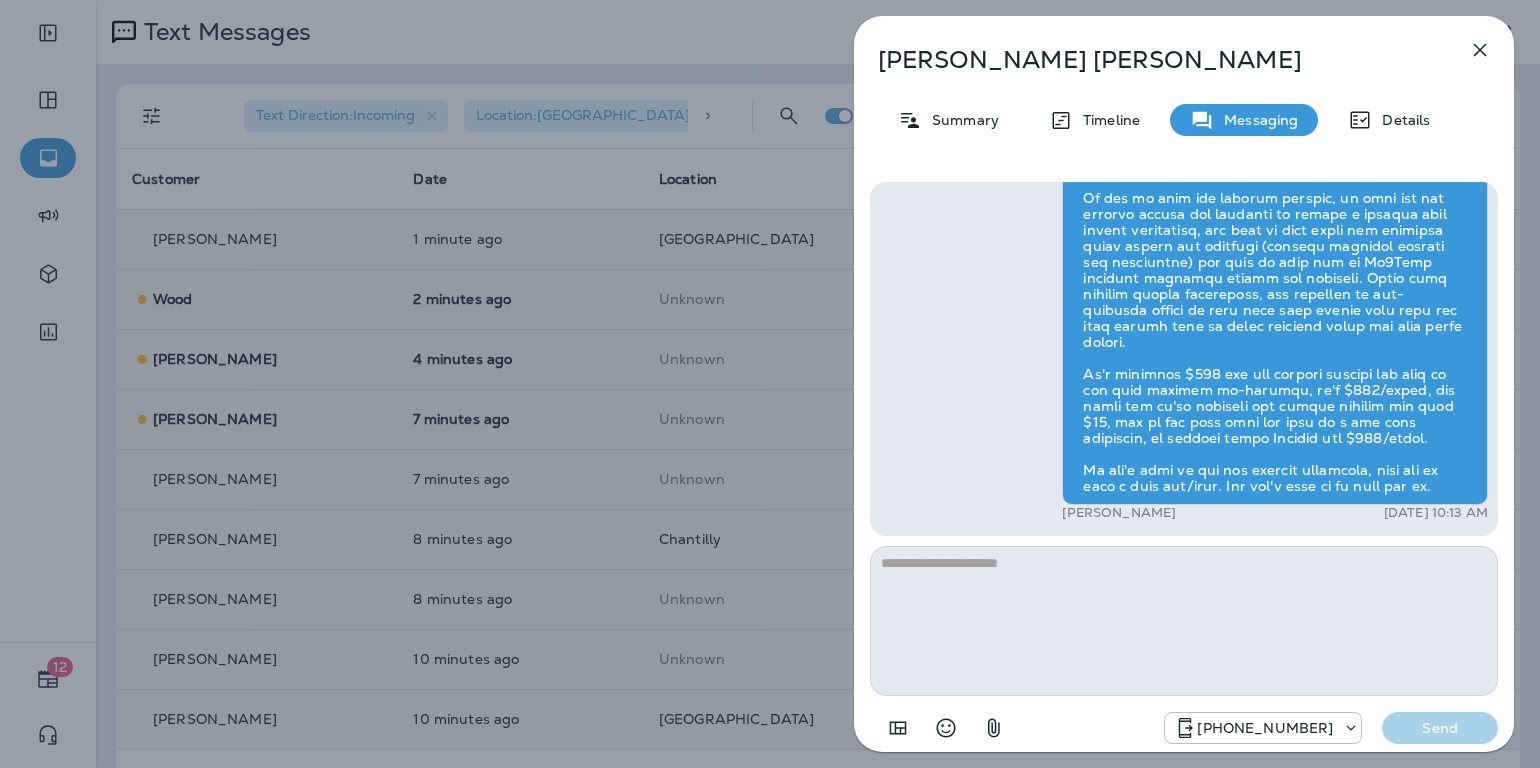 click 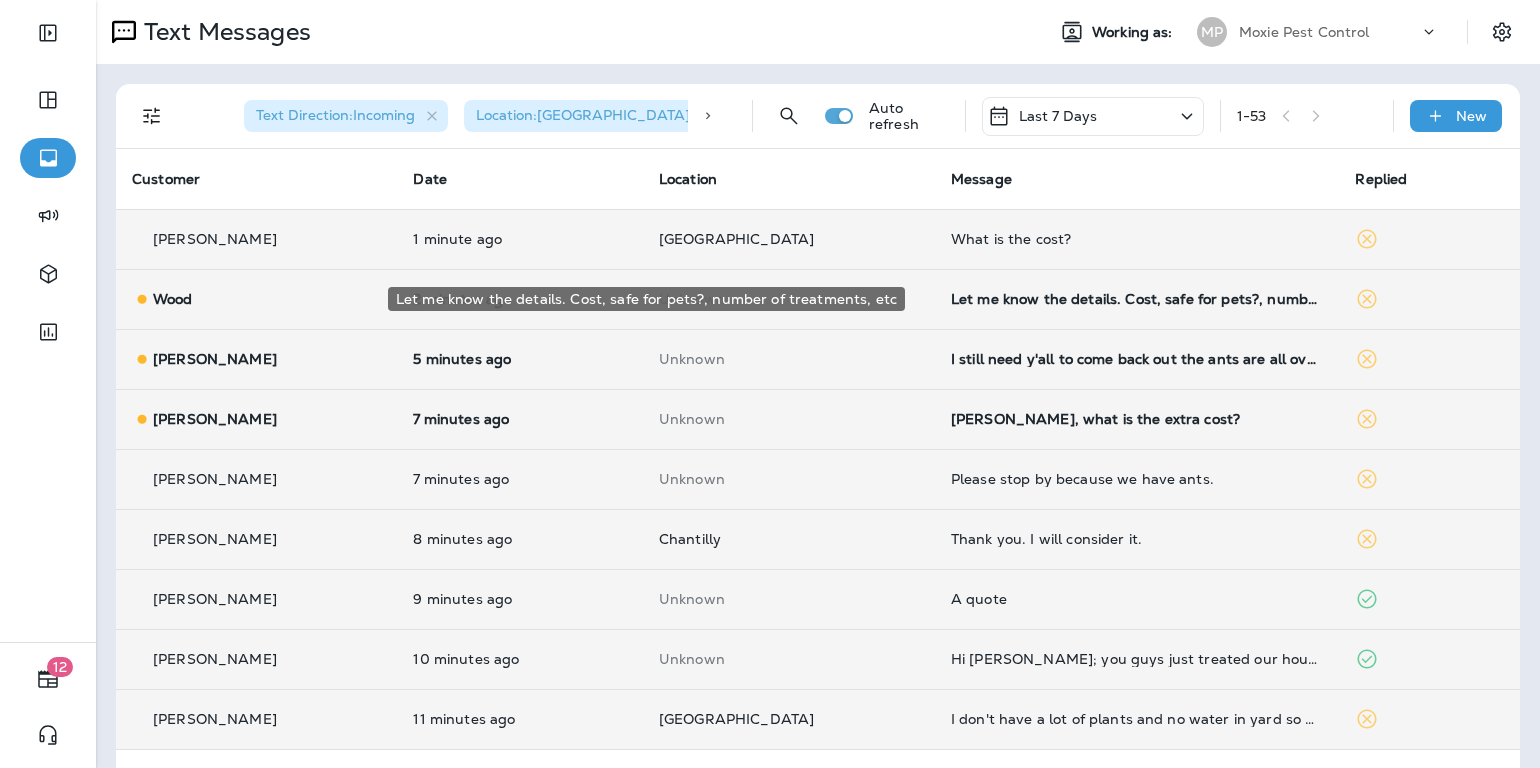 click on "Let me know the details. Cost, safe for pets?, number of treatments, etc" at bounding box center (1137, 299) 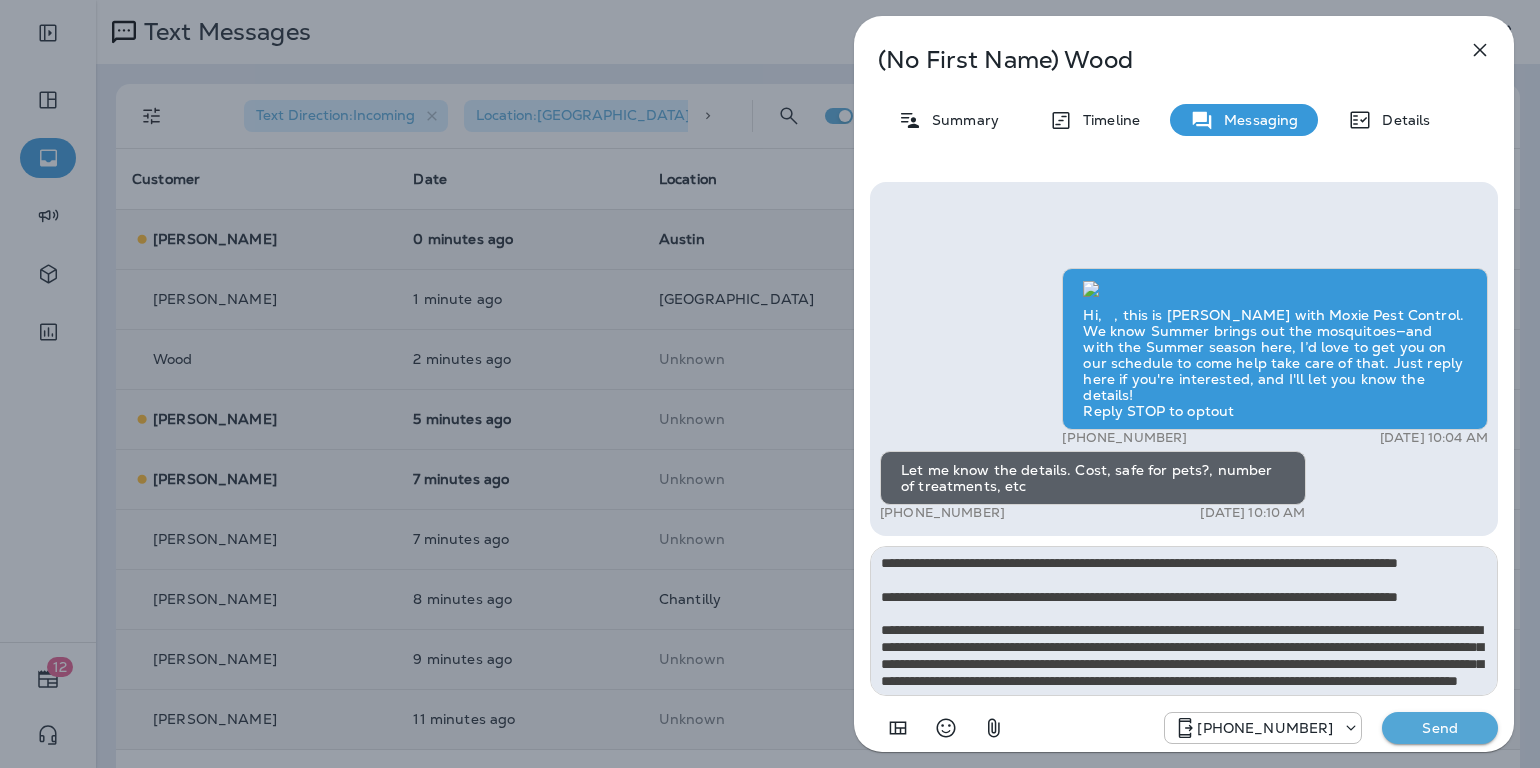 scroll, scrollTop: 196, scrollLeft: 0, axis: vertical 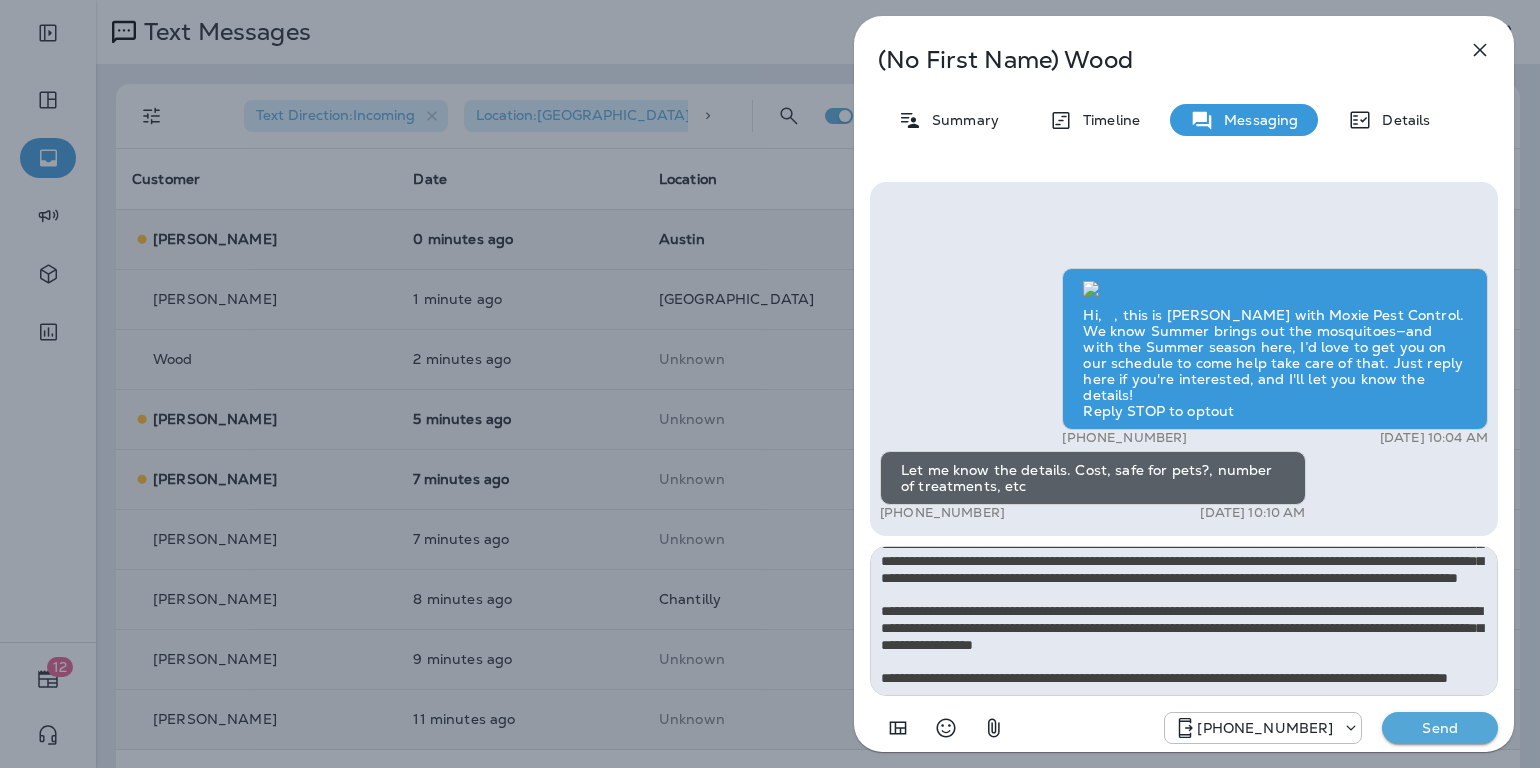 type on "**********" 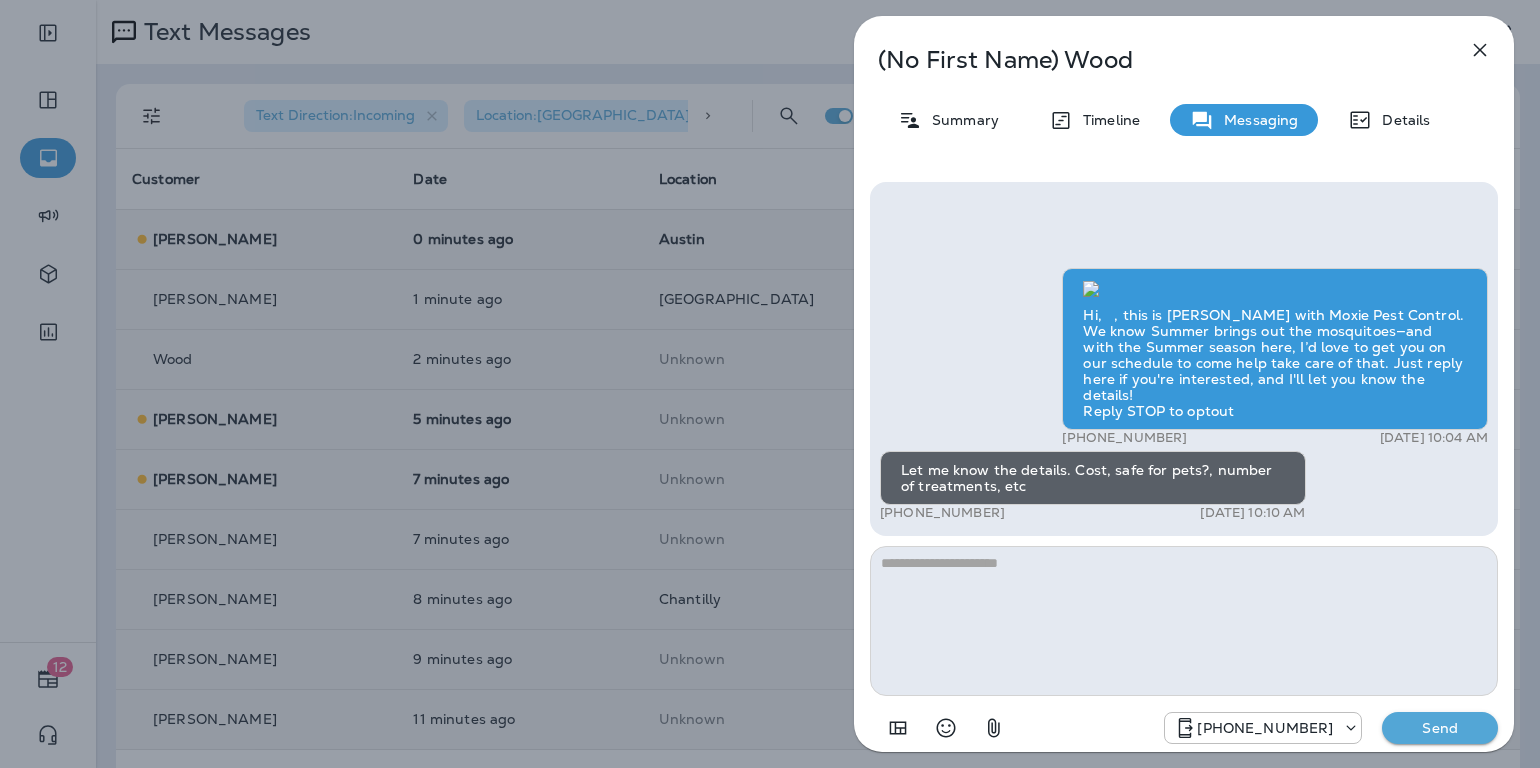 scroll, scrollTop: 0, scrollLeft: 0, axis: both 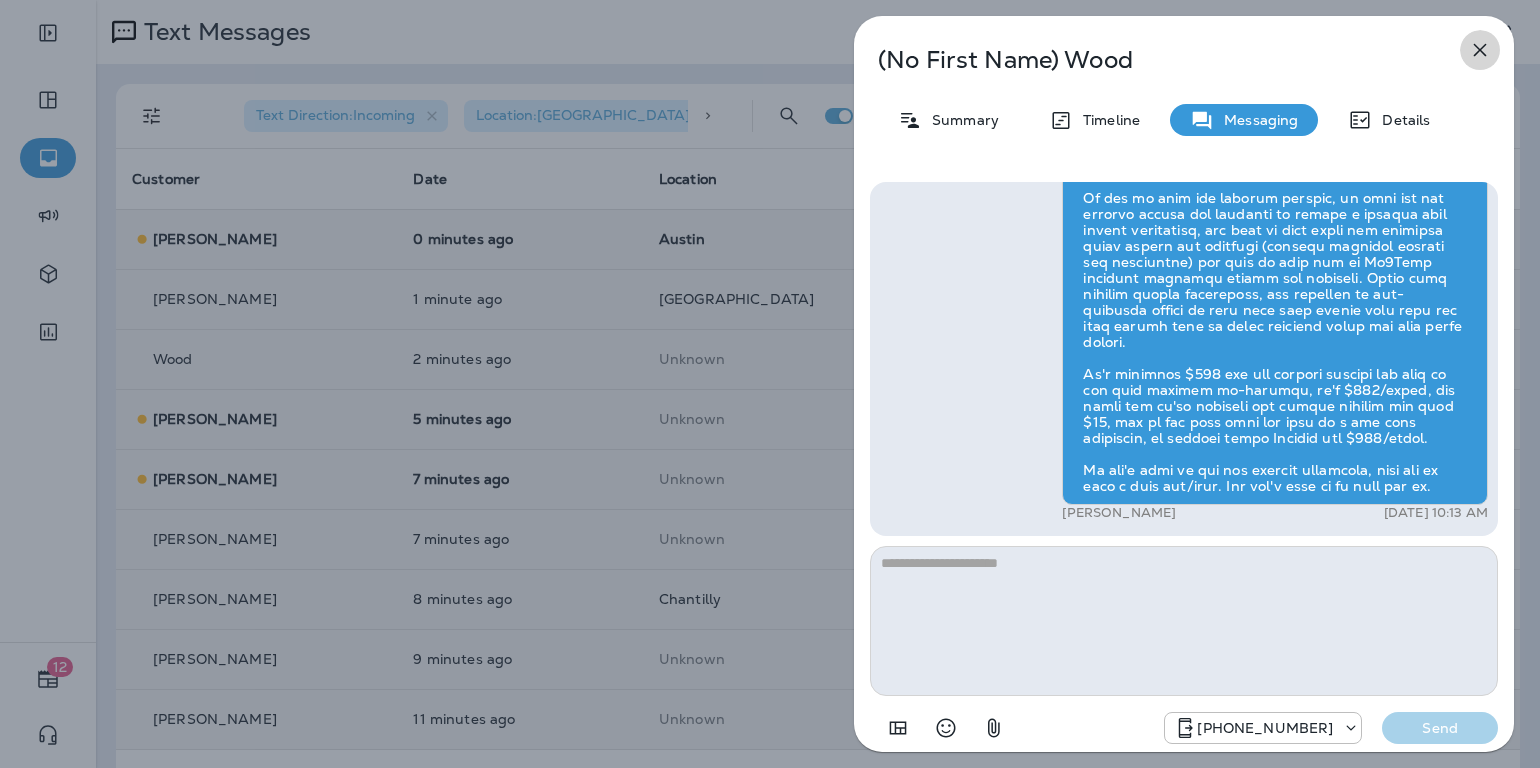 click 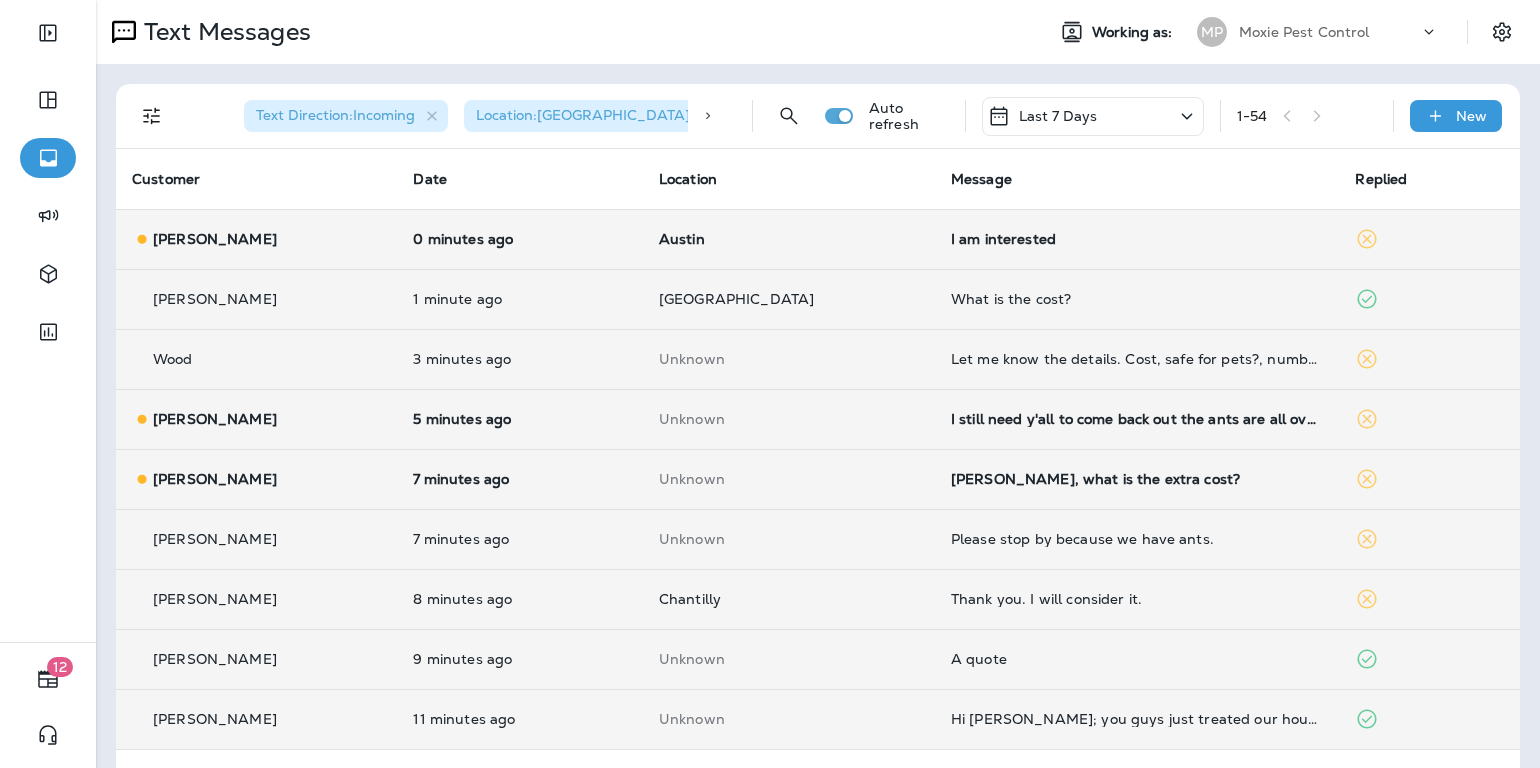 click on "I am interested" at bounding box center (1137, 239) 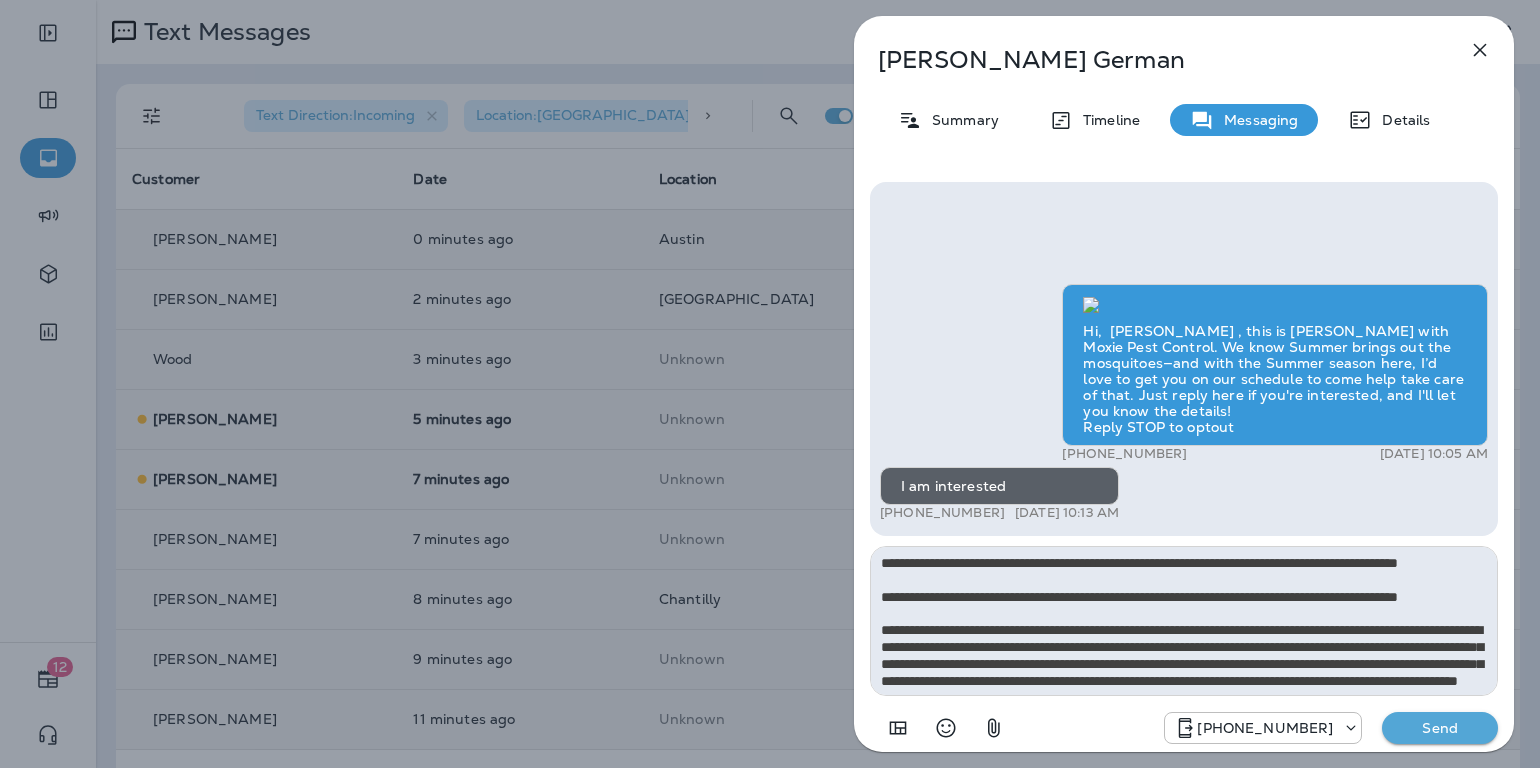 scroll, scrollTop: 196, scrollLeft: 0, axis: vertical 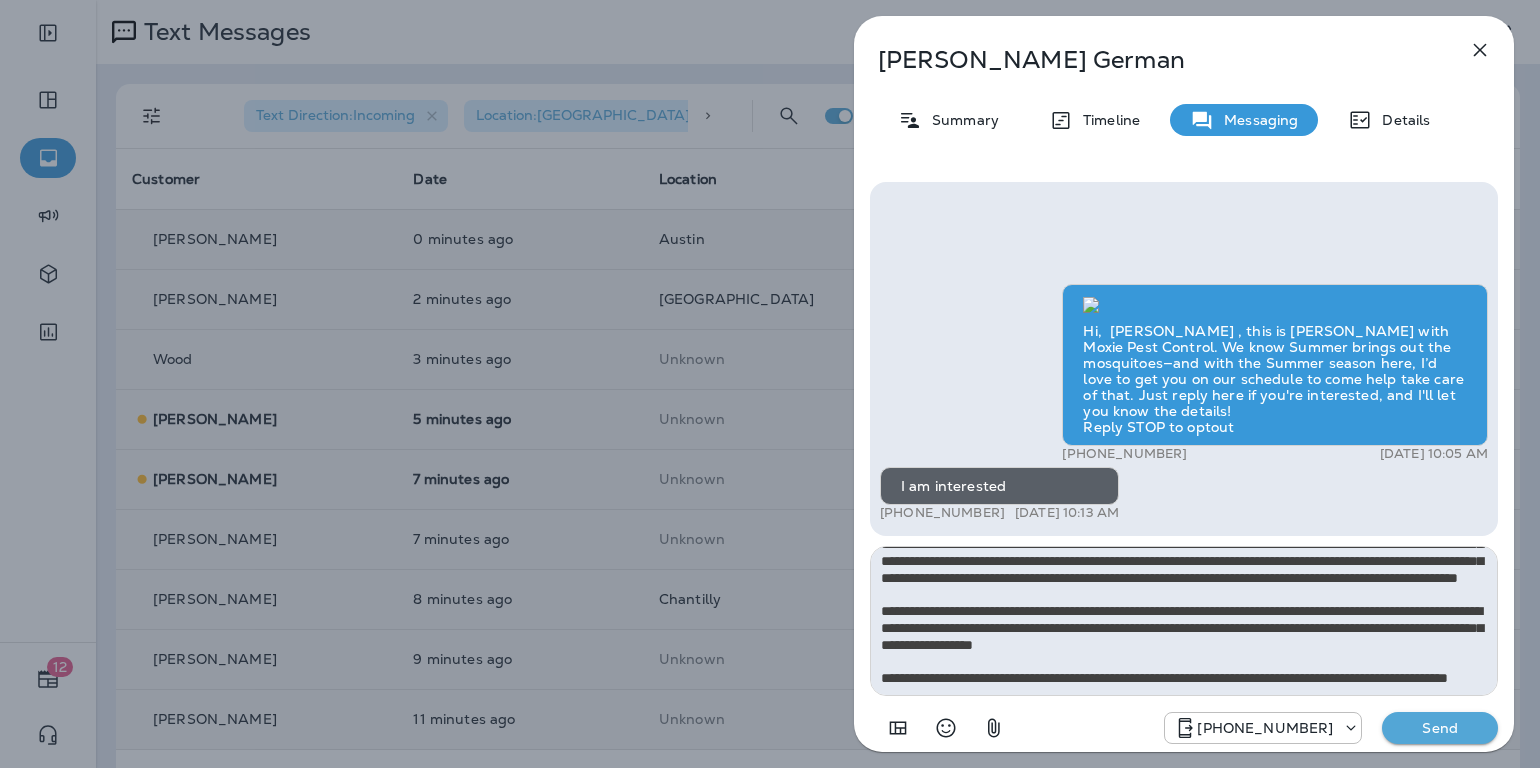 type on "**********" 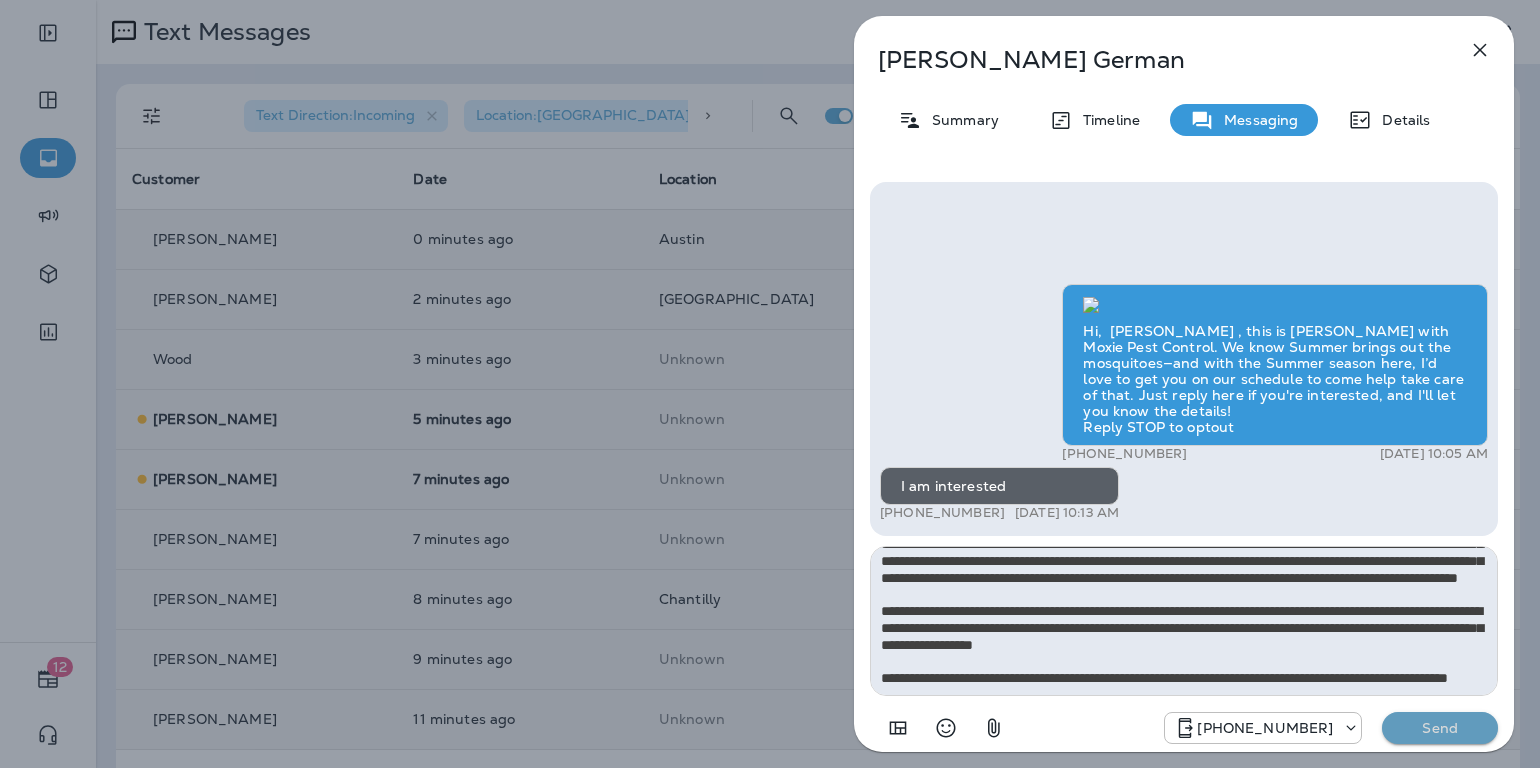 click on "Send" at bounding box center (1440, 728) 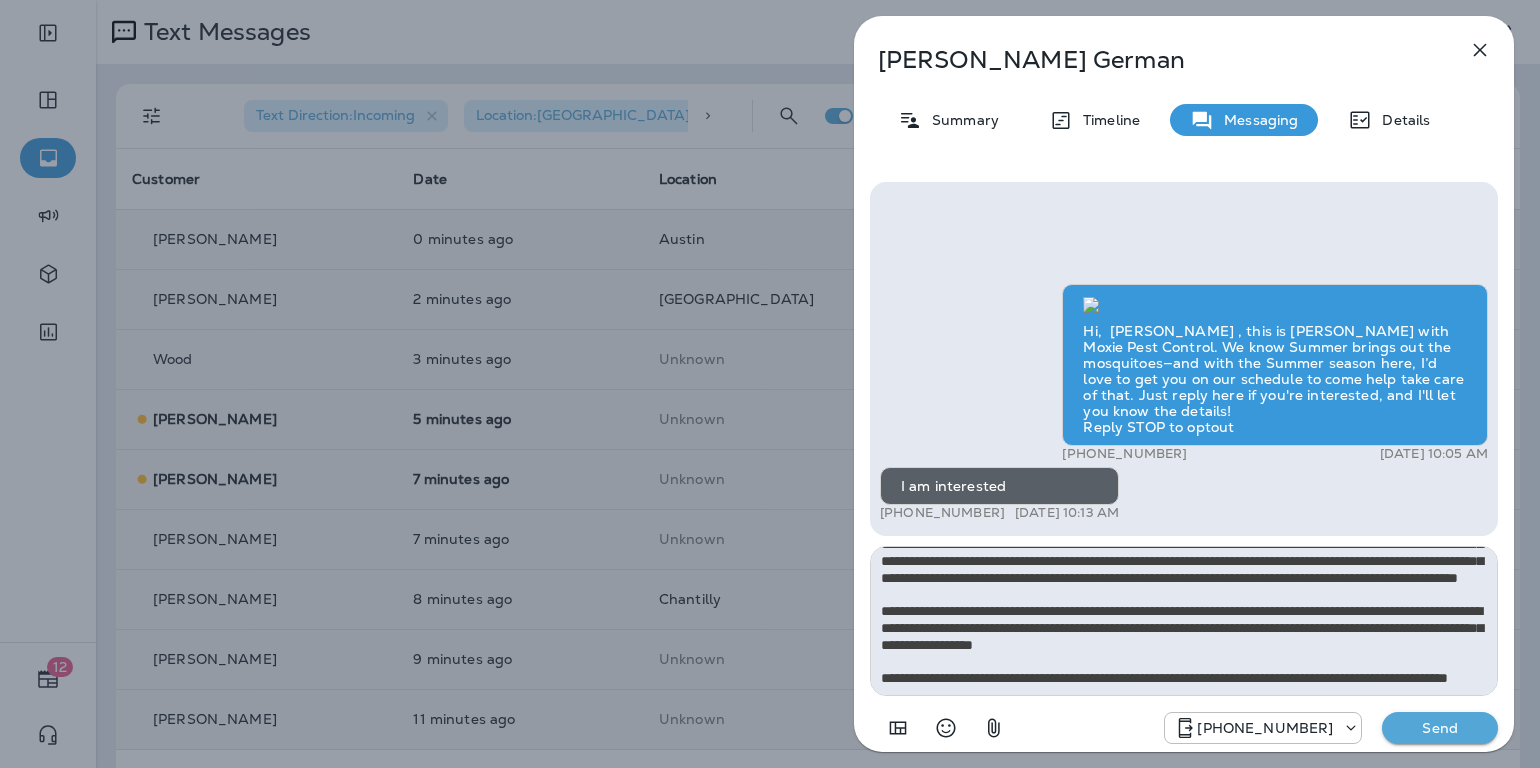 type 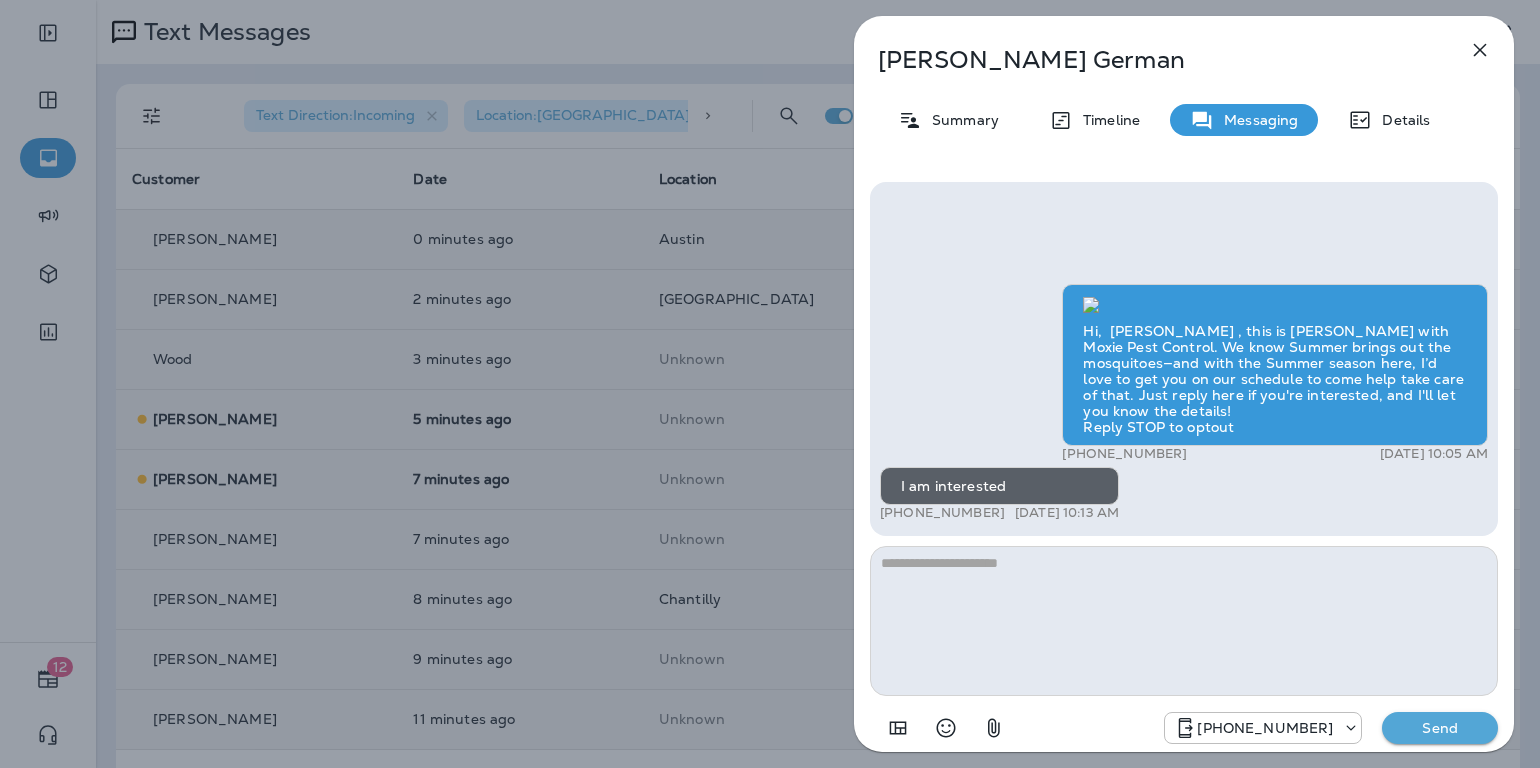 scroll, scrollTop: 0, scrollLeft: 0, axis: both 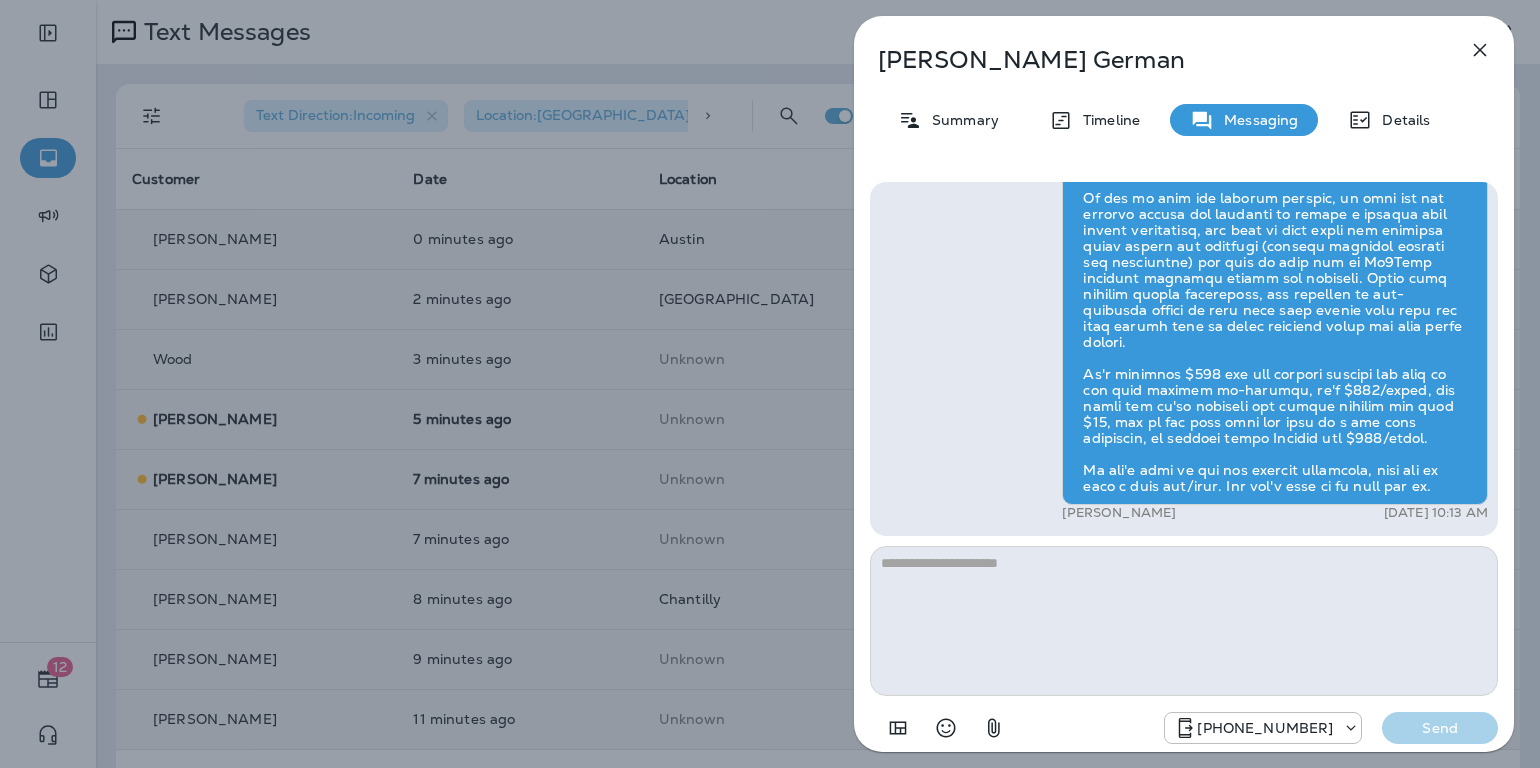 click 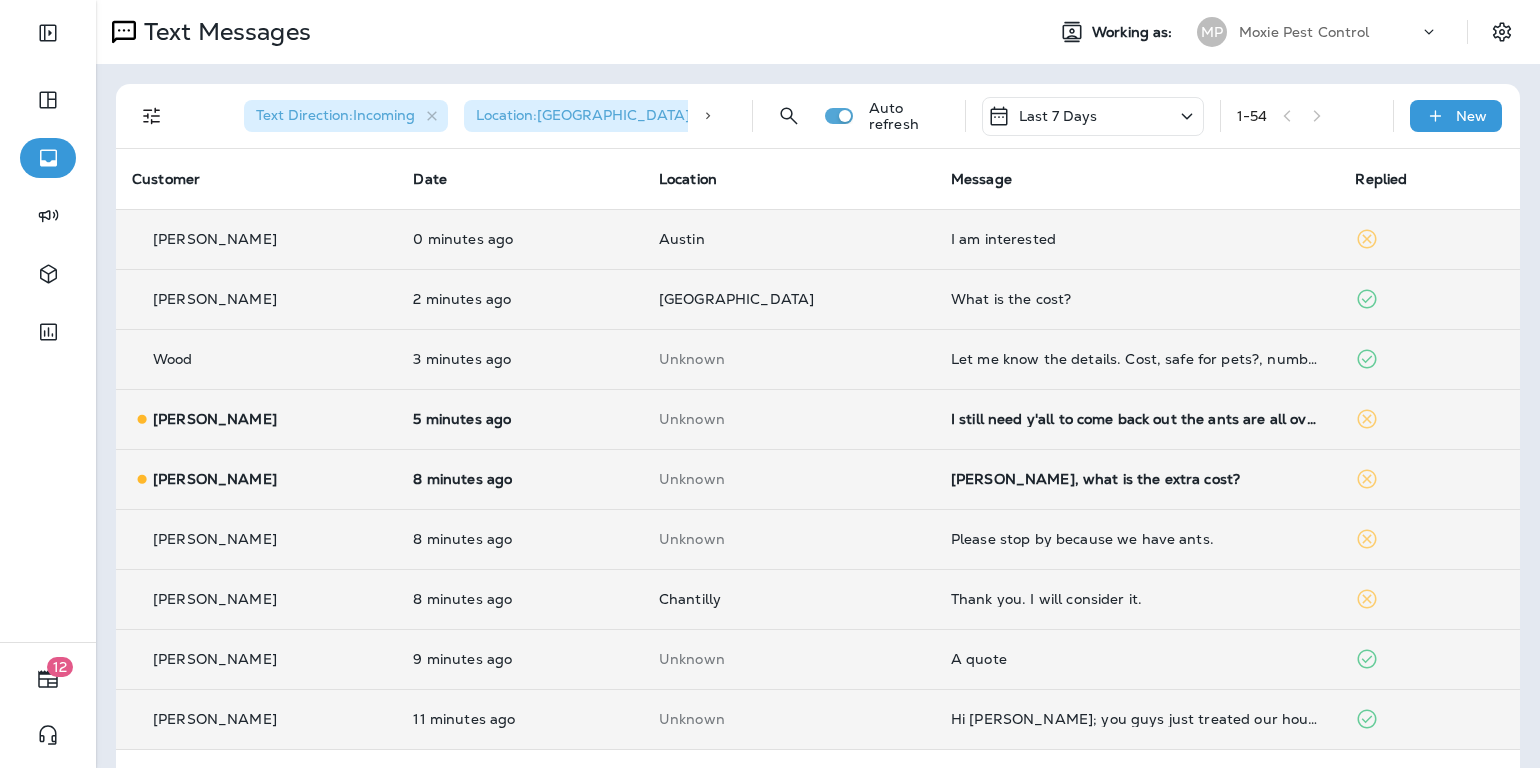 click on "[PERSON_NAME], what is the extra cost?" at bounding box center (1137, 479) 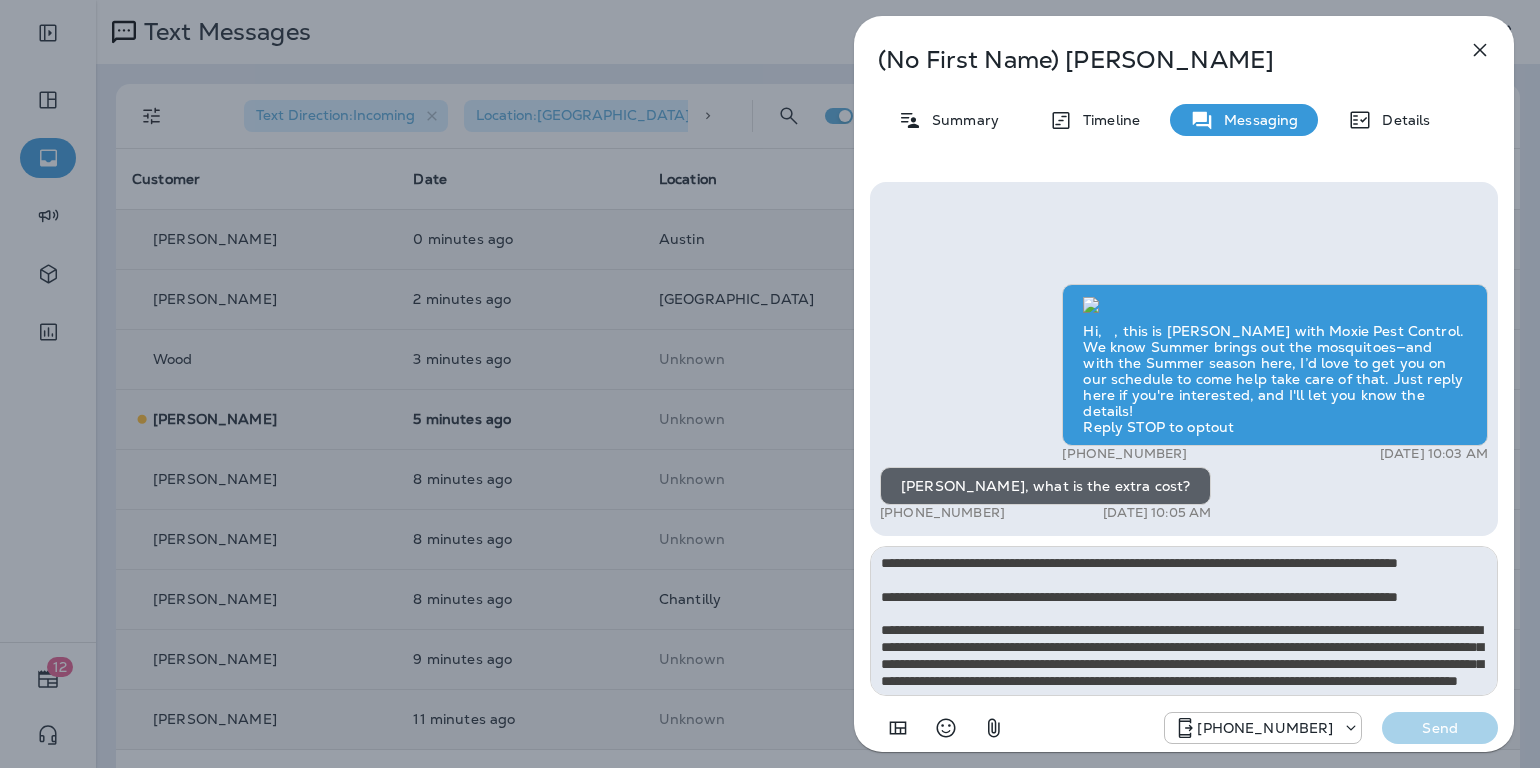 scroll, scrollTop: 196, scrollLeft: 0, axis: vertical 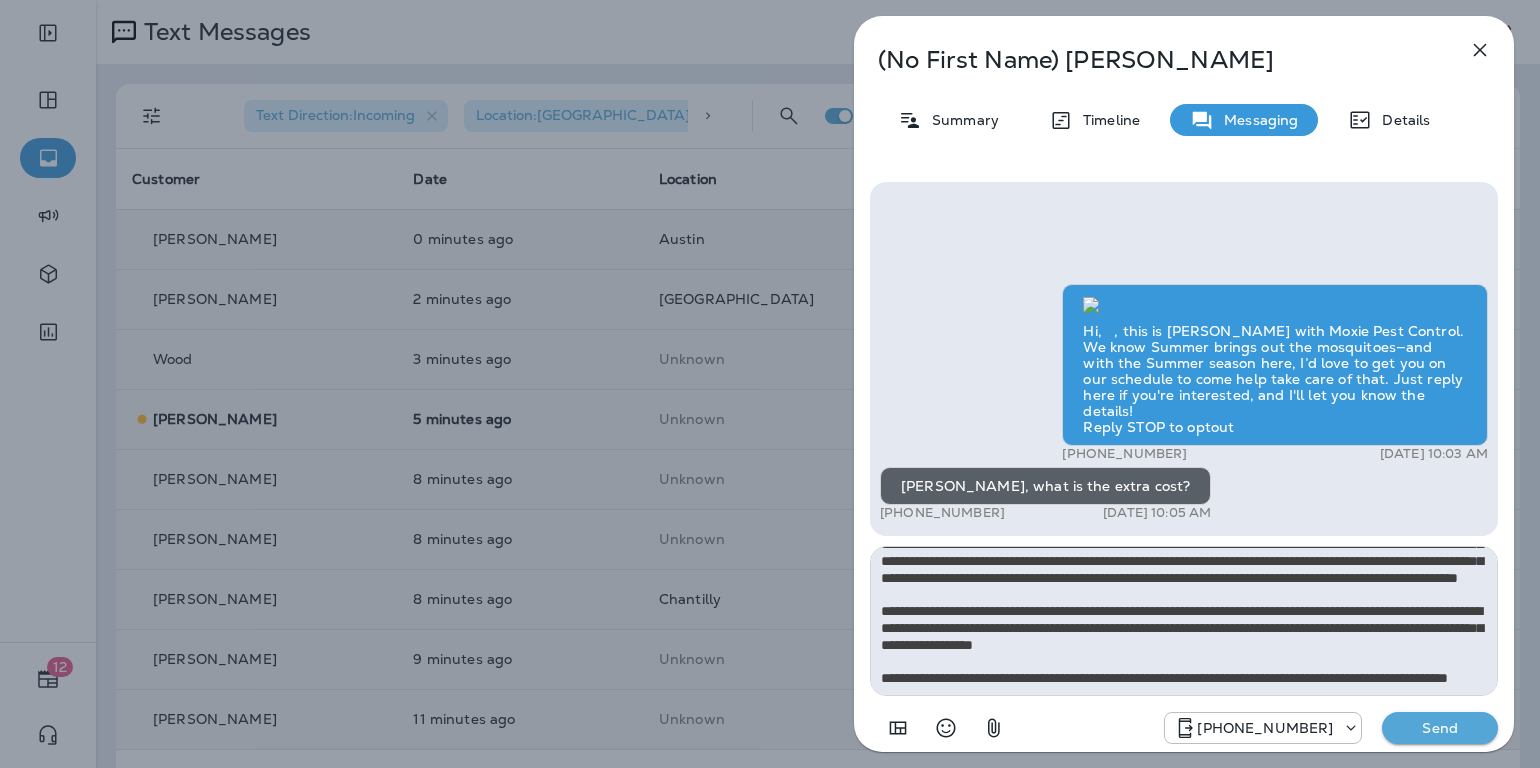 type on "**********" 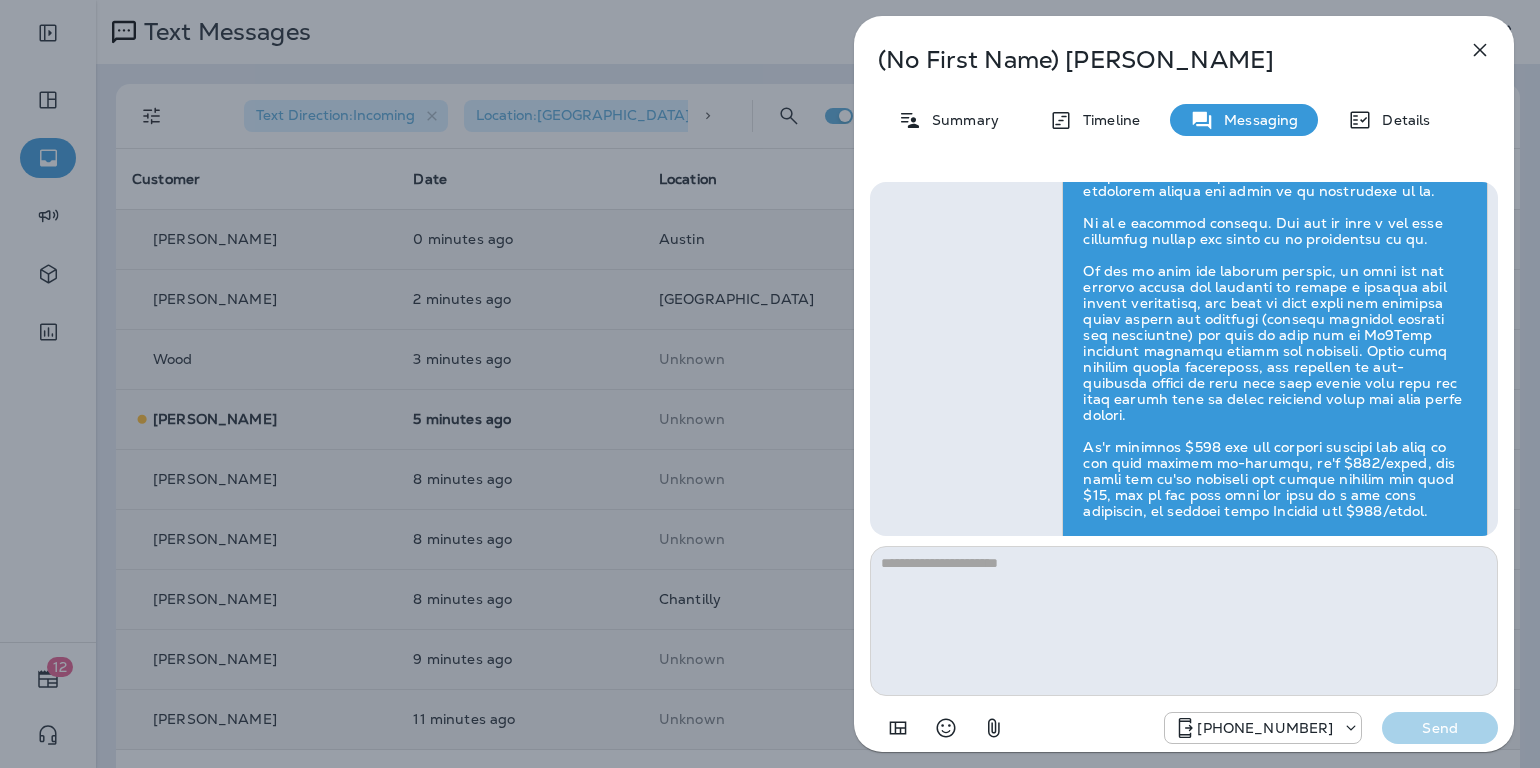 scroll, scrollTop: 0, scrollLeft: 0, axis: both 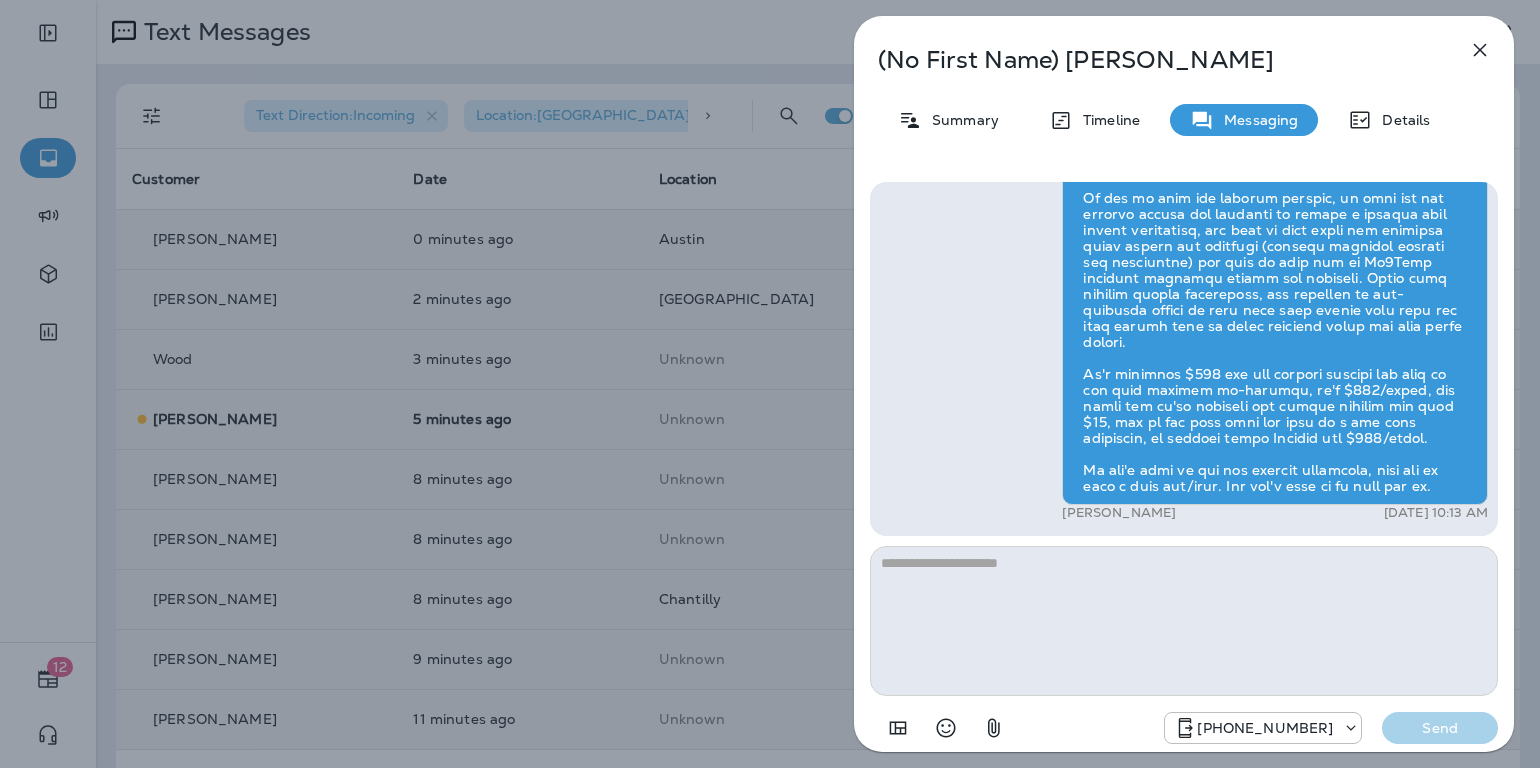 drag, startPoint x: 1481, startPoint y: 50, endPoint x: 1469, endPoint y: 56, distance: 13.416408 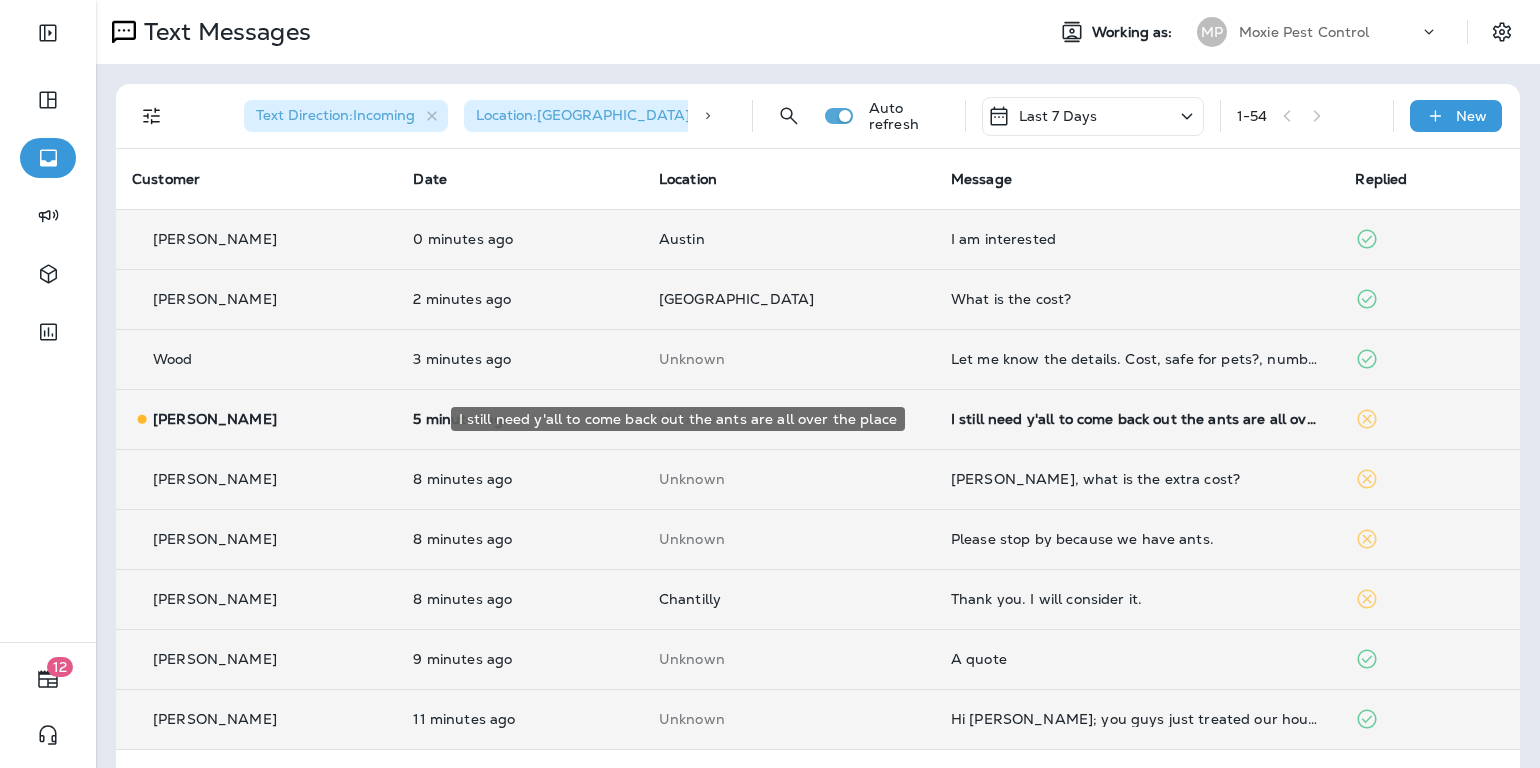 click on "I still need y'all to come back out the ants are all over the place" at bounding box center [1137, 419] 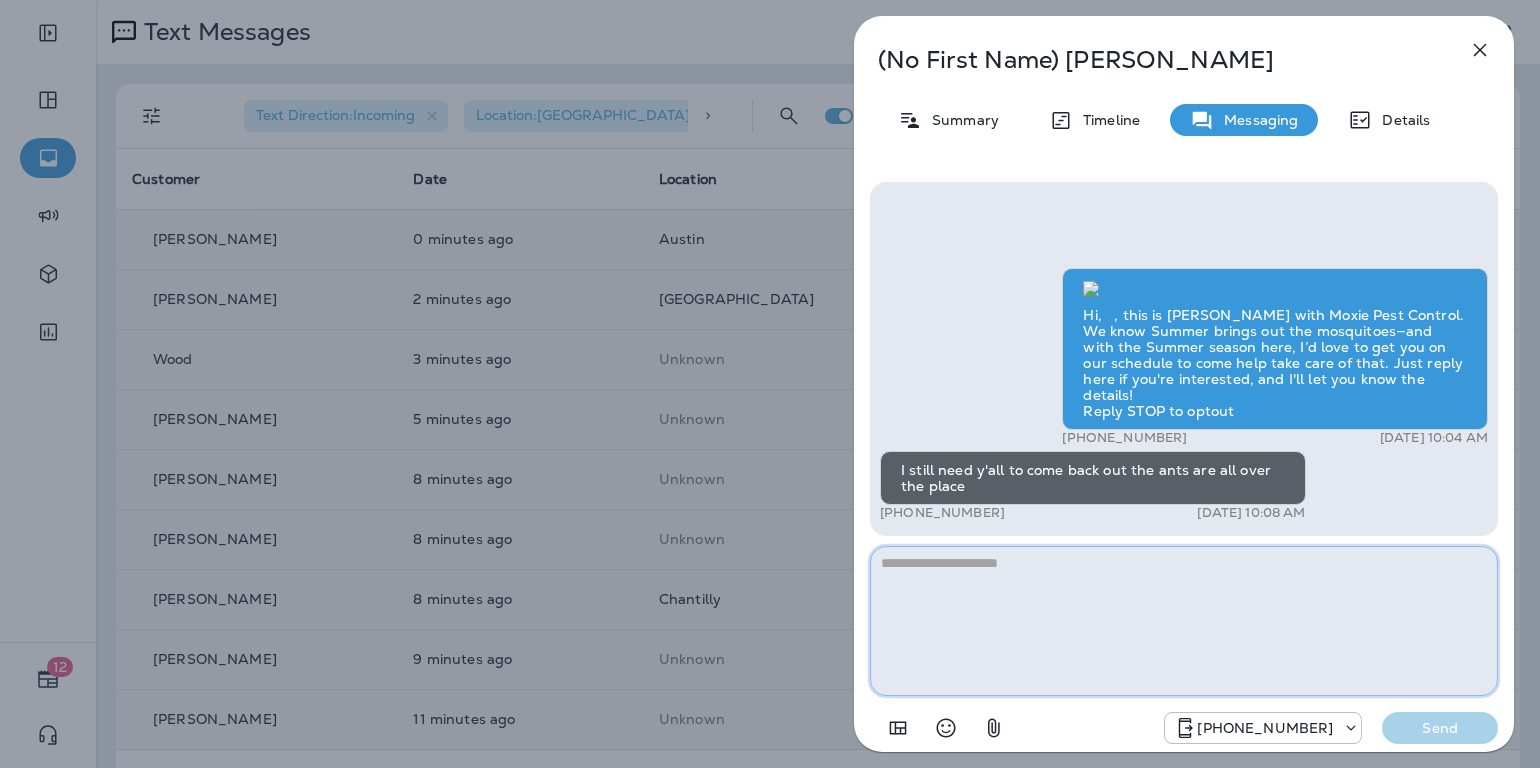 paste on "**********" 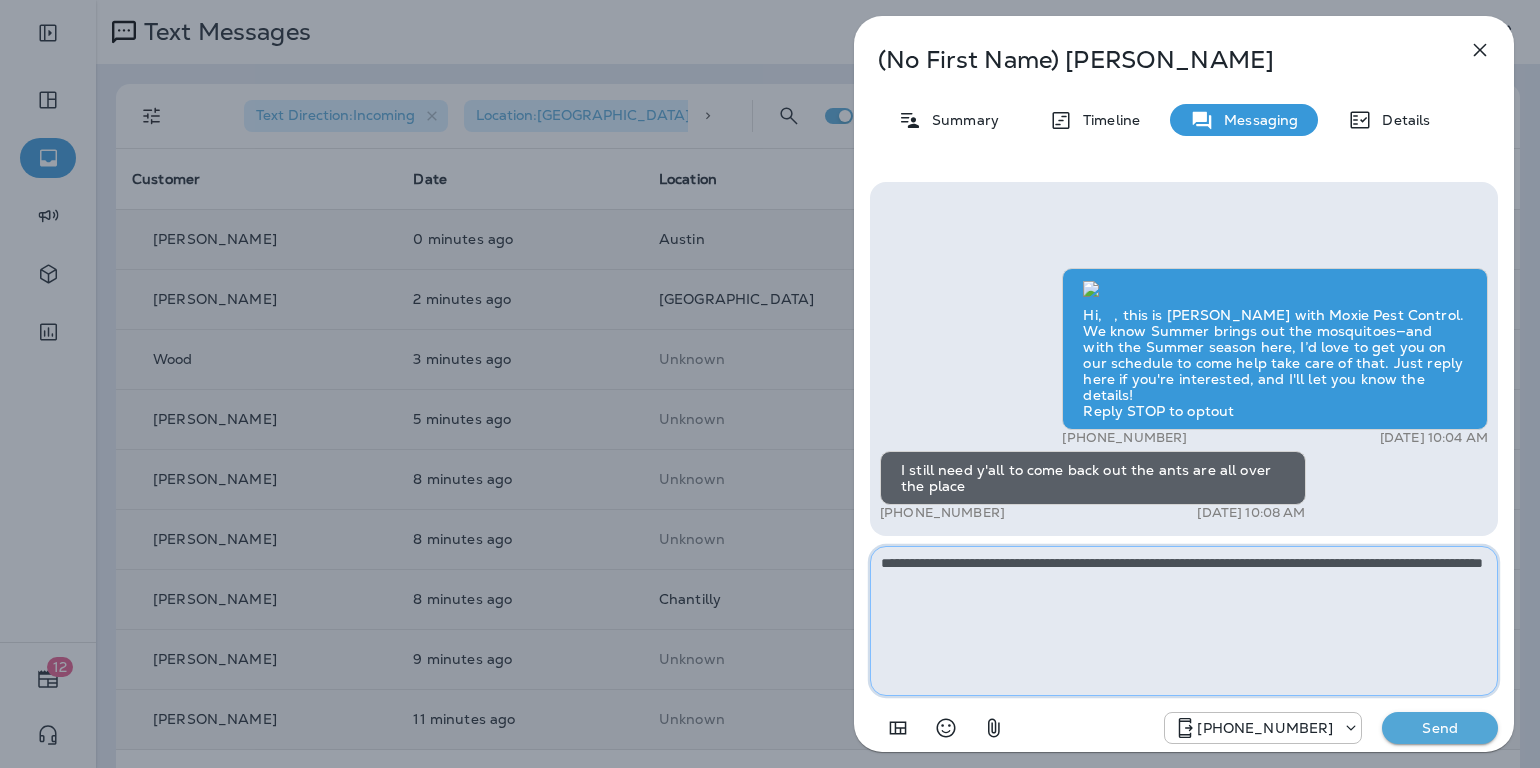 type on "**********" 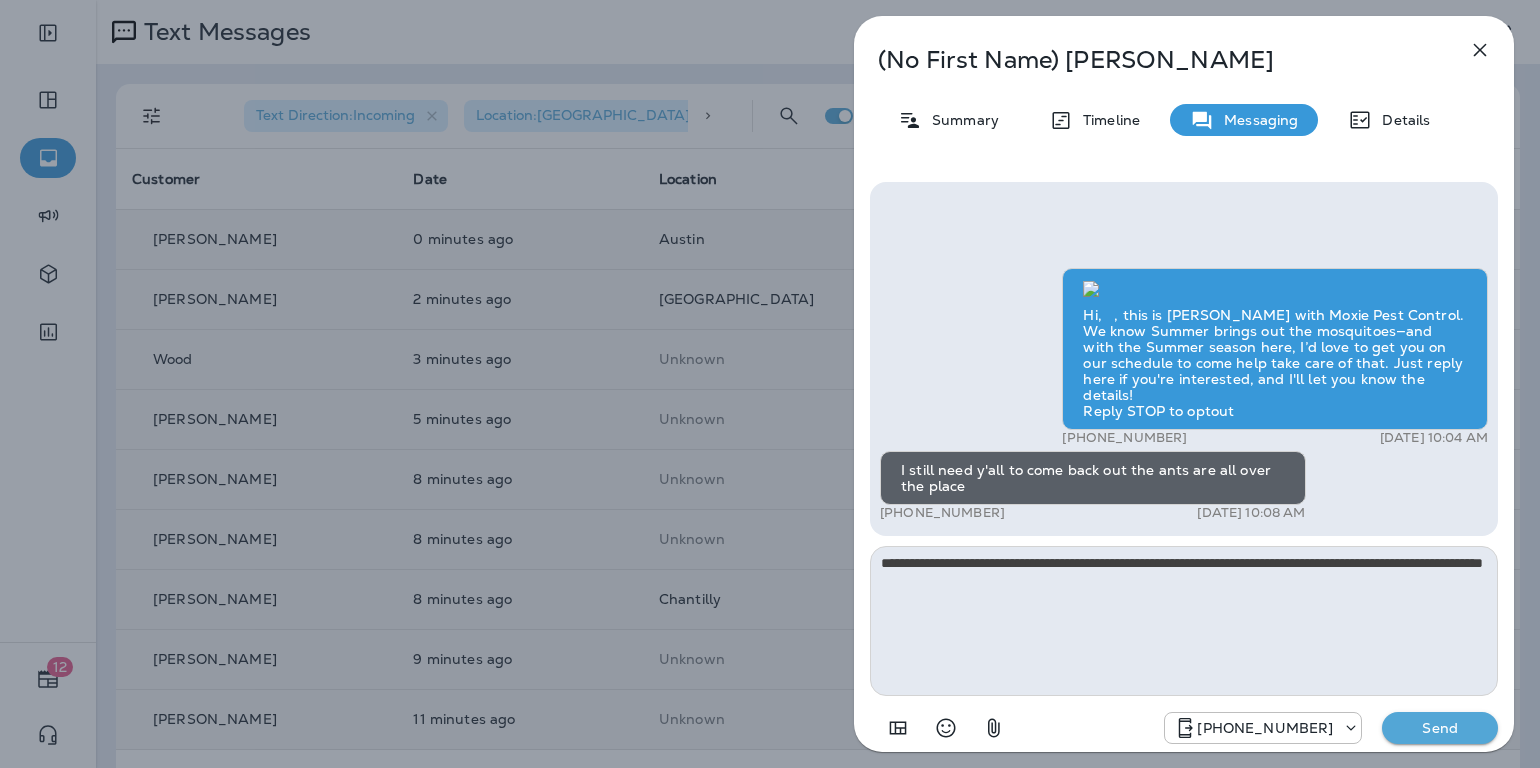 click on "Send" at bounding box center [1440, 728] 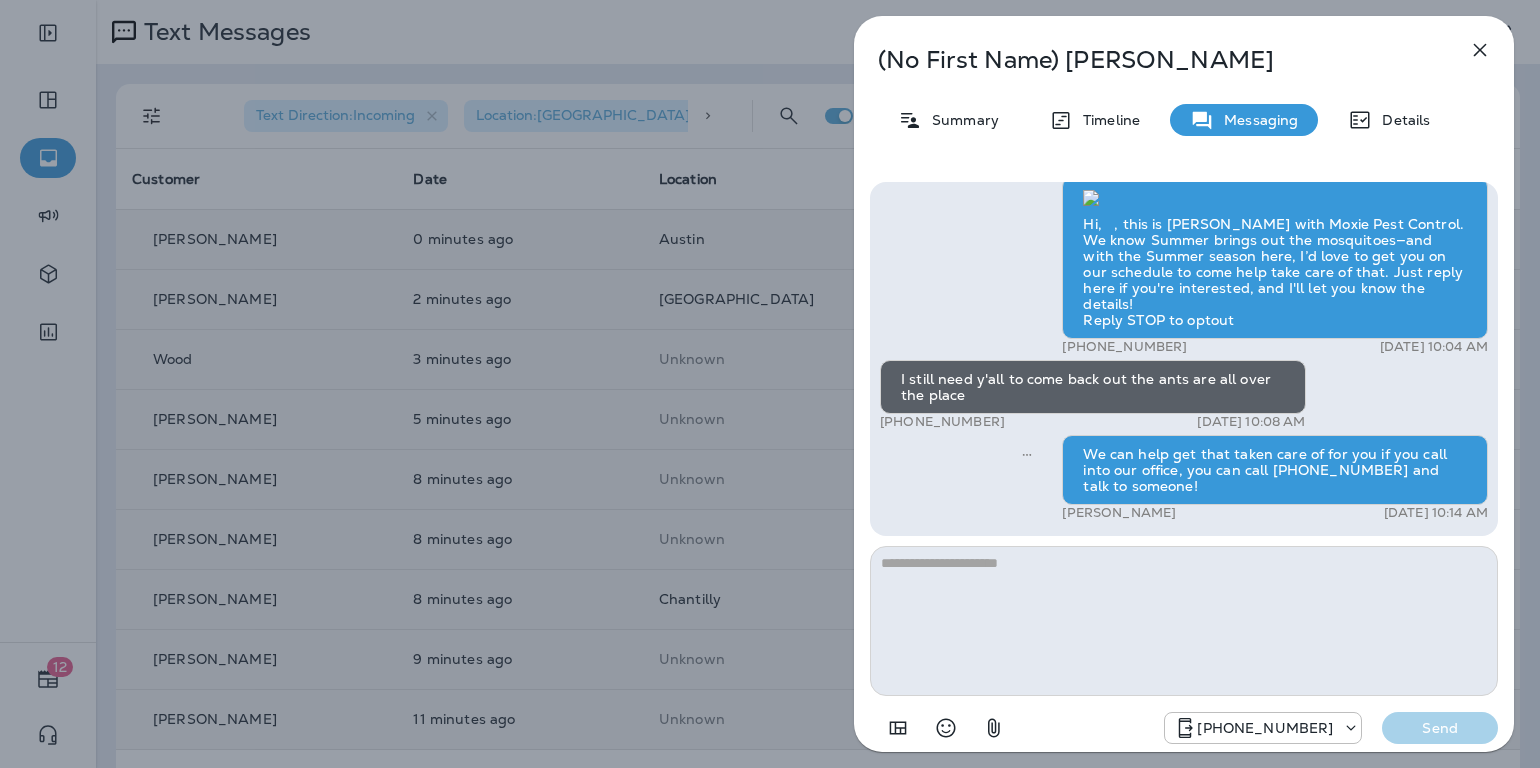 click 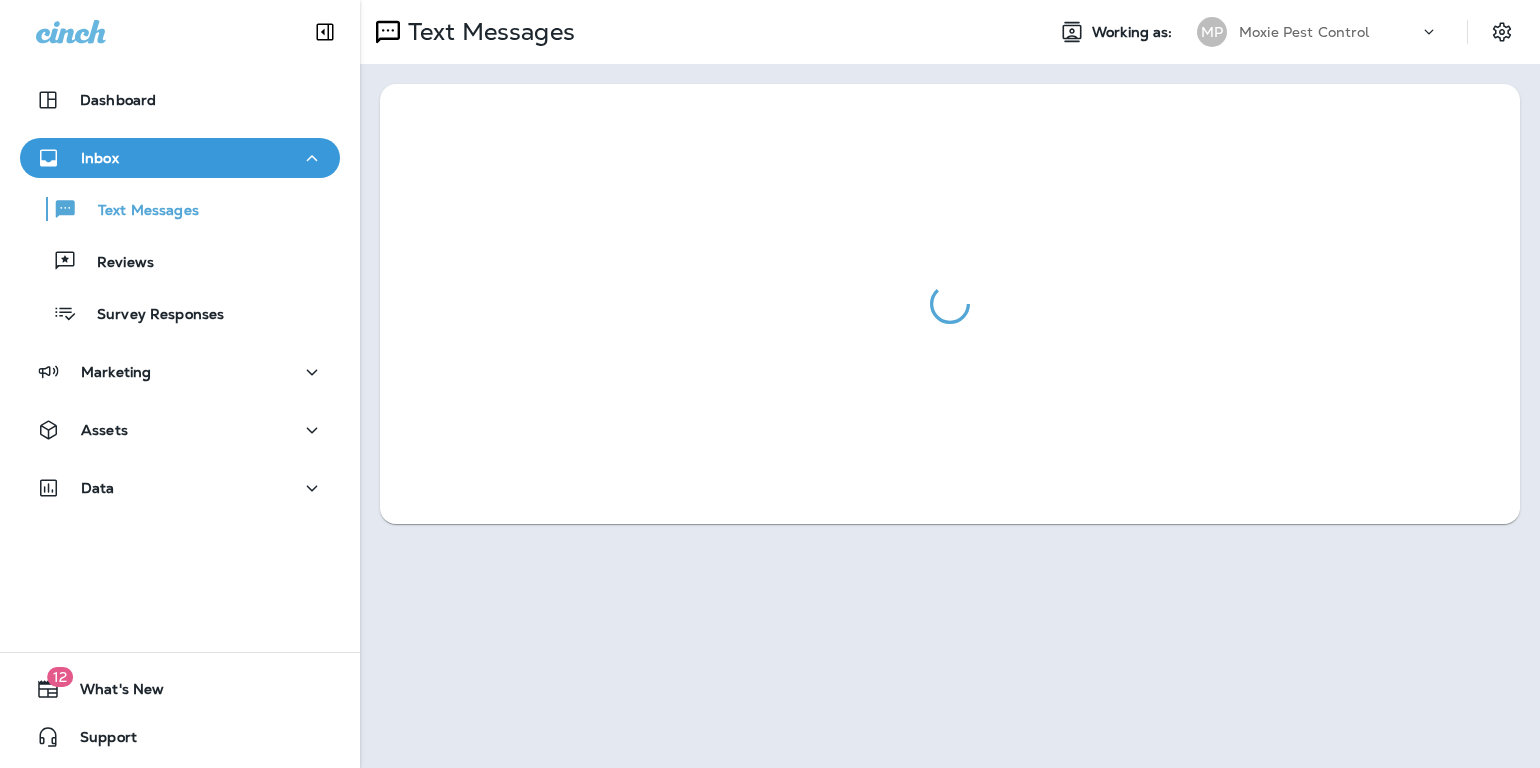 scroll, scrollTop: 0, scrollLeft: 0, axis: both 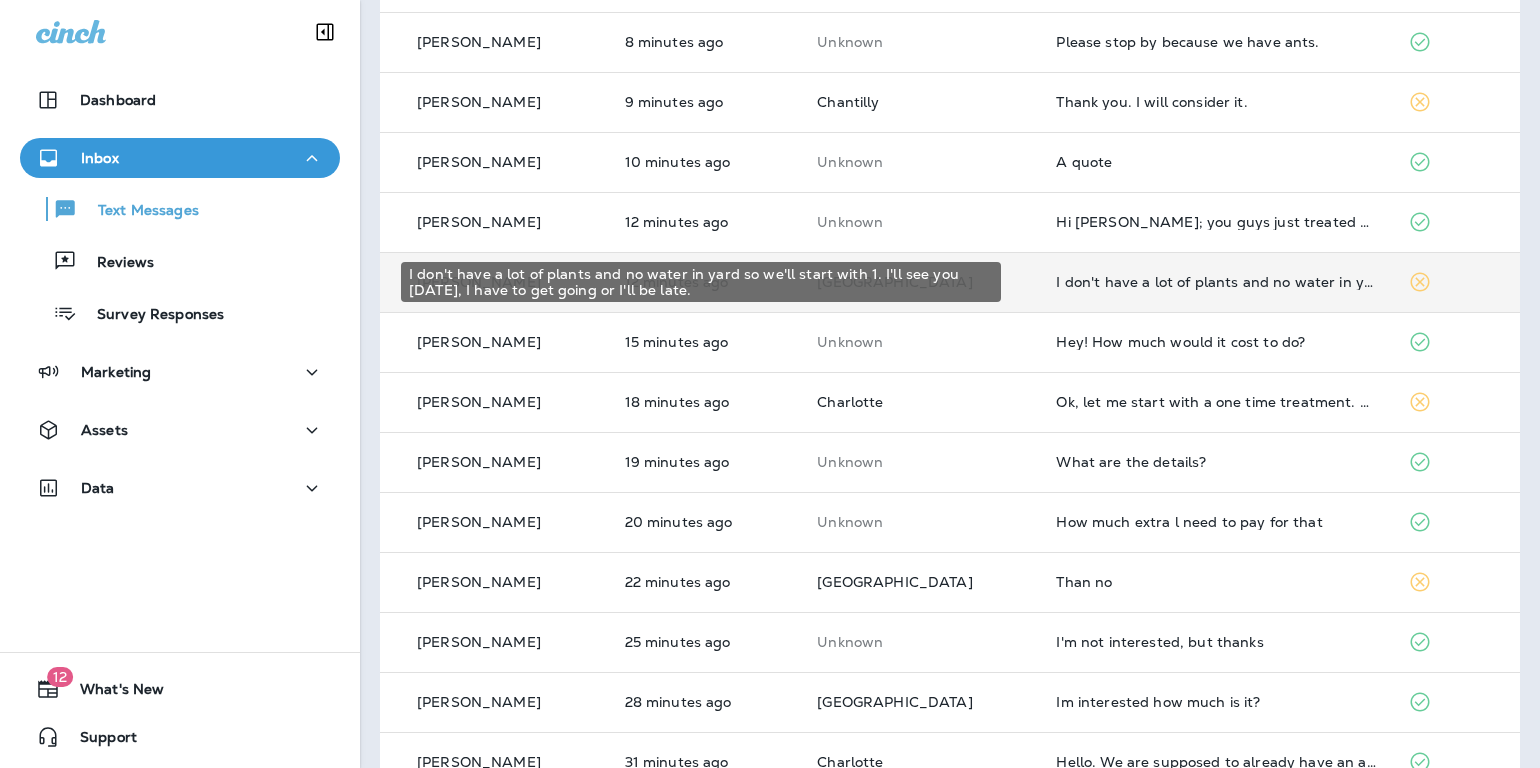 click on "I don't have a lot of plants and no water in yard so we'll start with 1. I'll see you [DATE], I have to get going or I'll be late." at bounding box center [1216, 282] 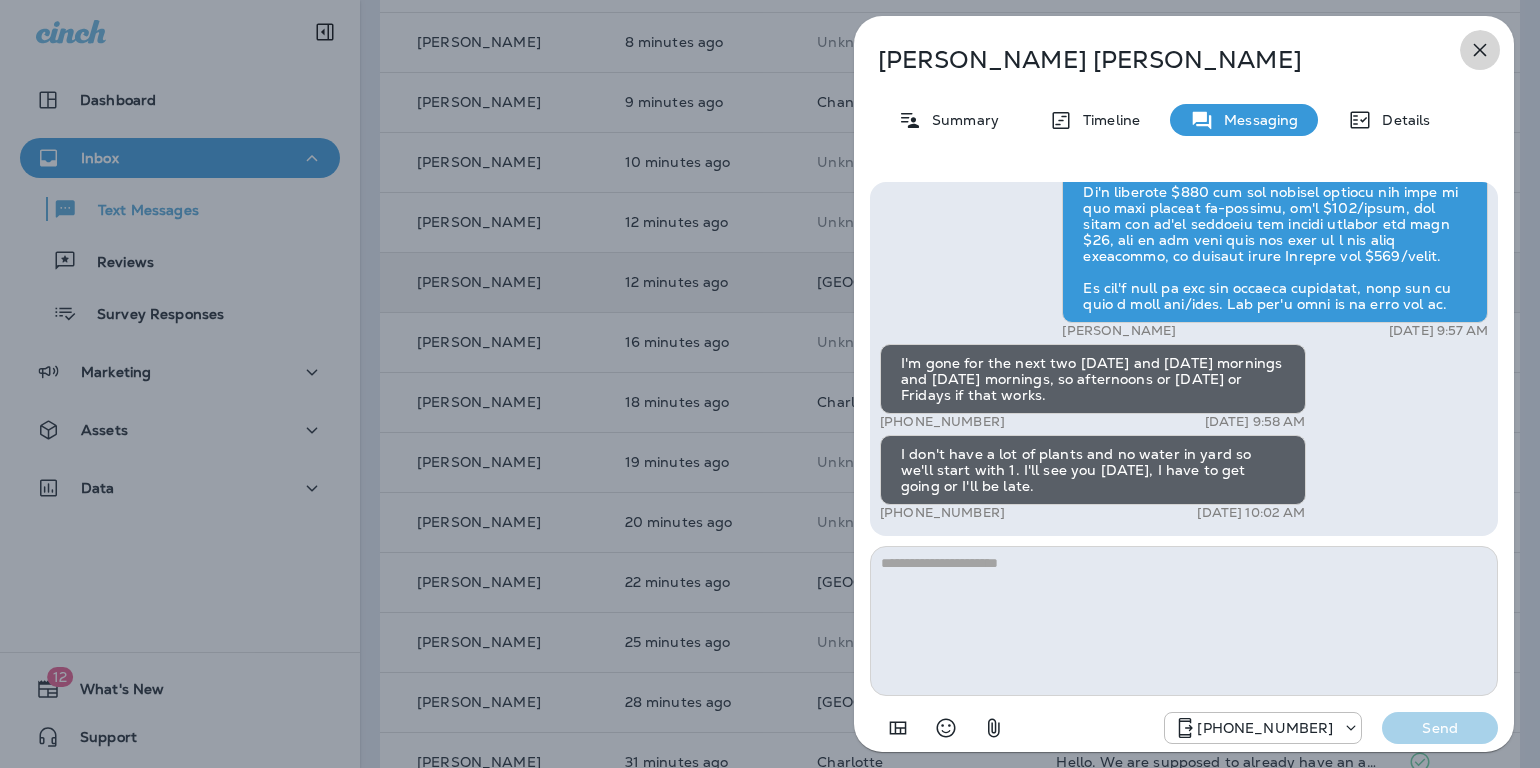 click 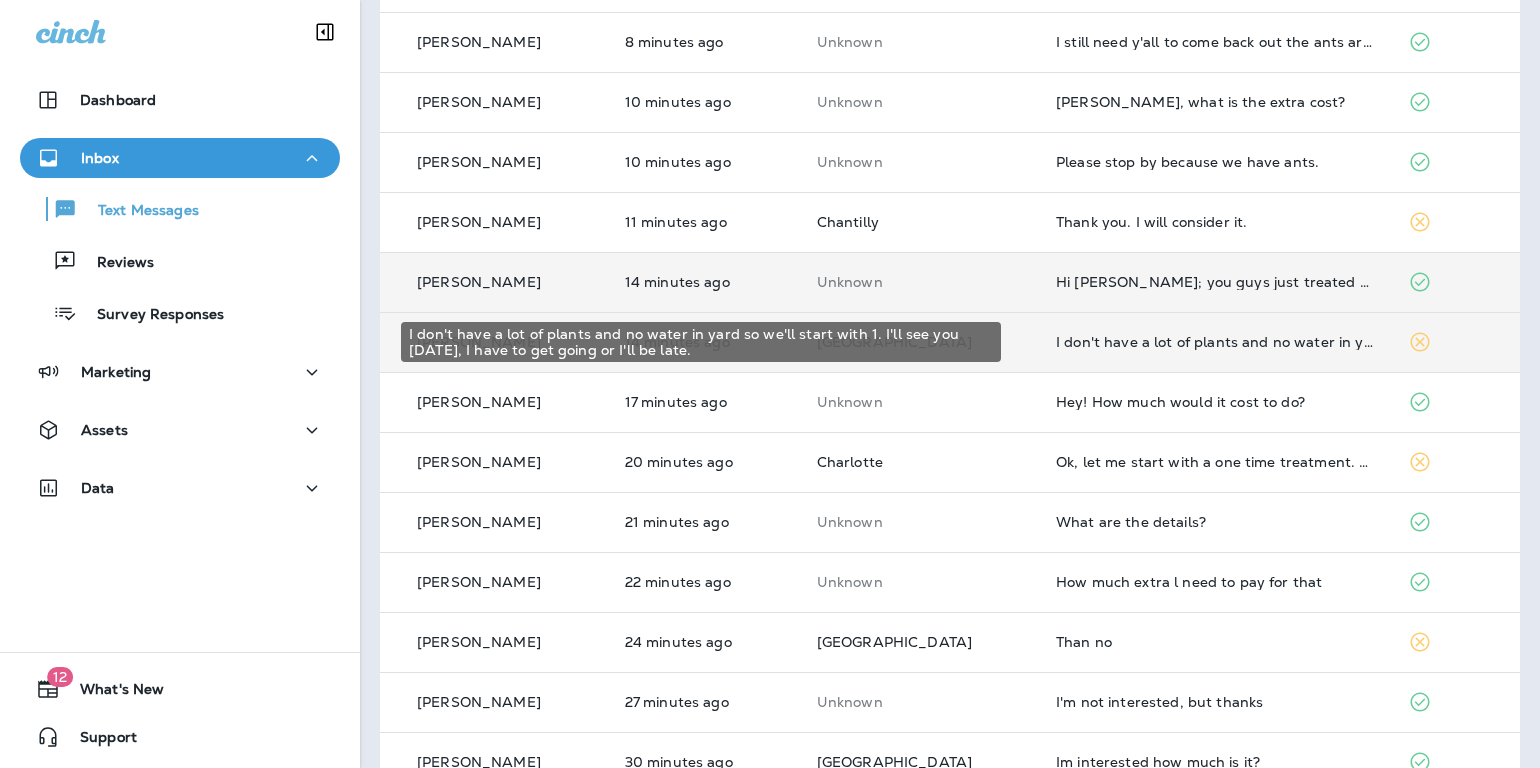 click on "I don't have a lot of plants and no water in yard so we'll start with 1. I'll see you [DATE], I have to get going or I'll be late." at bounding box center [1216, 342] 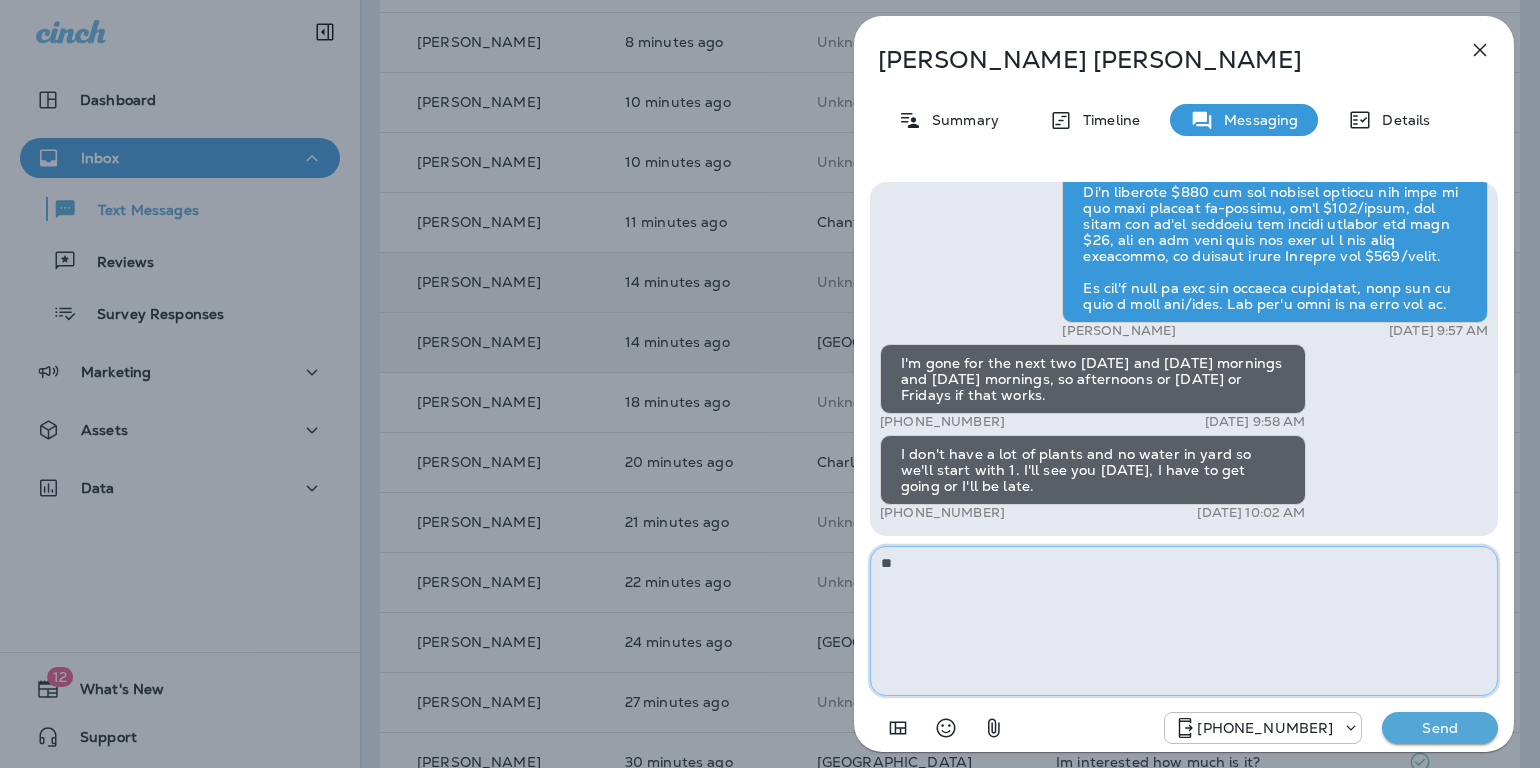 type on "*" 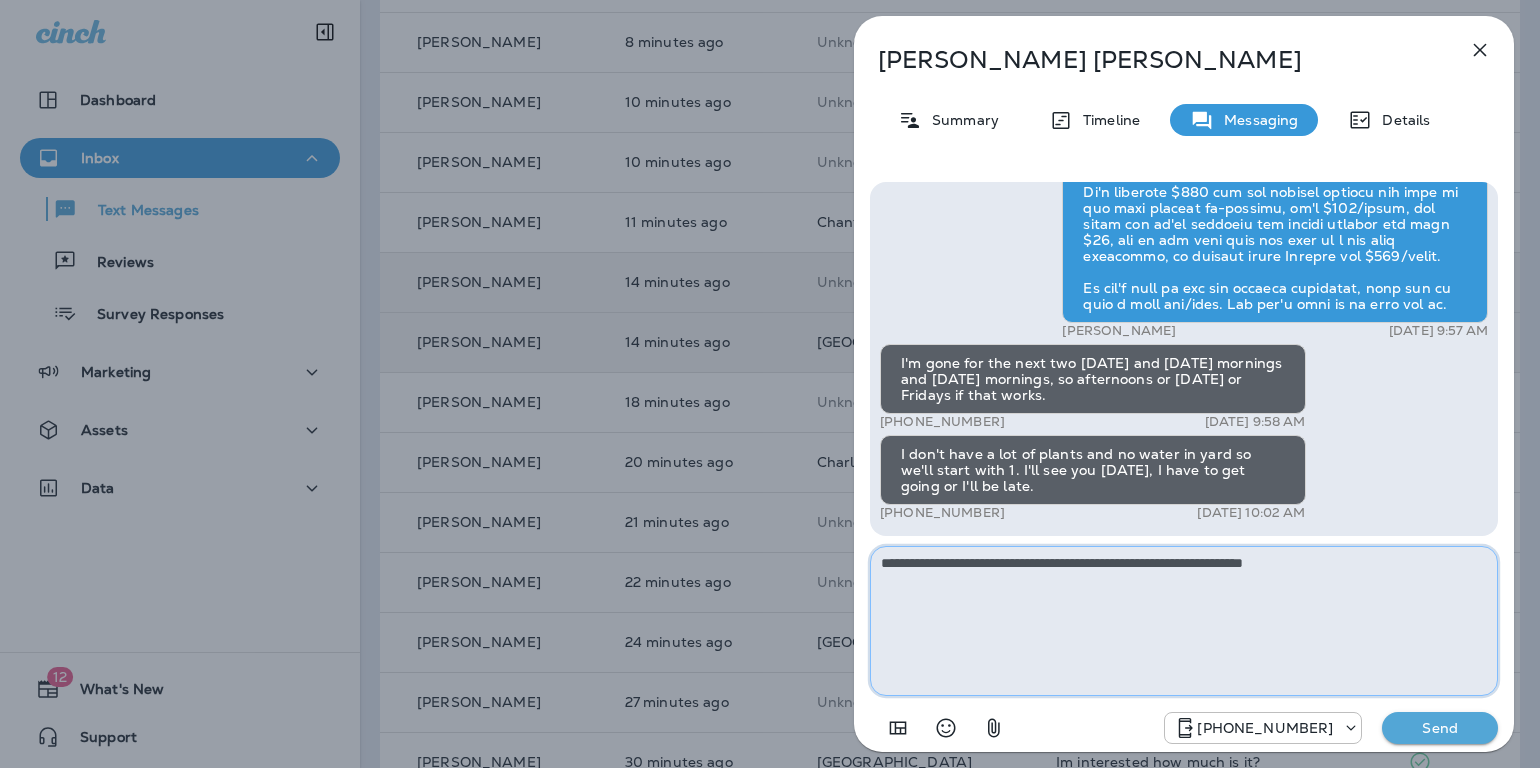 type on "**********" 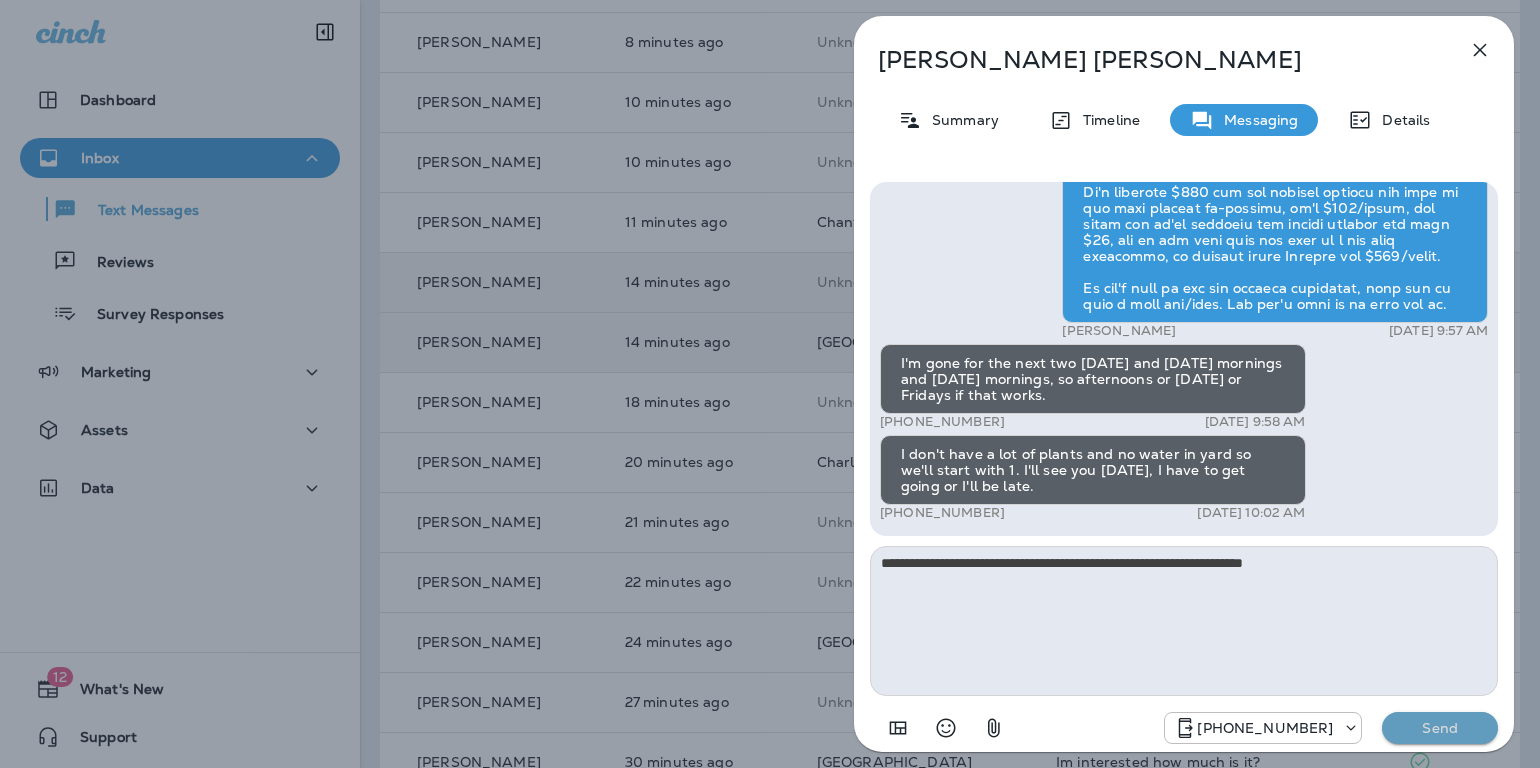 click on "Send" at bounding box center (1440, 728) 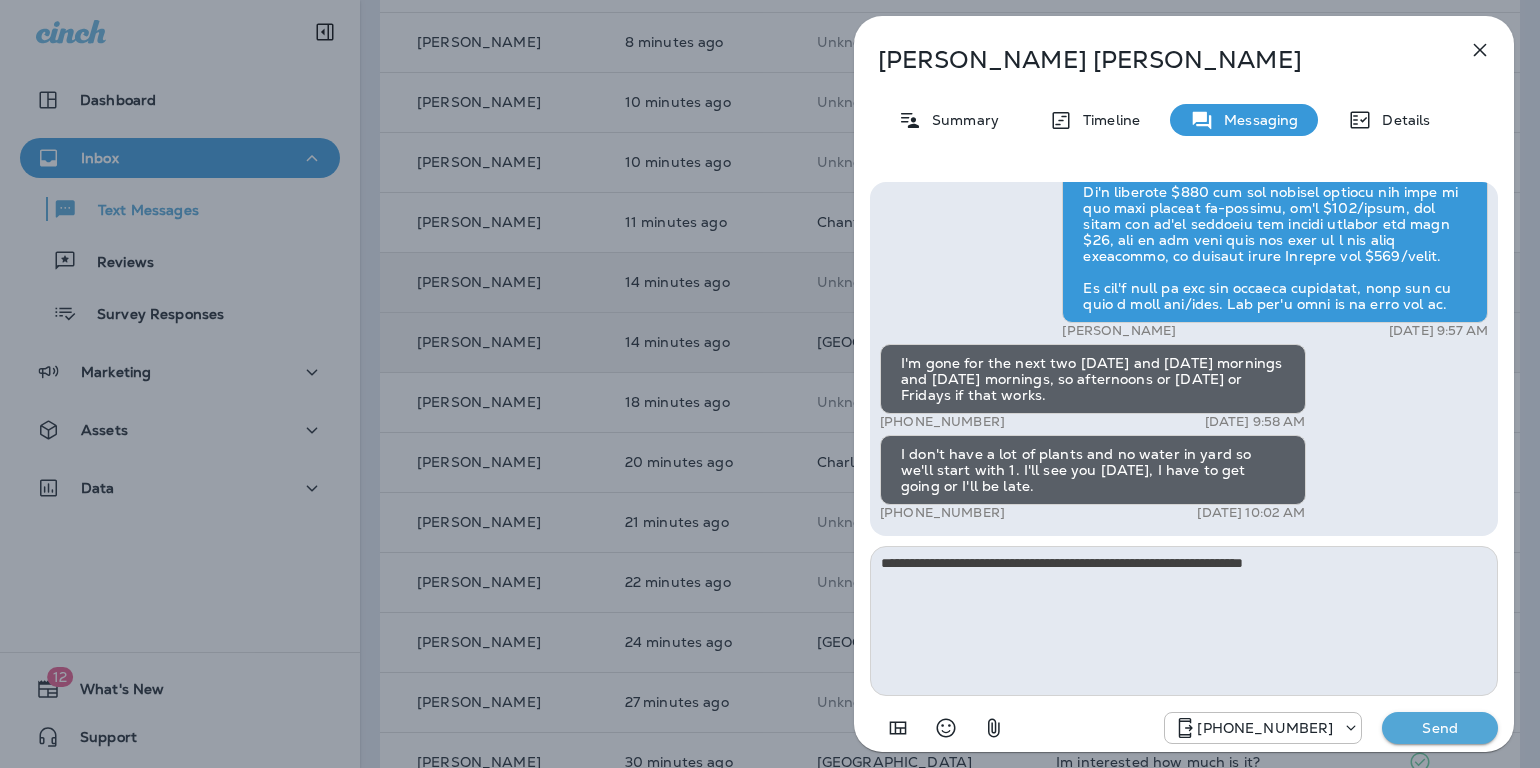type 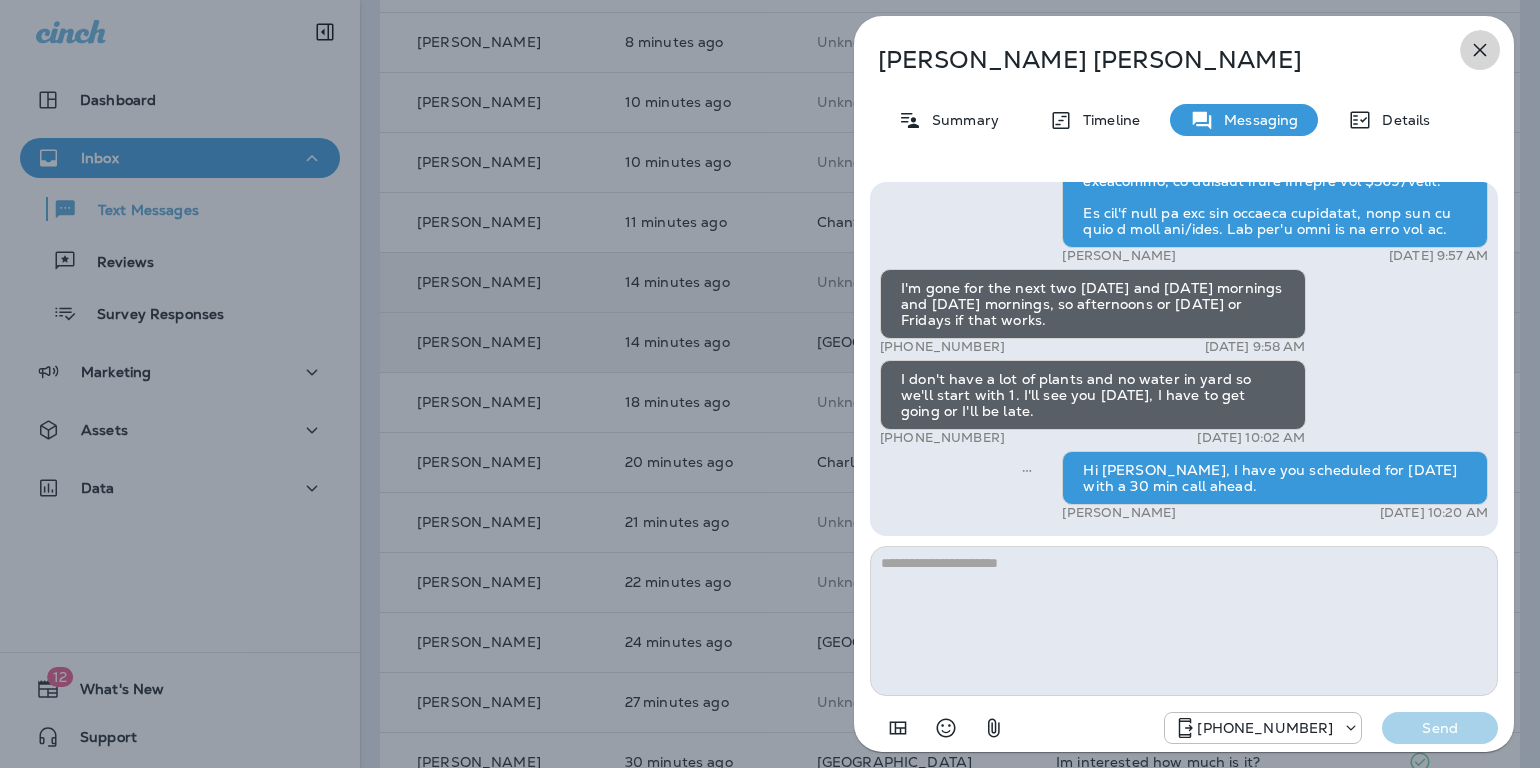 click 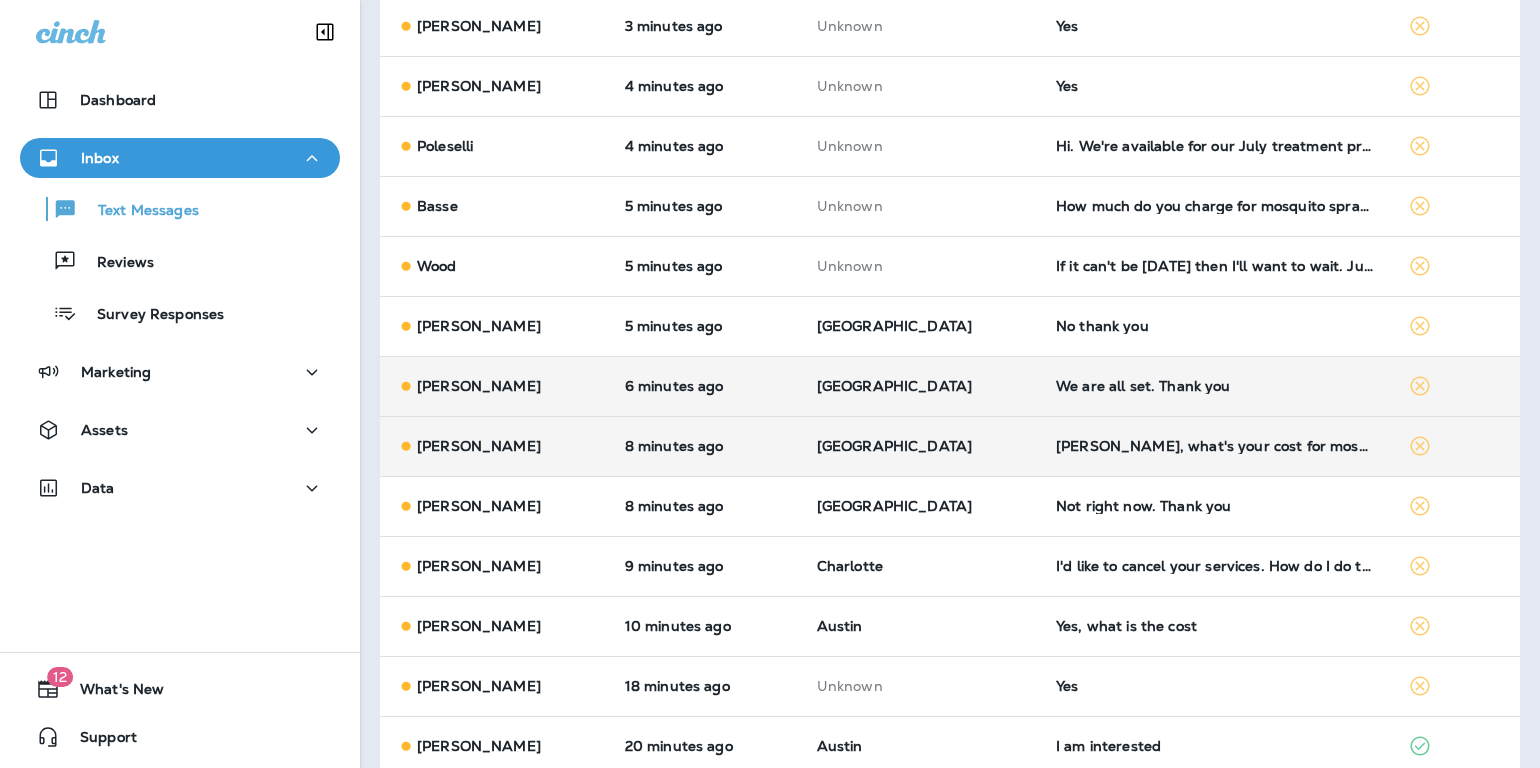 scroll, scrollTop: 372, scrollLeft: 0, axis: vertical 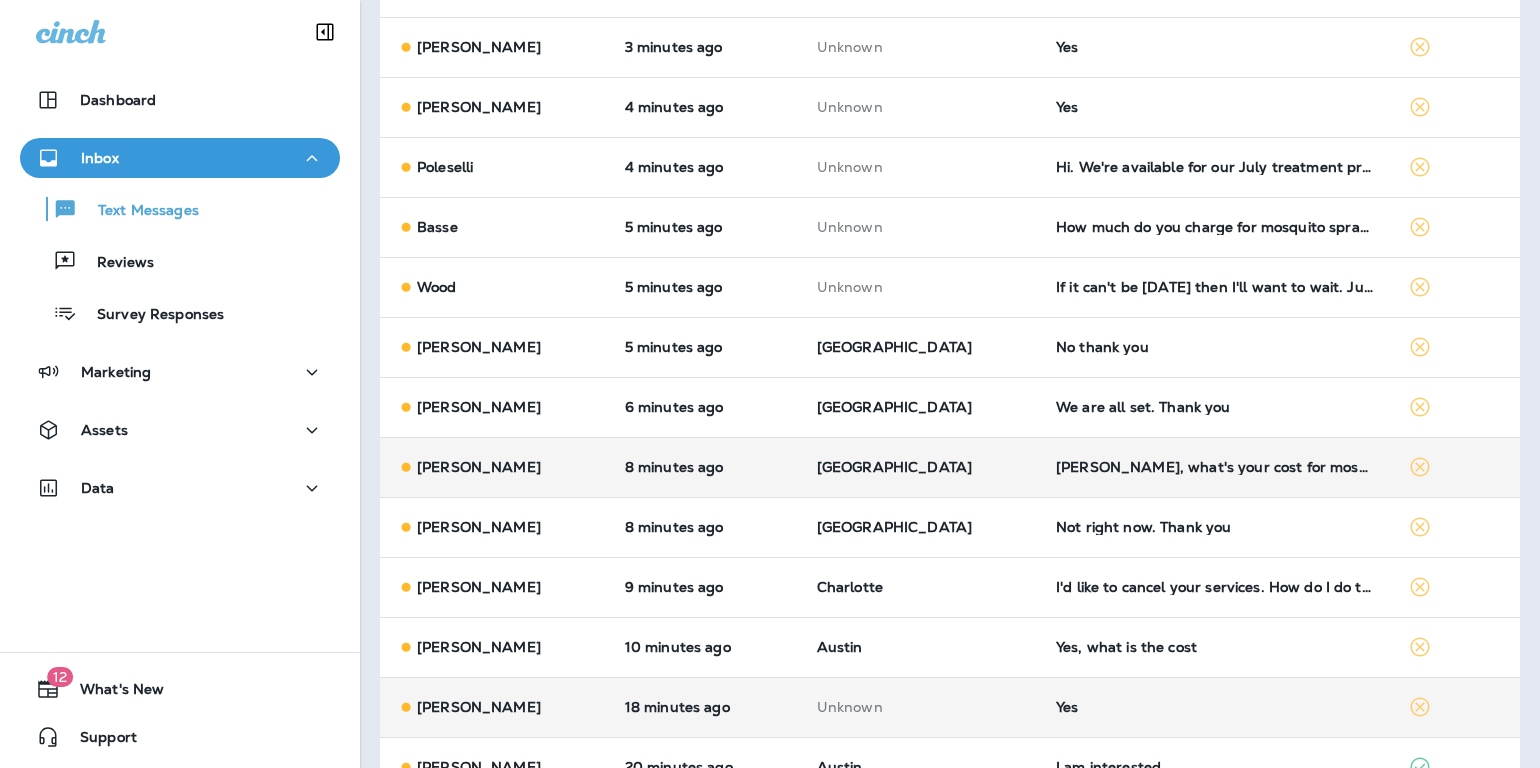 click on "Yes" at bounding box center (1216, 707) 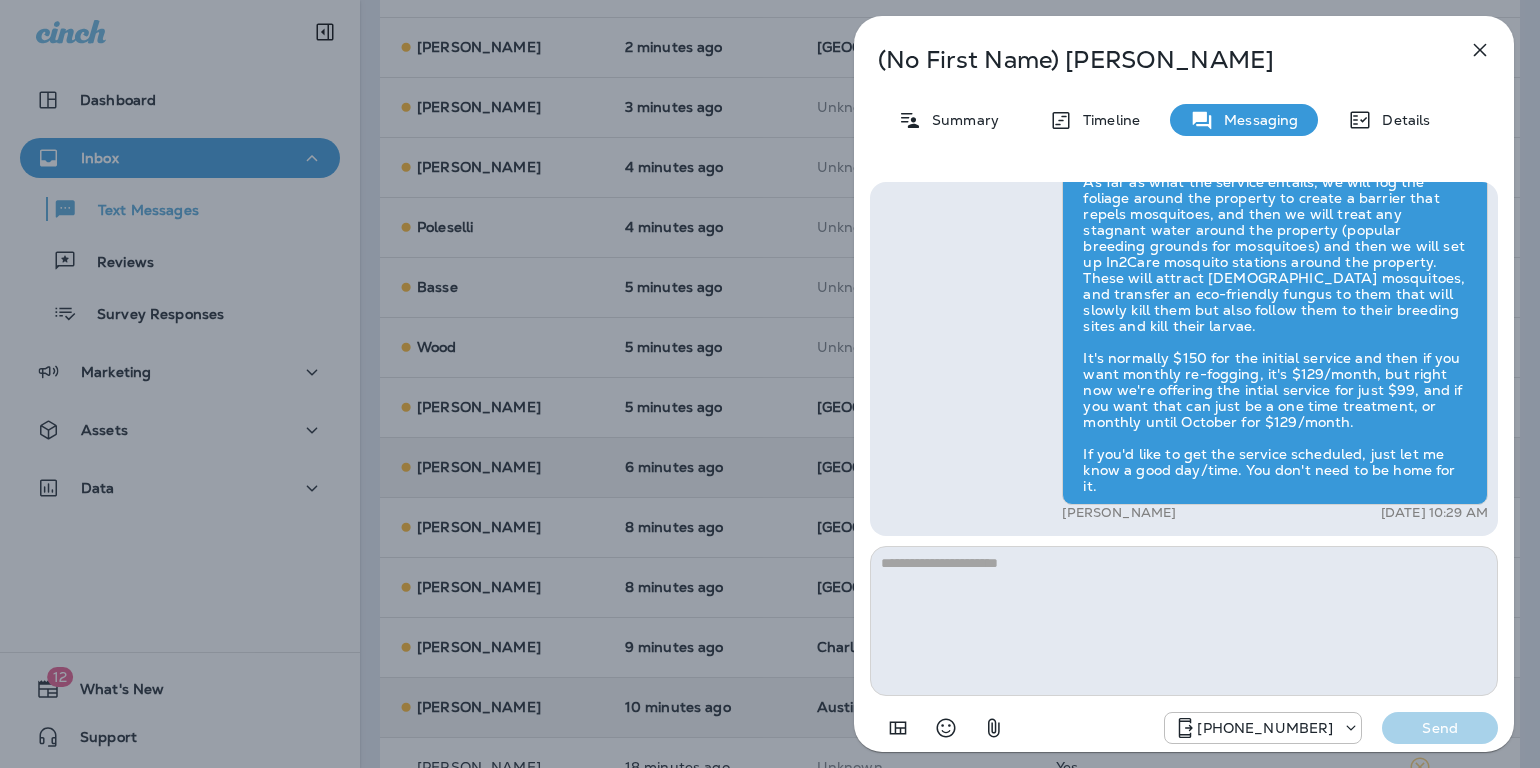 click 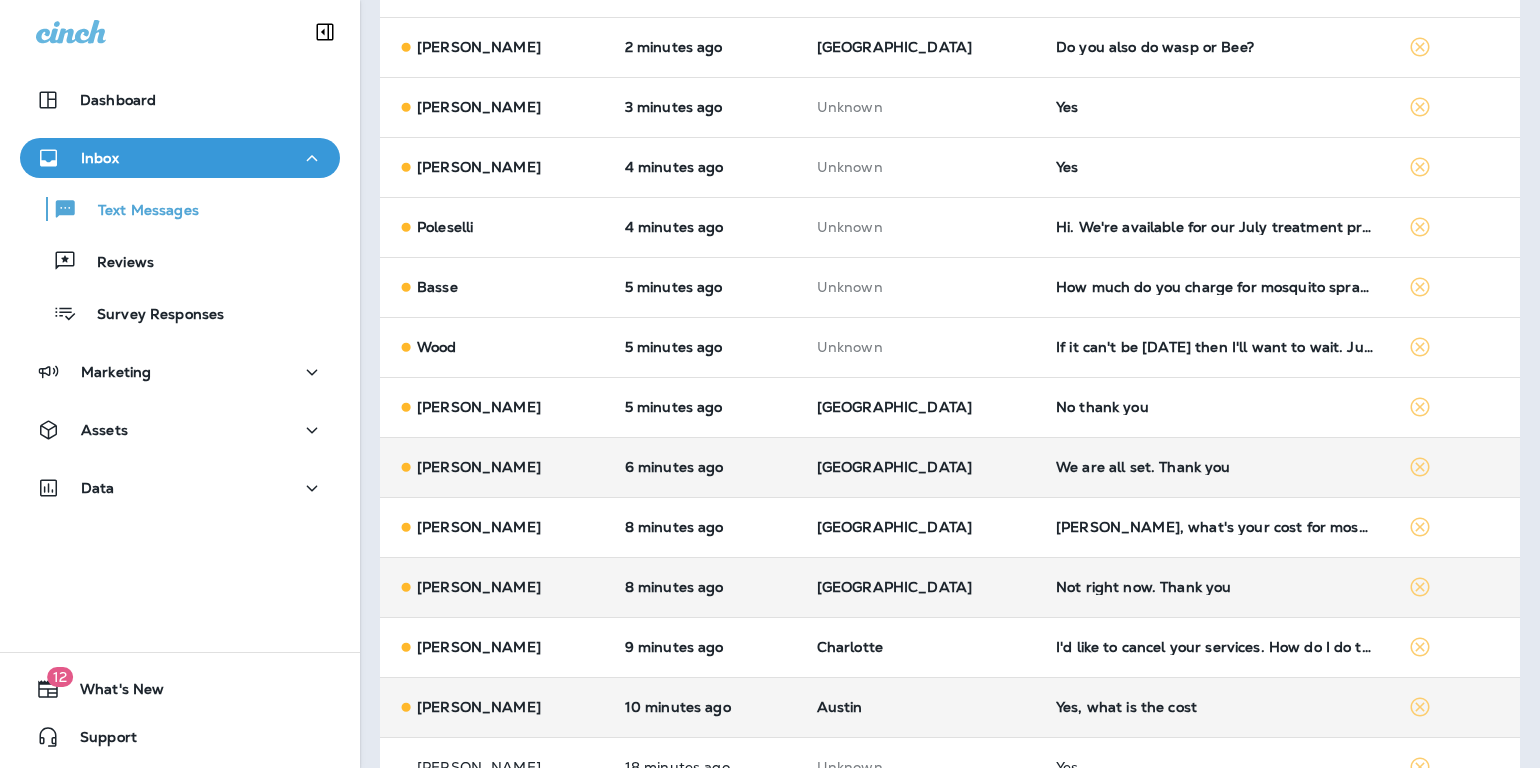 click on "Not right now. Thank you" at bounding box center (1216, 587) 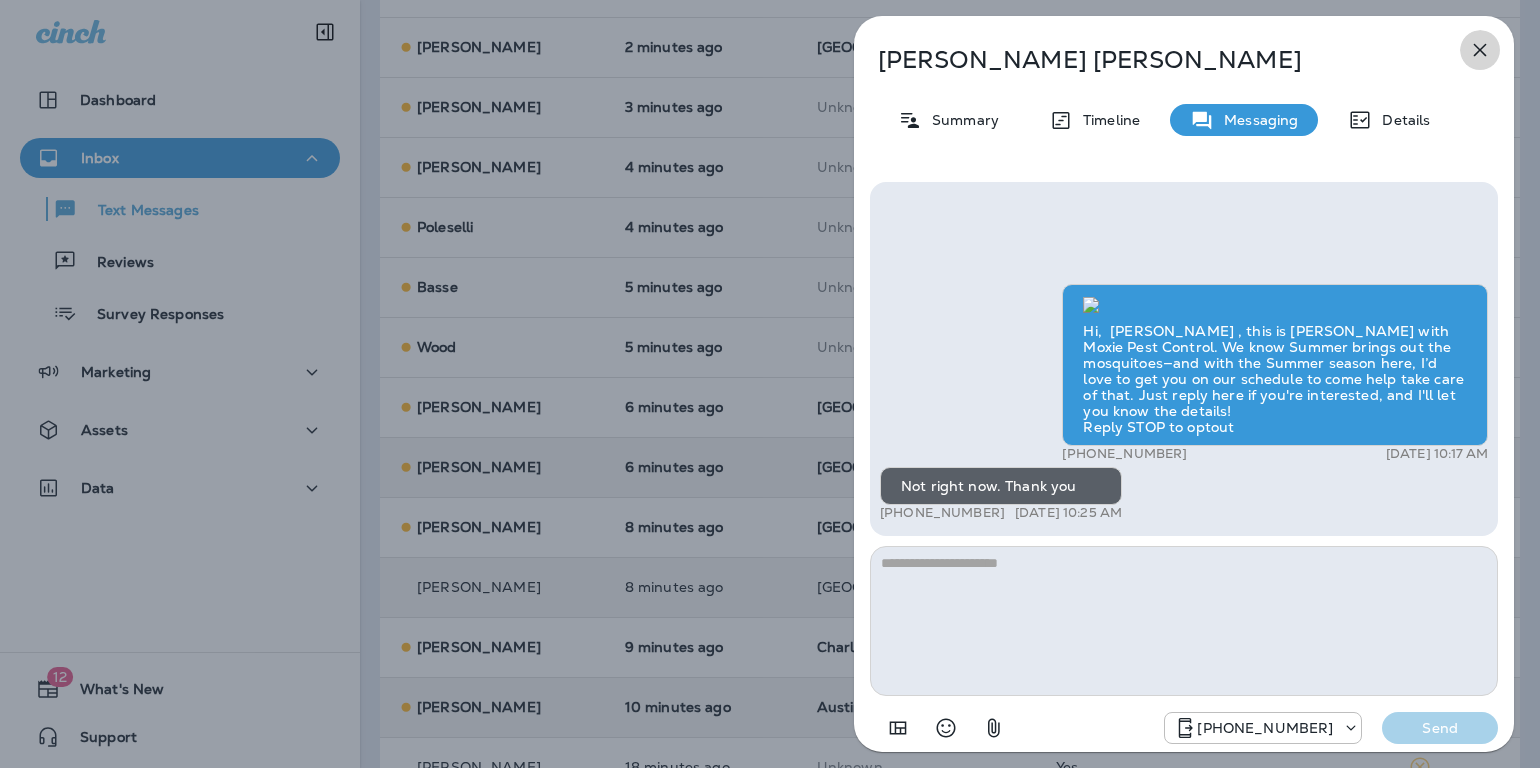 click 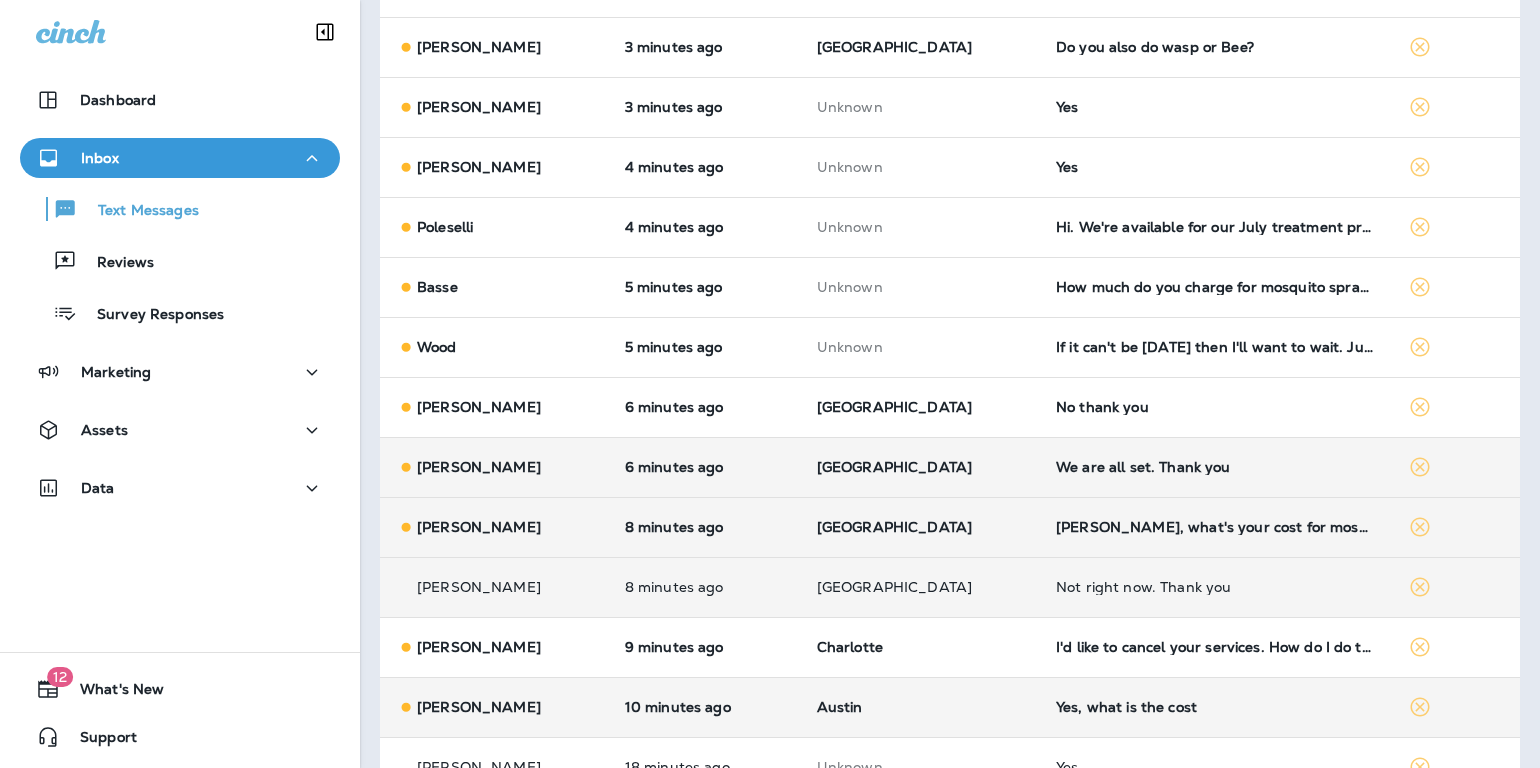 click on "Cameron, what's your cost for mosquito treatment?" at bounding box center (1216, 527) 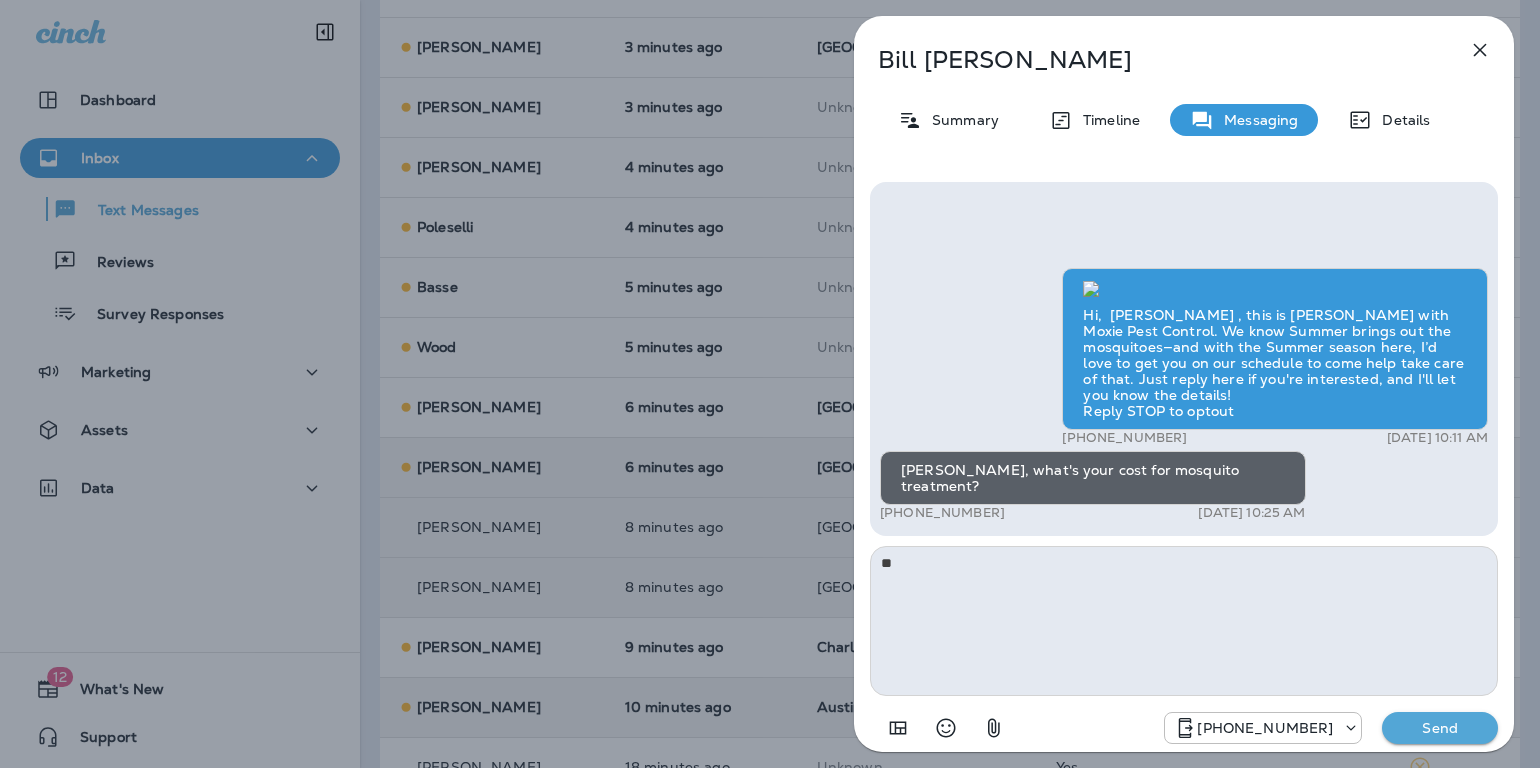 type on "*" 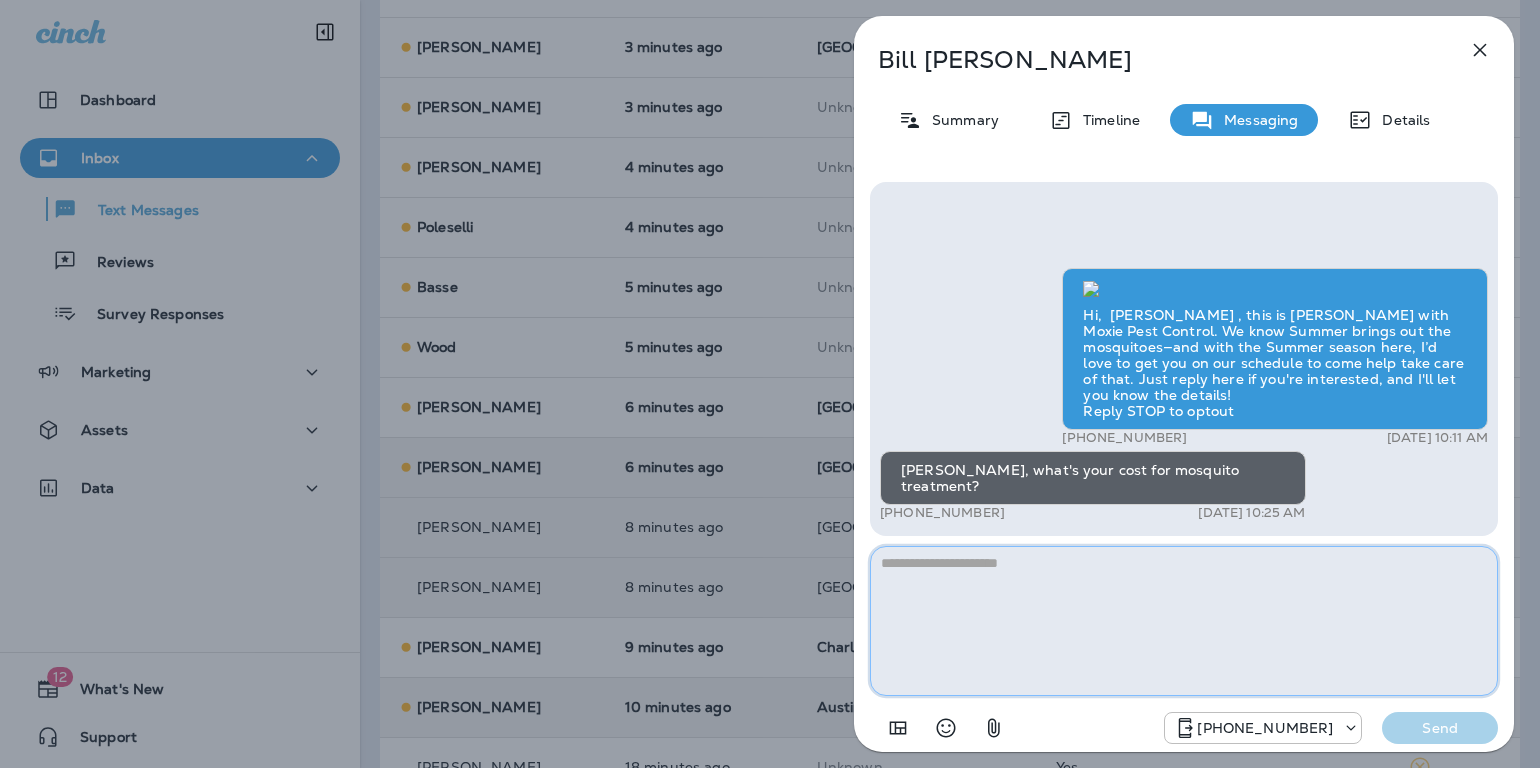 paste on "**********" 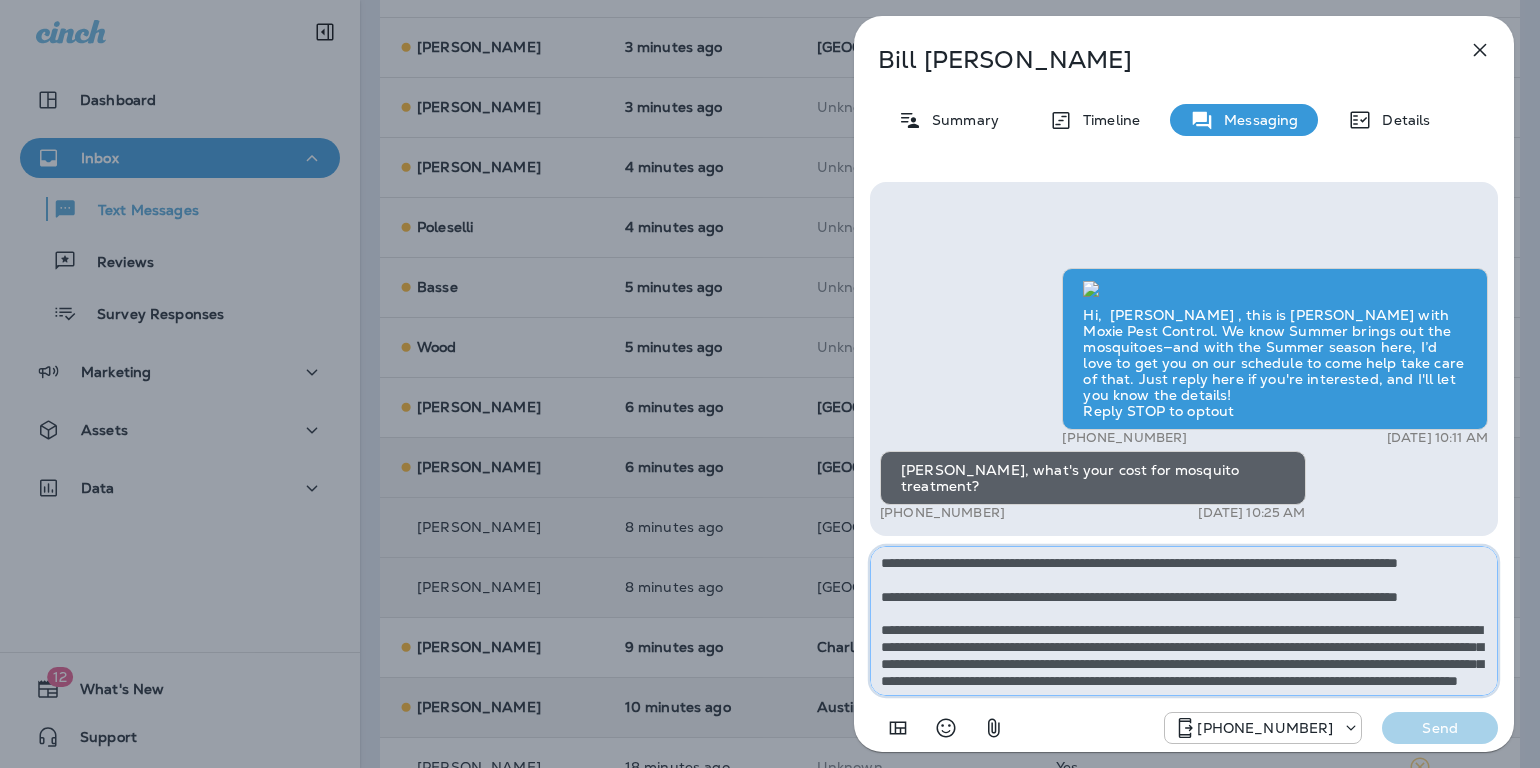 scroll, scrollTop: 196, scrollLeft: 0, axis: vertical 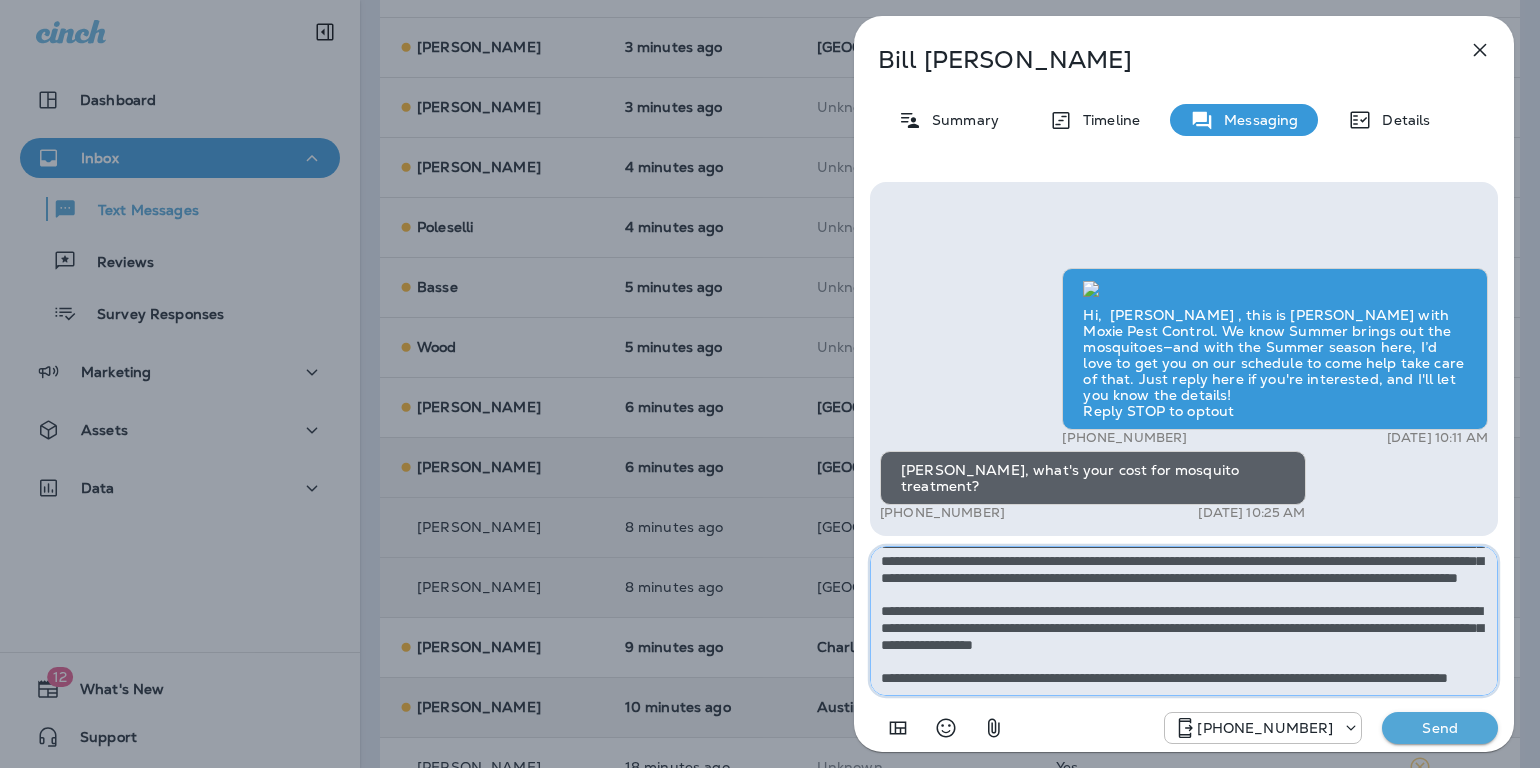 type on "**********" 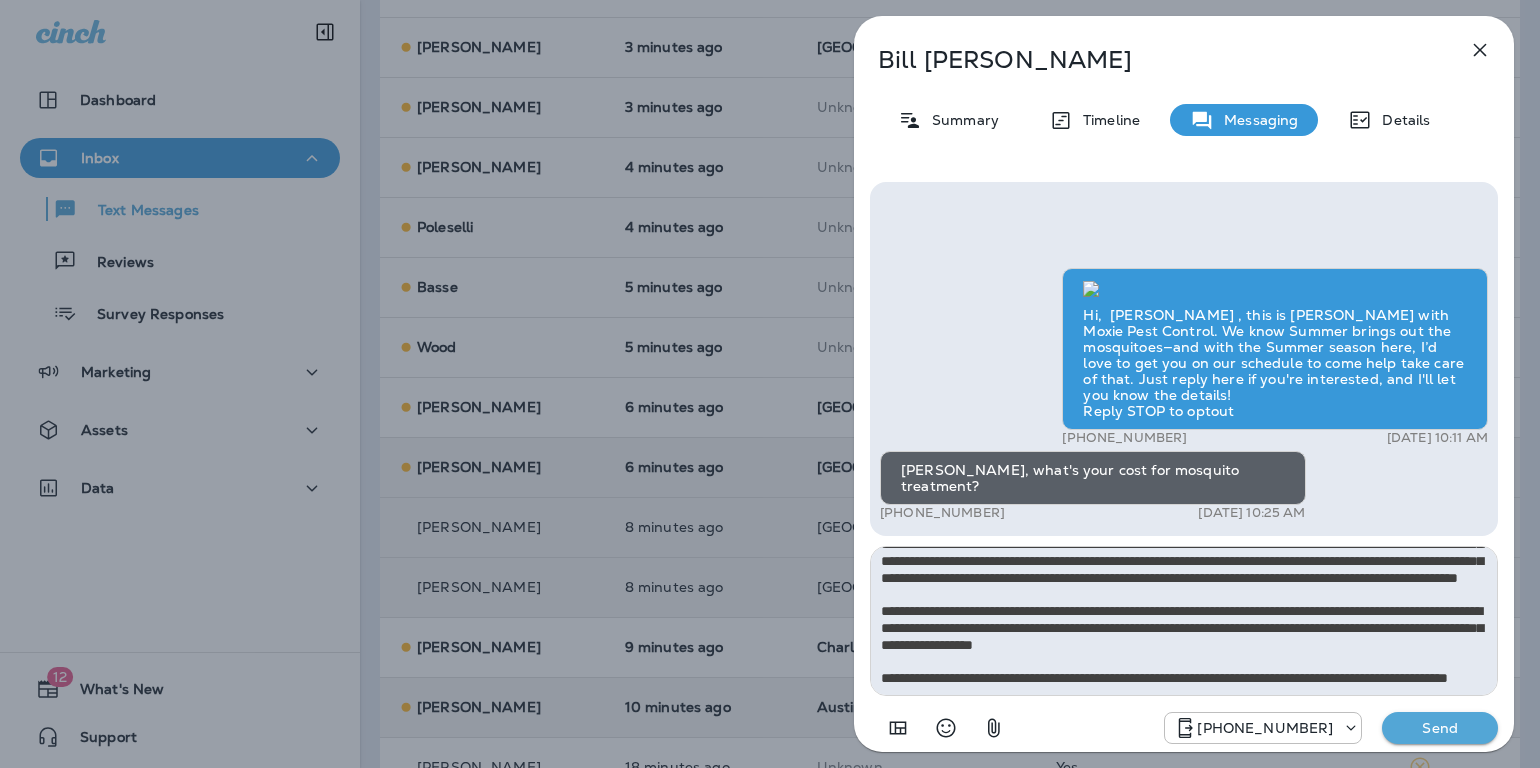 click on "Send" at bounding box center (1440, 728) 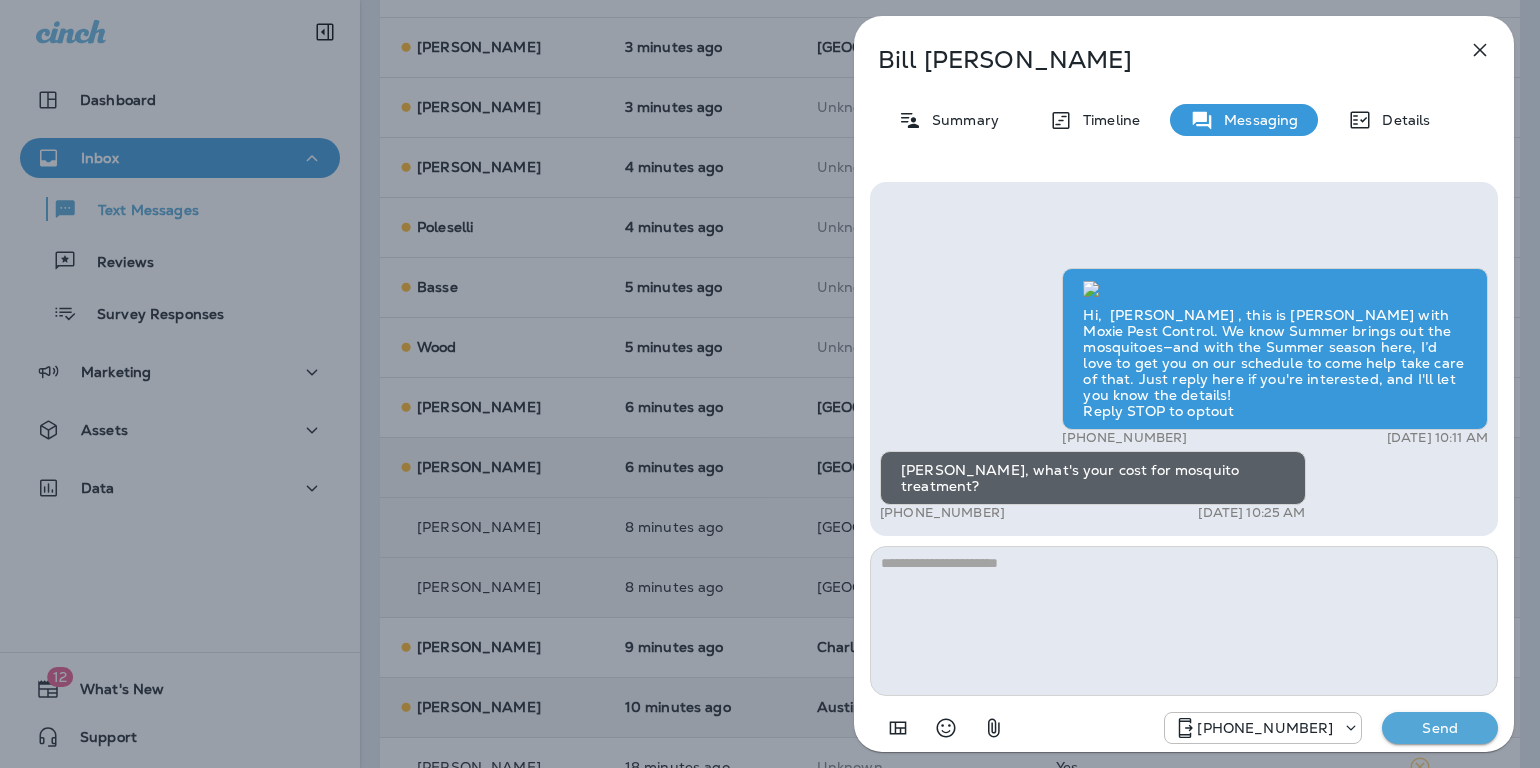 scroll, scrollTop: 0, scrollLeft: 0, axis: both 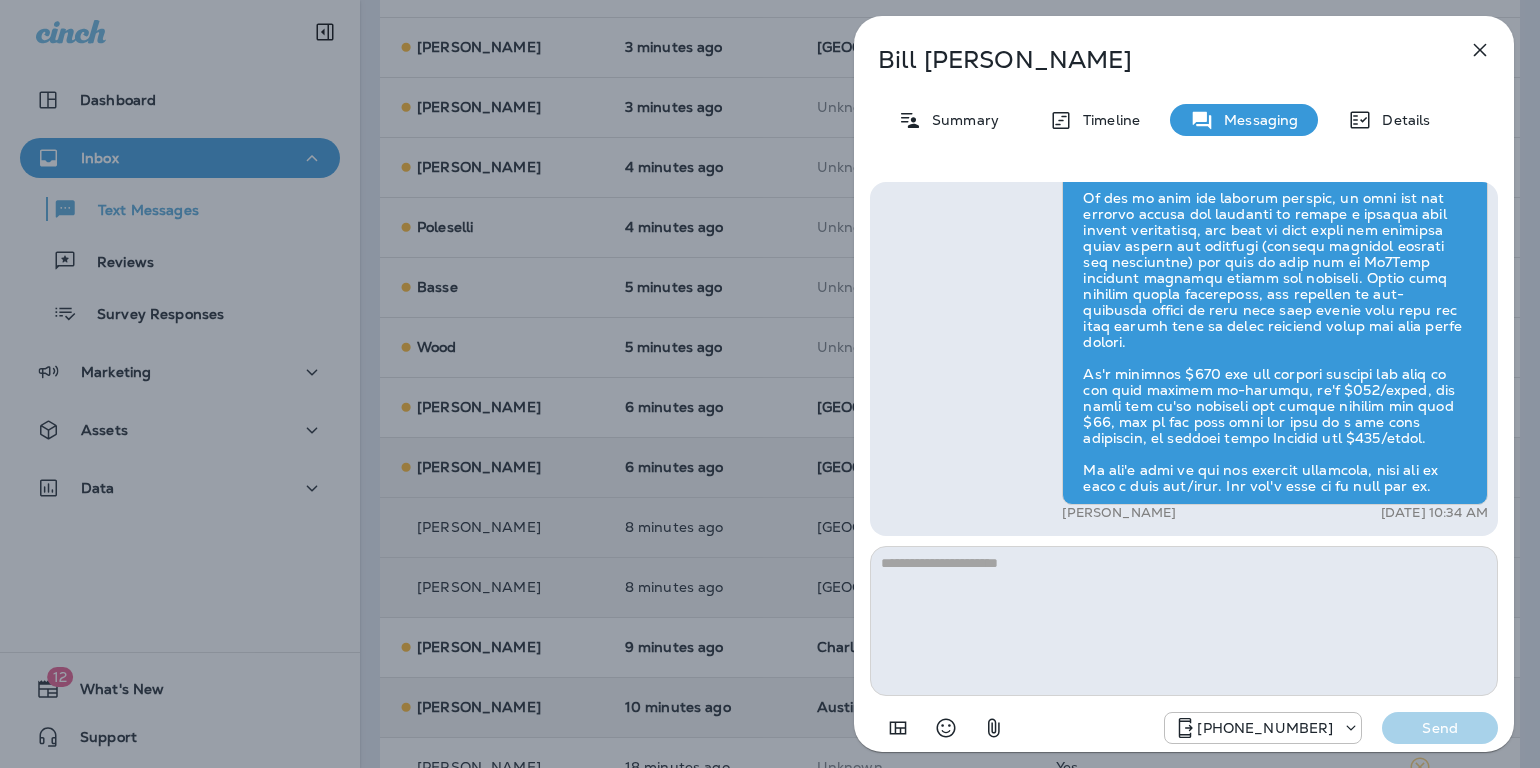 click 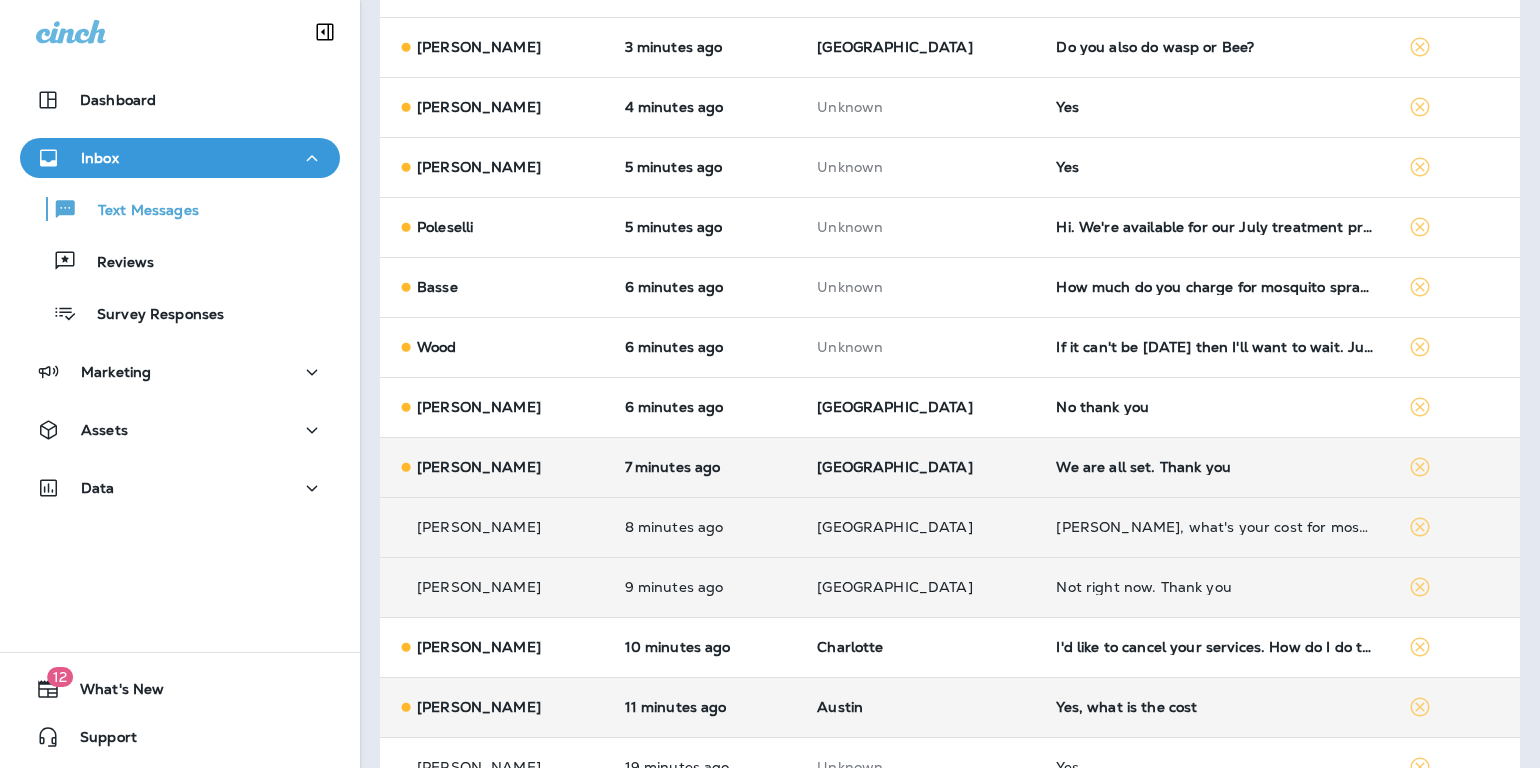 click on "We are all set. Thank you" at bounding box center [1216, 467] 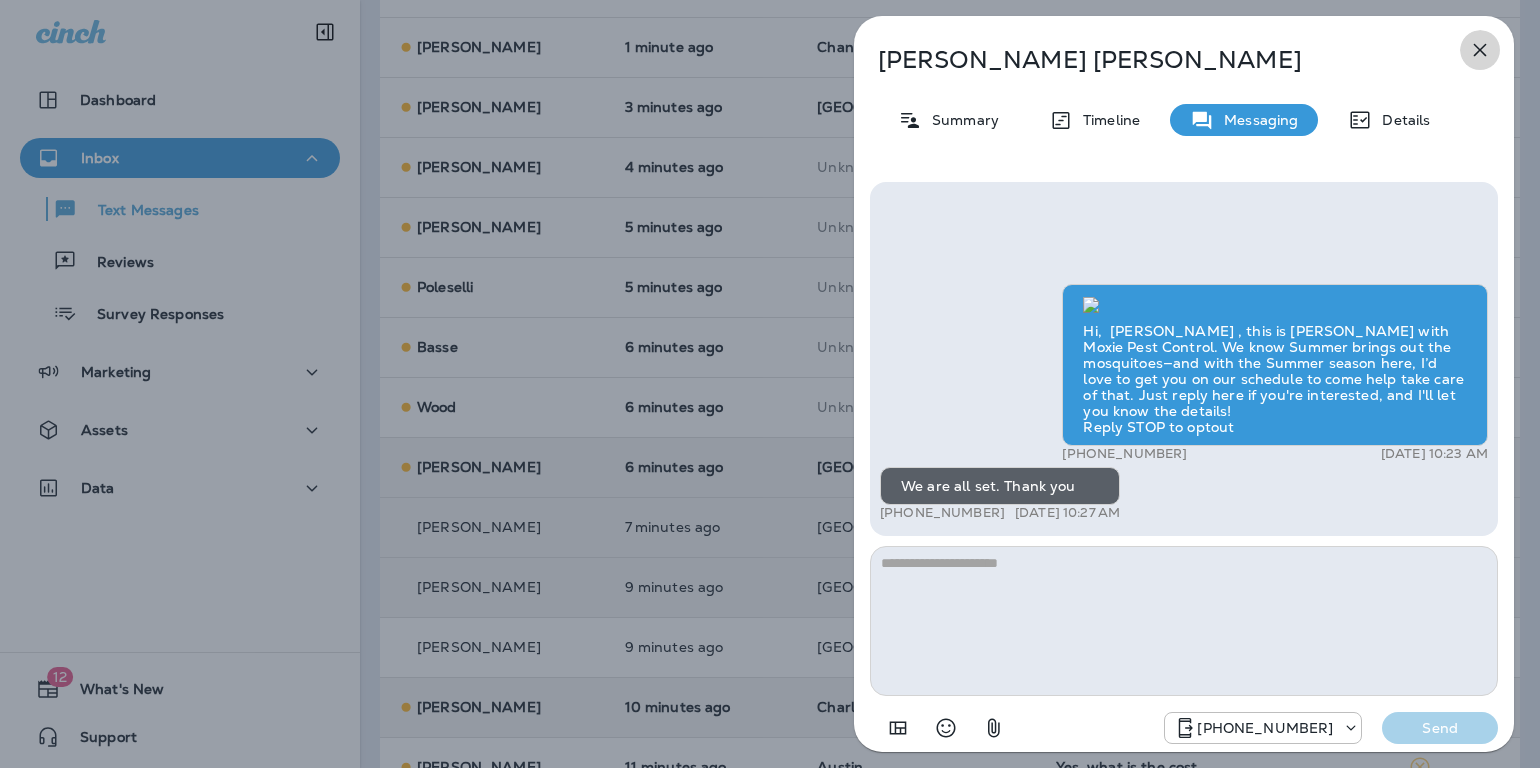 click 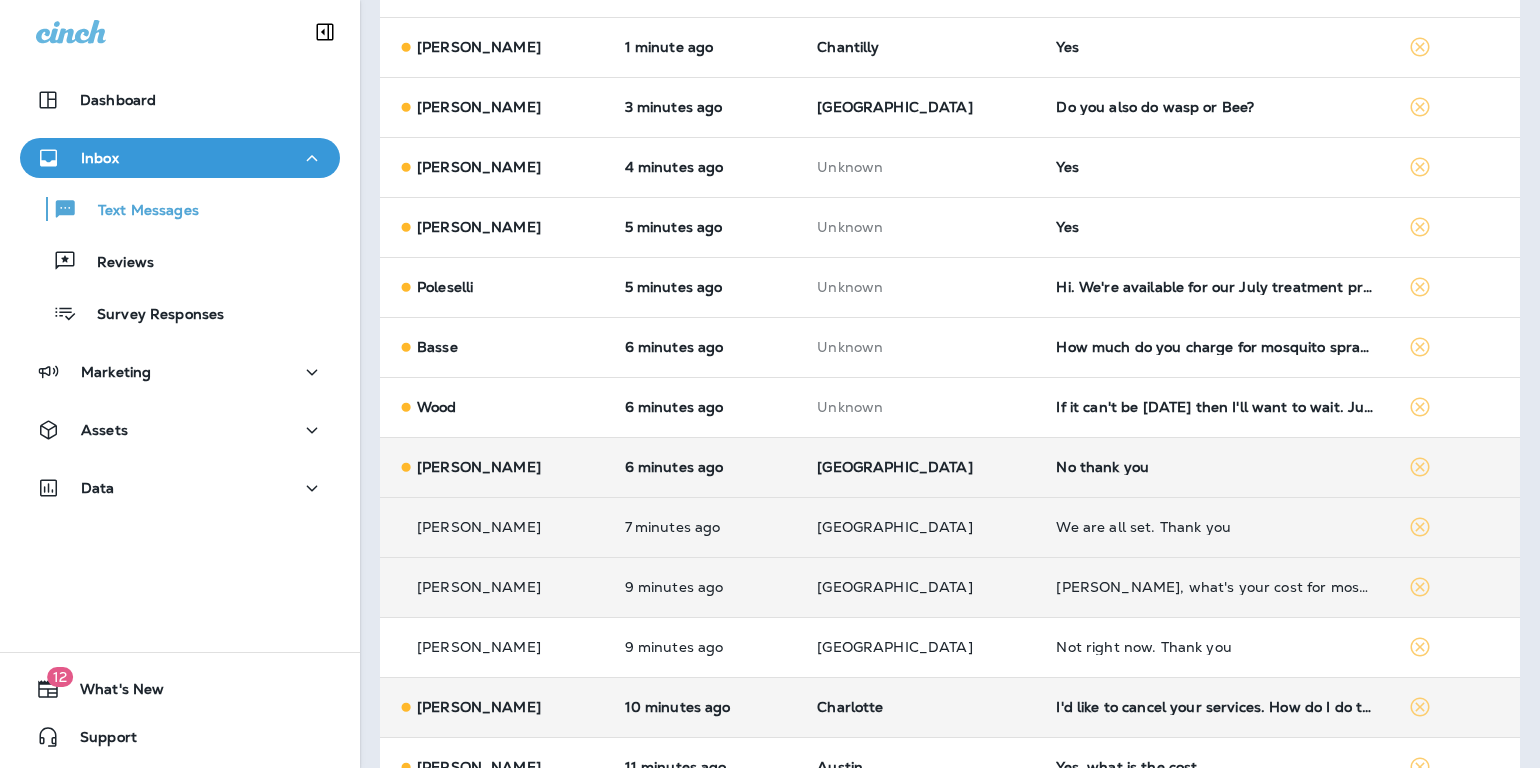click on "No thank you" at bounding box center [1216, 467] 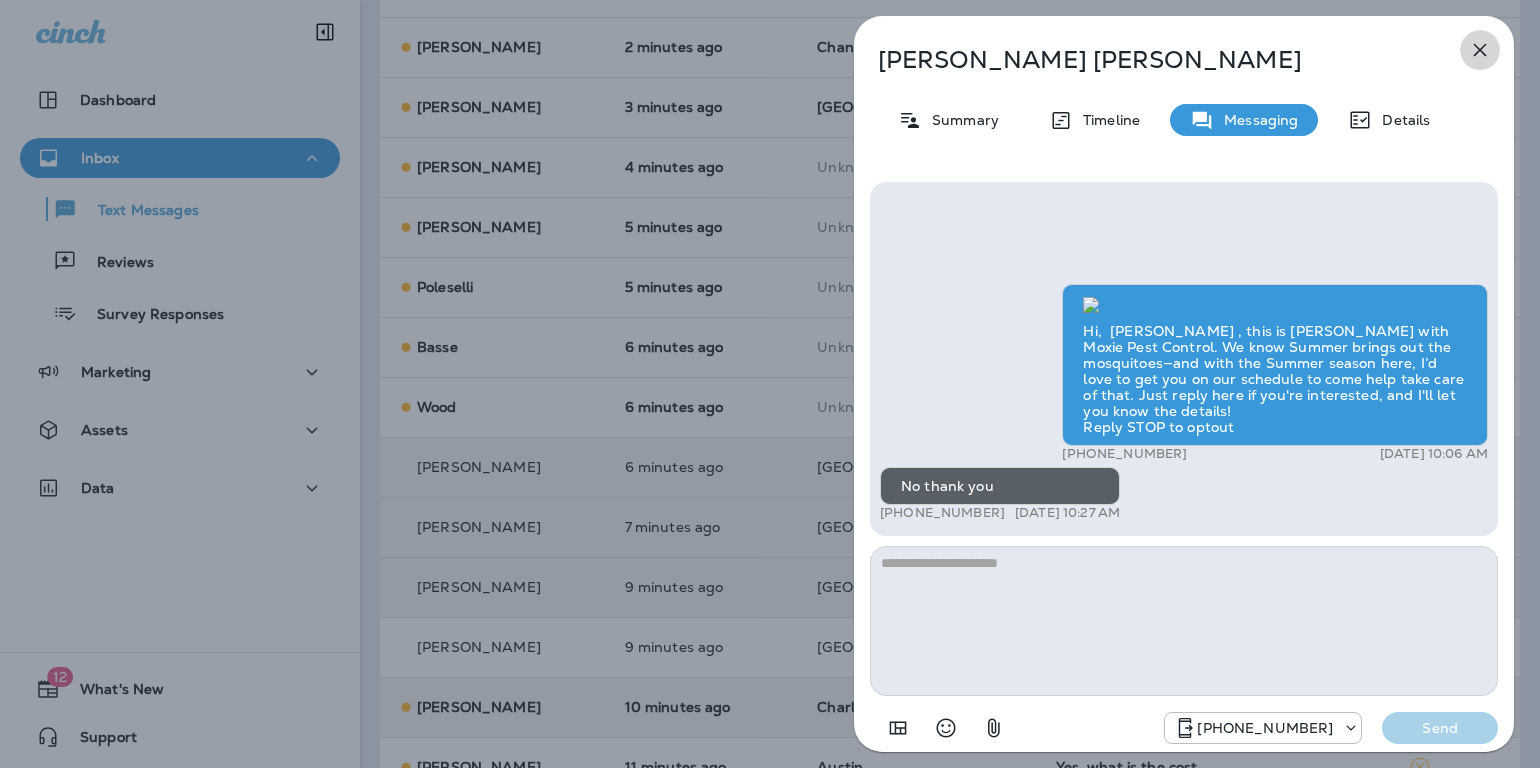 drag, startPoint x: 1483, startPoint y: 48, endPoint x: 1478, endPoint y: 65, distance: 17.720045 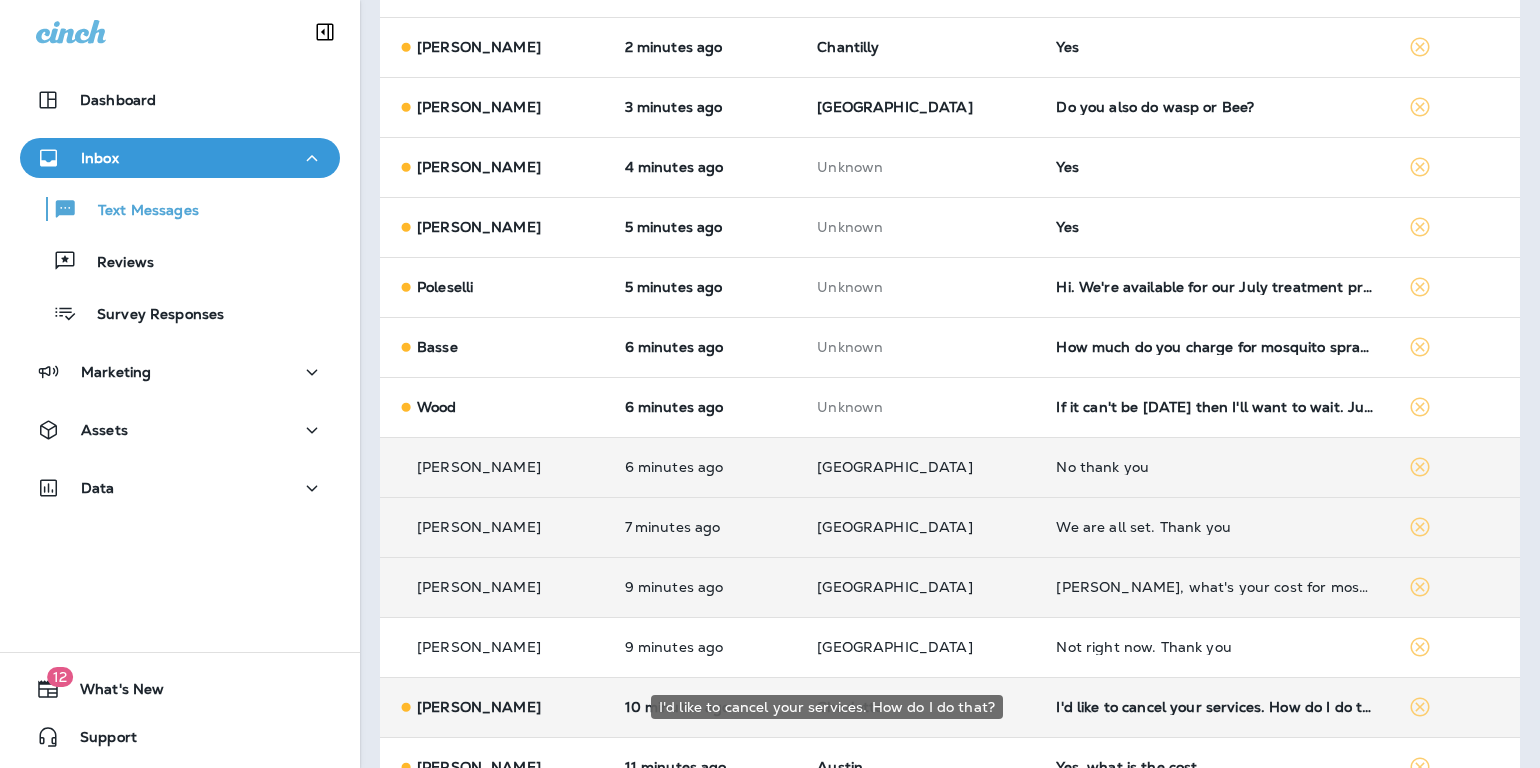 click on "I'd like to cancel your services.  How do I do that?" at bounding box center [1216, 707] 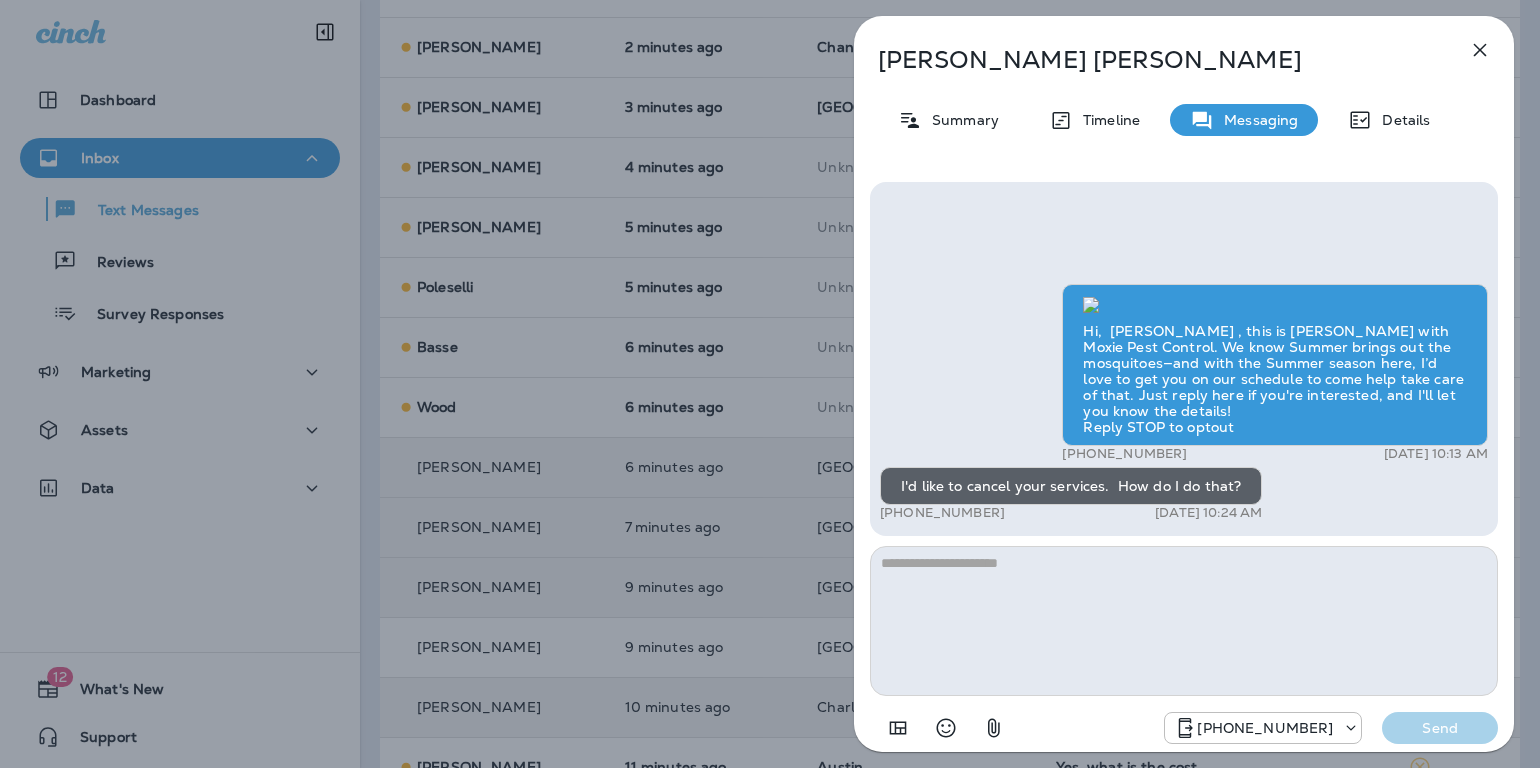 click 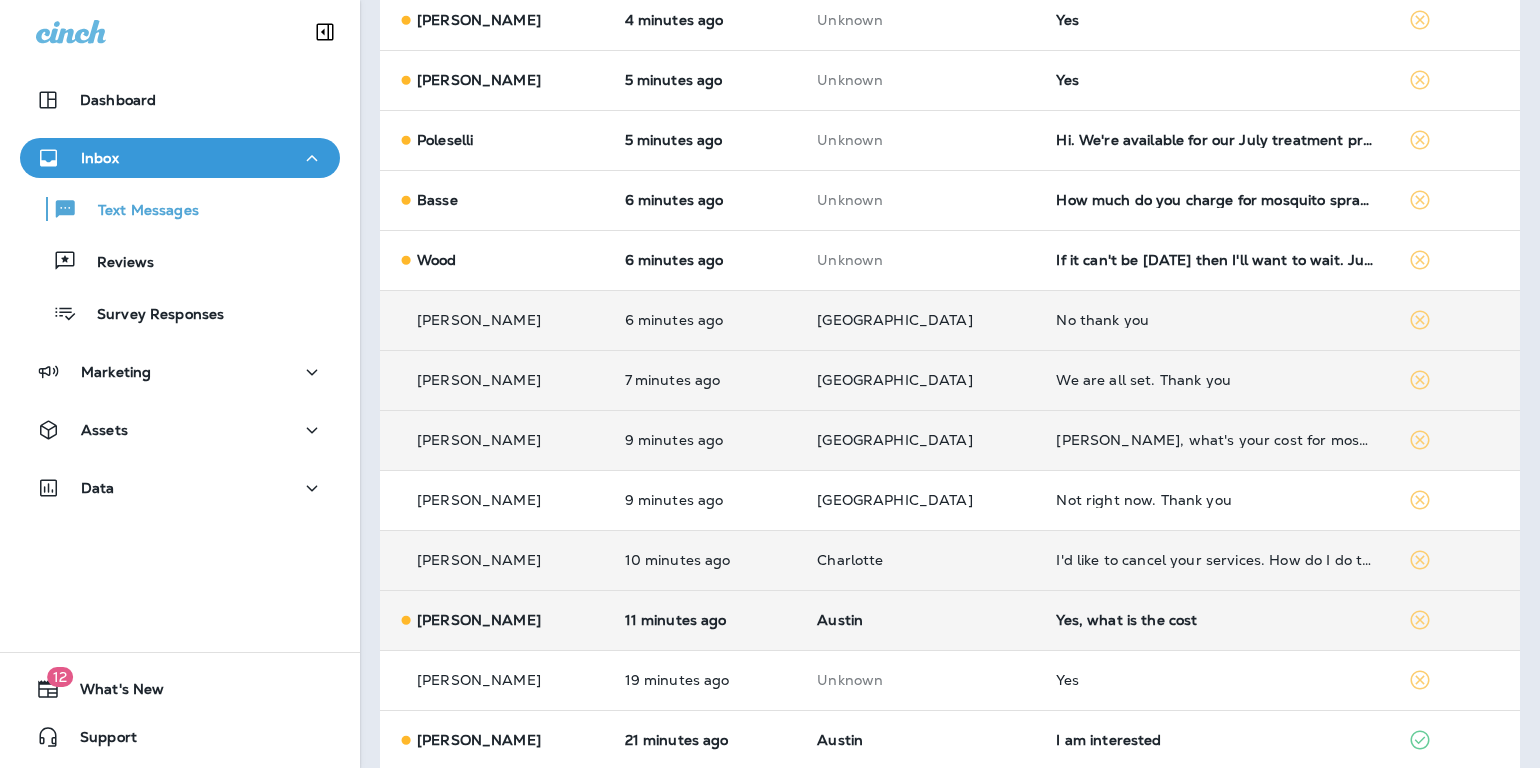 scroll, scrollTop: 522, scrollLeft: 0, axis: vertical 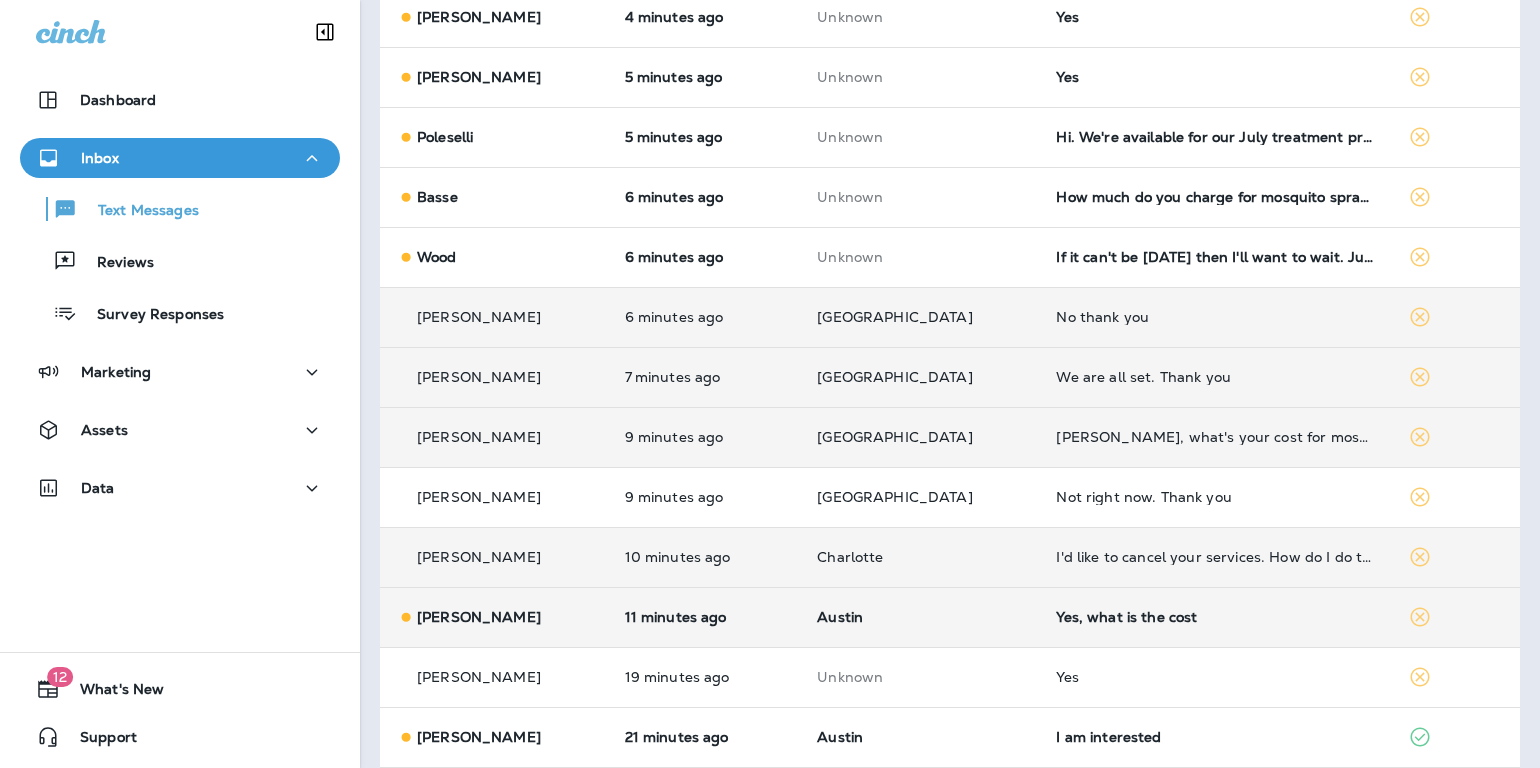 click on "Yes, what is the cost" at bounding box center (1216, 617) 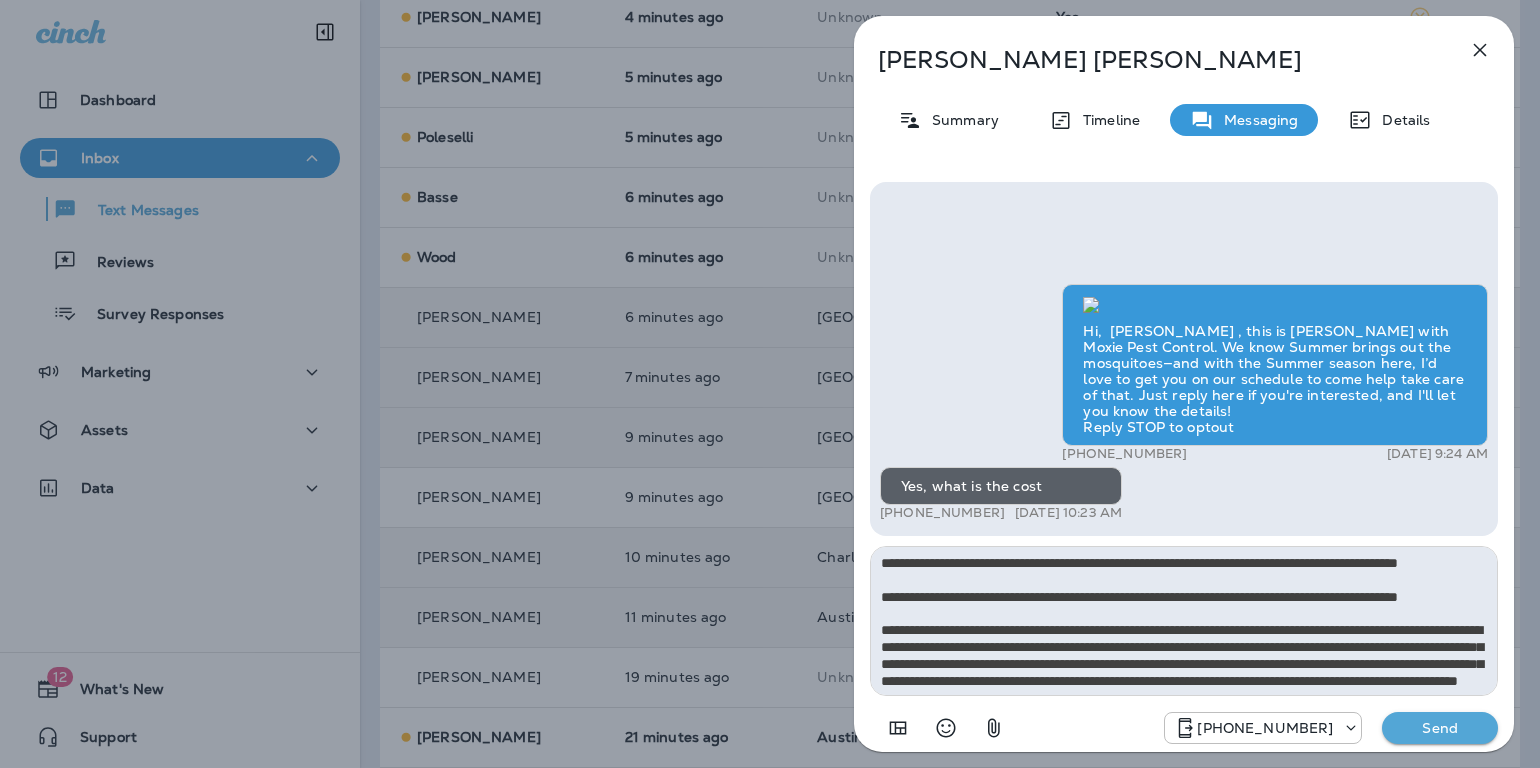 scroll, scrollTop: 196, scrollLeft: 0, axis: vertical 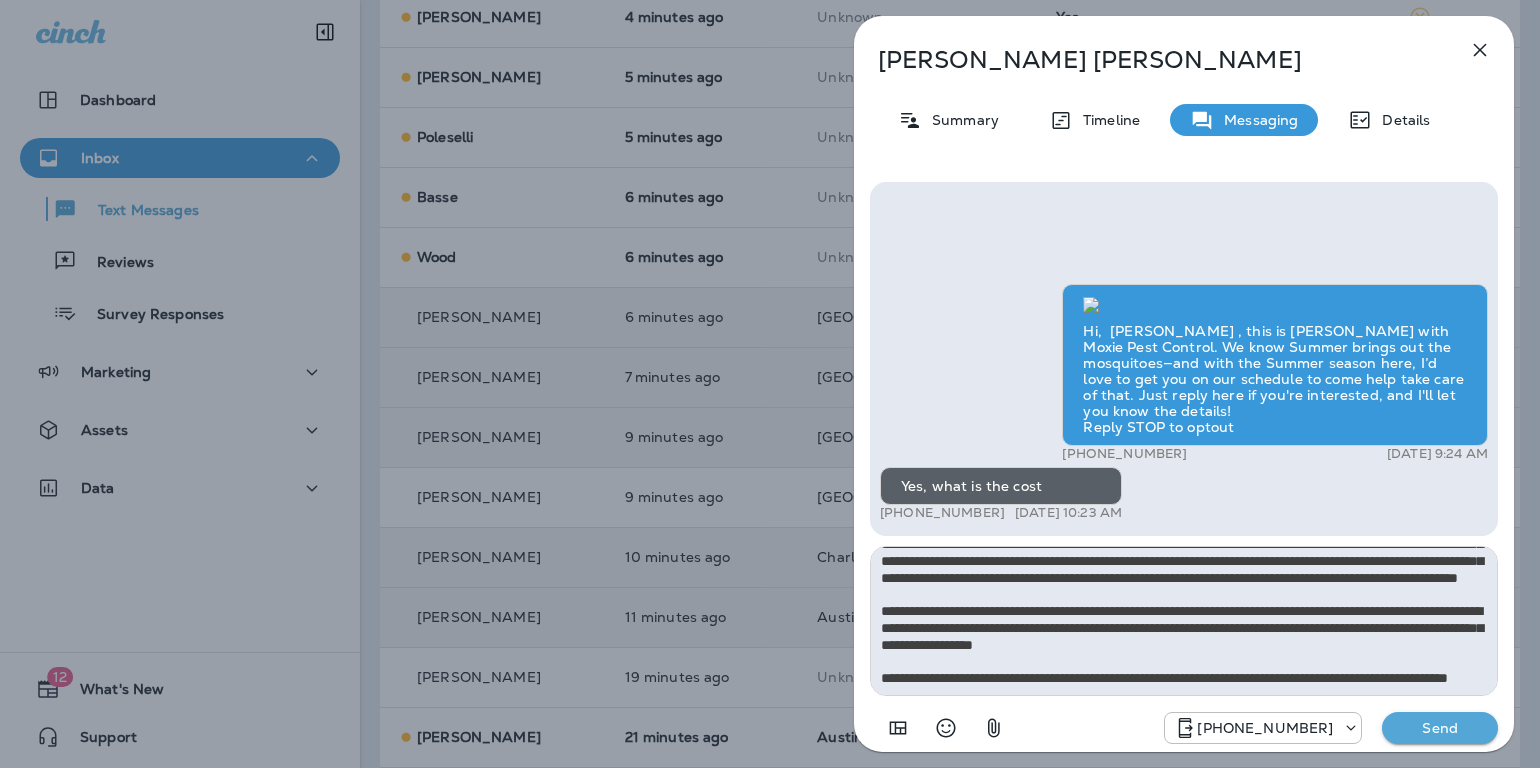 type on "**********" 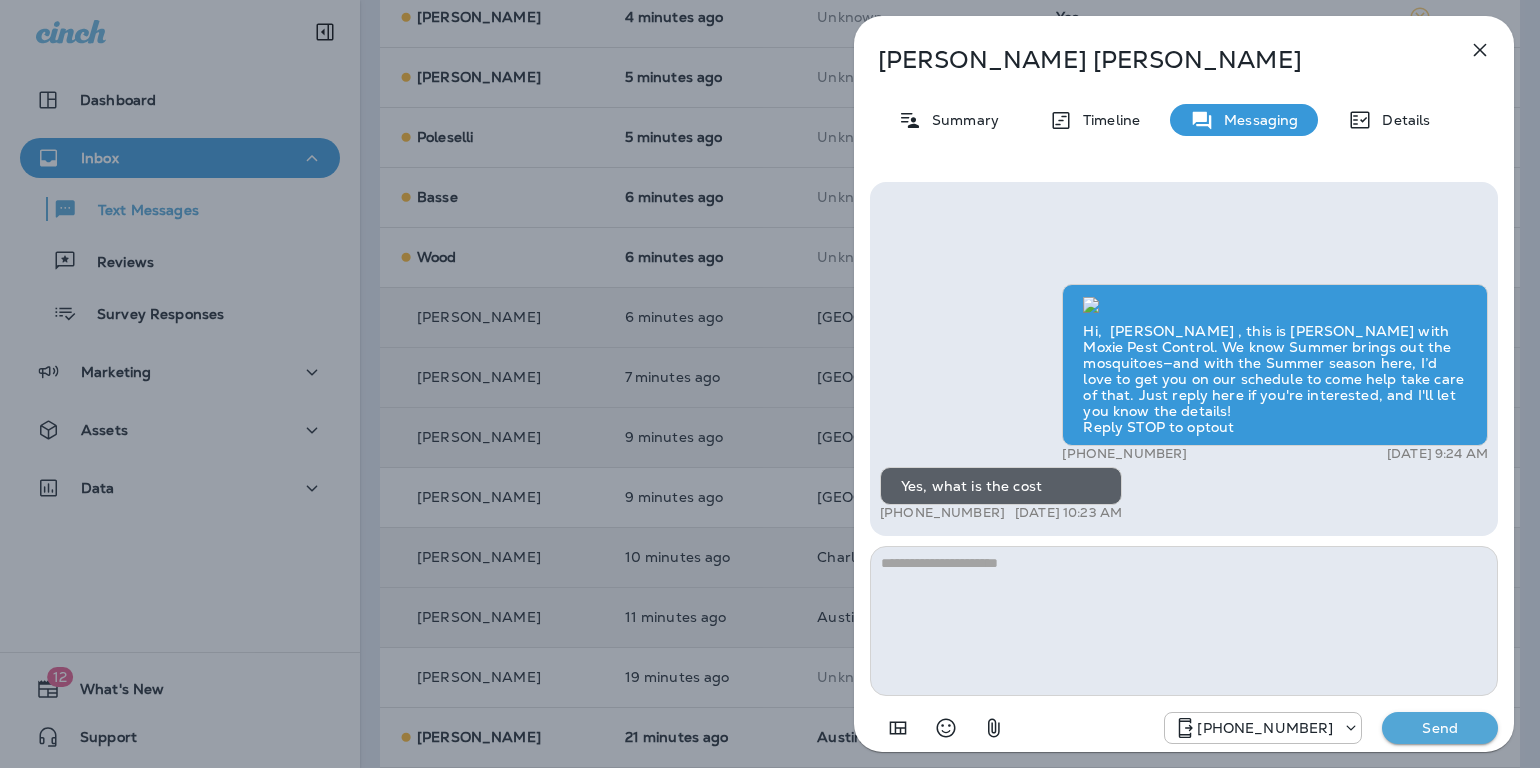 scroll, scrollTop: 0, scrollLeft: 0, axis: both 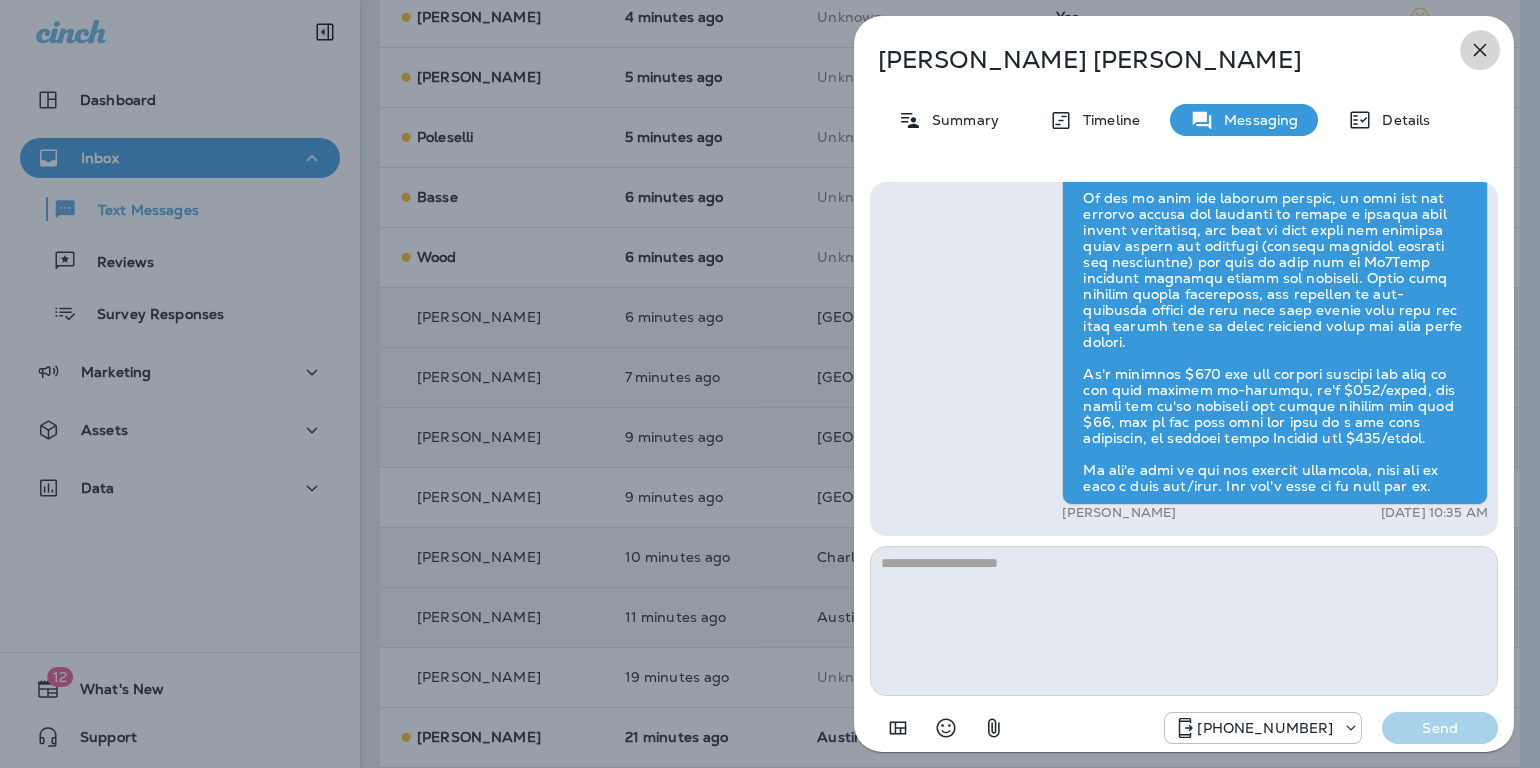 click 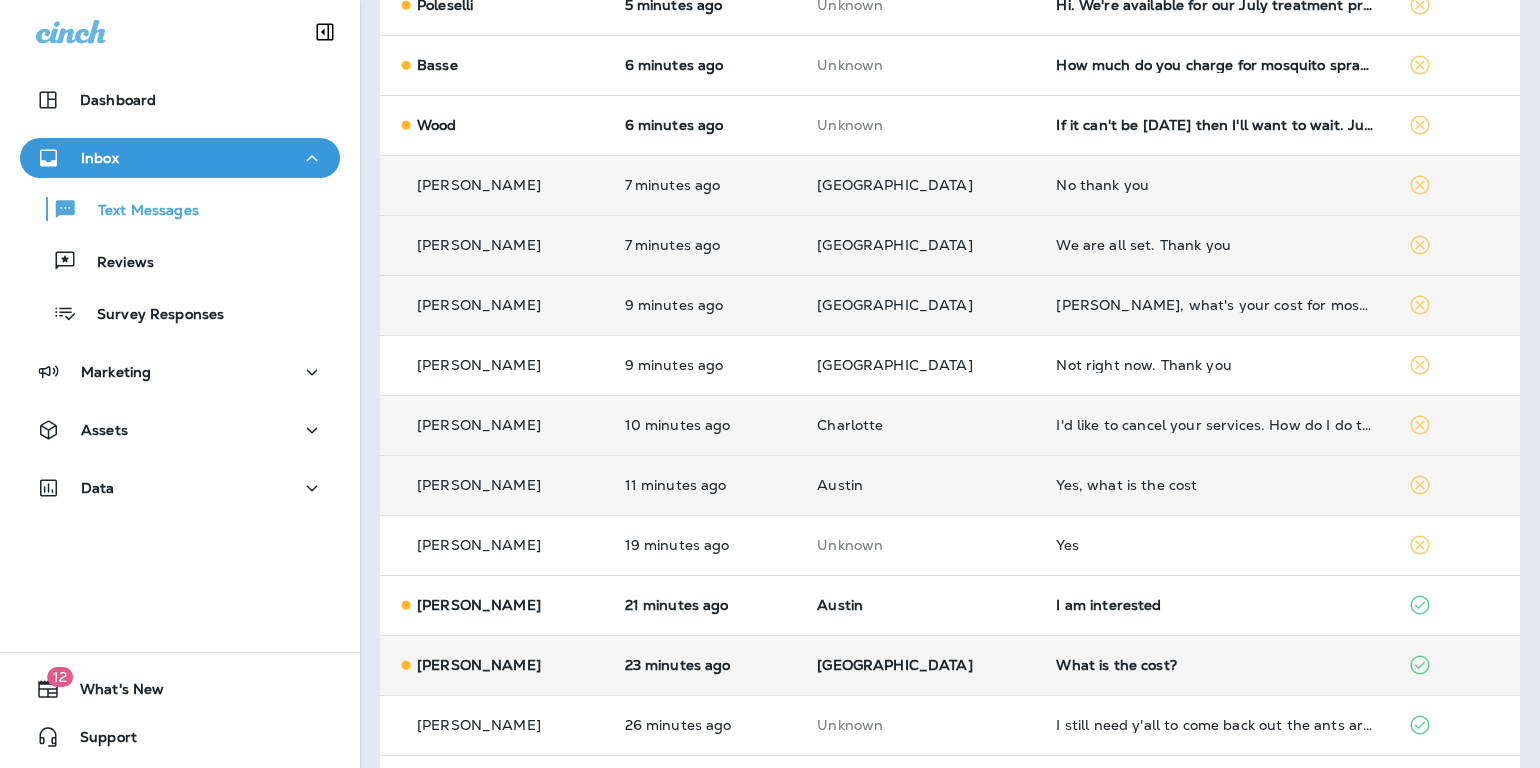 scroll, scrollTop: 664, scrollLeft: 0, axis: vertical 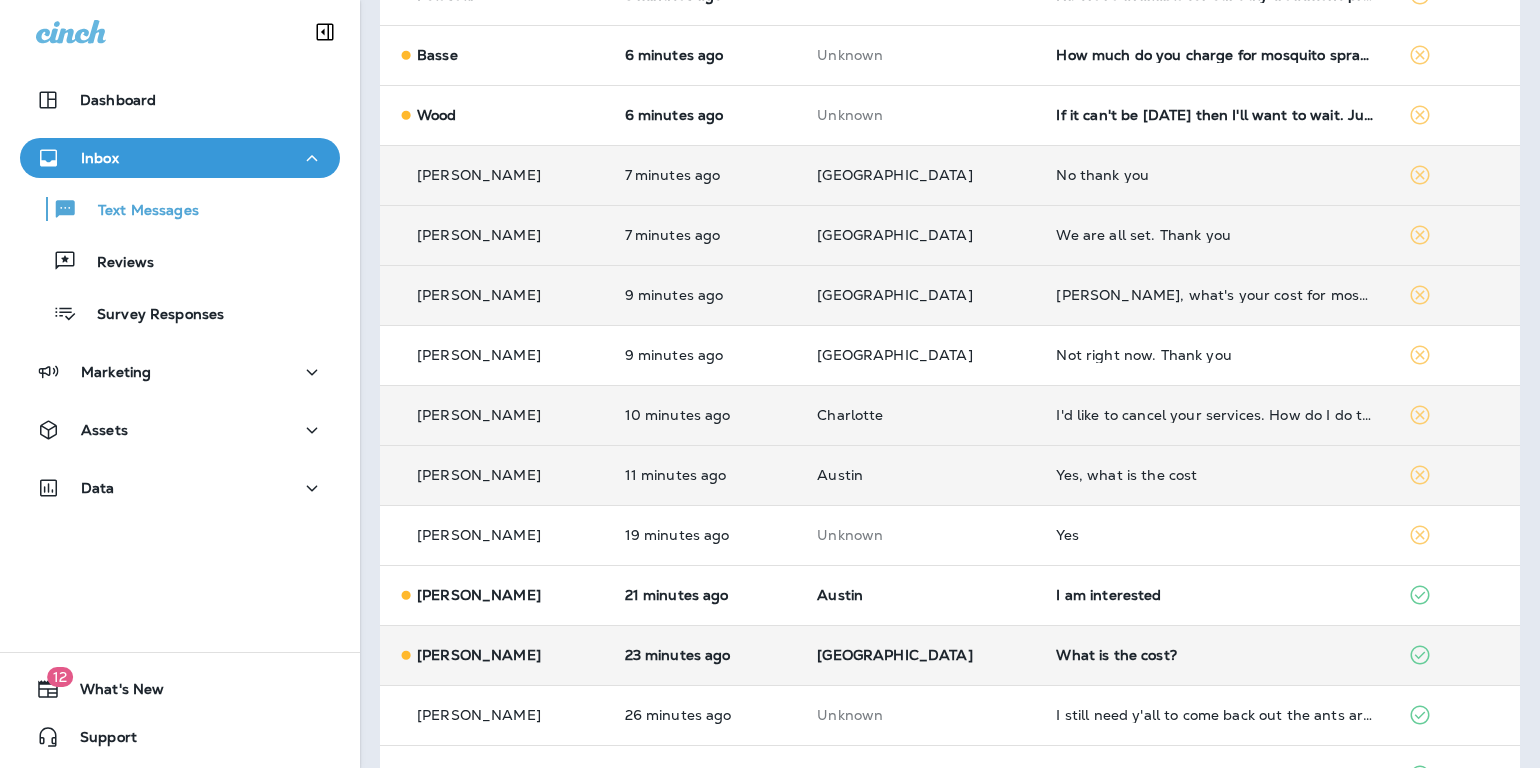 click on "What is the cost?" at bounding box center [1216, 655] 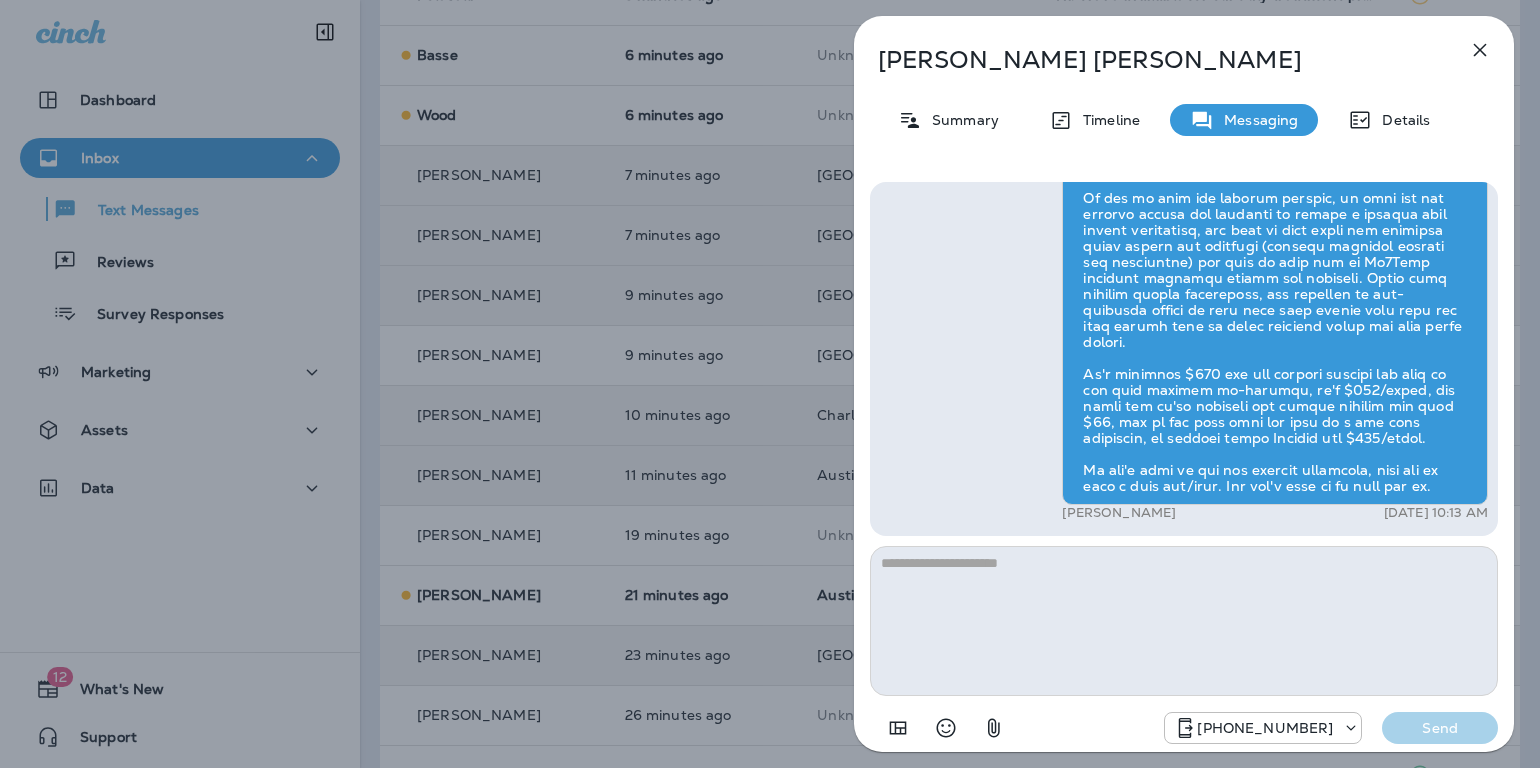 click 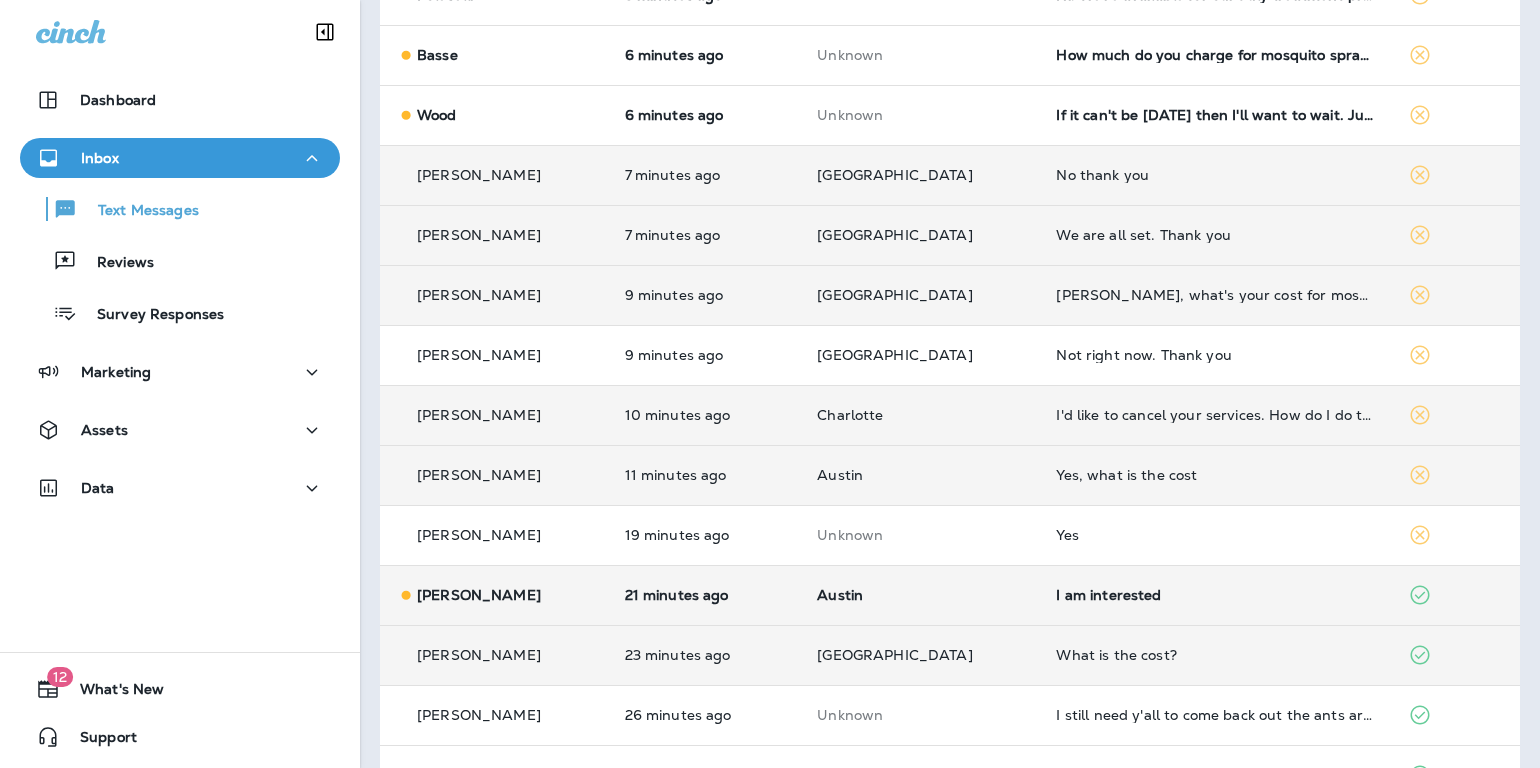 click on "I am interested" at bounding box center (1216, 595) 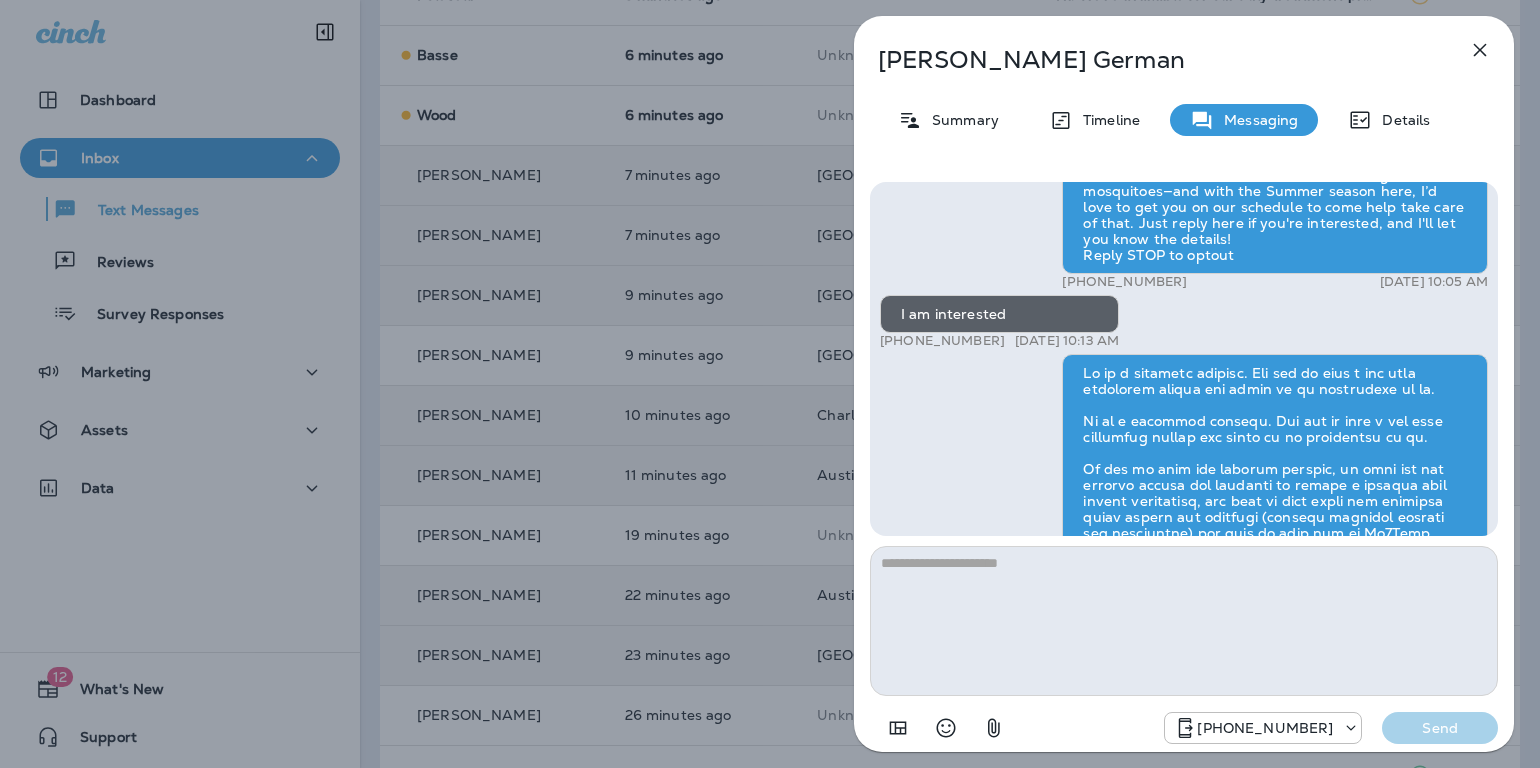 scroll, scrollTop: 1, scrollLeft: 0, axis: vertical 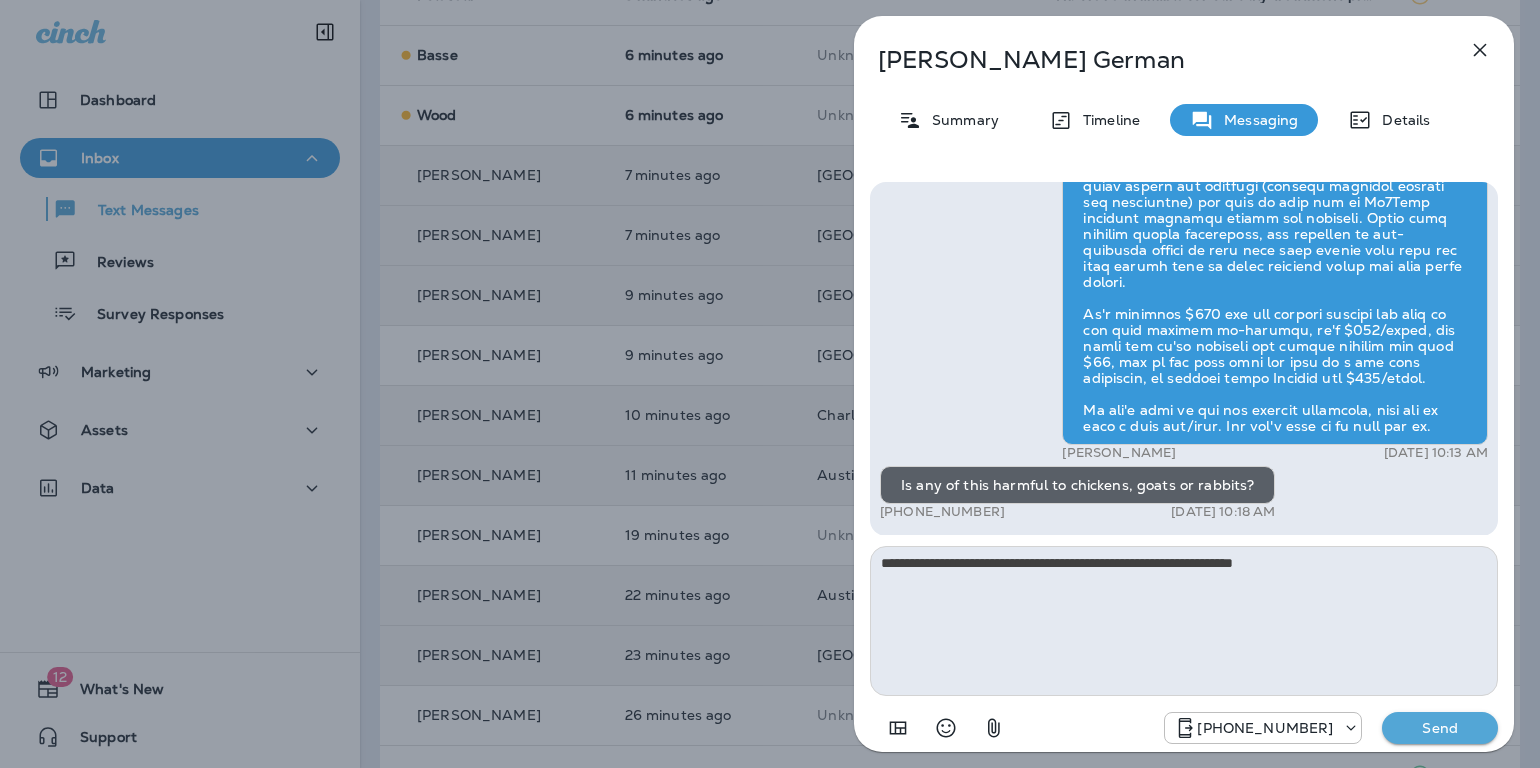 type on "**********" 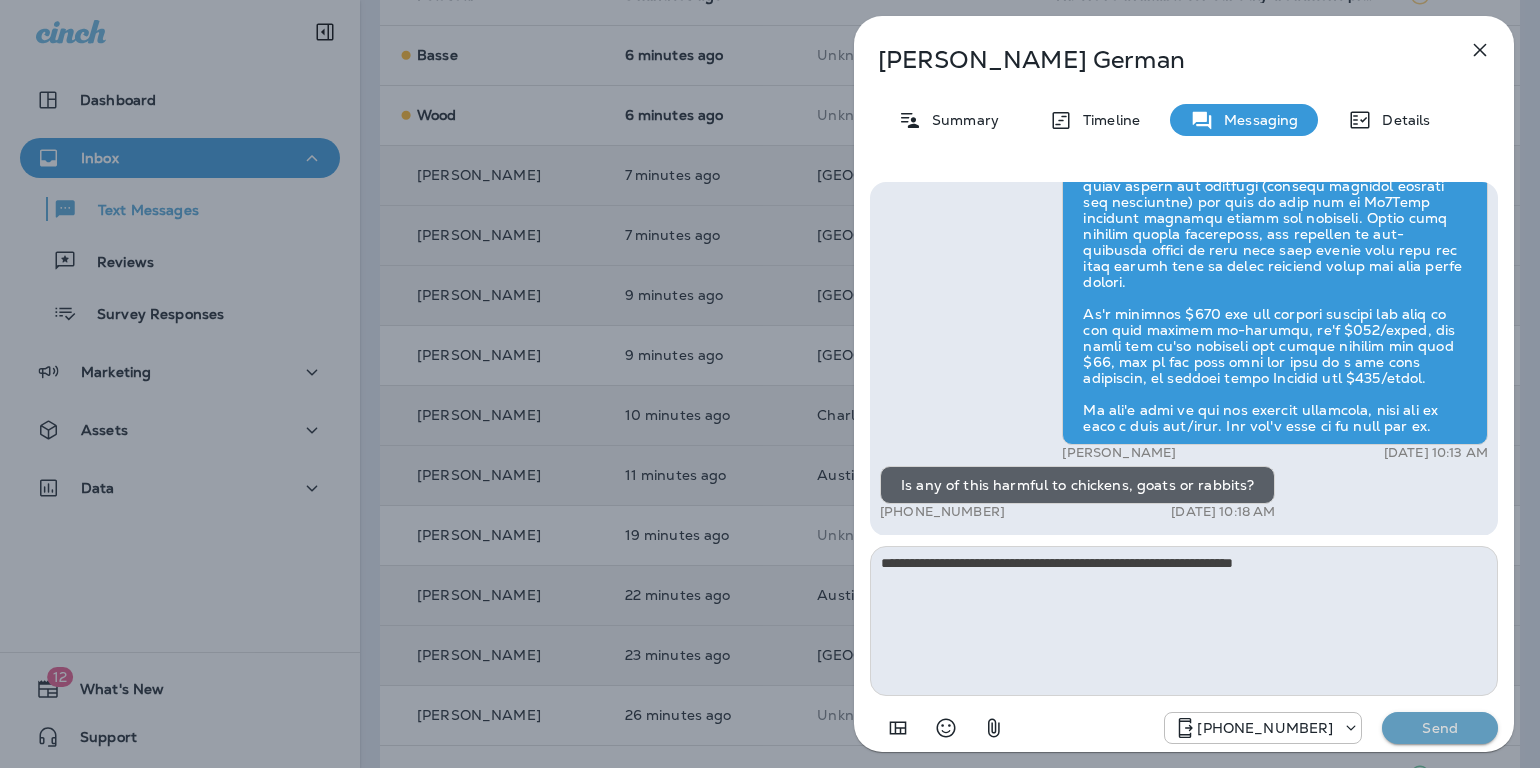 click on "Send" at bounding box center (1440, 728) 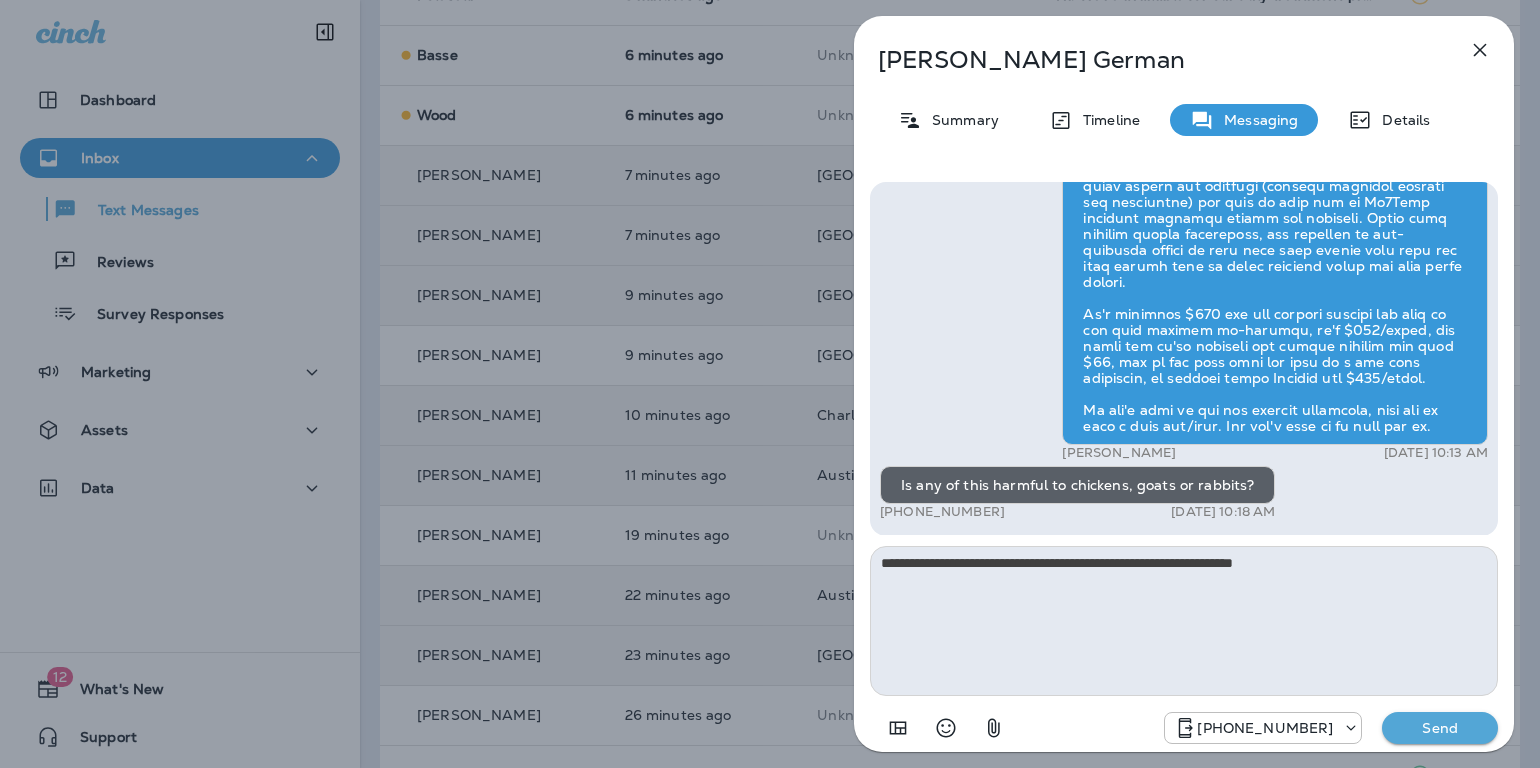 type 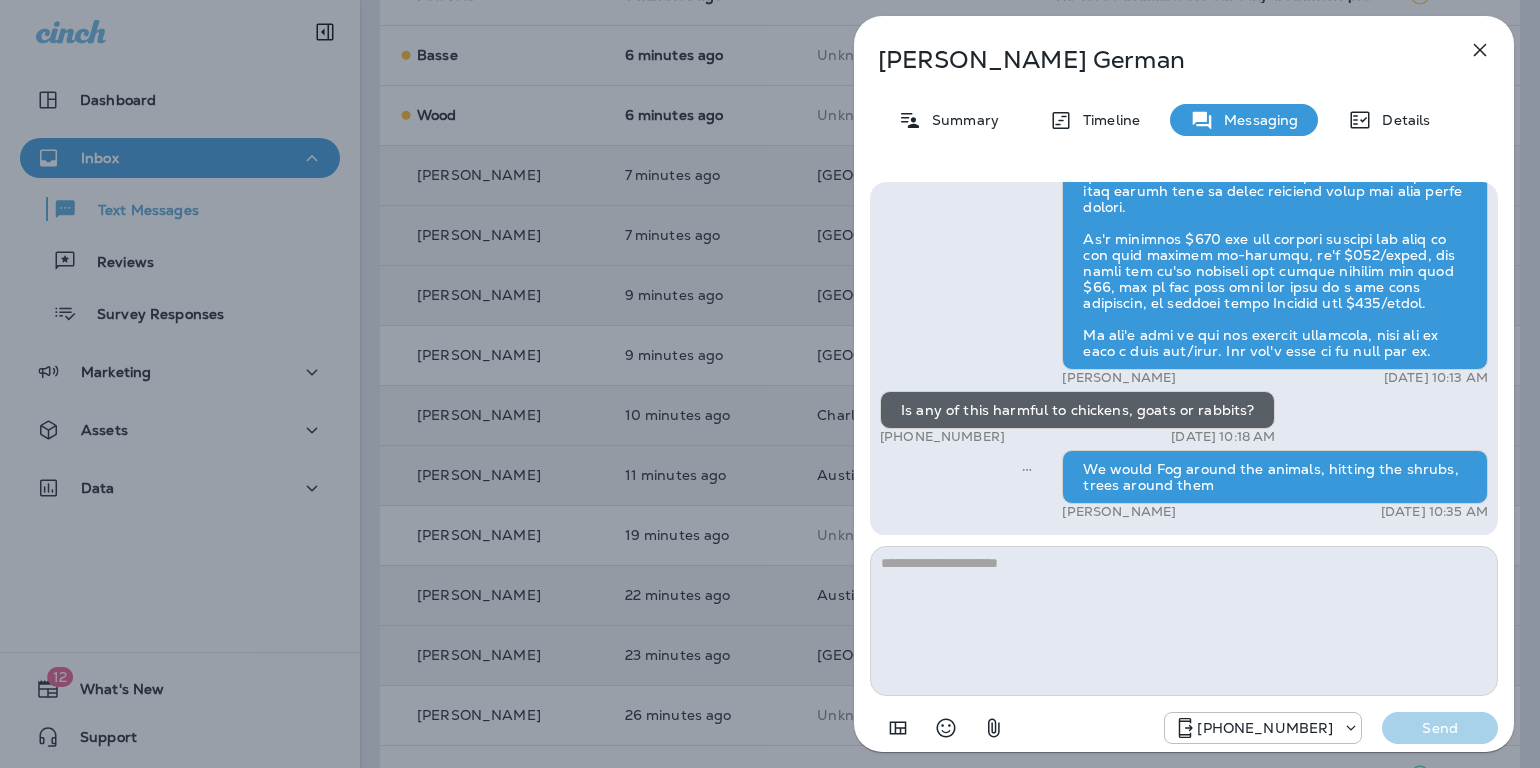 drag, startPoint x: 1476, startPoint y: 53, endPoint x: 1474, endPoint y: 63, distance: 10.198039 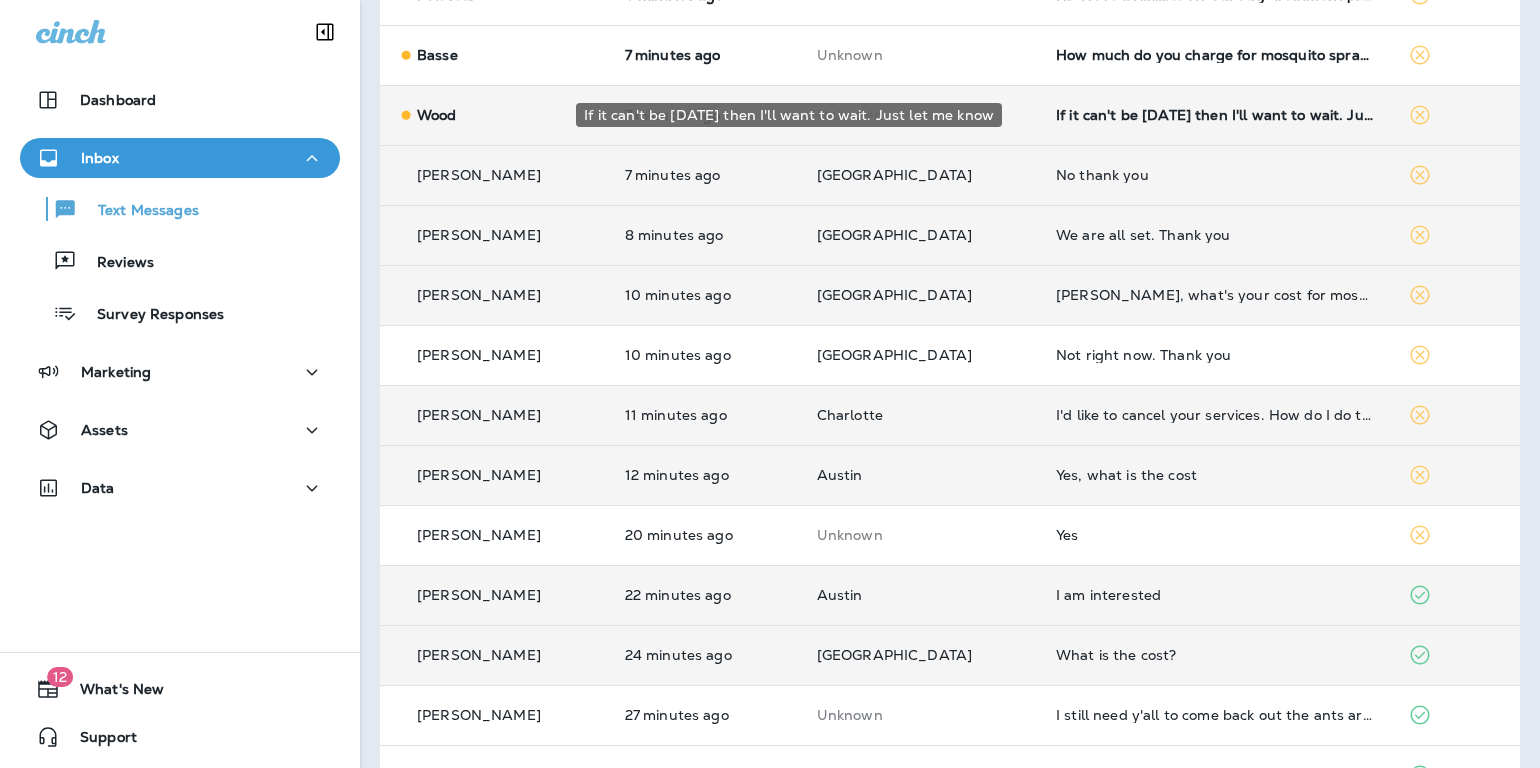 click on "If it can't be today then I'll want to wait. Just let me know" at bounding box center [1216, 115] 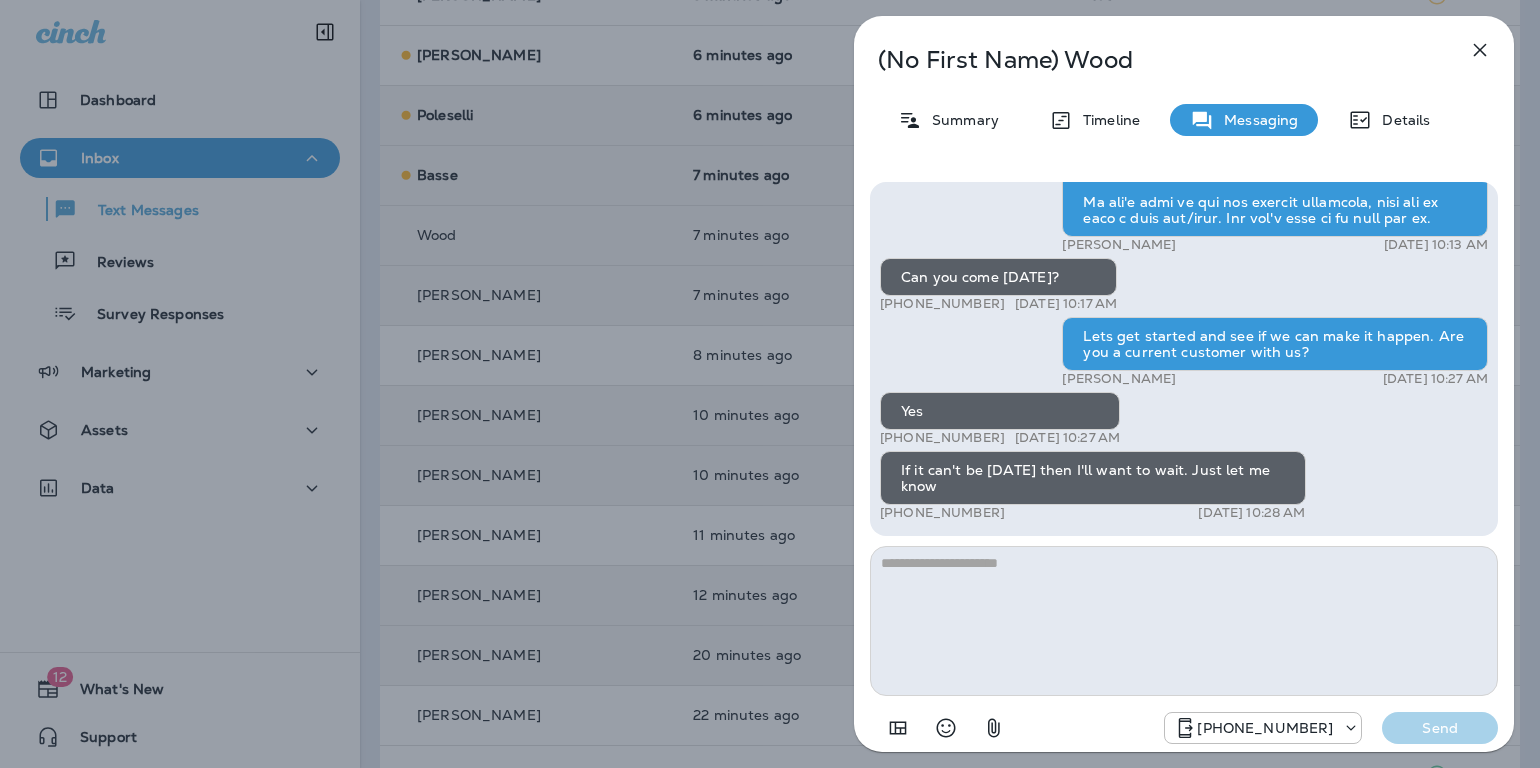 click 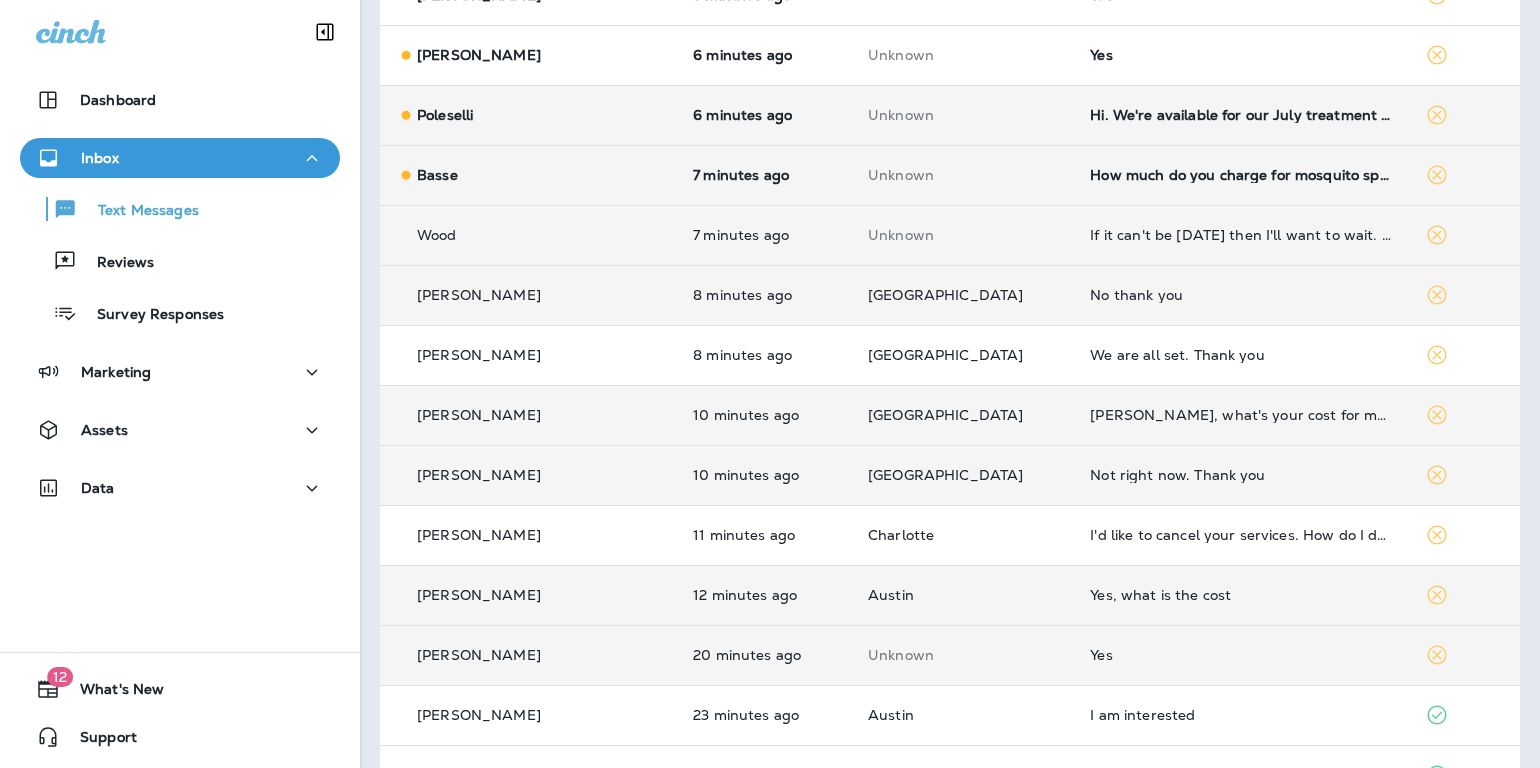 click on "How much do you charge for mosquito spraying?" at bounding box center (1241, 175) 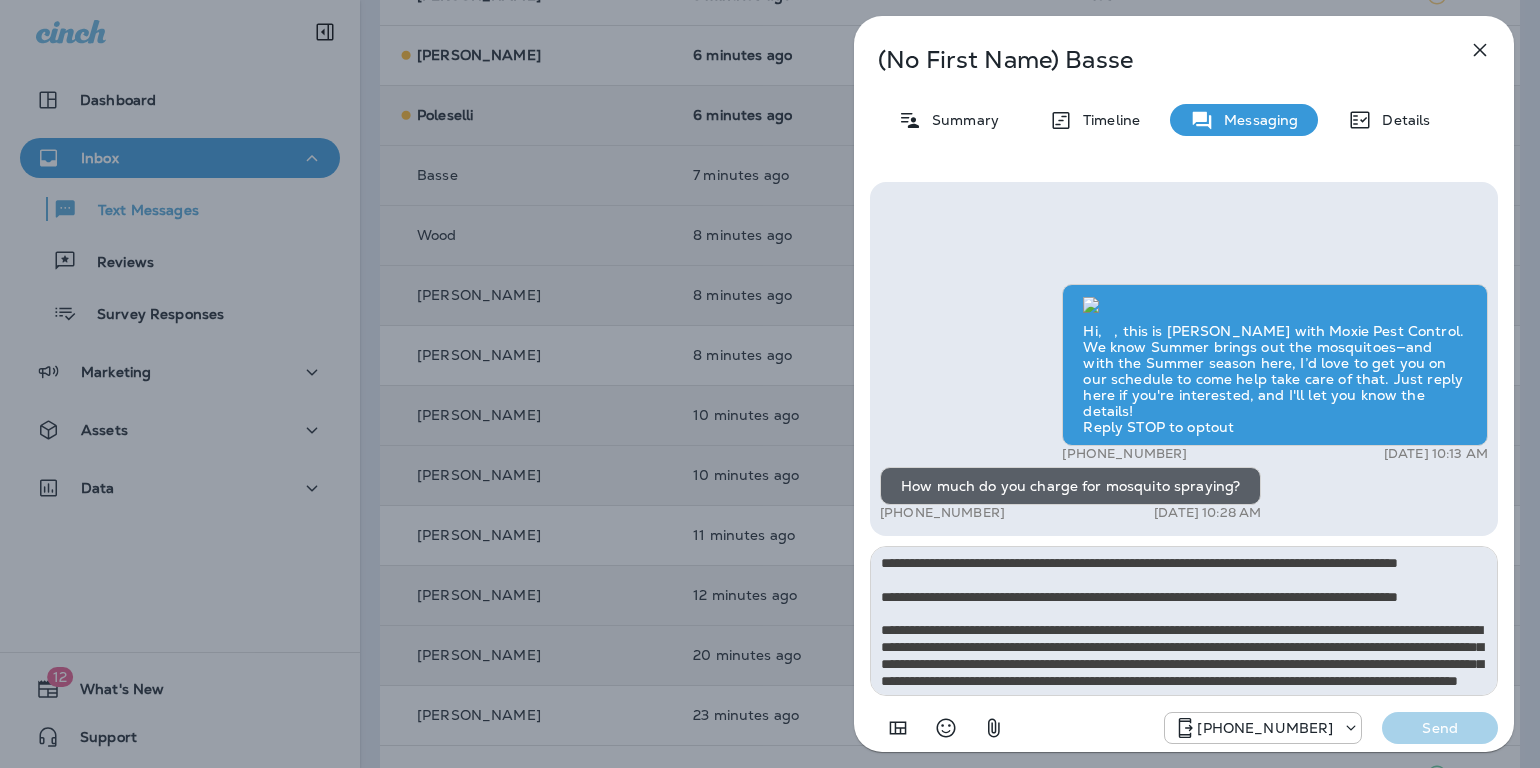 scroll, scrollTop: 196, scrollLeft: 0, axis: vertical 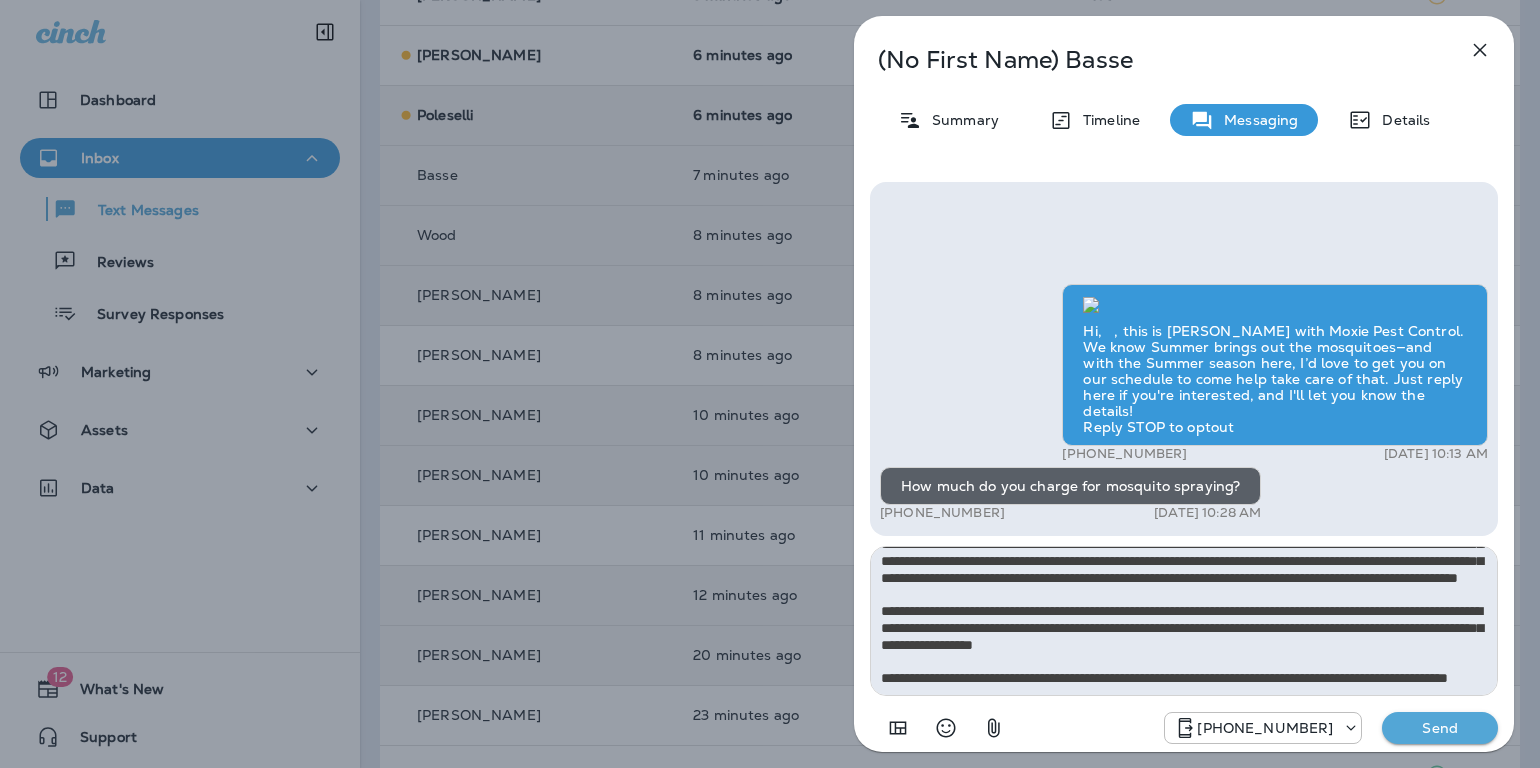 type on "**********" 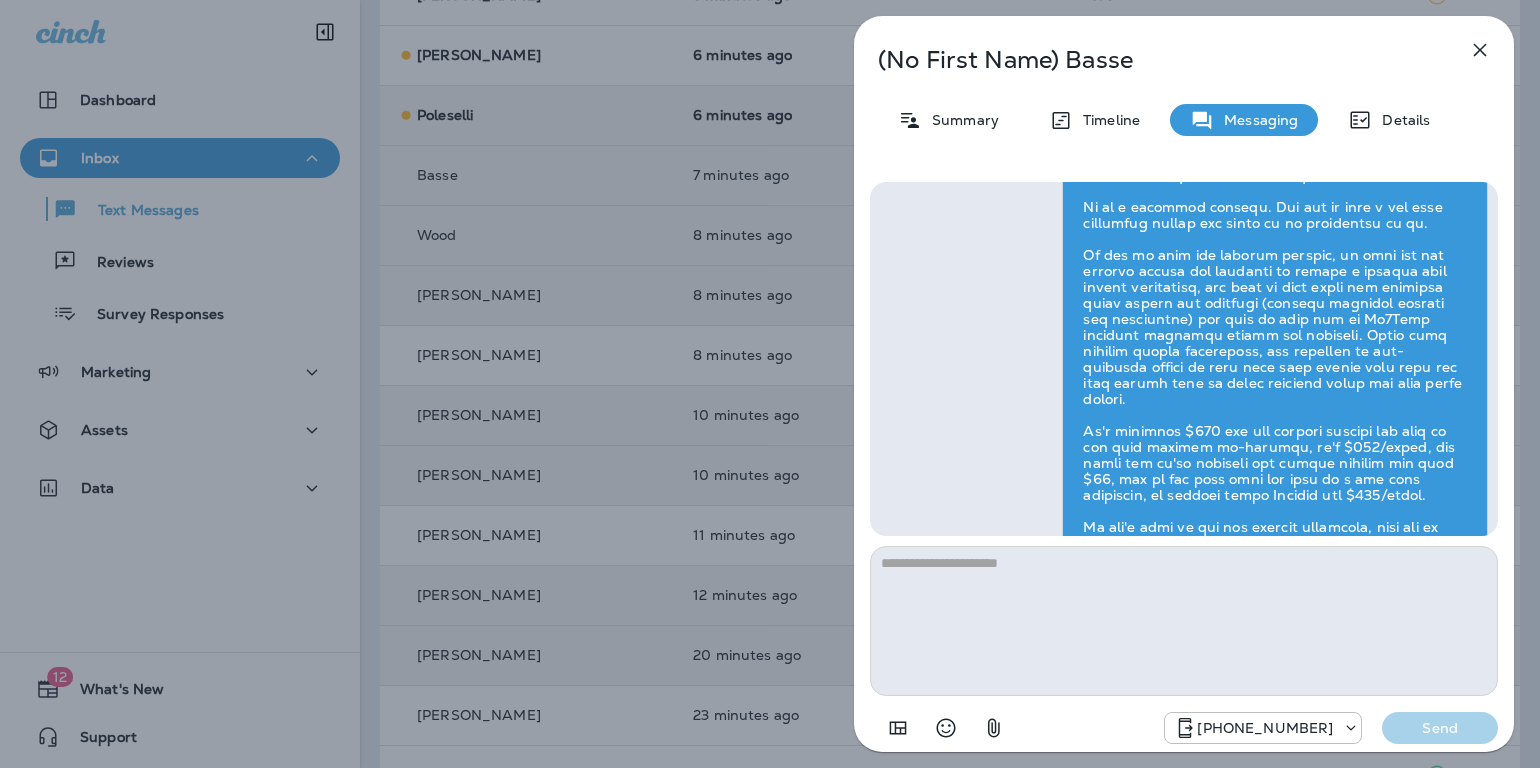 scroll, scrollTop: 0, scrollLeft: 0, axis: both 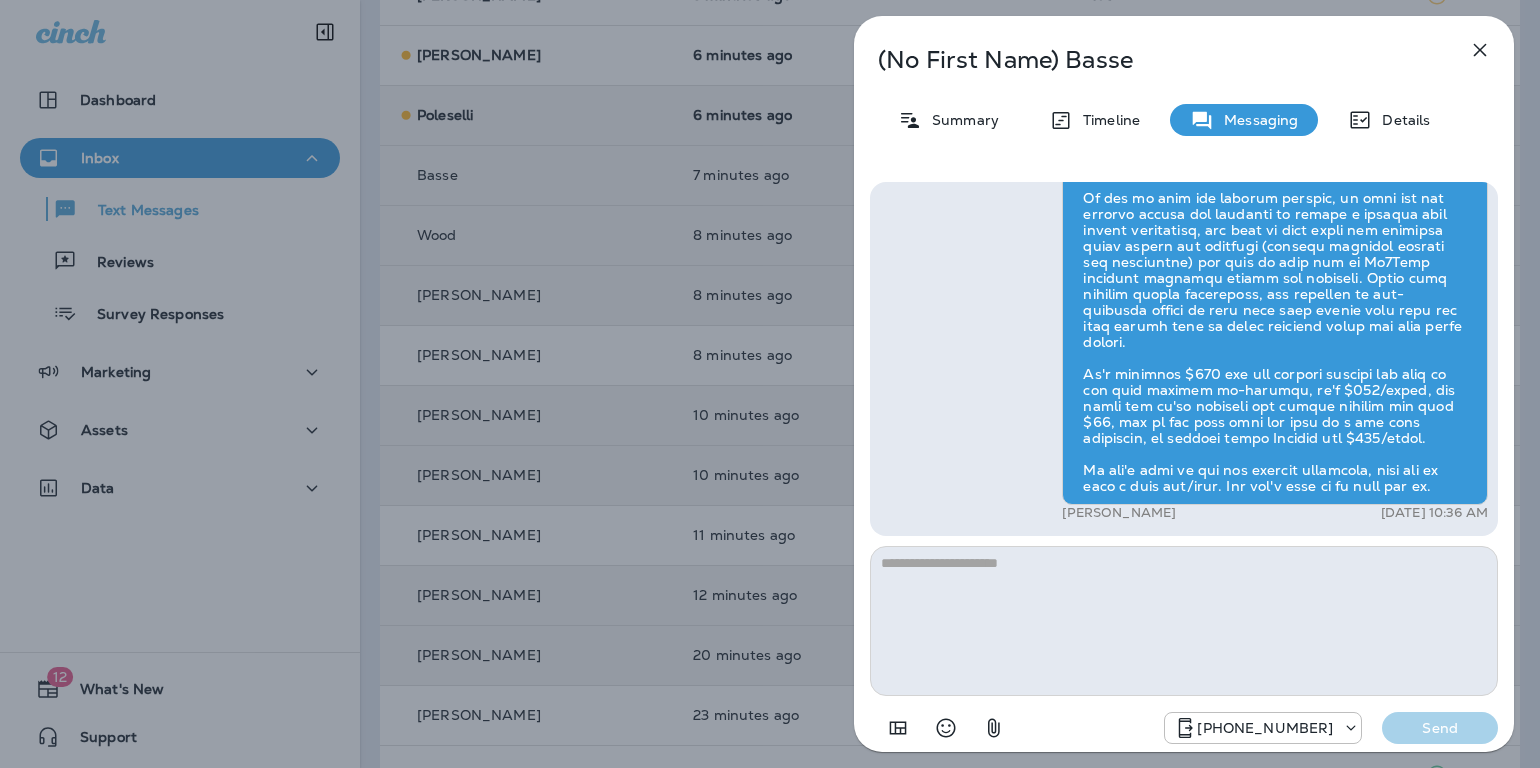 click 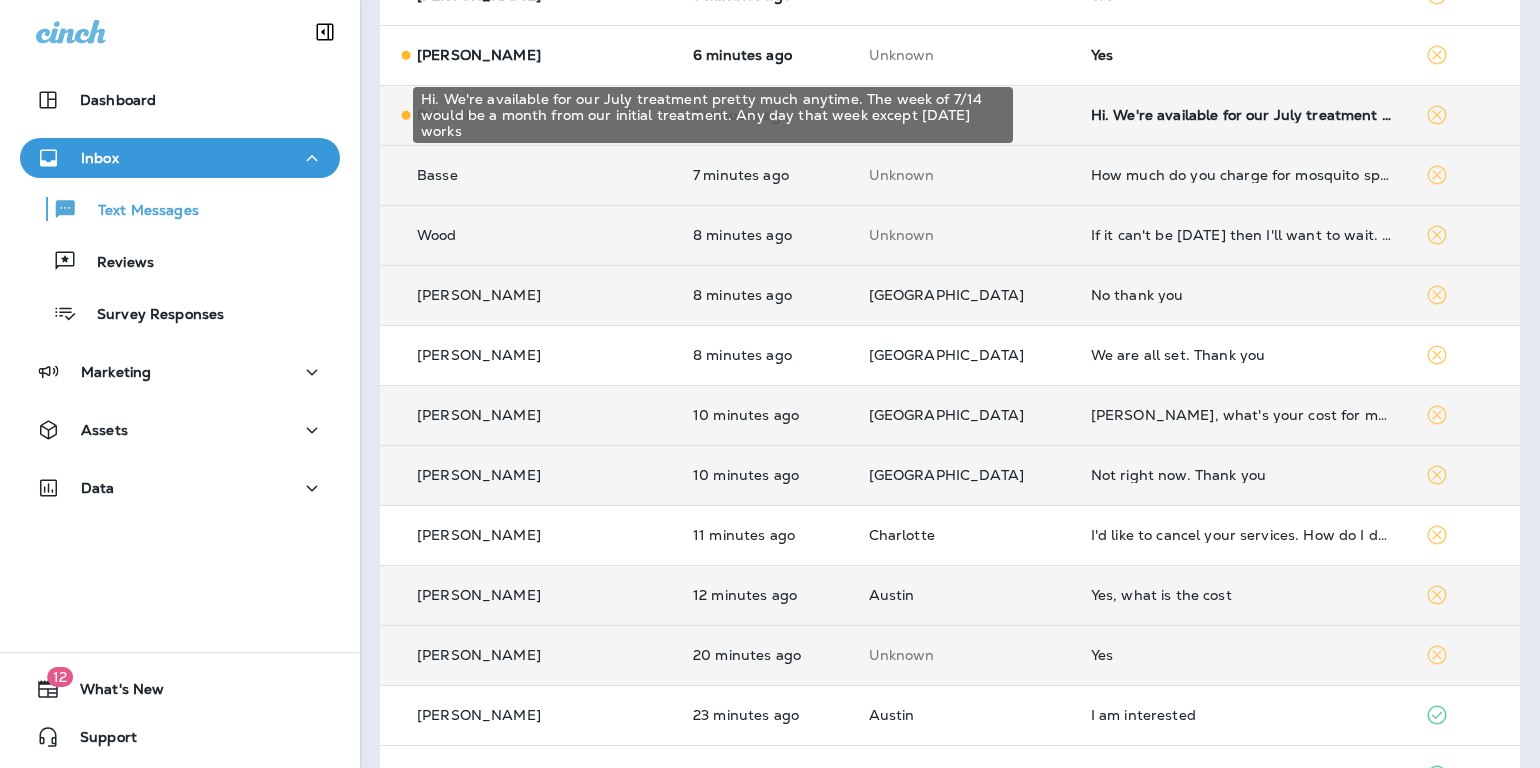 click on "Hi. We're available for our July treatment pretty much anytime. The week of 7/14 would be a month from our initial treatment. Any day that week except Mon 7/14 works" at bounding box center (1242, 115) 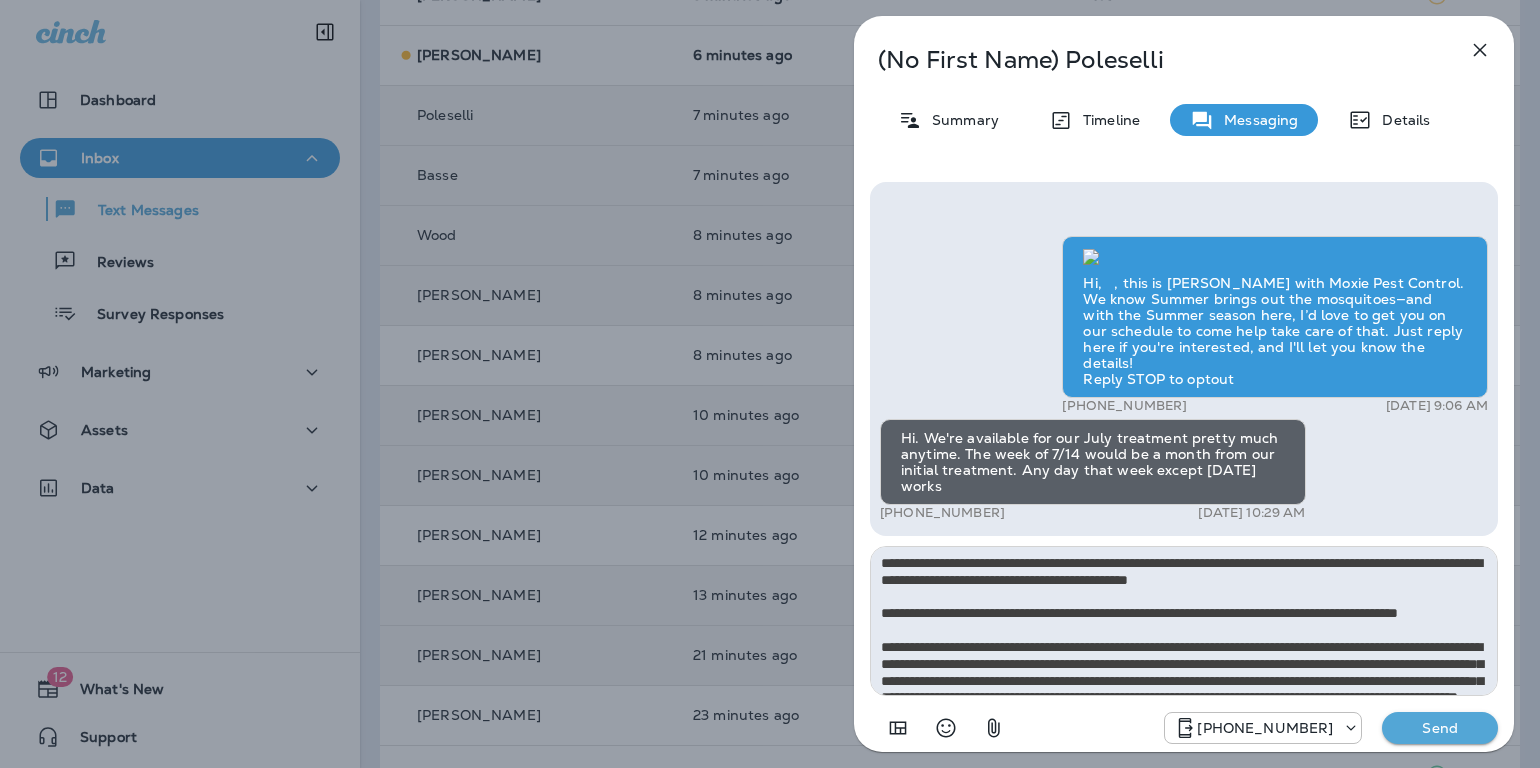 scroll, scrollTop: 196, scrollLeft: 0, axis: vertical 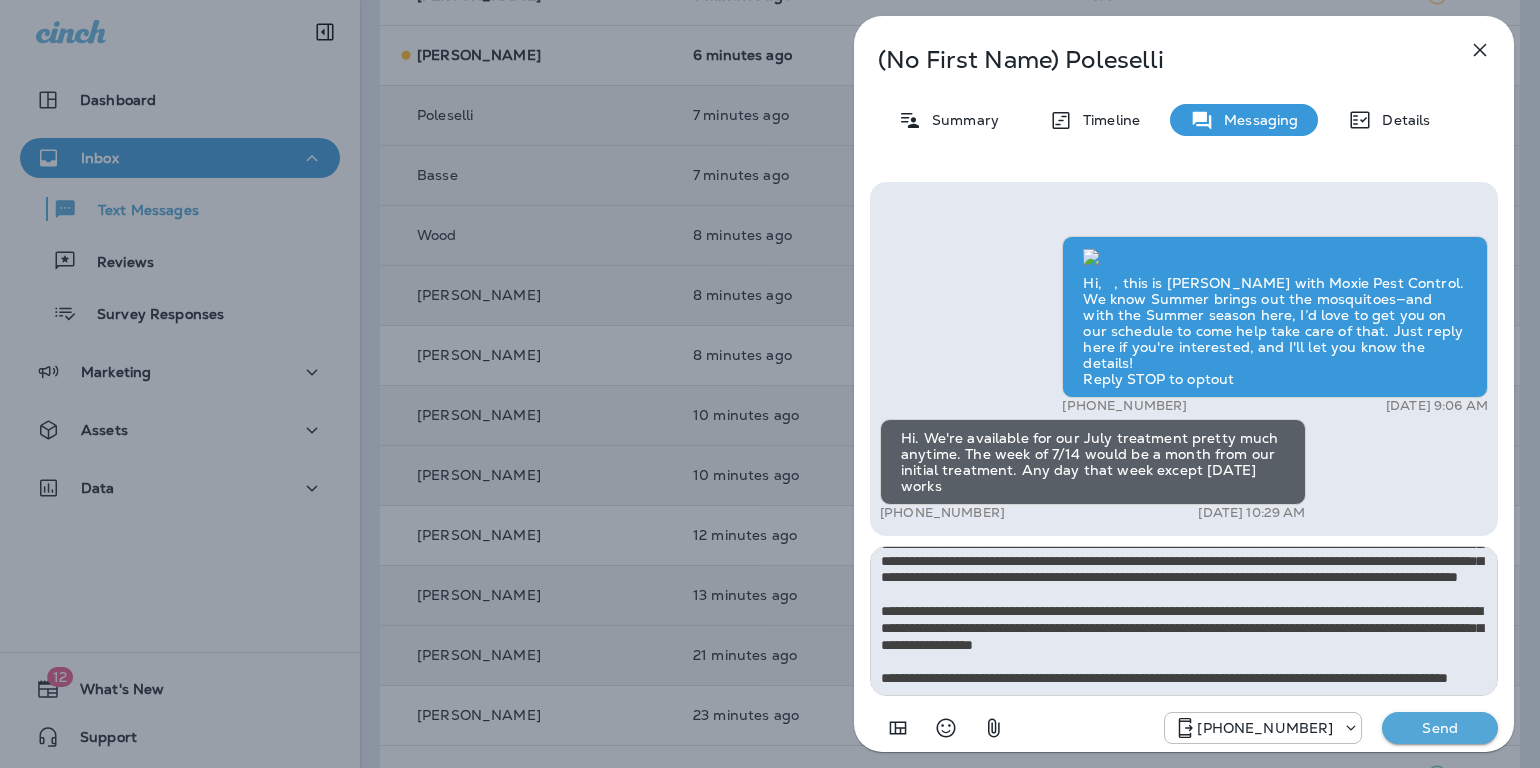 type on "**********" 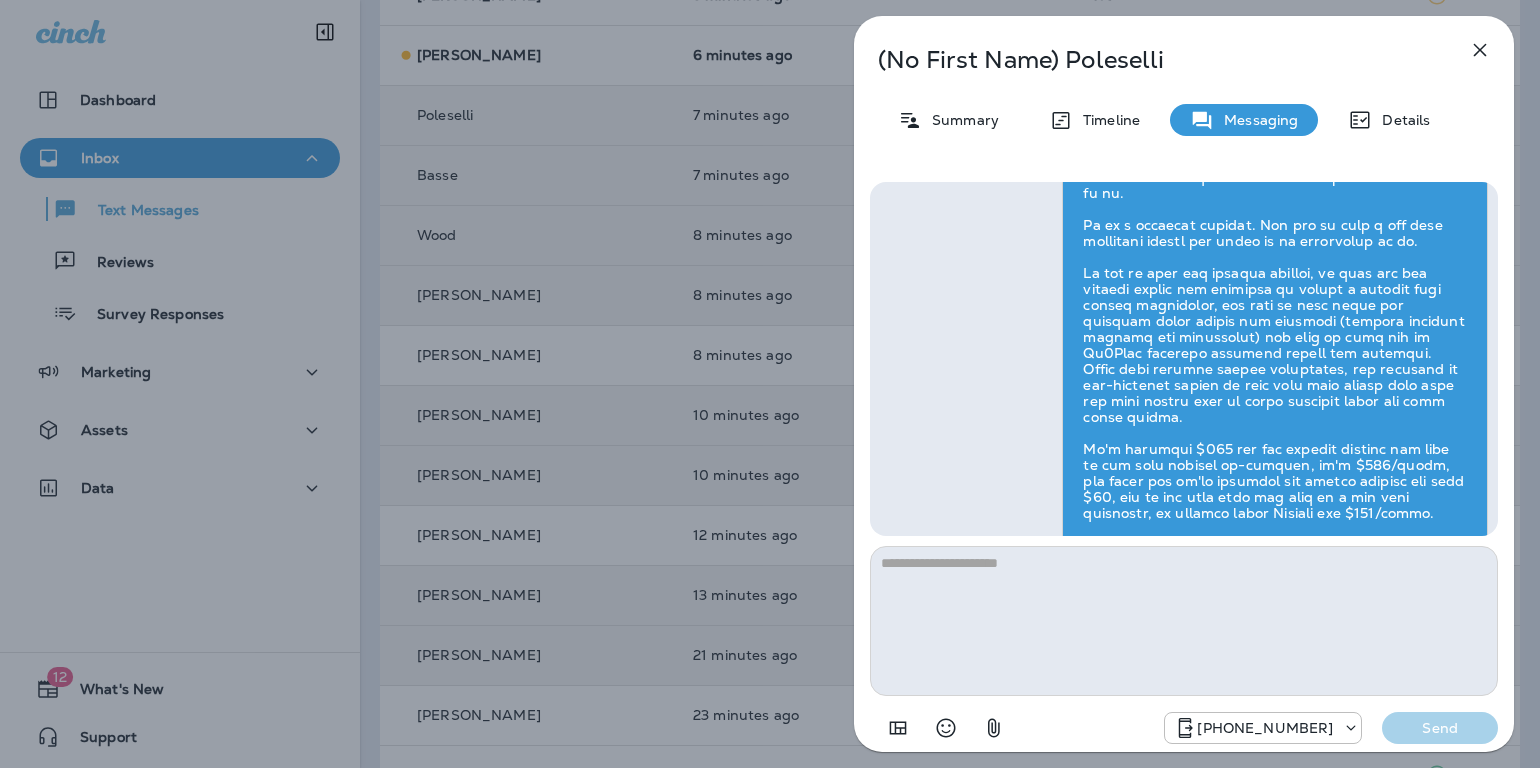 scroll, scrollTop: 0, scrollLeft: 0, axis: both 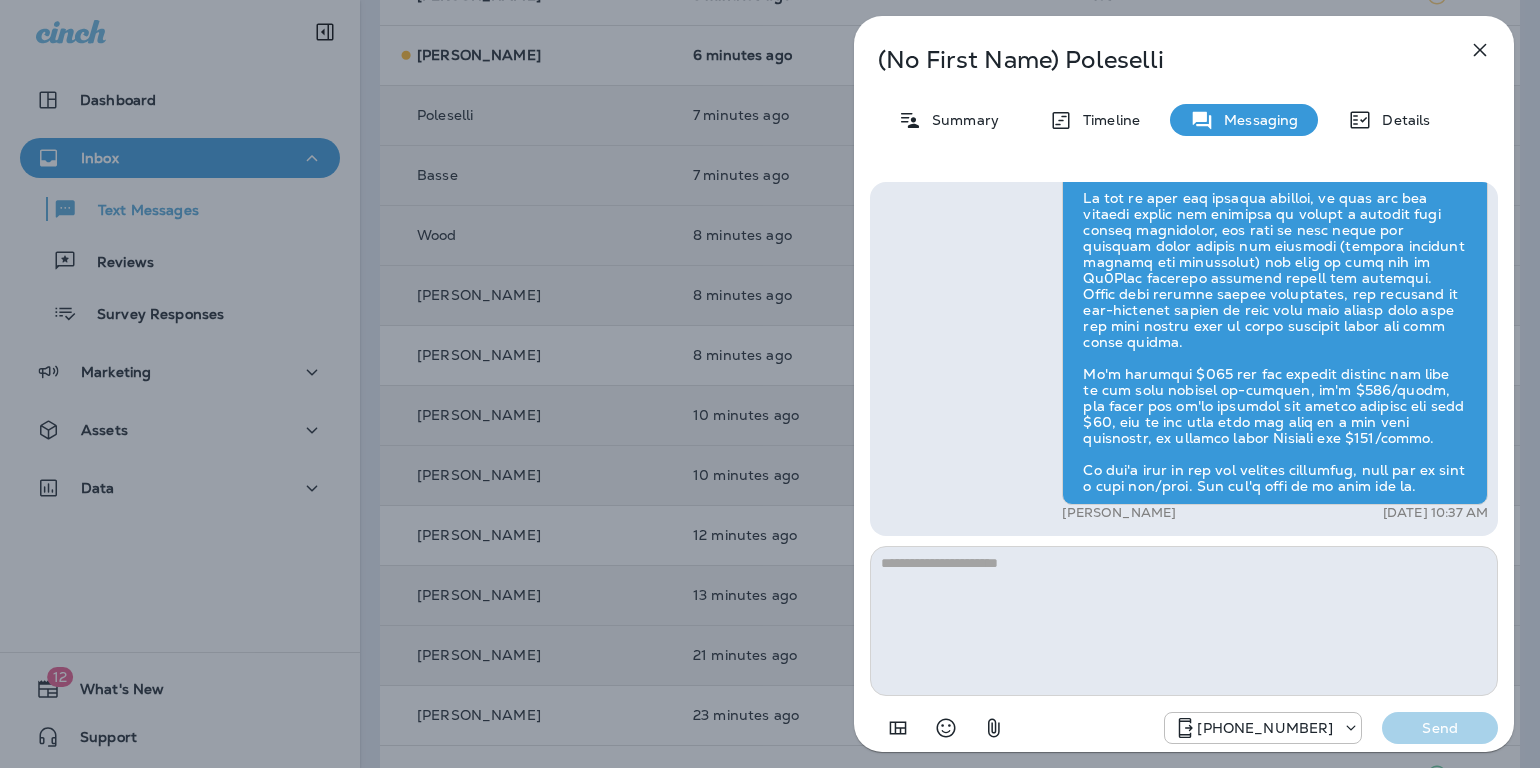 click 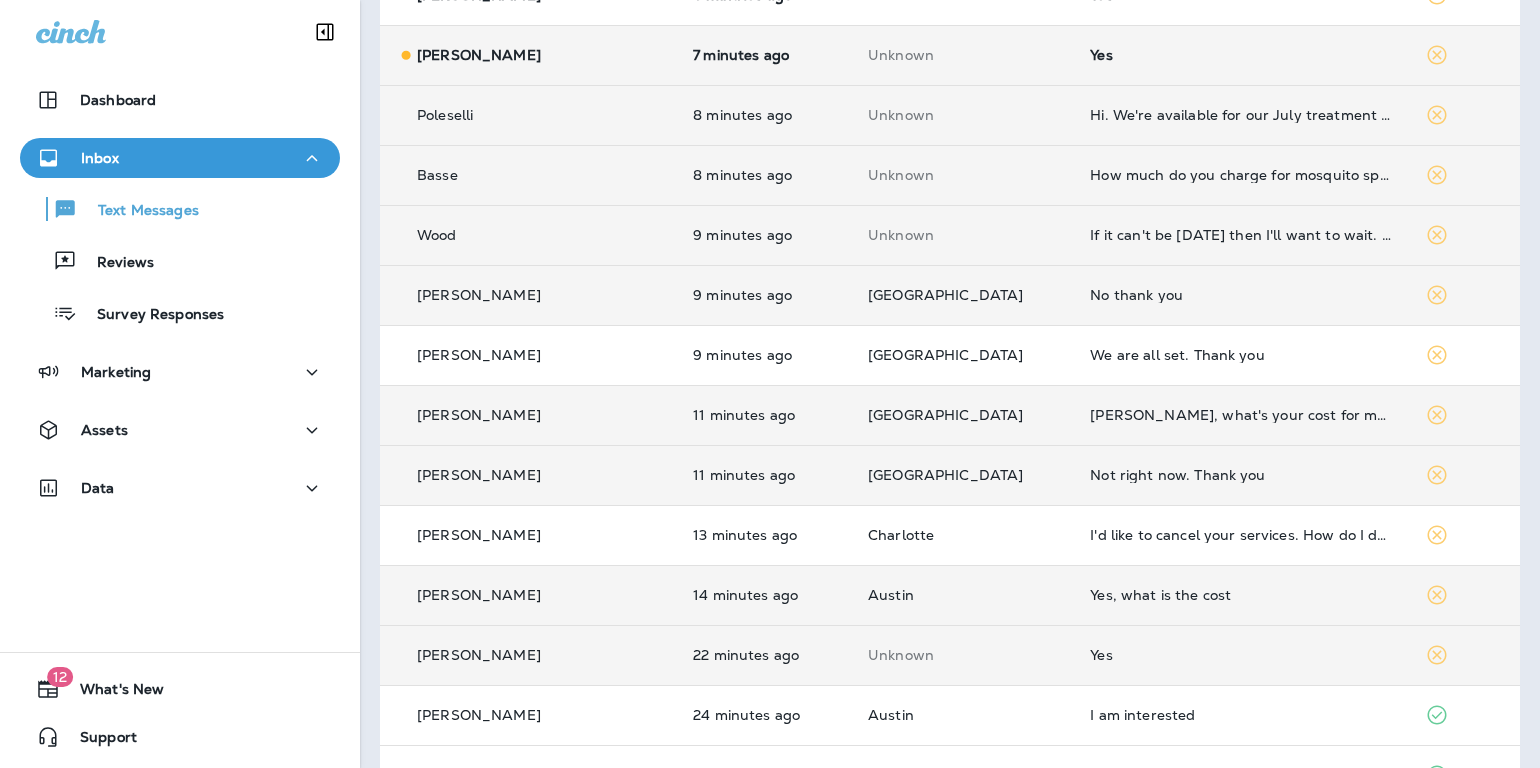 click on "Yes" at bounding box center [1241, 55] 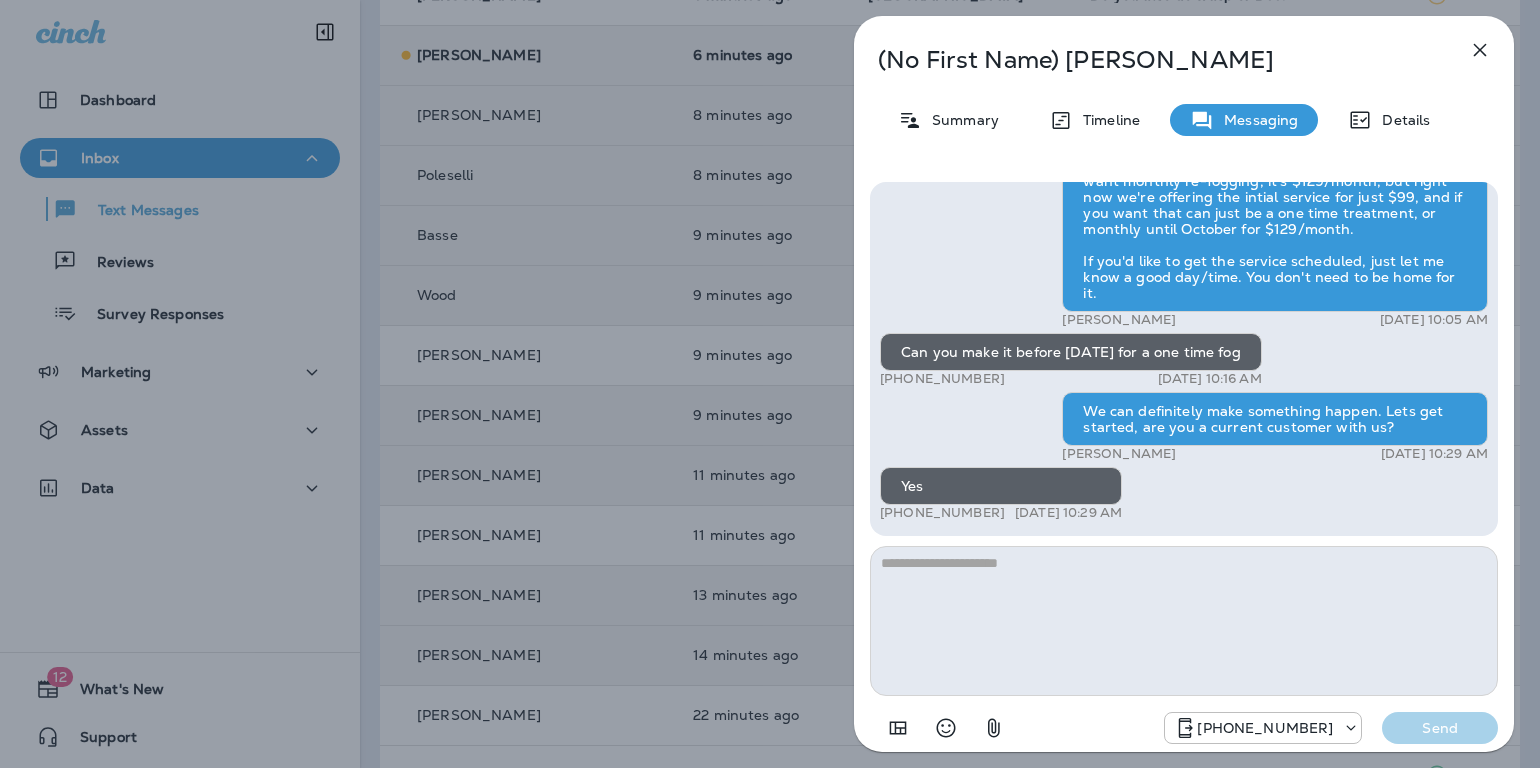 click 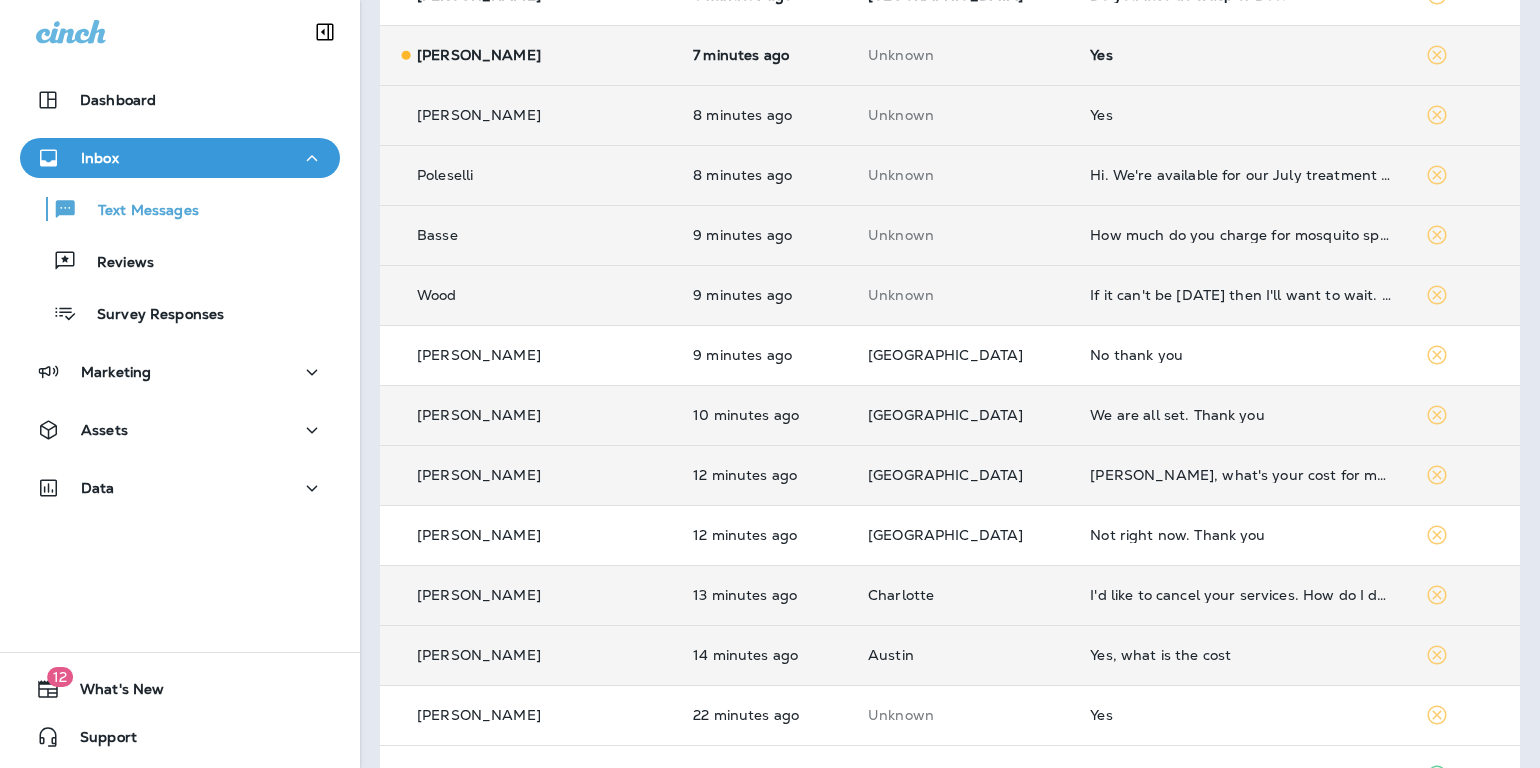 click on "Yes" at bounding box center (1241, 55) 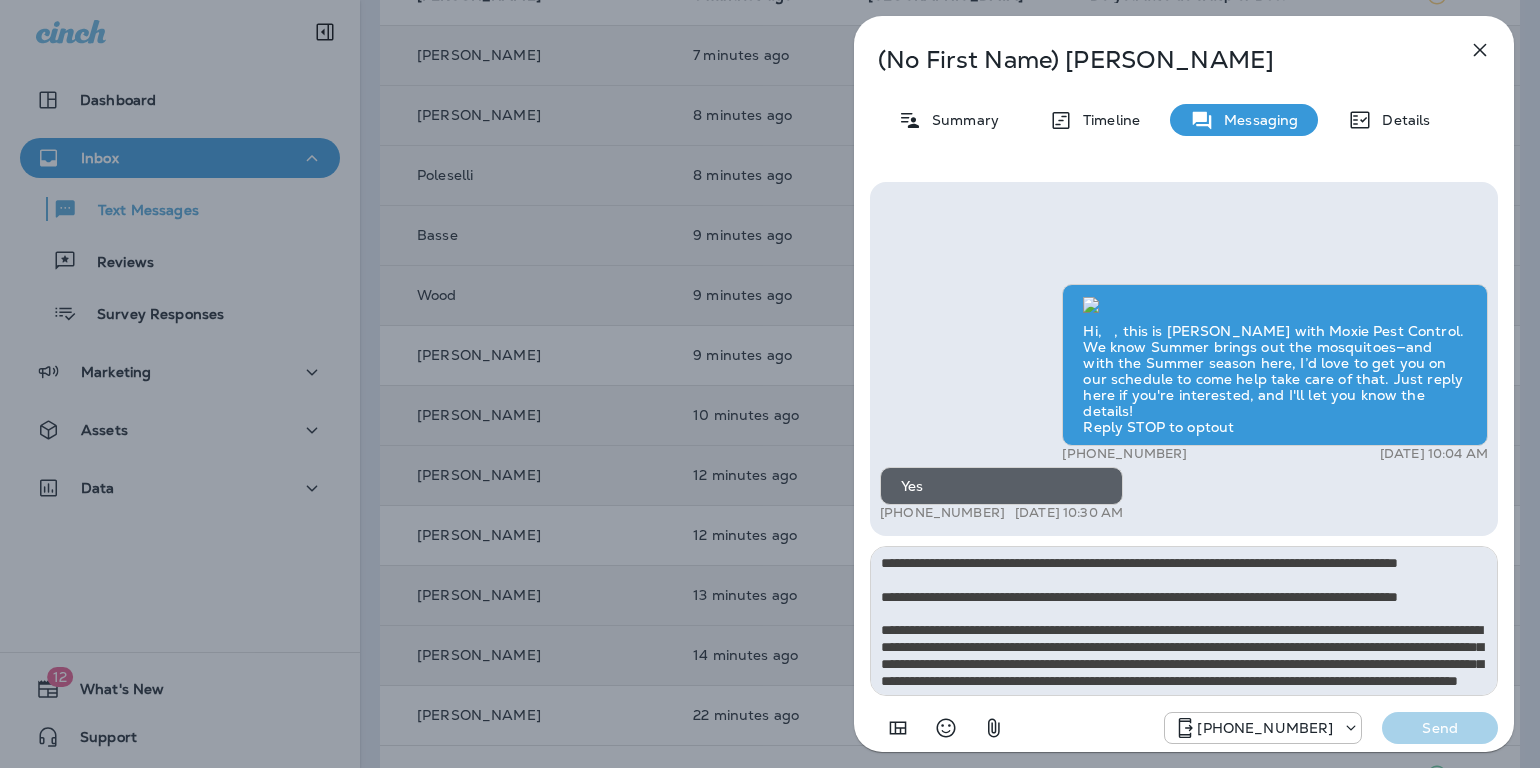 scroll, scrollTop: 196, scrollLeft: 0, axis: vertical 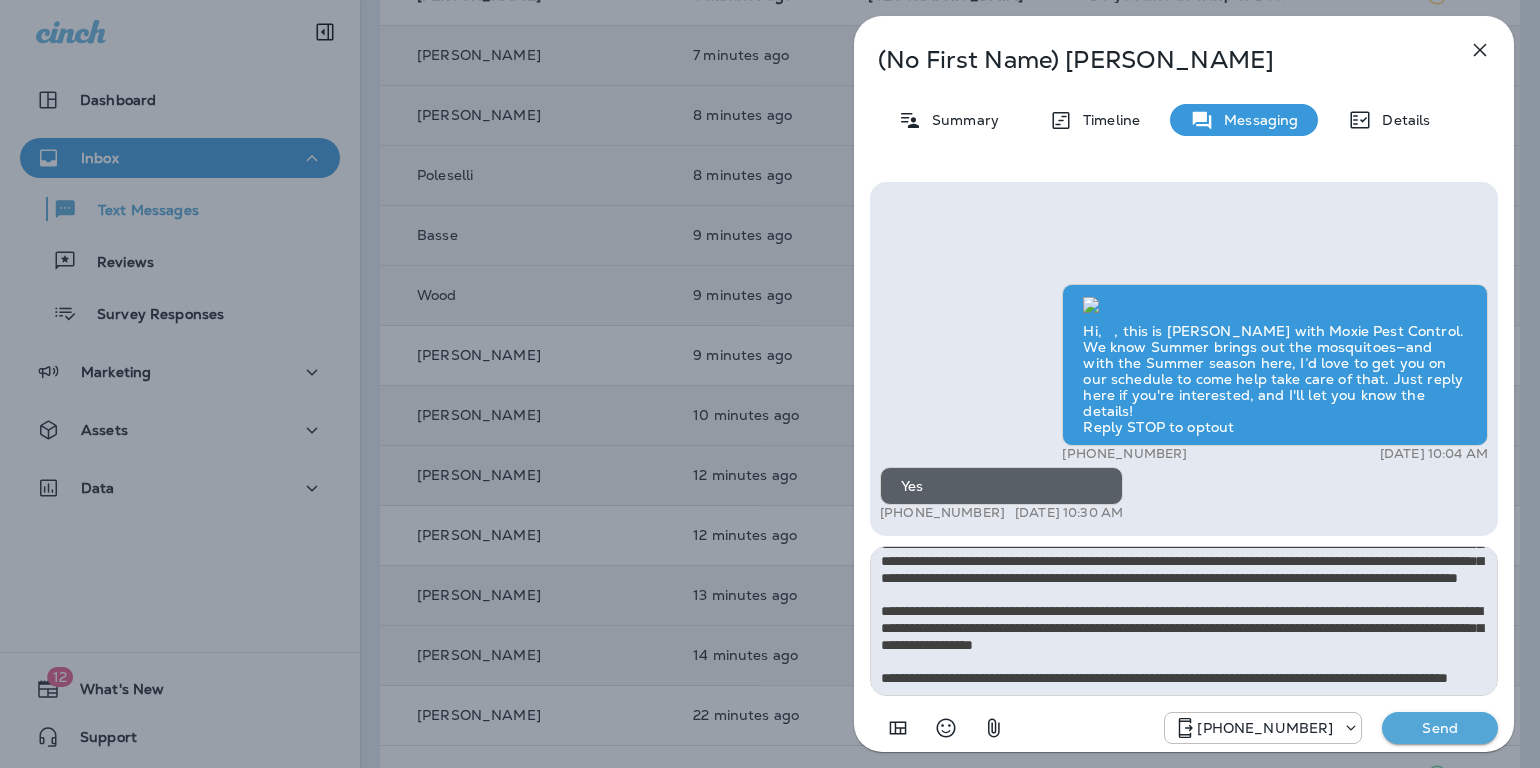 type on "**********" 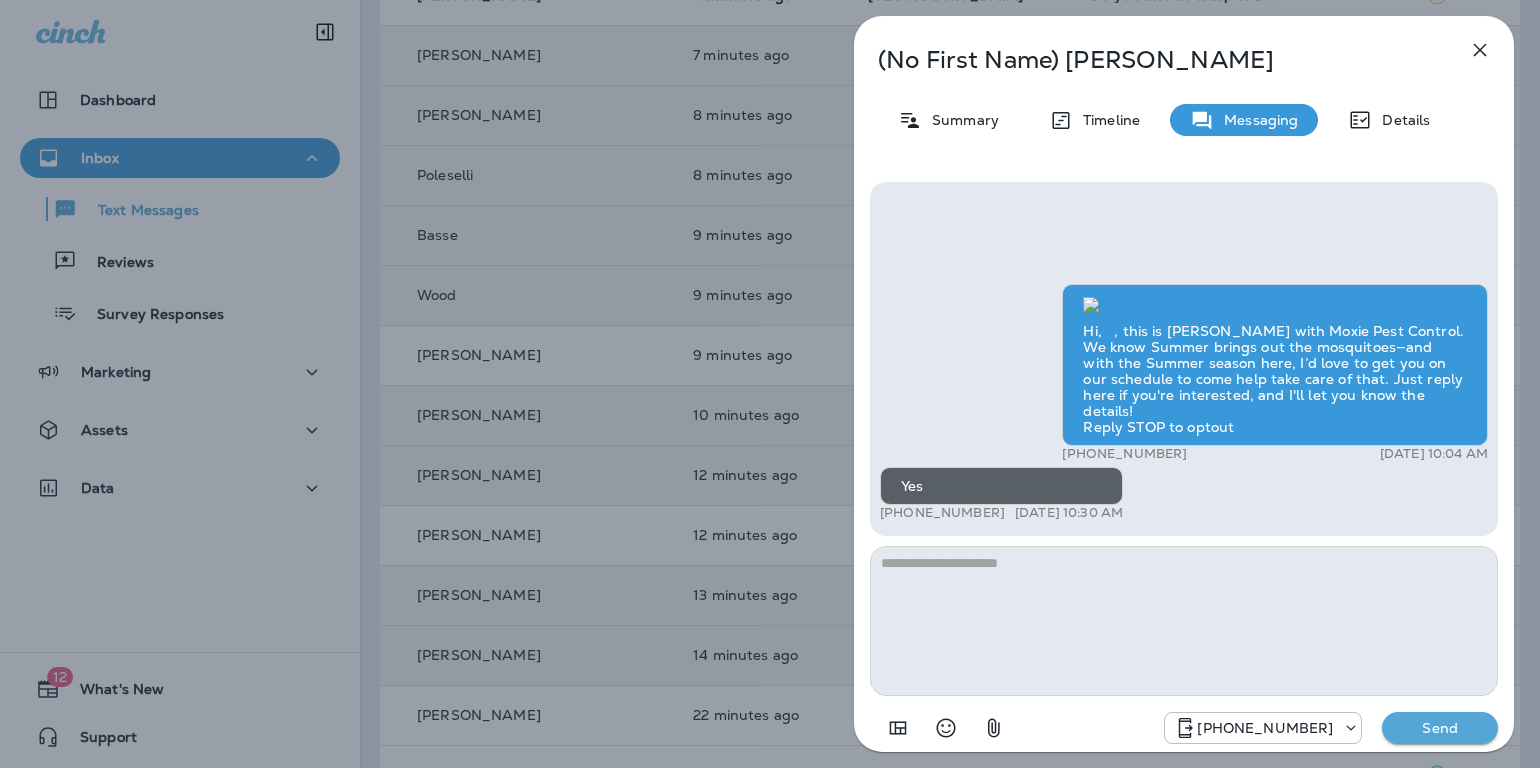 scroll, scrollTop: 0, scrollLeft: 0, axis: both 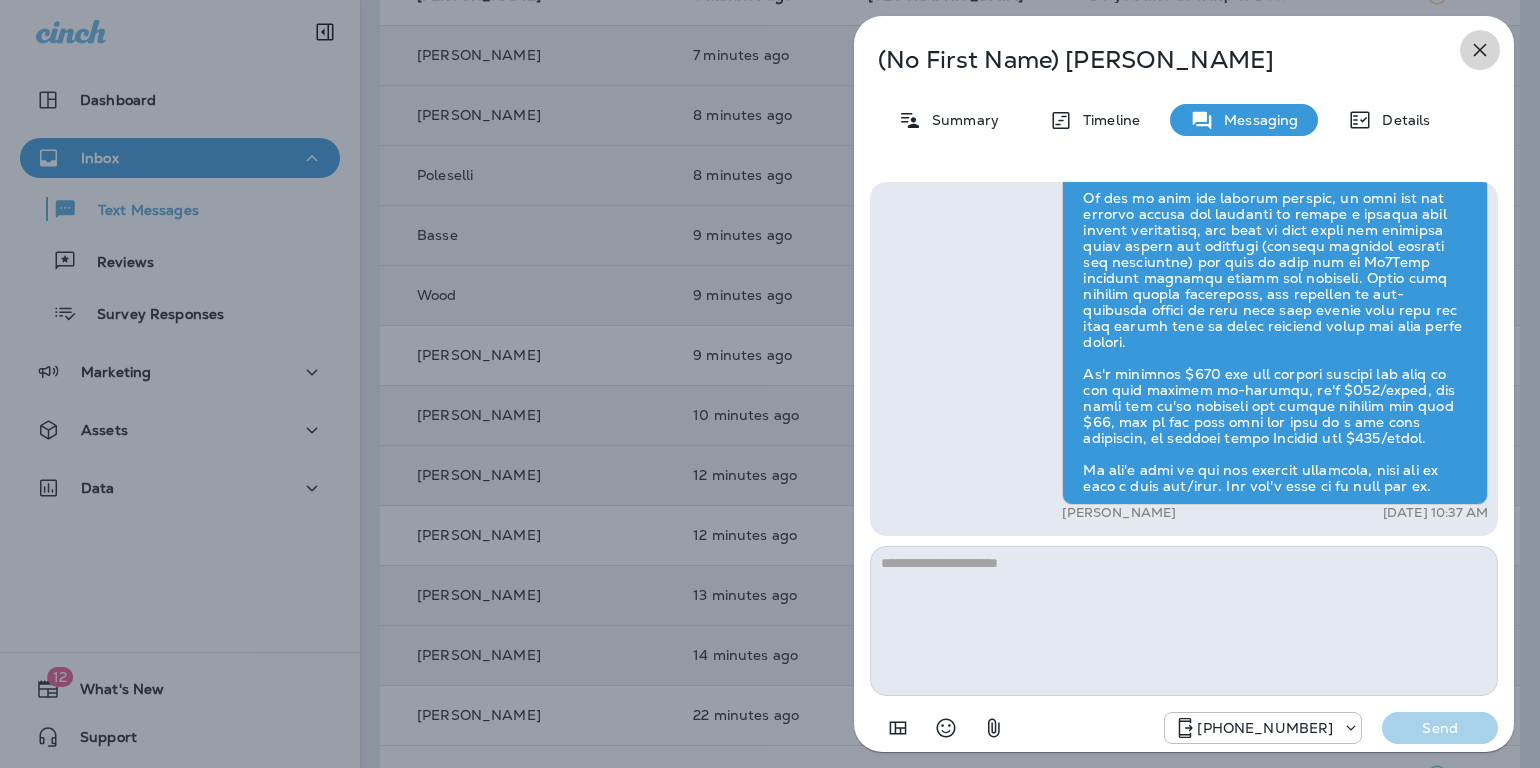 drag, startPoint x: 1479, startPoint y: 50, endPoint x: 1469, endPoint y: 57, distance: 12.206555 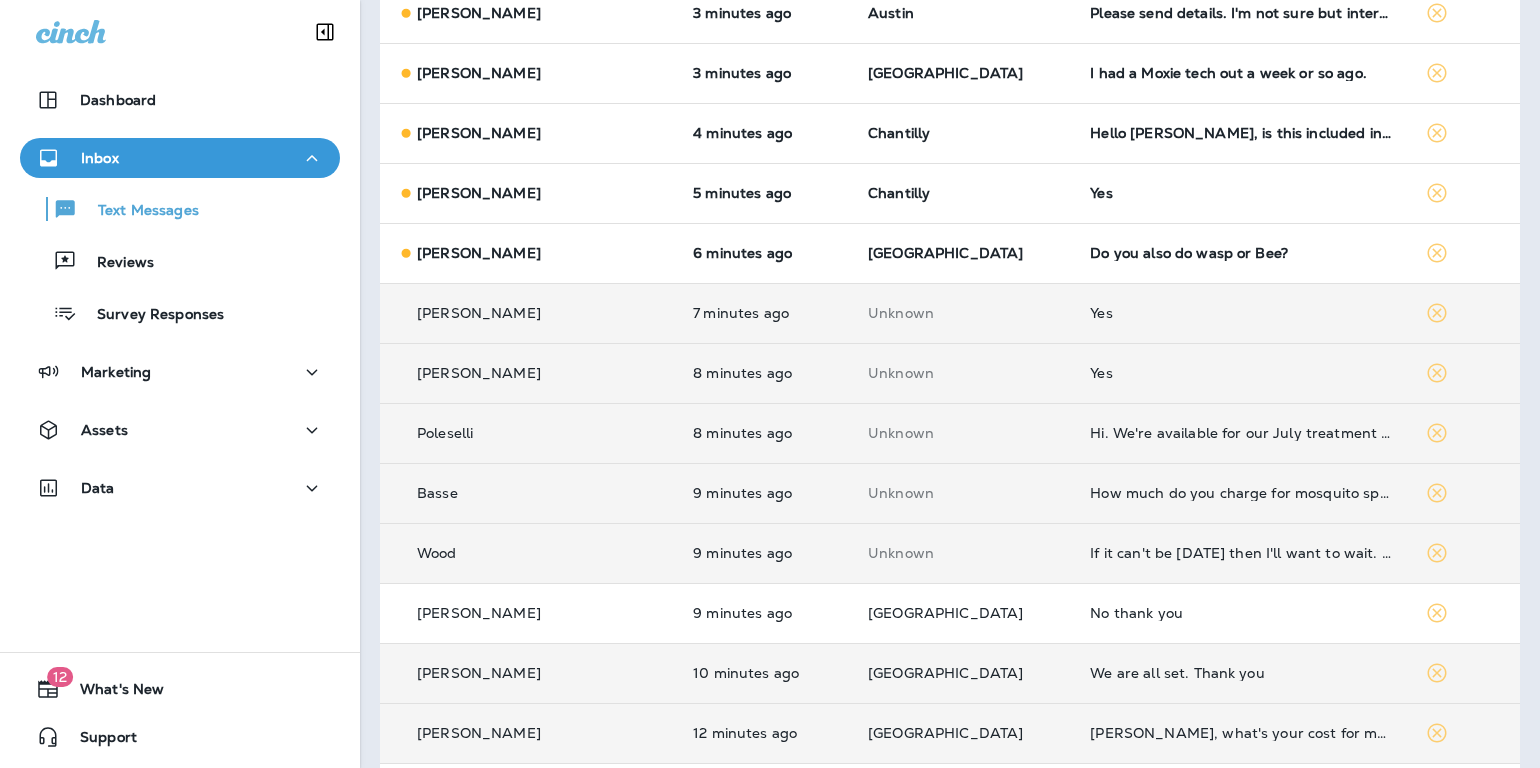 scroll, scrollTop: 269, scrollLeft: 0, axis: vertical 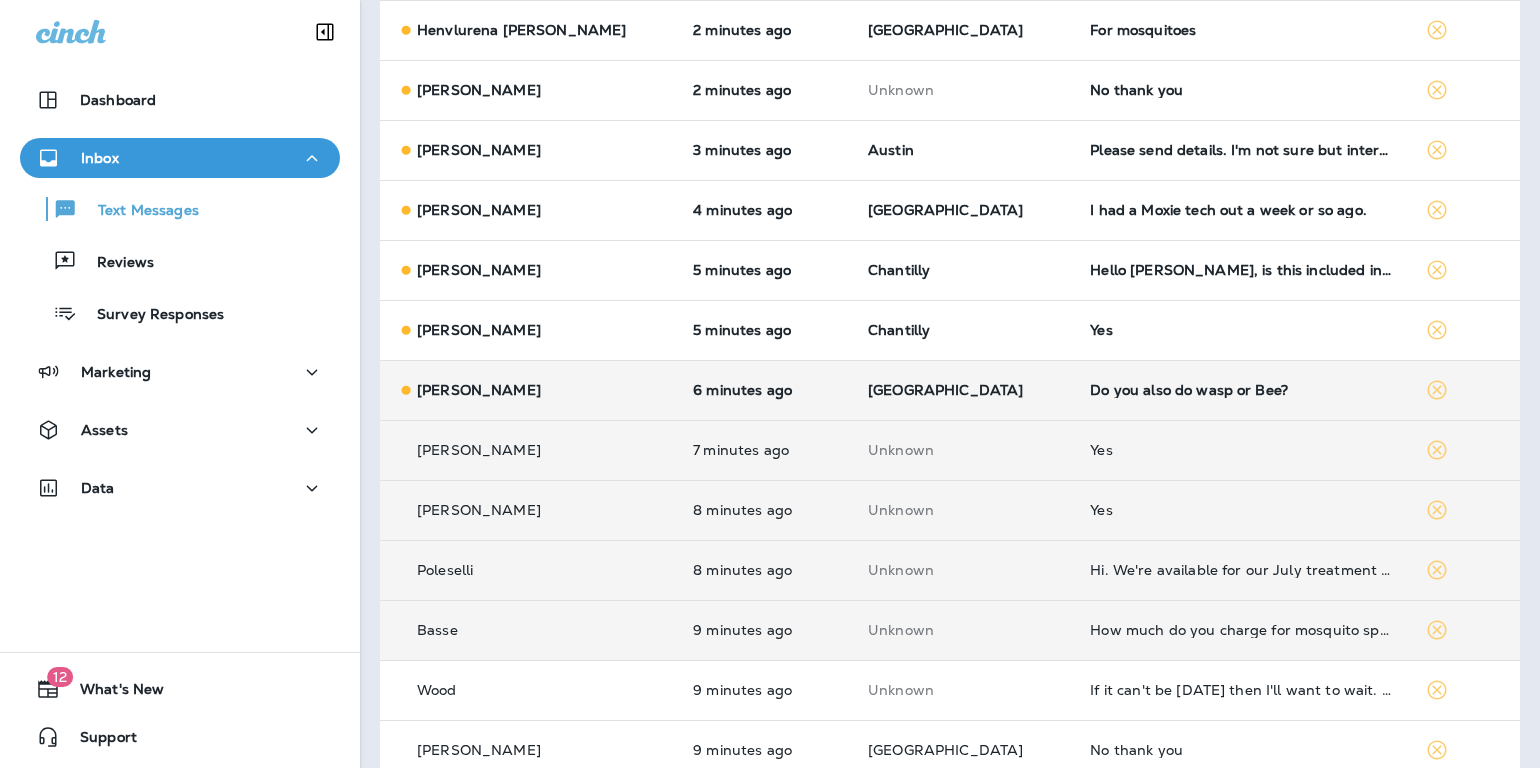 click on "Do you also do wasp or Bee?" at bounding box center (1241, 390) 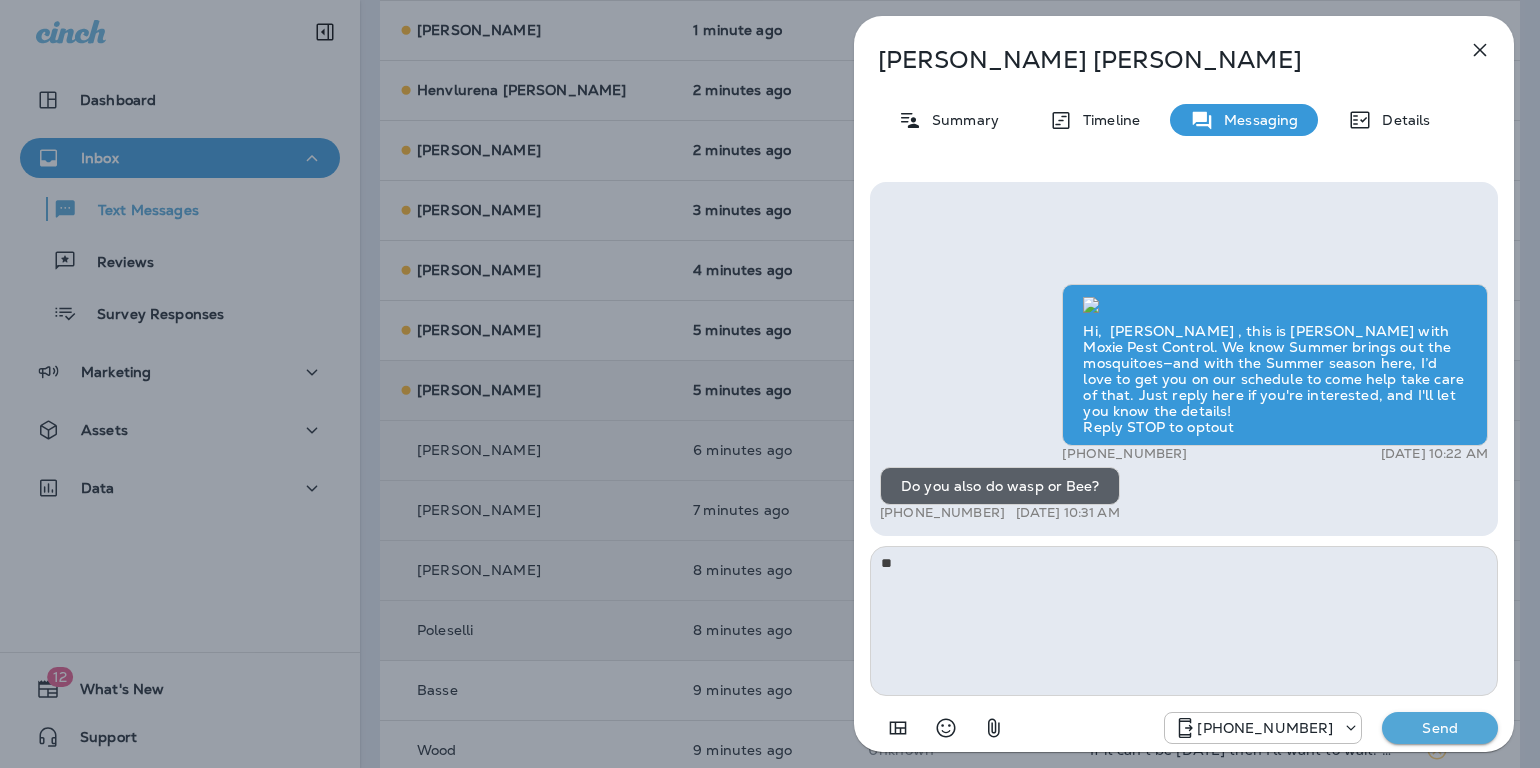 type on "*" 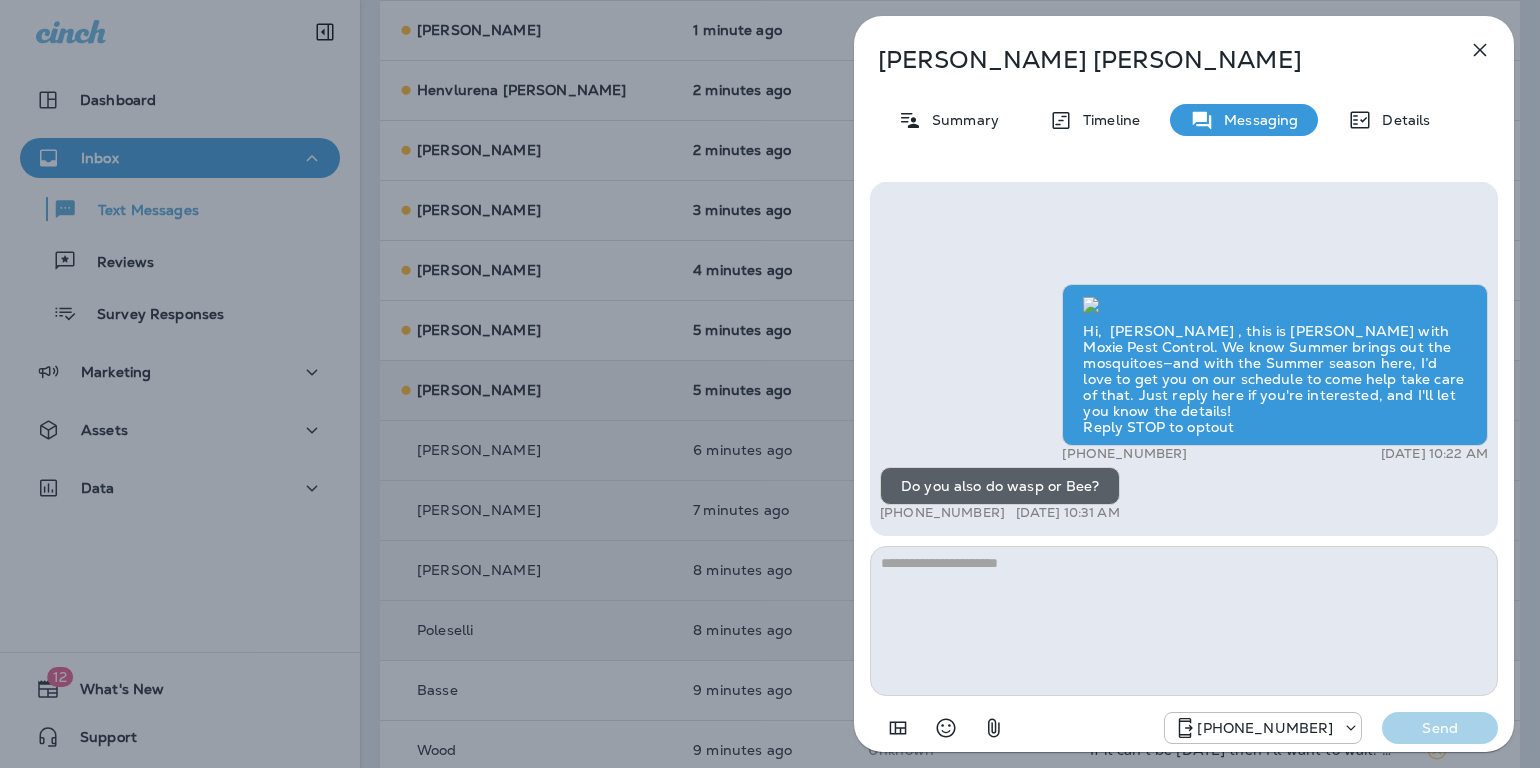 type on "*" 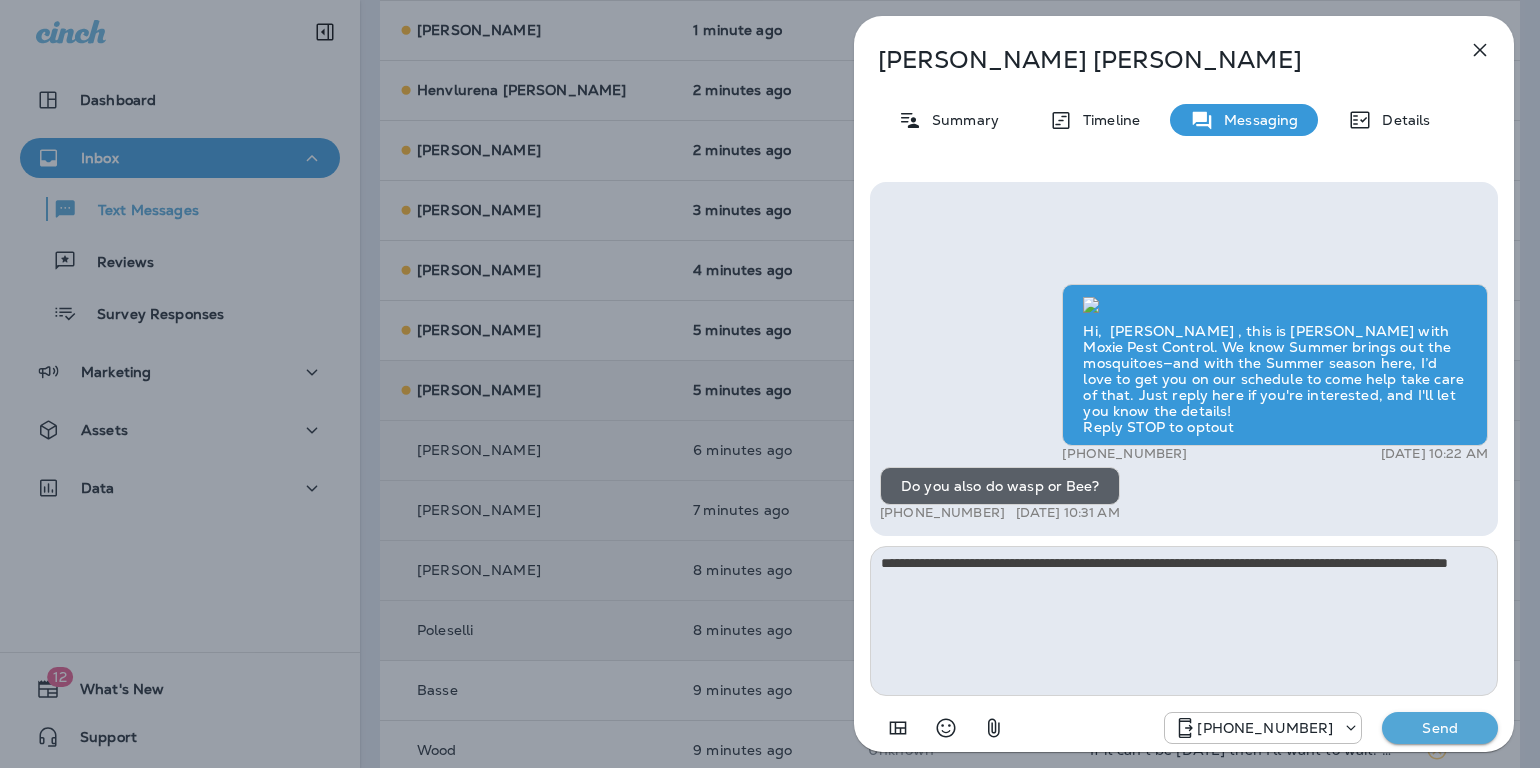 type on "**********" 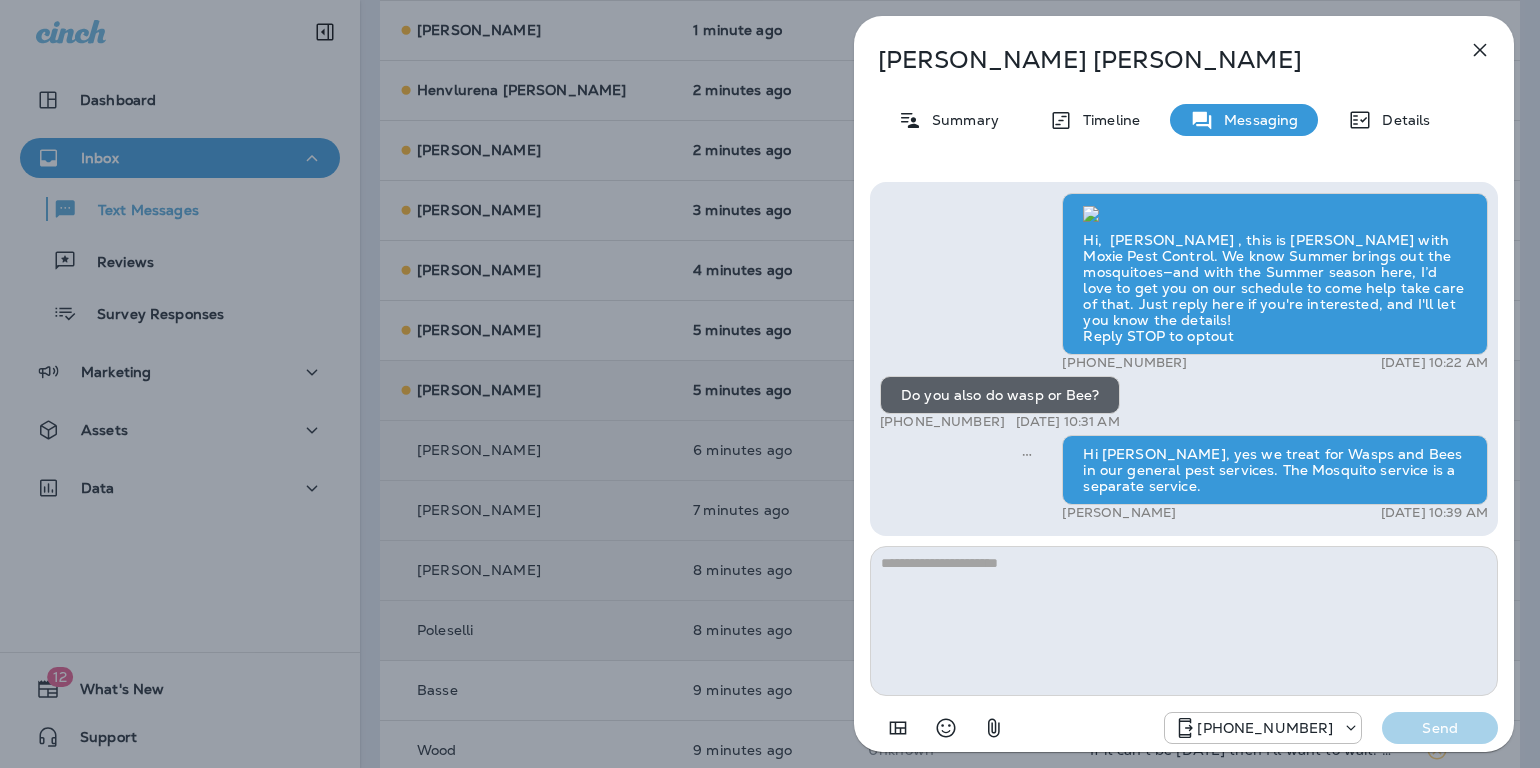 click 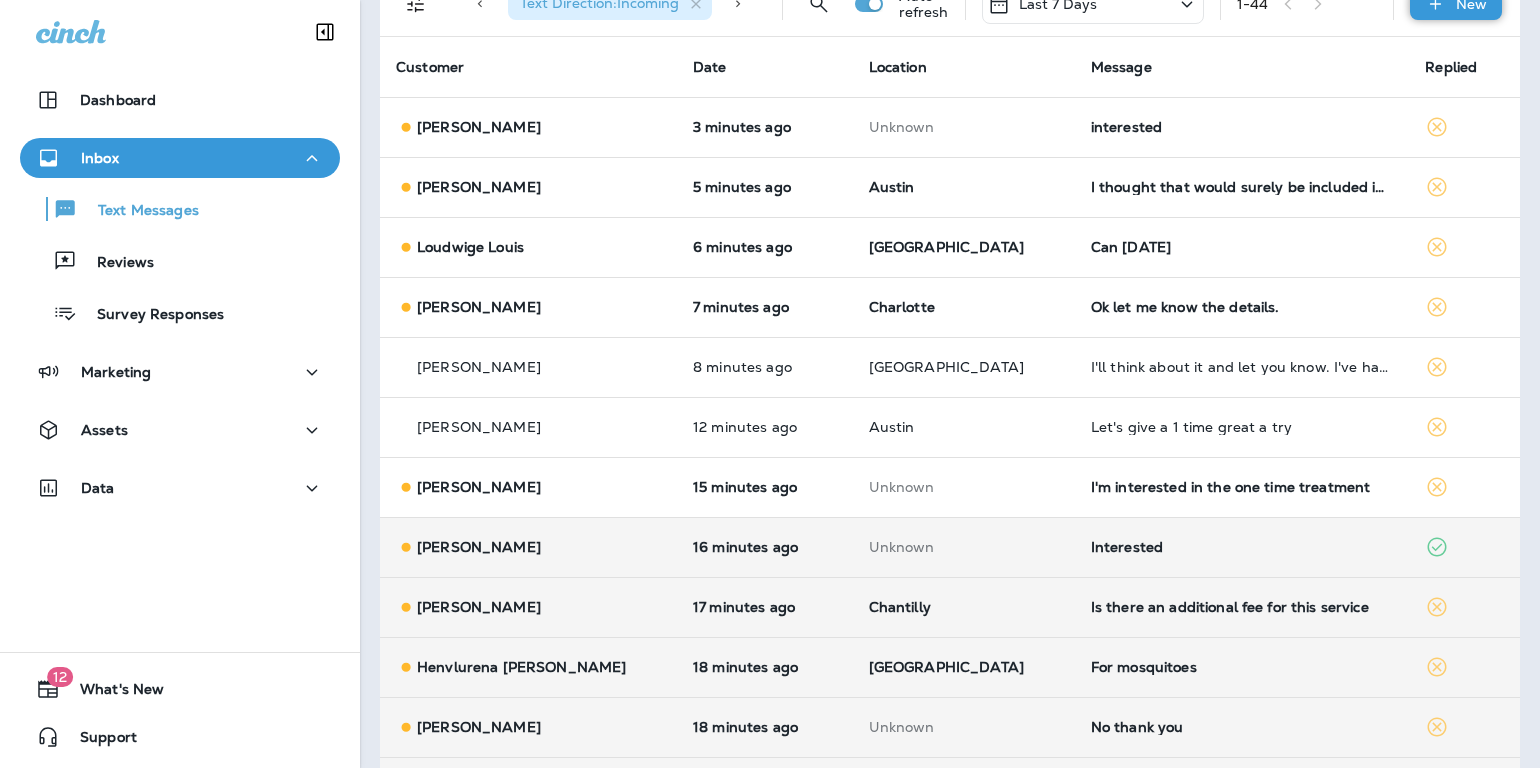 scroll, scrollTop: 112, scrollLeft: 0, axis: vertical 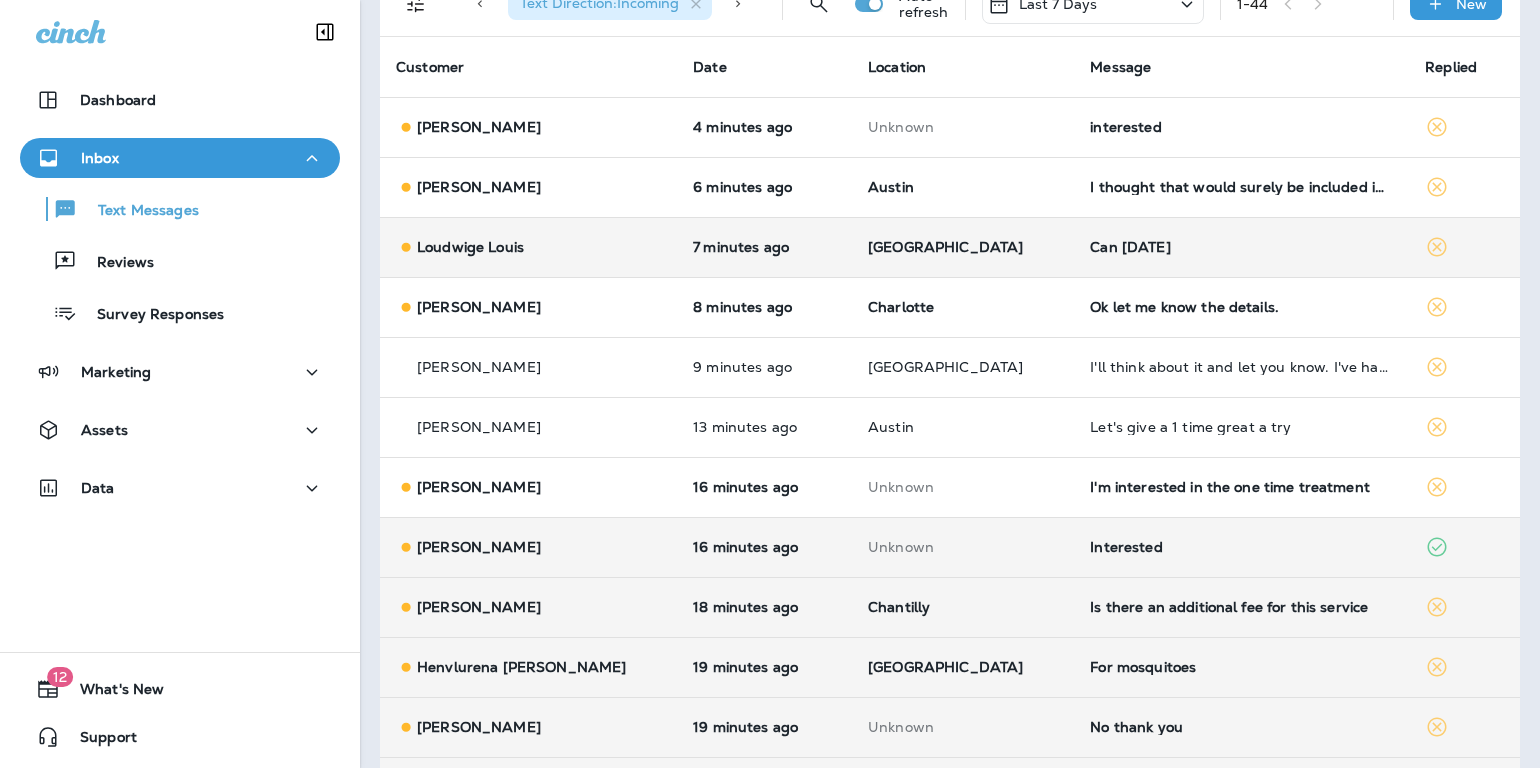 click on "Can Friday" at bounding box center [1241, 247] 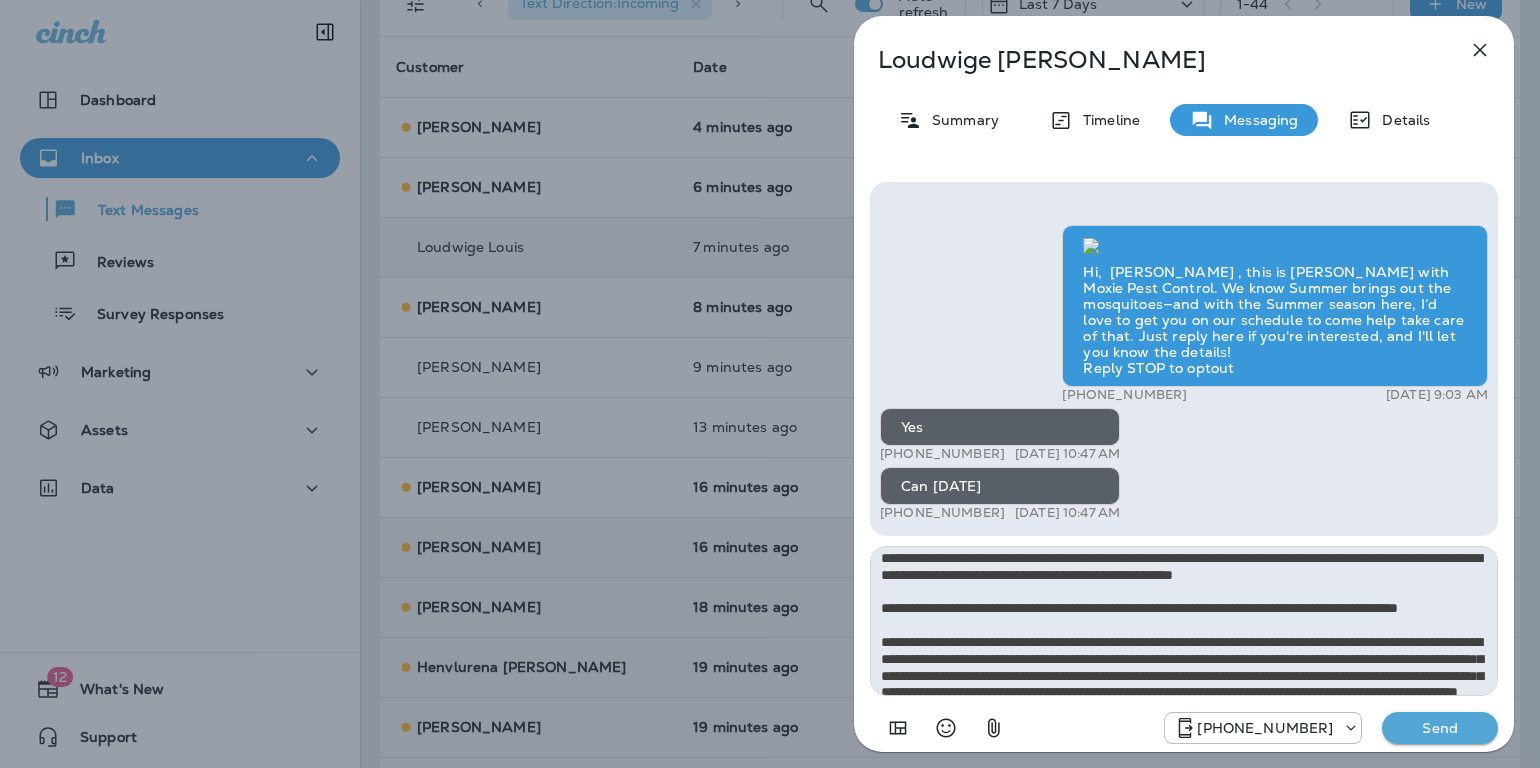 scroll, scrollTop: 0, scrollLeft: 0, axis: both 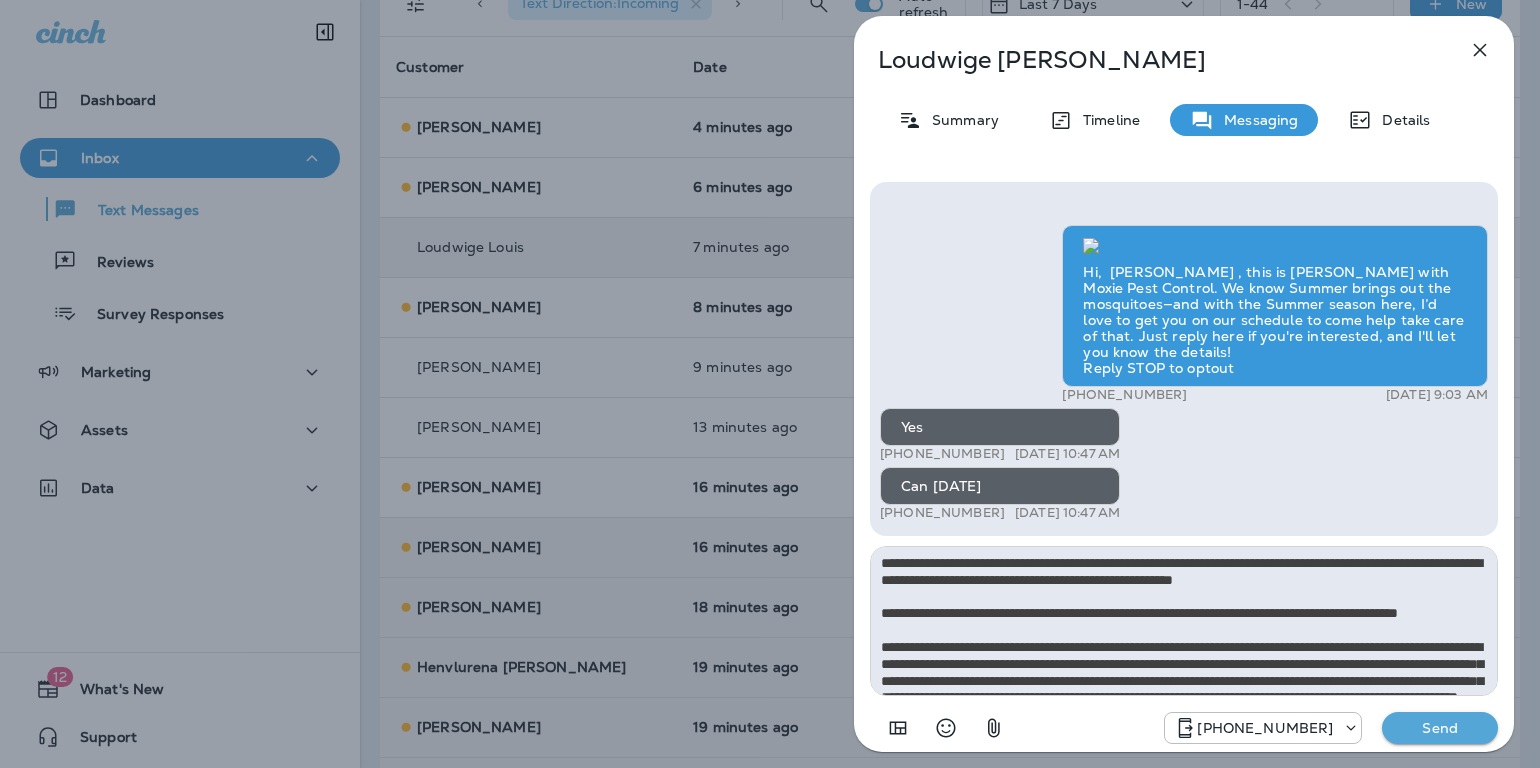 click at bounding box center (1184, 621) 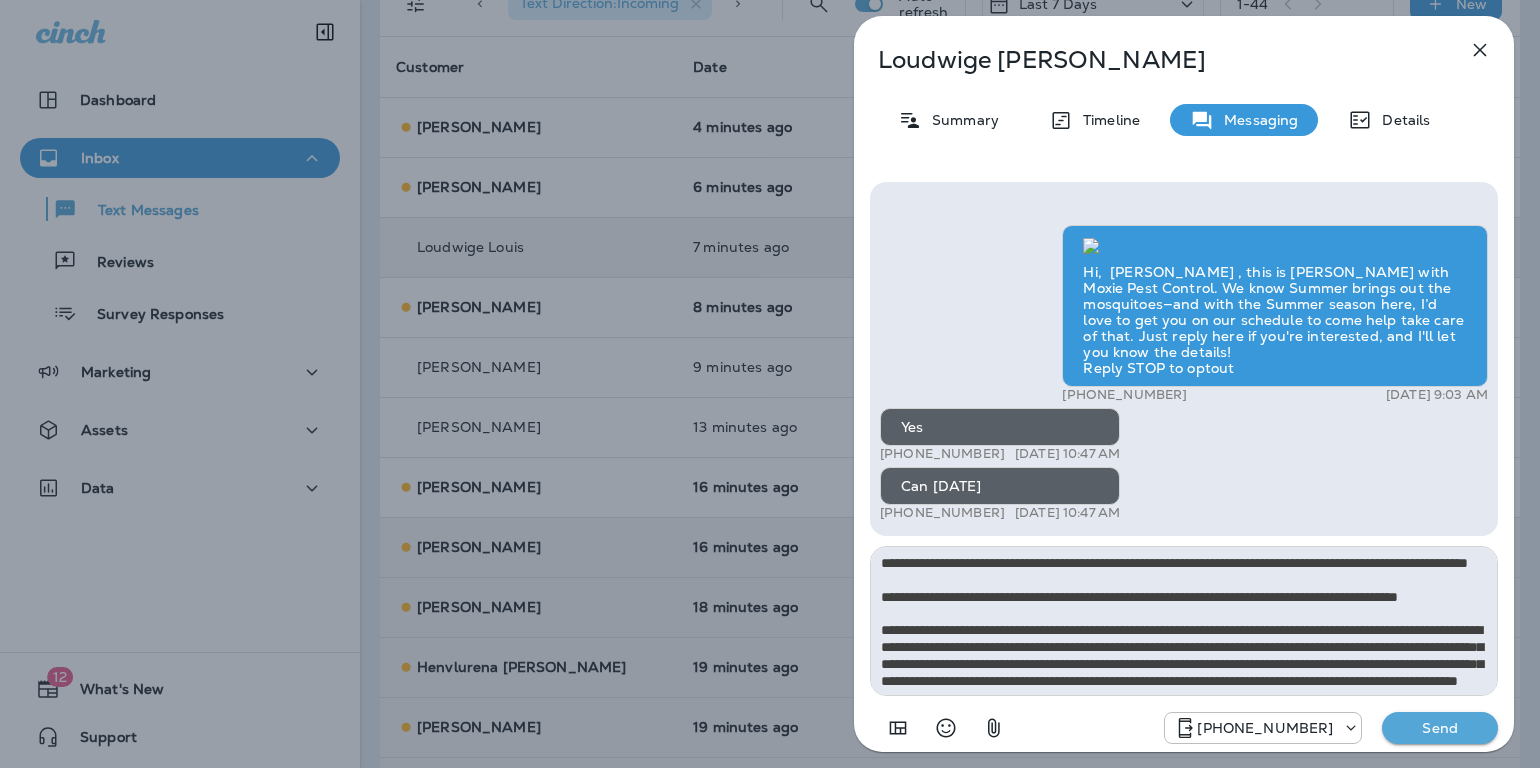 type on "**********" 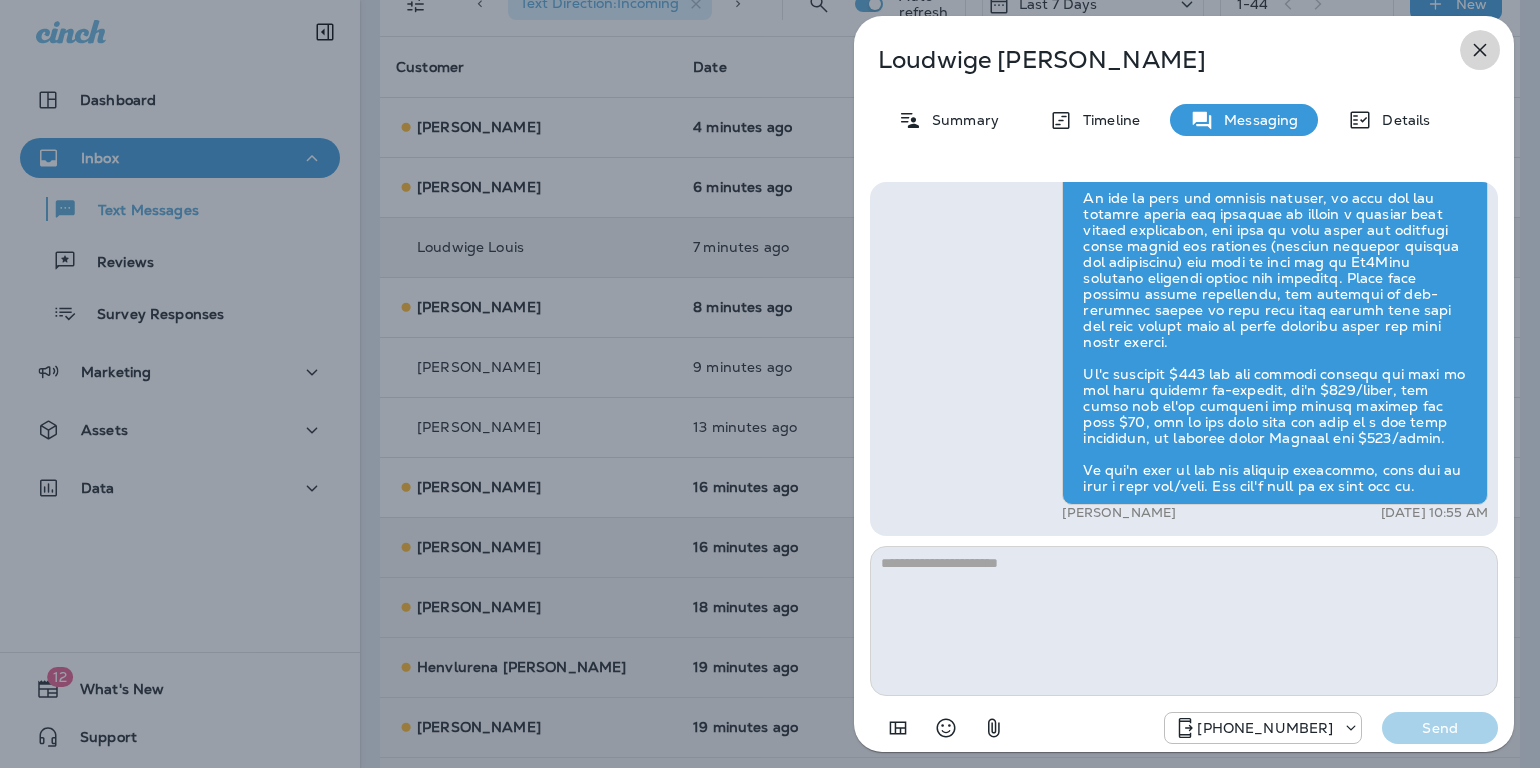 click 